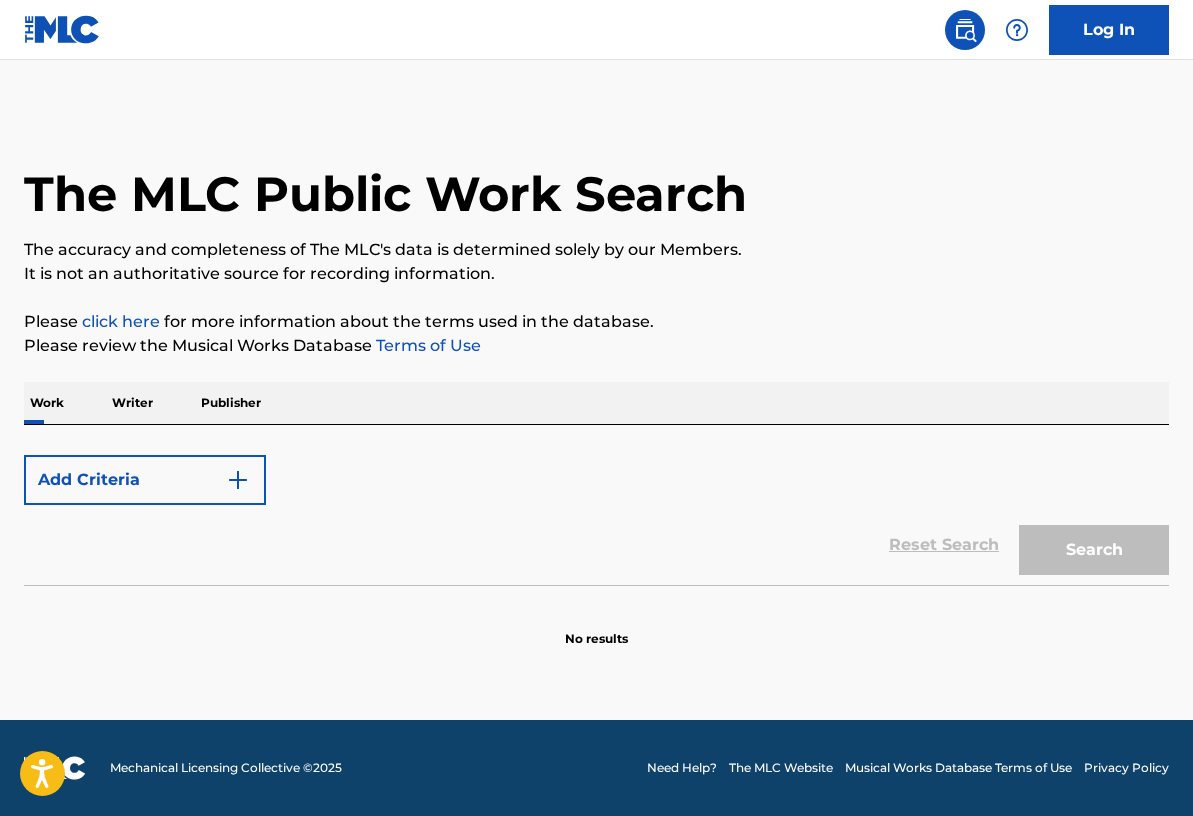 scroll, scrollTop: 0, scrollLeft: 0, axis: both 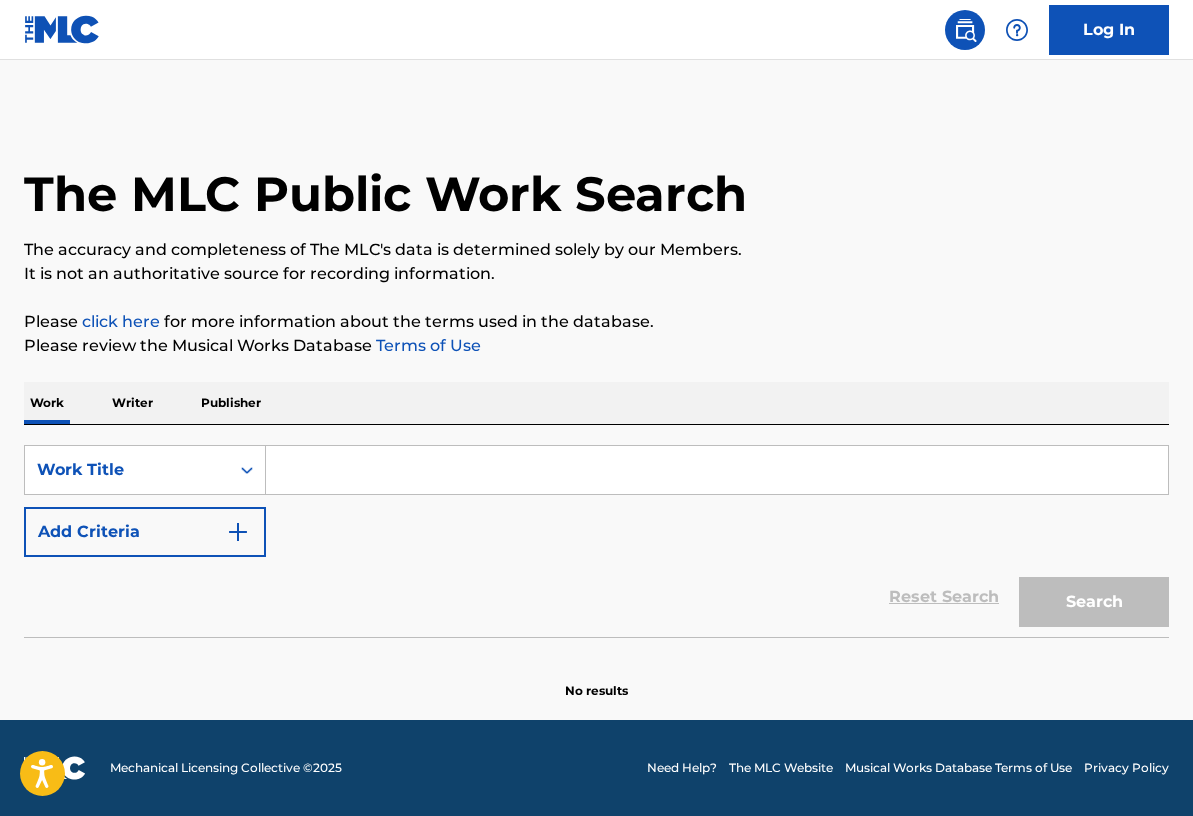 click at bounding box center [717, 470] 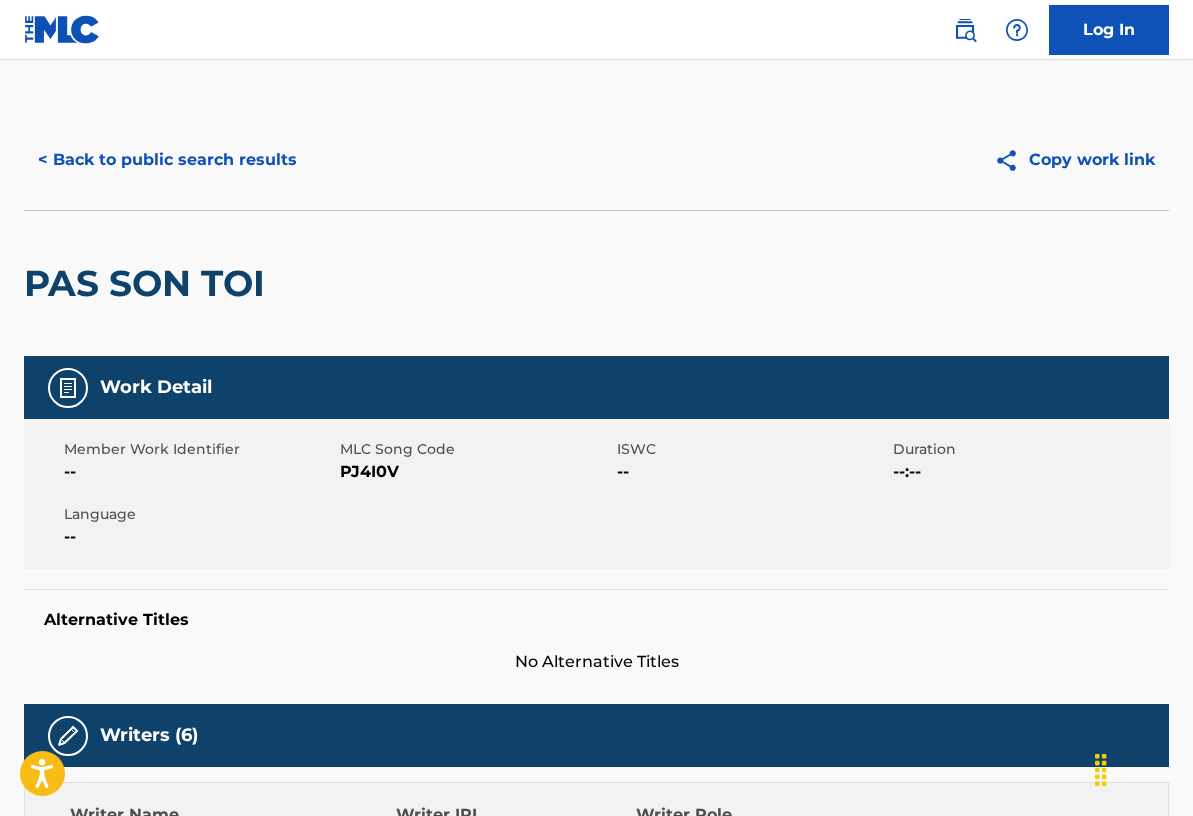 click on "< Back to public search results" at bounding box center [167, 160] 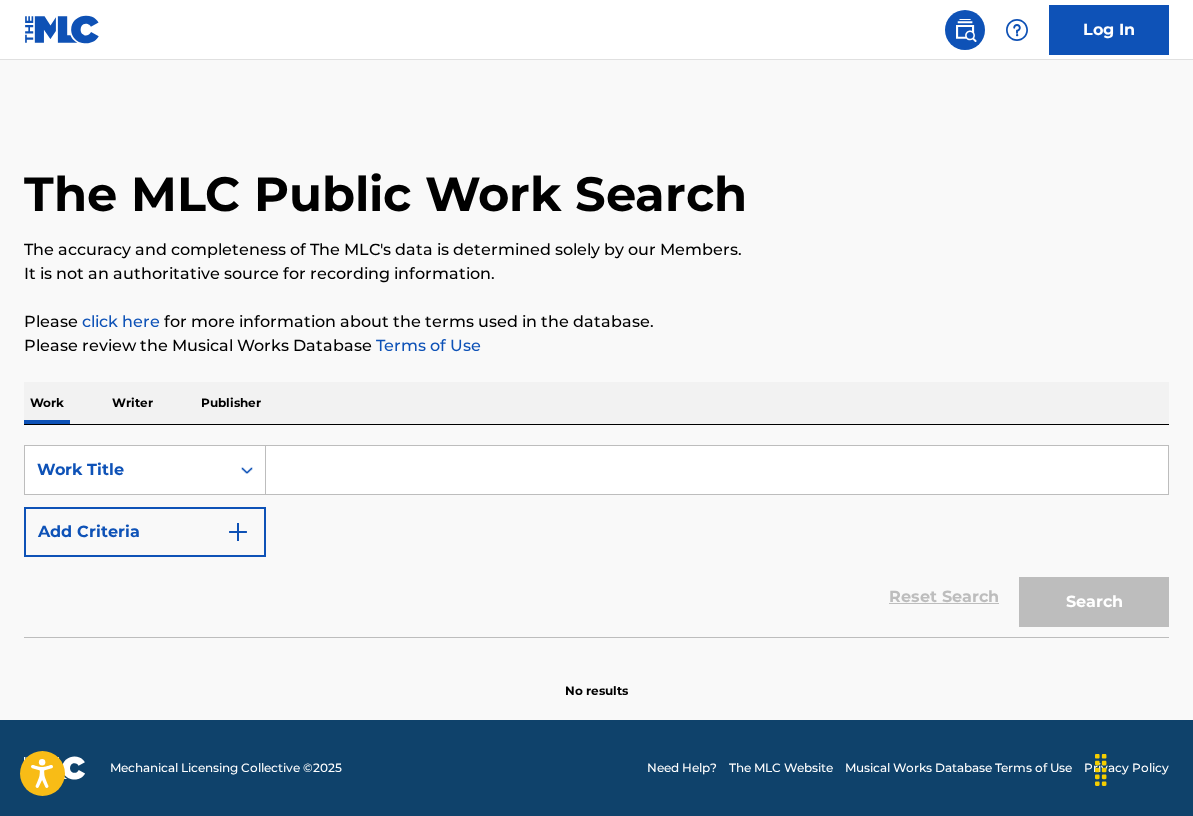 click at bounding box center (717, 470) 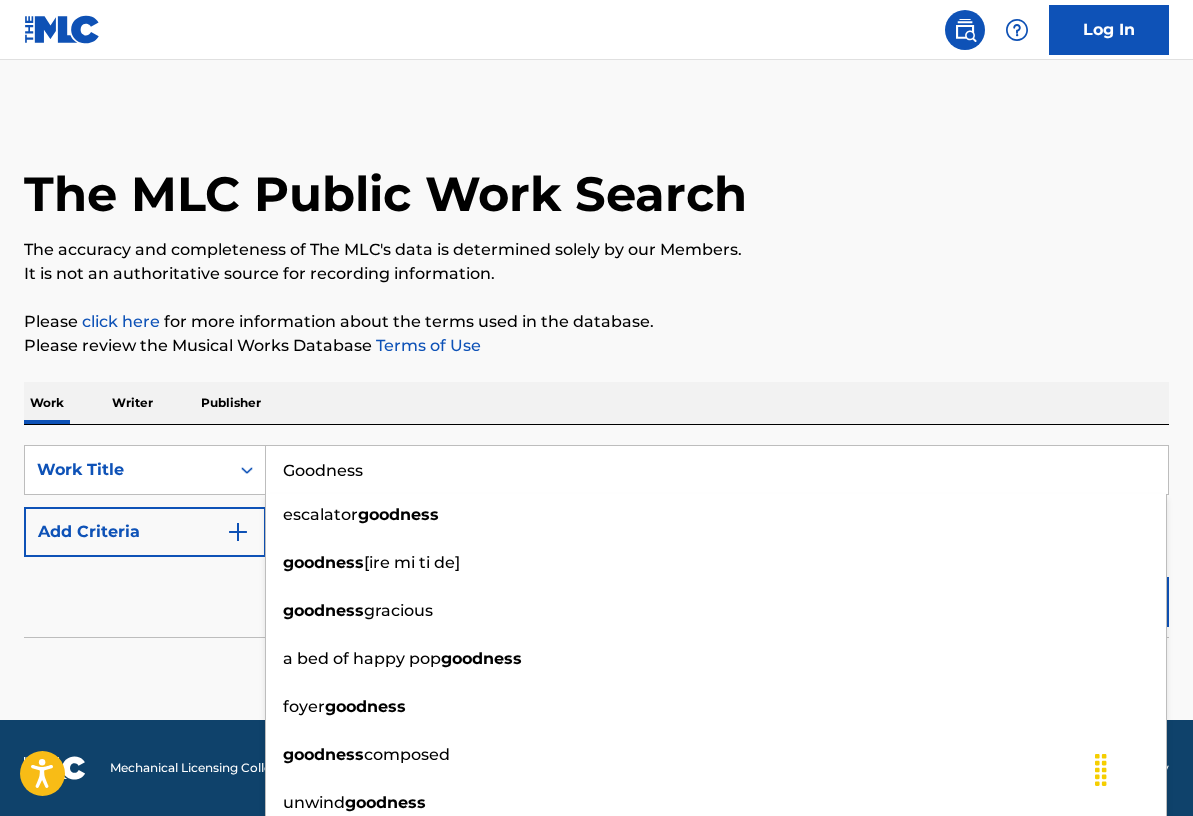 type on "Goodness" 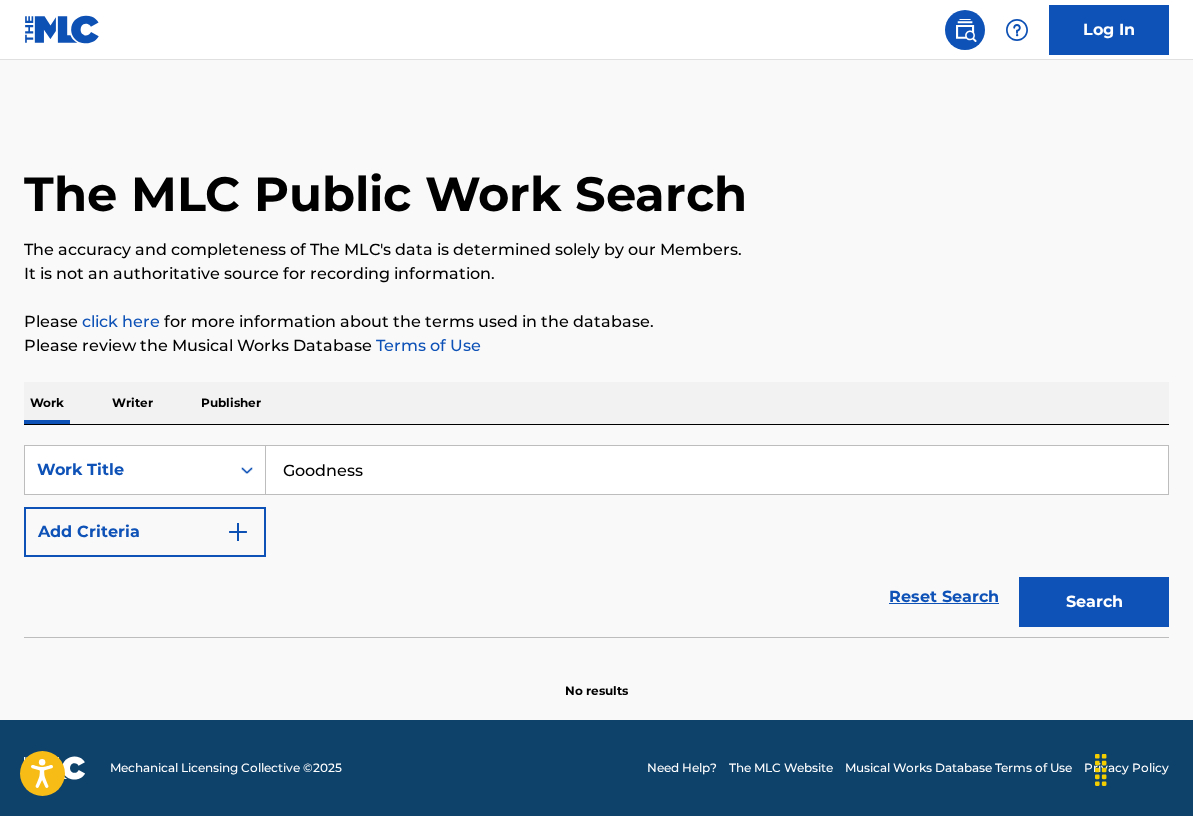 click on "Add Criteria" at bounding box center [145, 532] 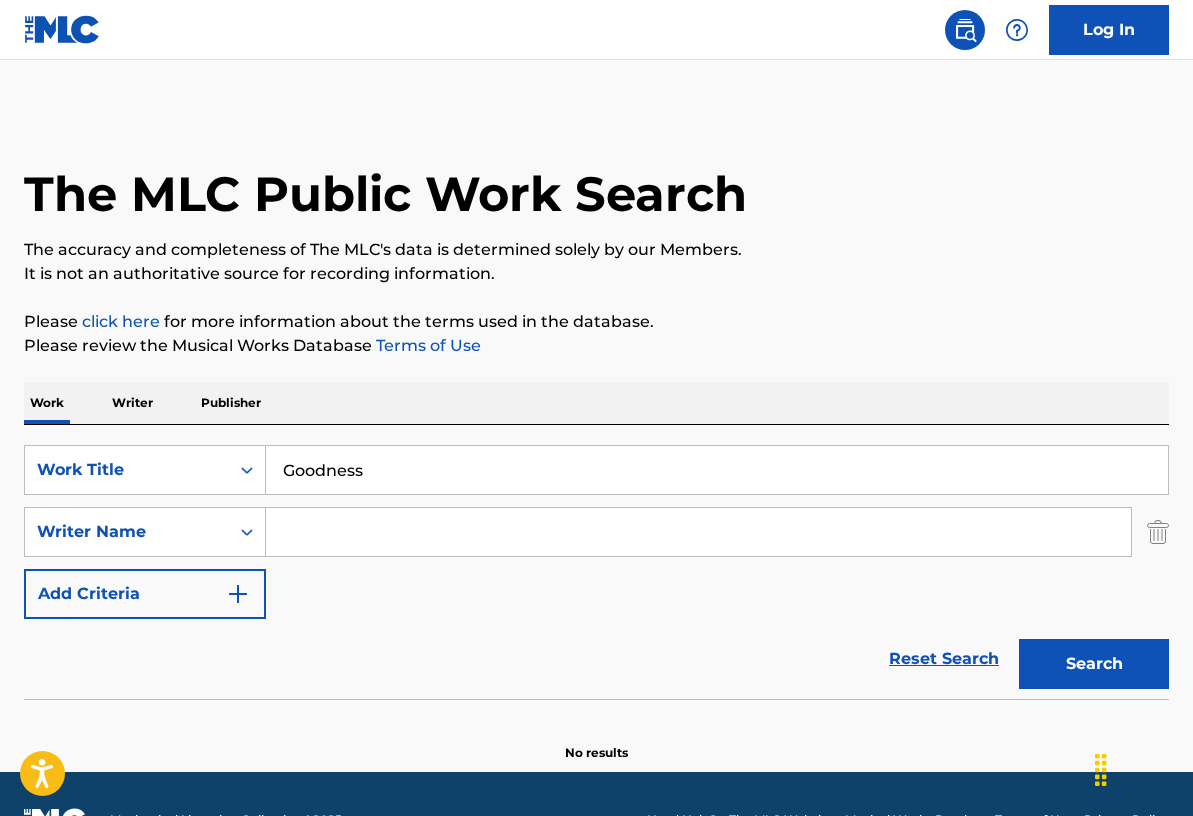 click at bounding box center [698, 532] 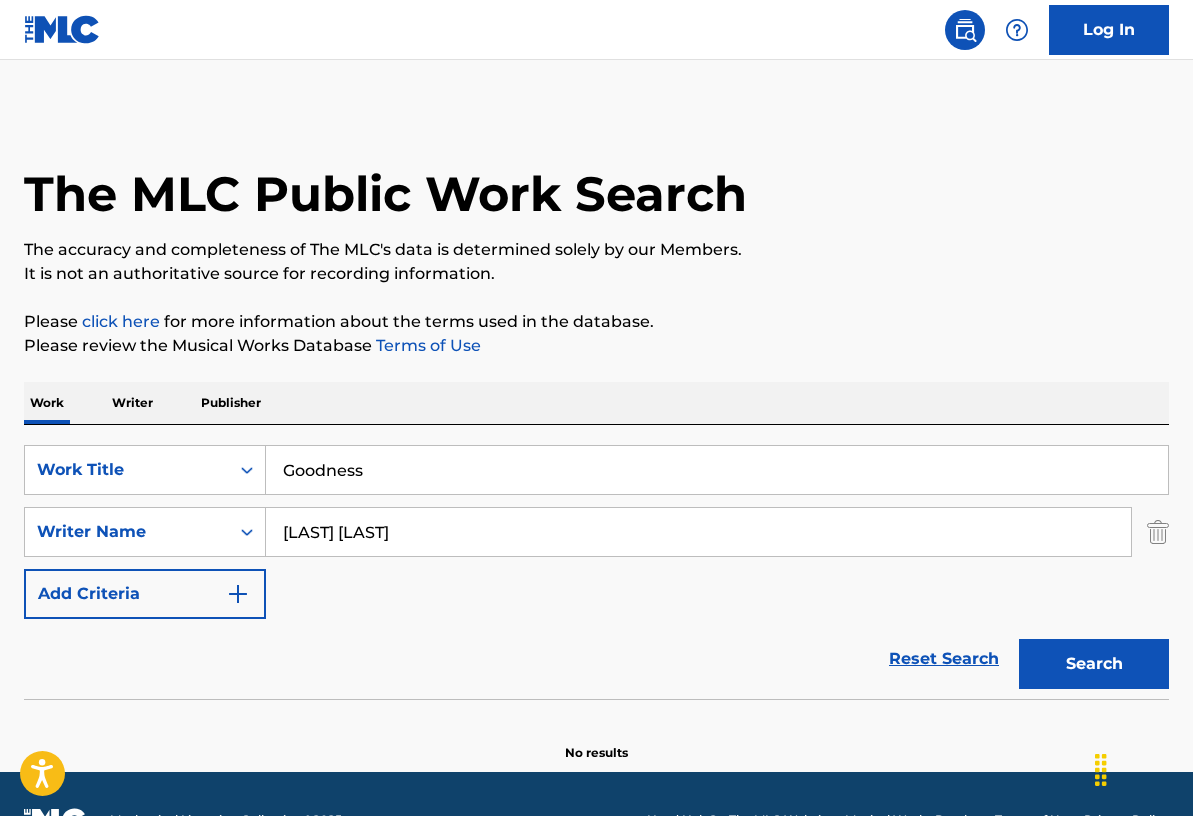click on "Search" at bounding box center (1094, 664) 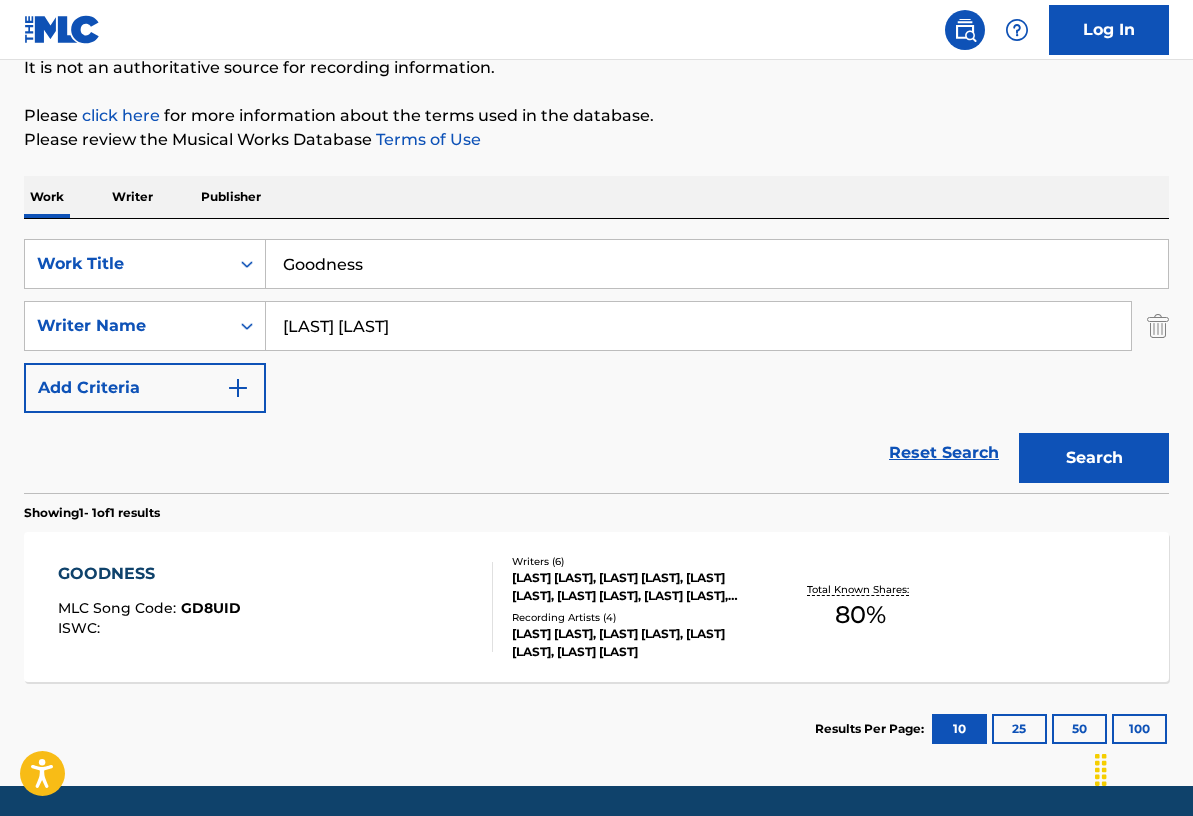 scroll, scrollTop: 272, scrollLeft: 0, axis: vertical 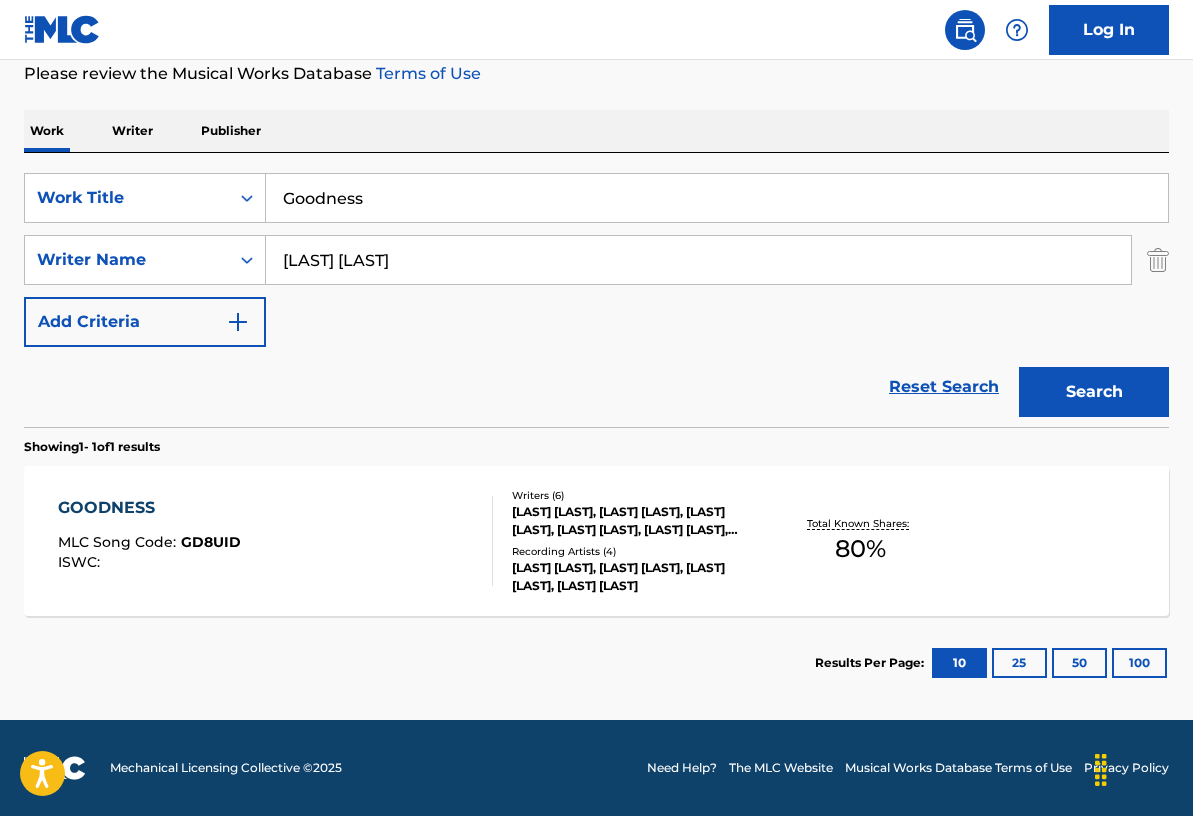 click on "[FIRST] [LAST], [FIRST] [LAST], [FIRST] [LAST], [FIRST] [LAST]" at bounding box center (638, 577) 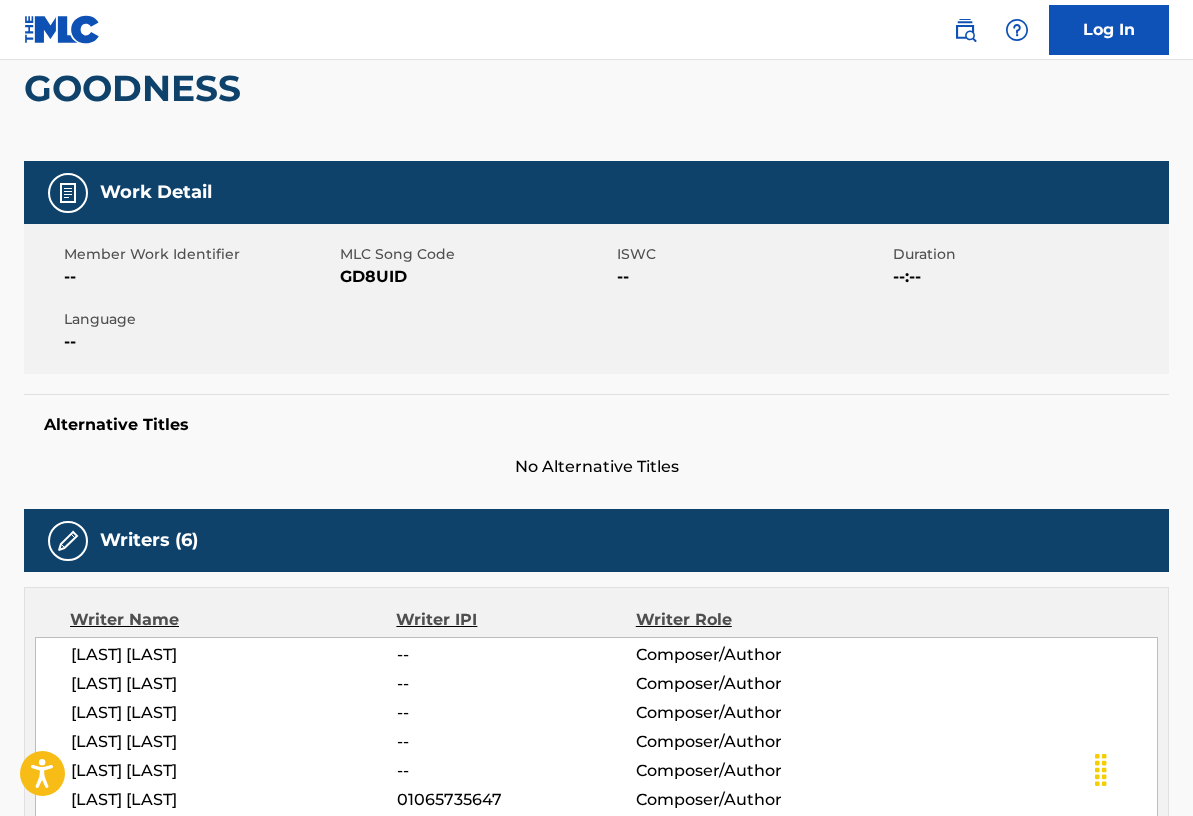 scroll, scrollTop: 0, scrollLeft: 0, axis: both 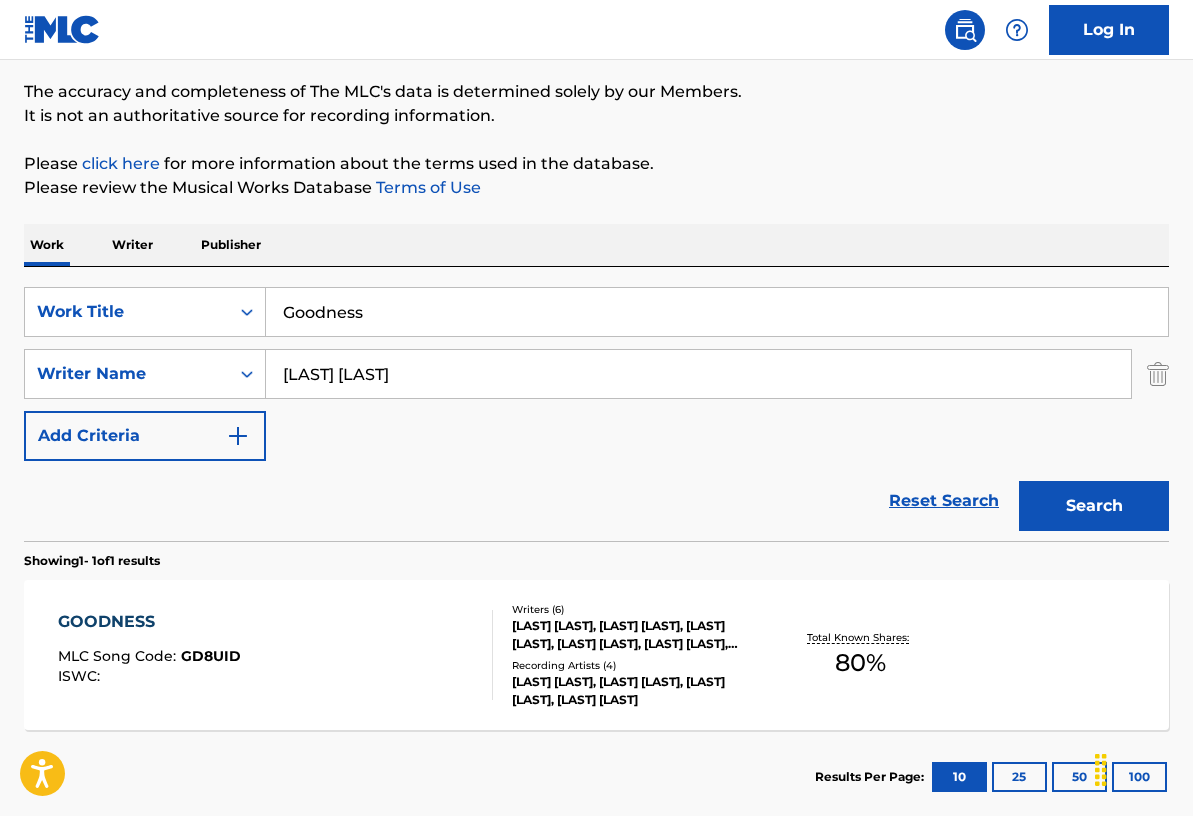 click on "Goodness" at bounding box center [717, 312] 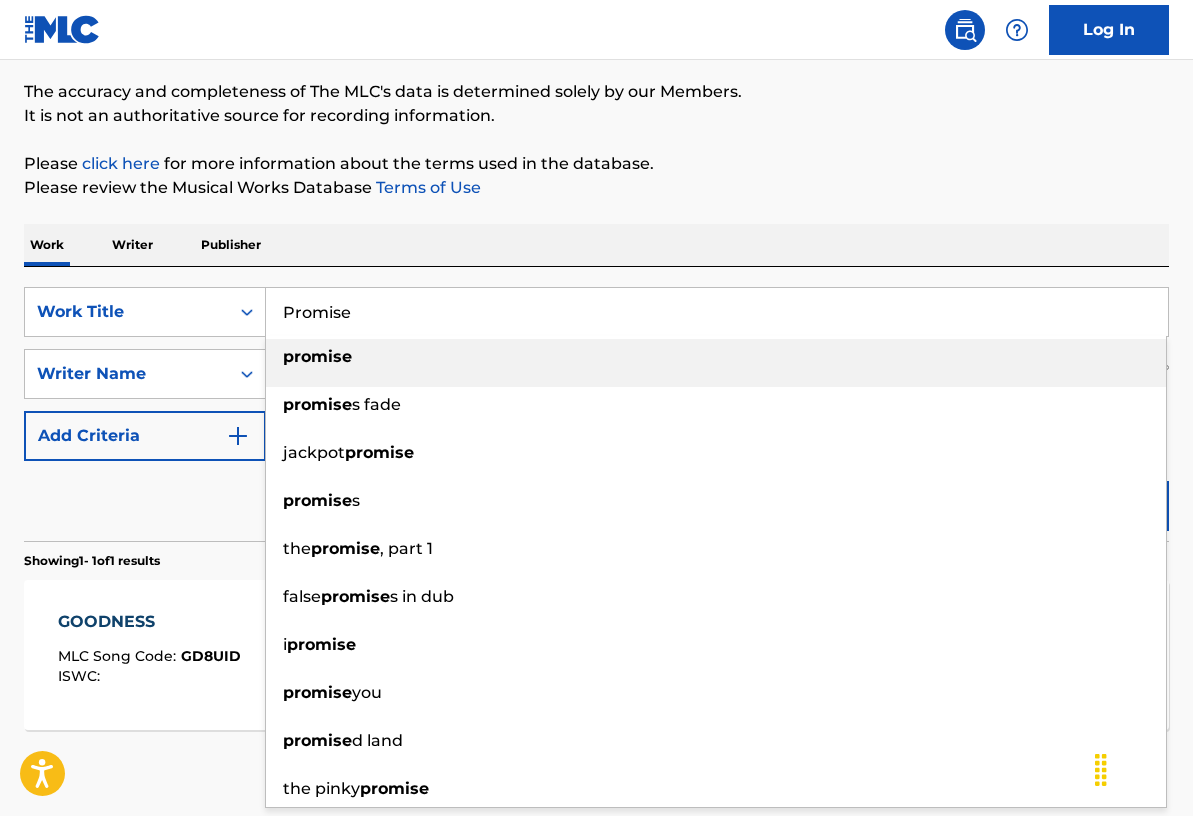 click on "promise" at bounding box center [317, 356] 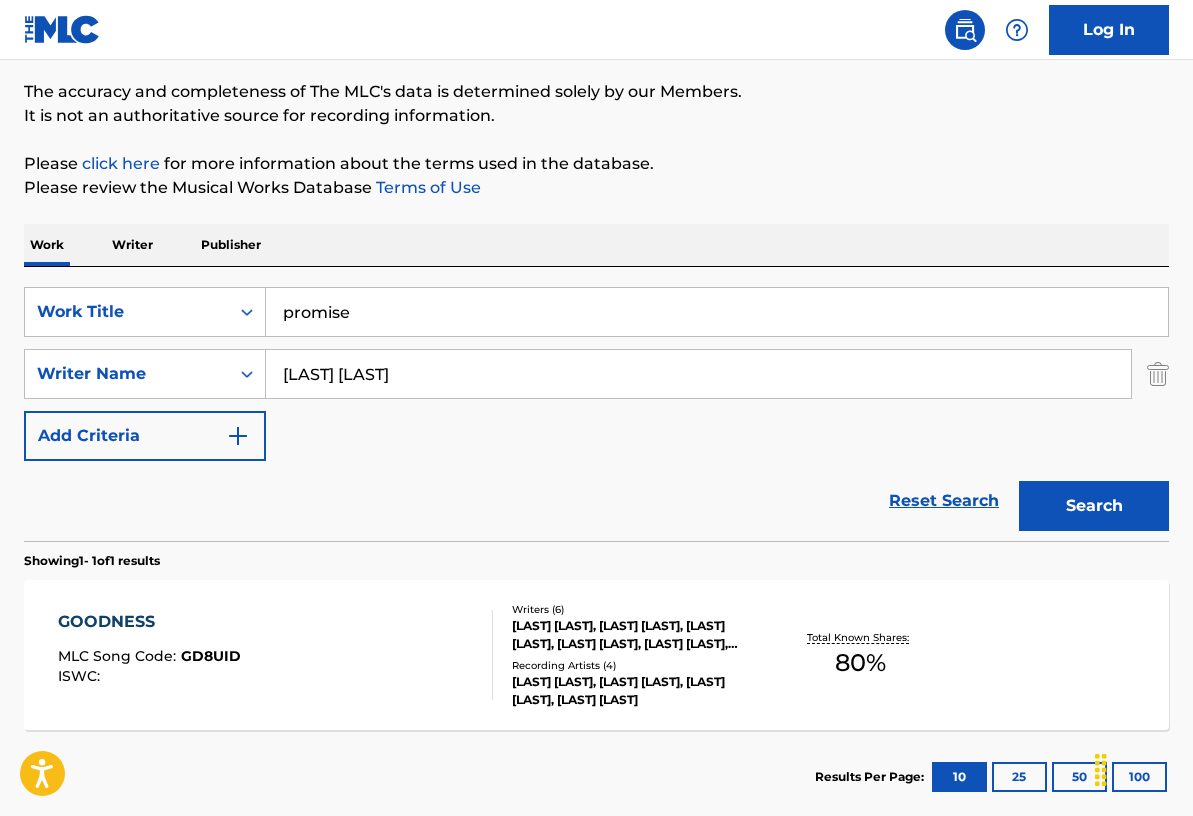 click on "Search" at bounding box center [1094, 506] 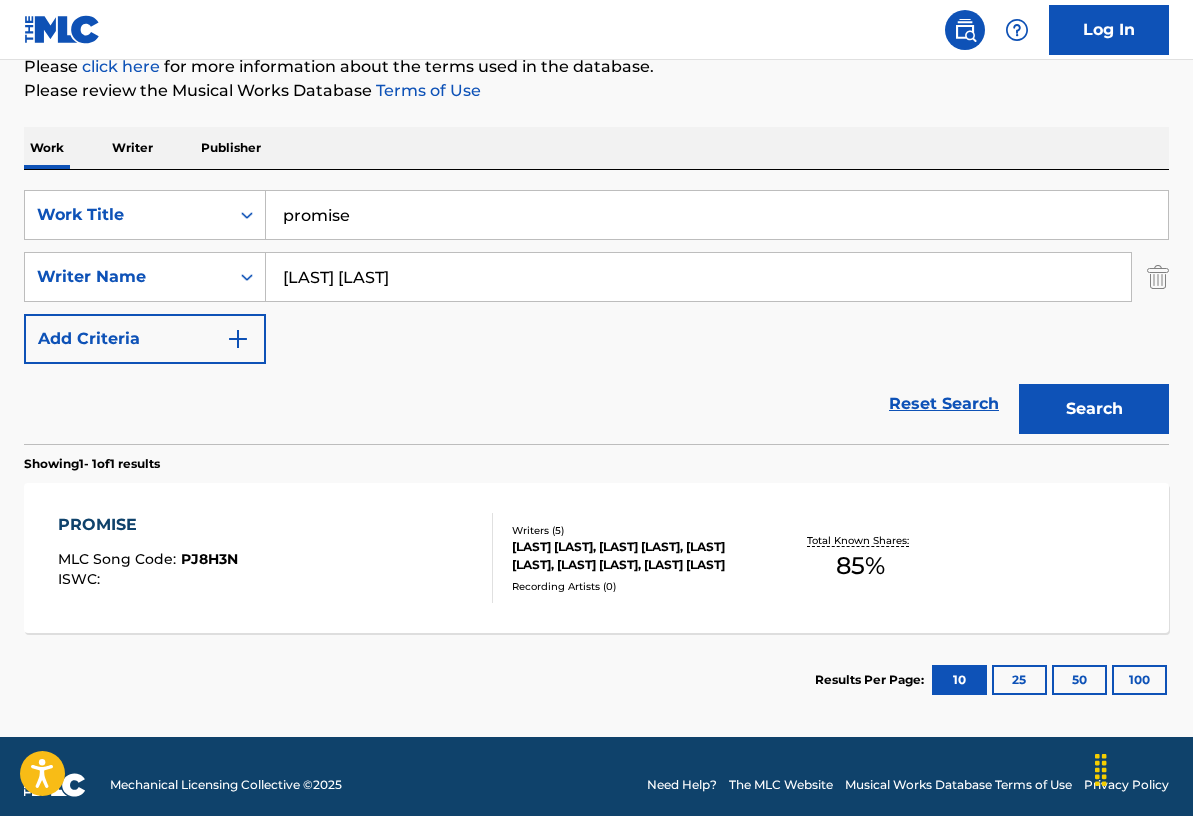 scroll, scrollTop: 256, scrollLeft: 0, axis: vertical 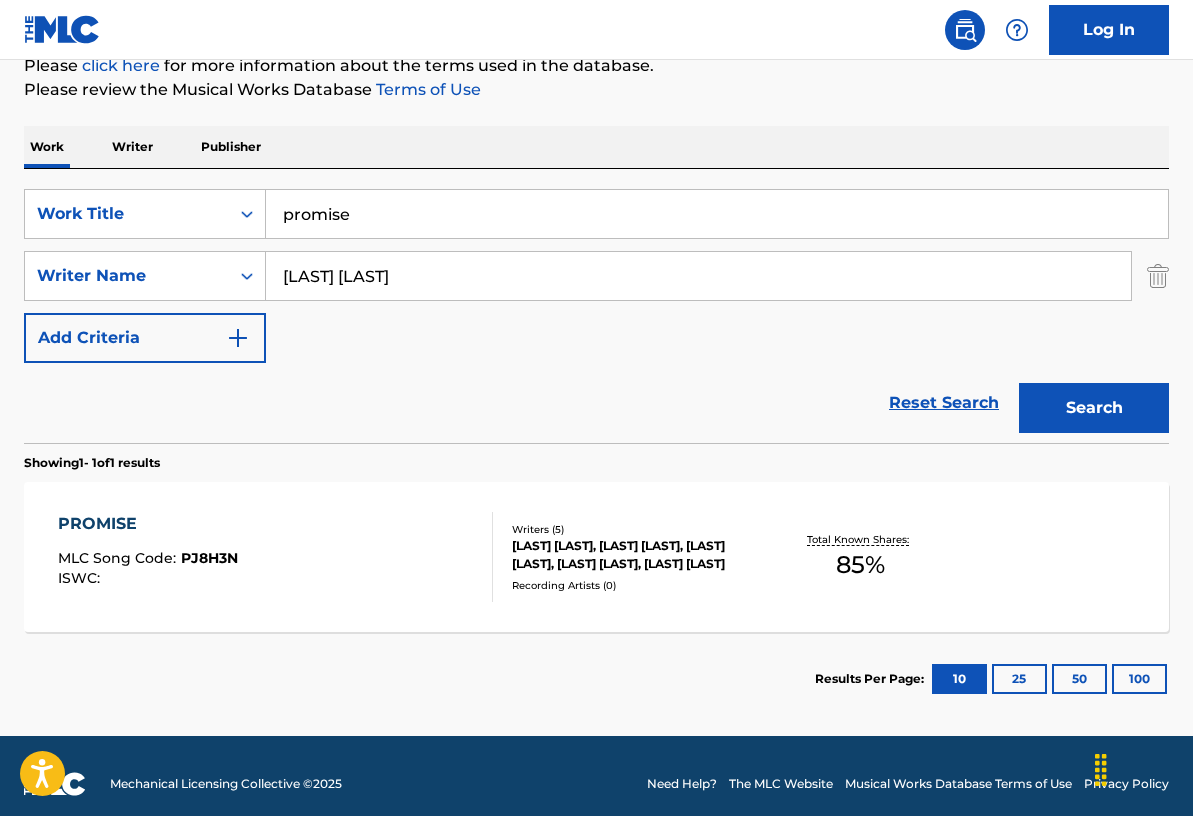 click on "CHIJIOKE OBASSEY, ATANAGA CHIOSA, GRACE JOCKTANE, PRECIOUS AROVIAH, EZEKIEL ONYEDIKACHUKWU THANKGOD" at bounding box center (638, 555) 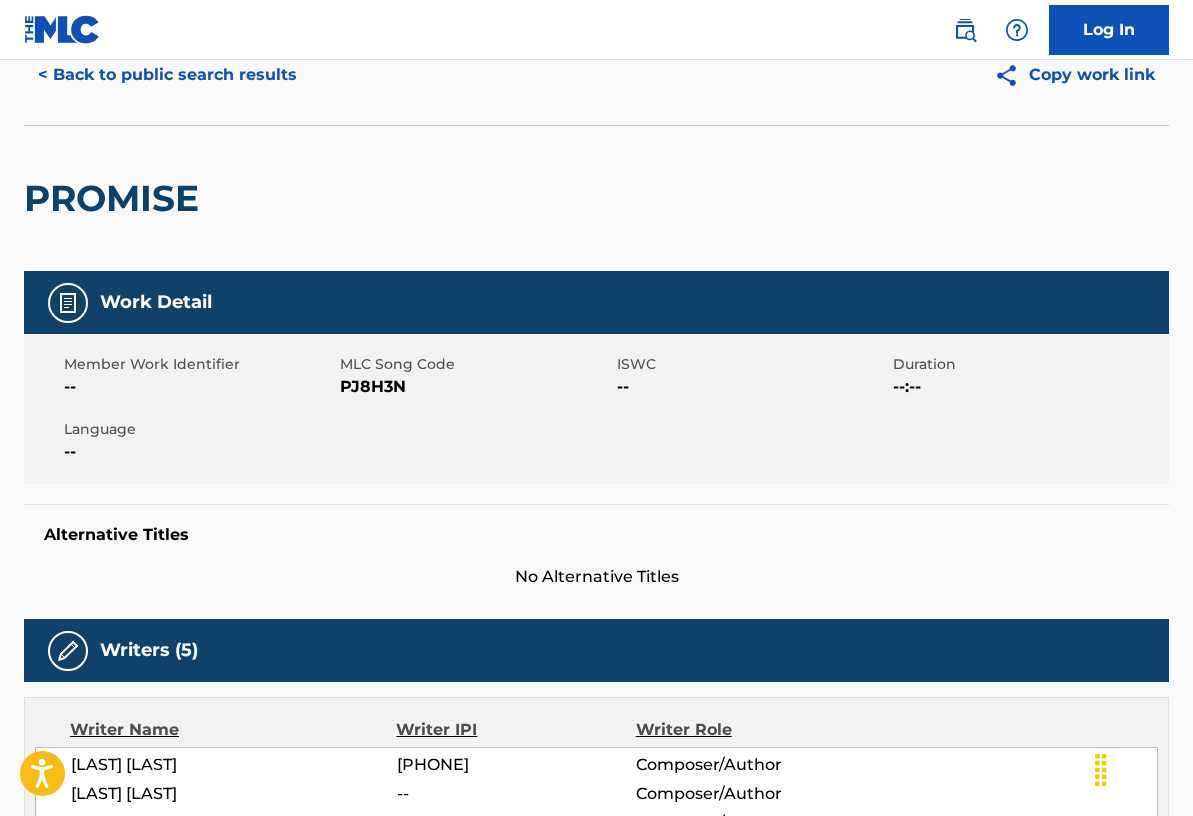 scroll, scrollTop: 81, scrollLeft: 0, axis: vertical 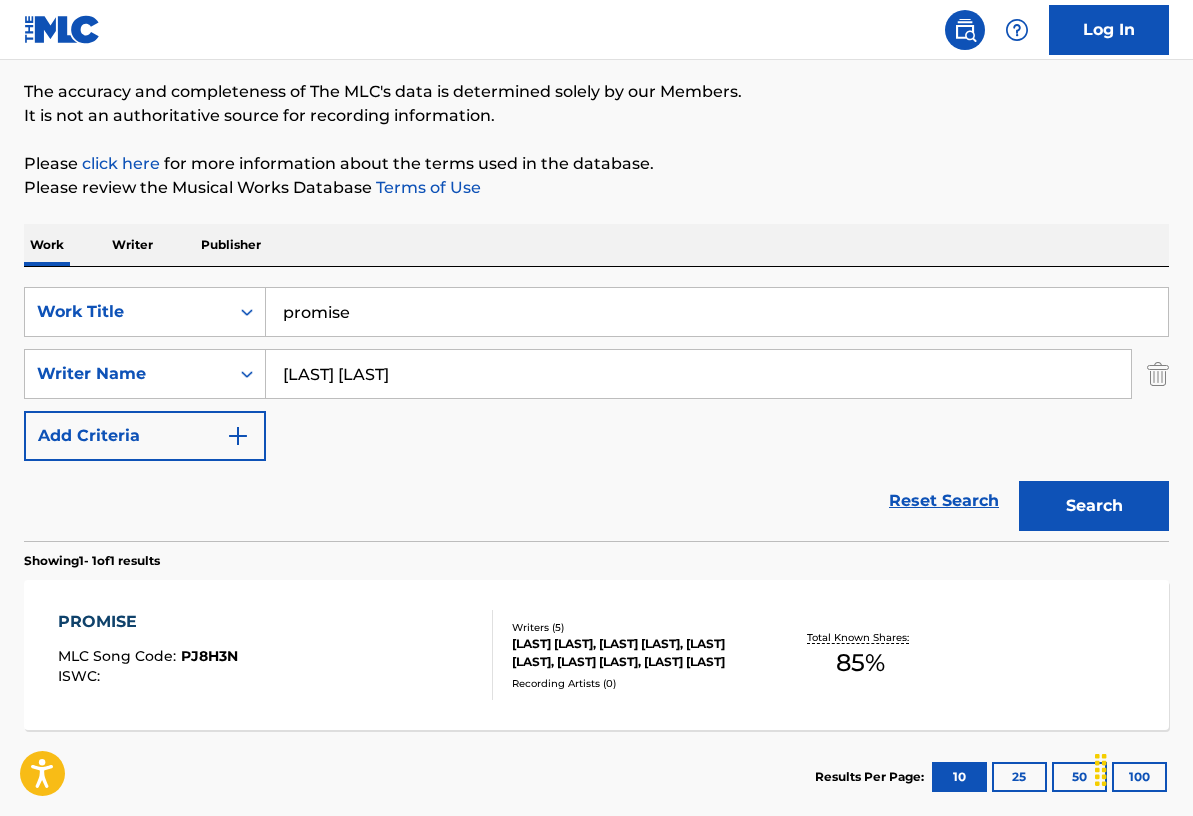click on "promise" at bounding box center [717, 312] 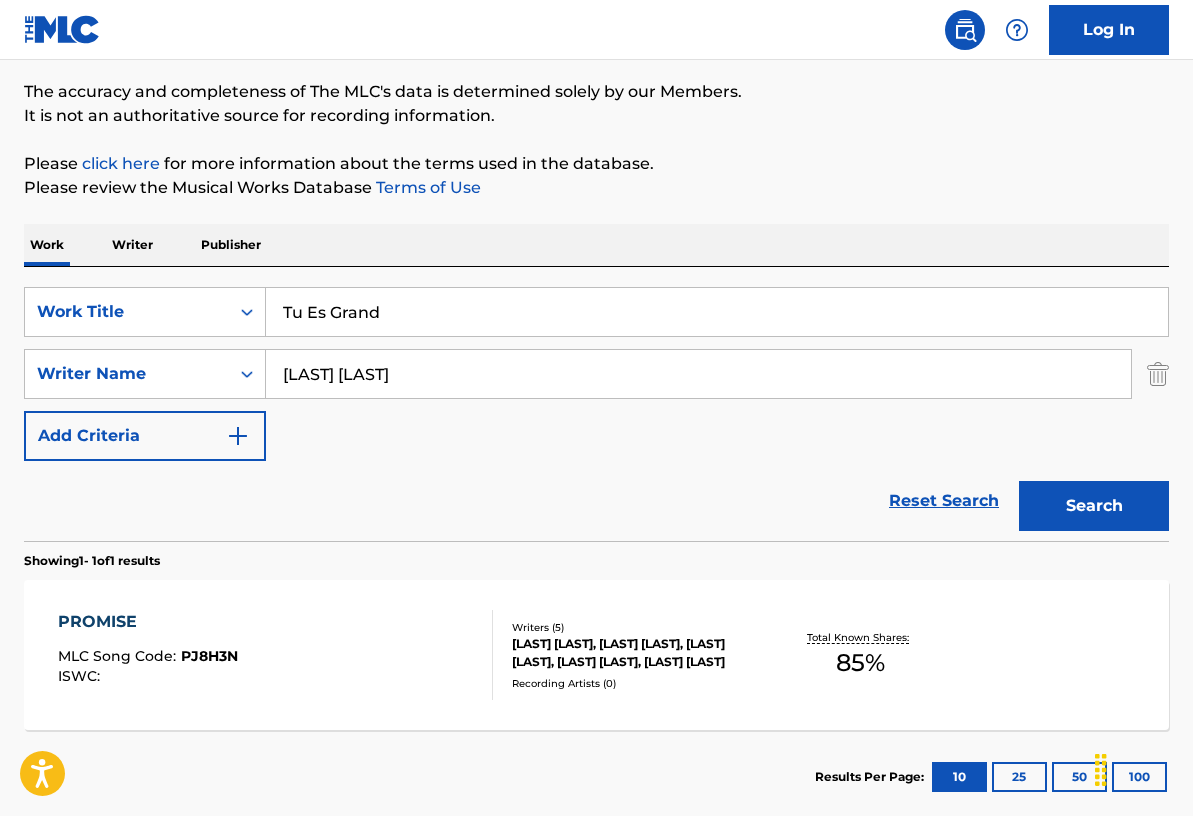 click on "Reset Search Search" at bounding box center (596, 501) 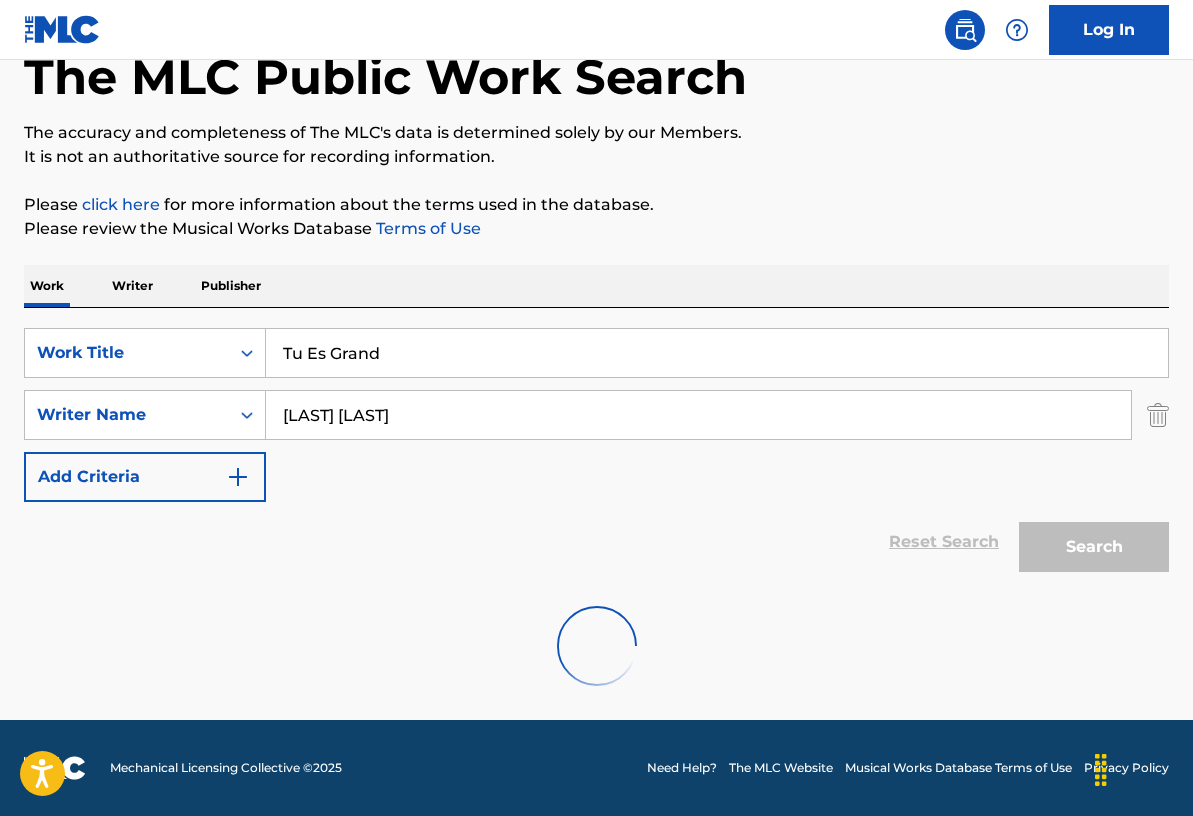 scroll, scrollTop: 52, scrollLeft: 0, axis: vertical 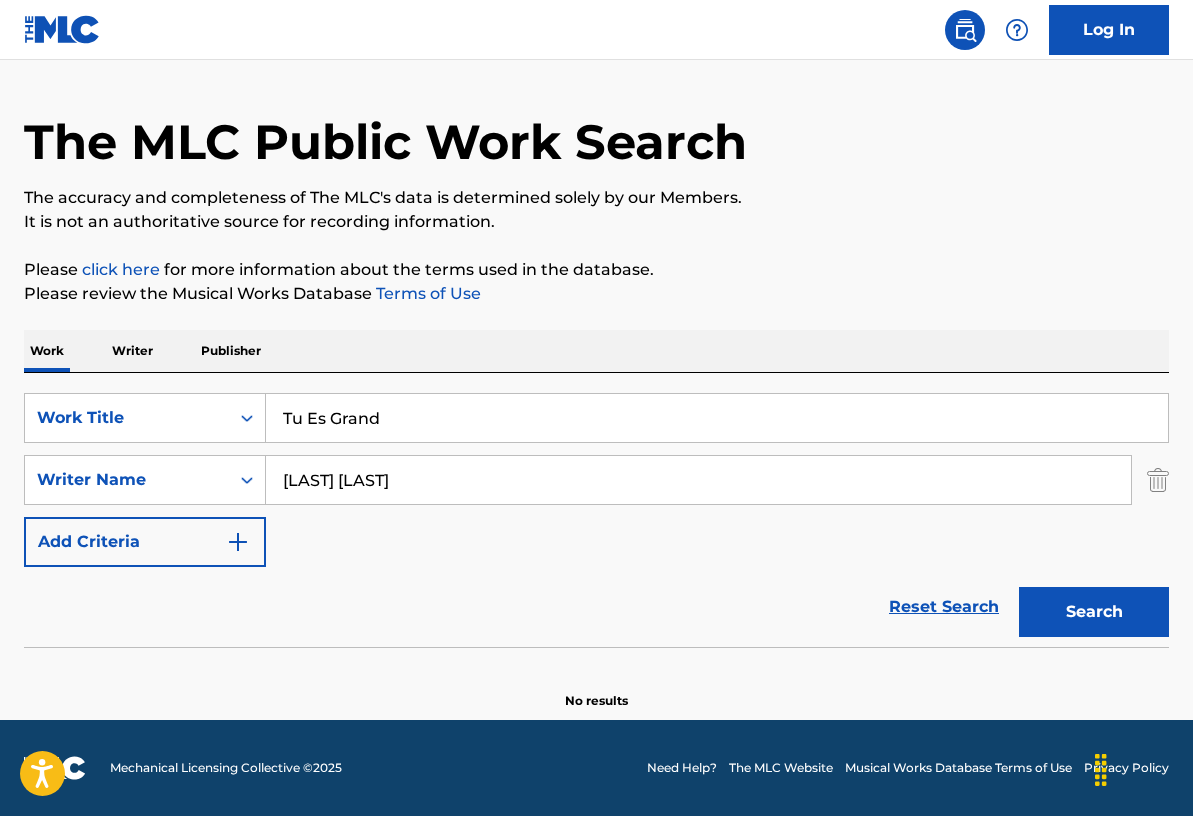 click on "Tu Es Grand" at bounding box center (717, 418) 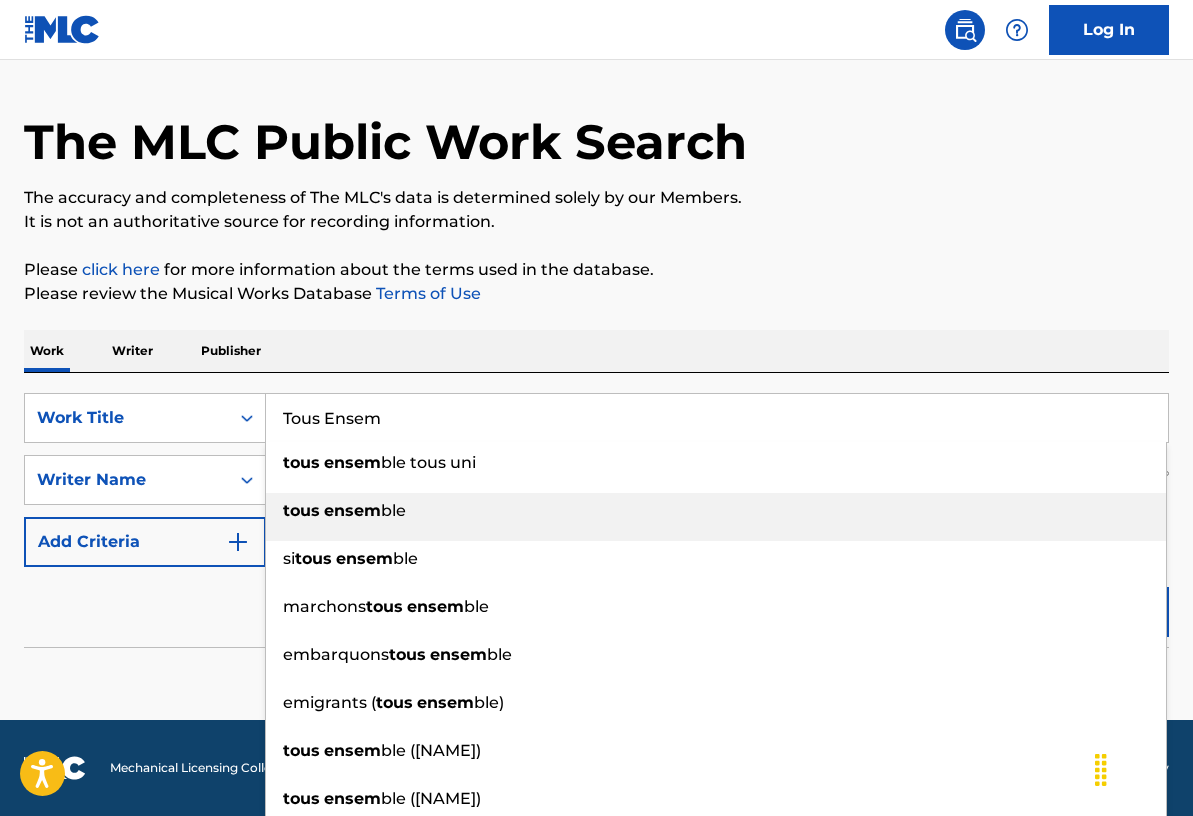 click on "ensem" at bounding box center (352, 510) 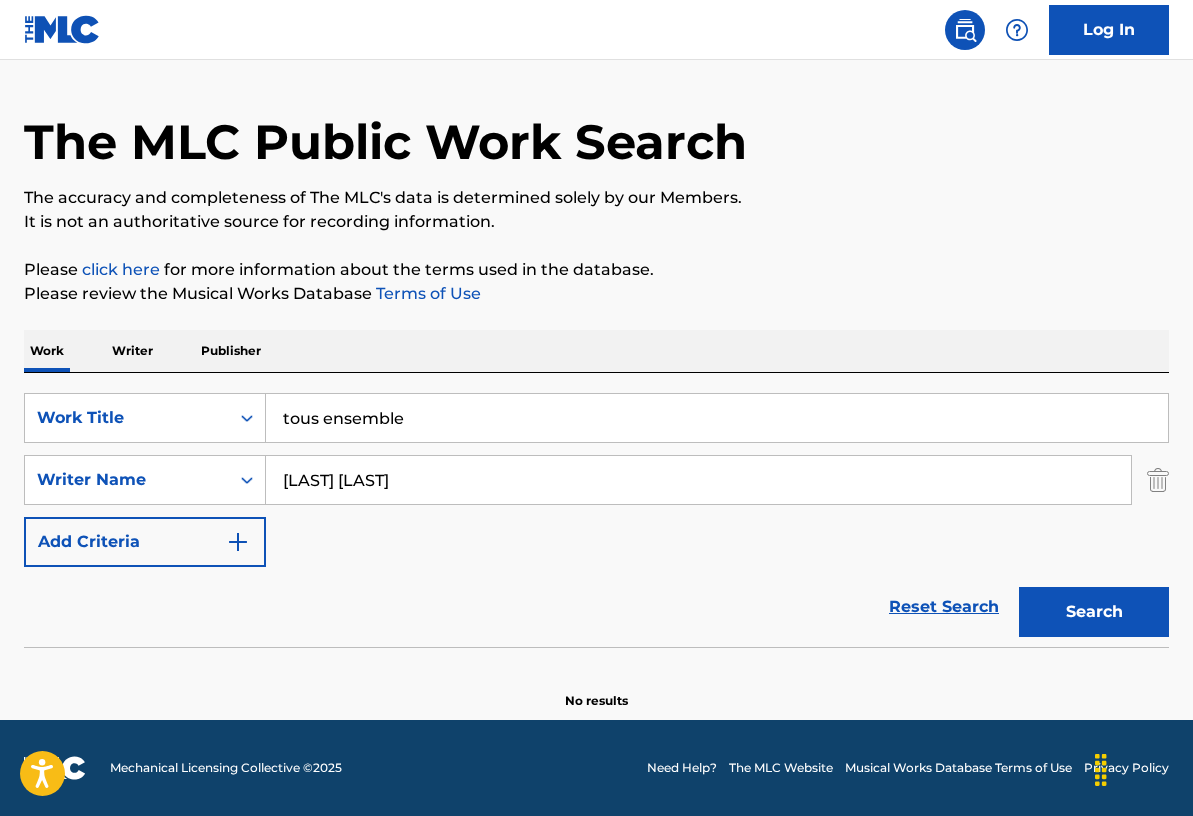 click on "Search" at bounding box center [1094, 612] 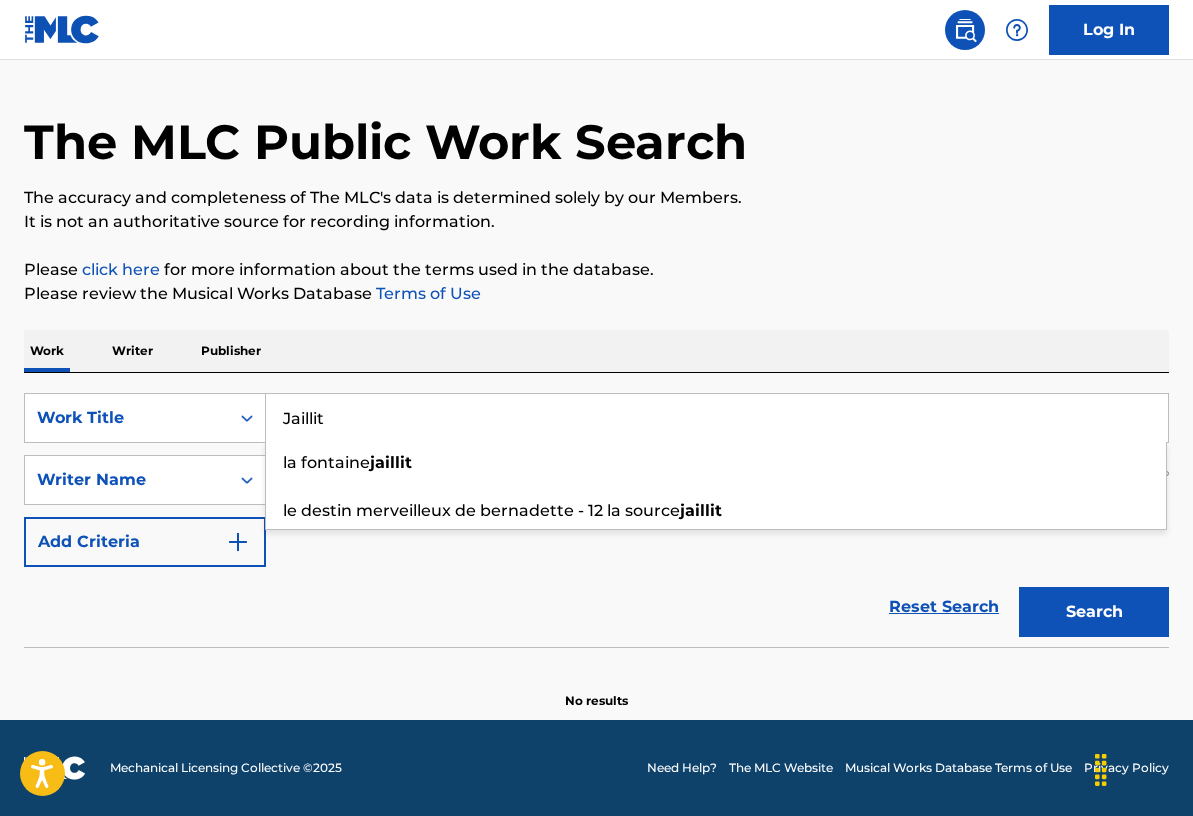 type on "Jaillit" 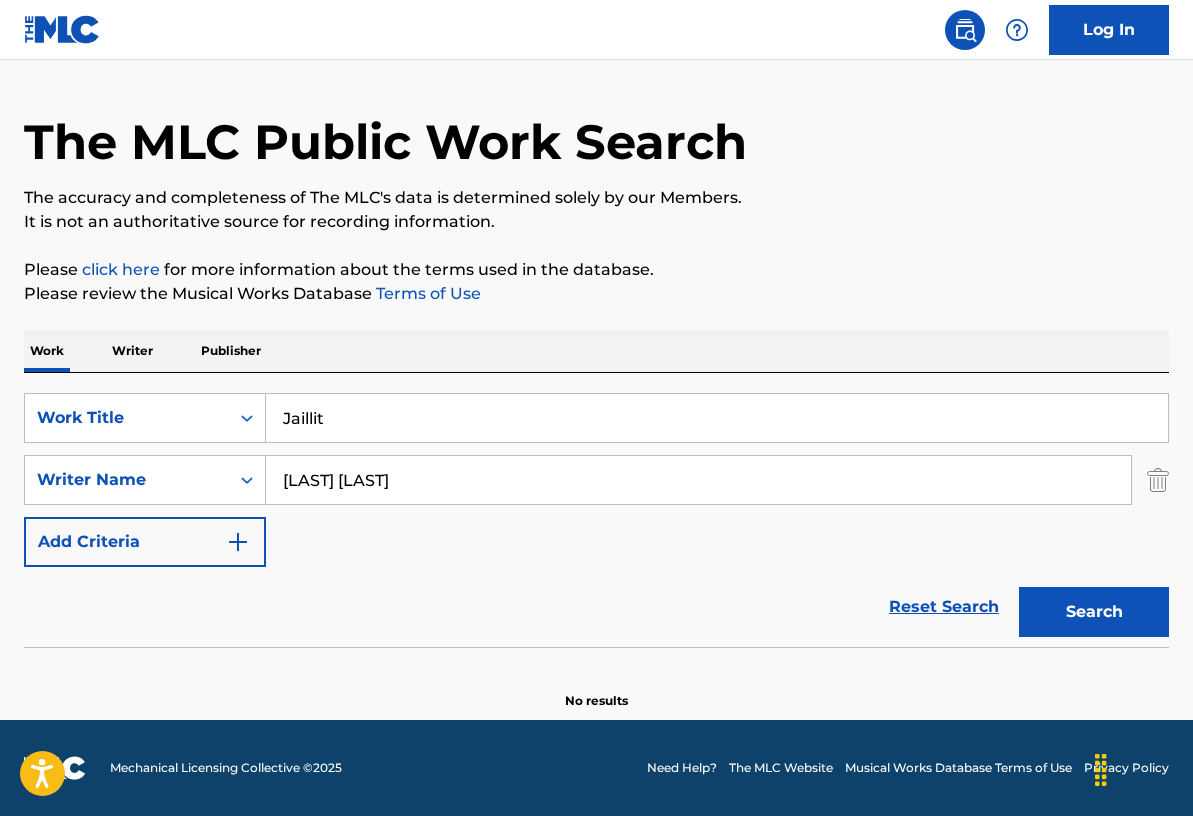 click on "Search" at bounding box center [1094, 612] 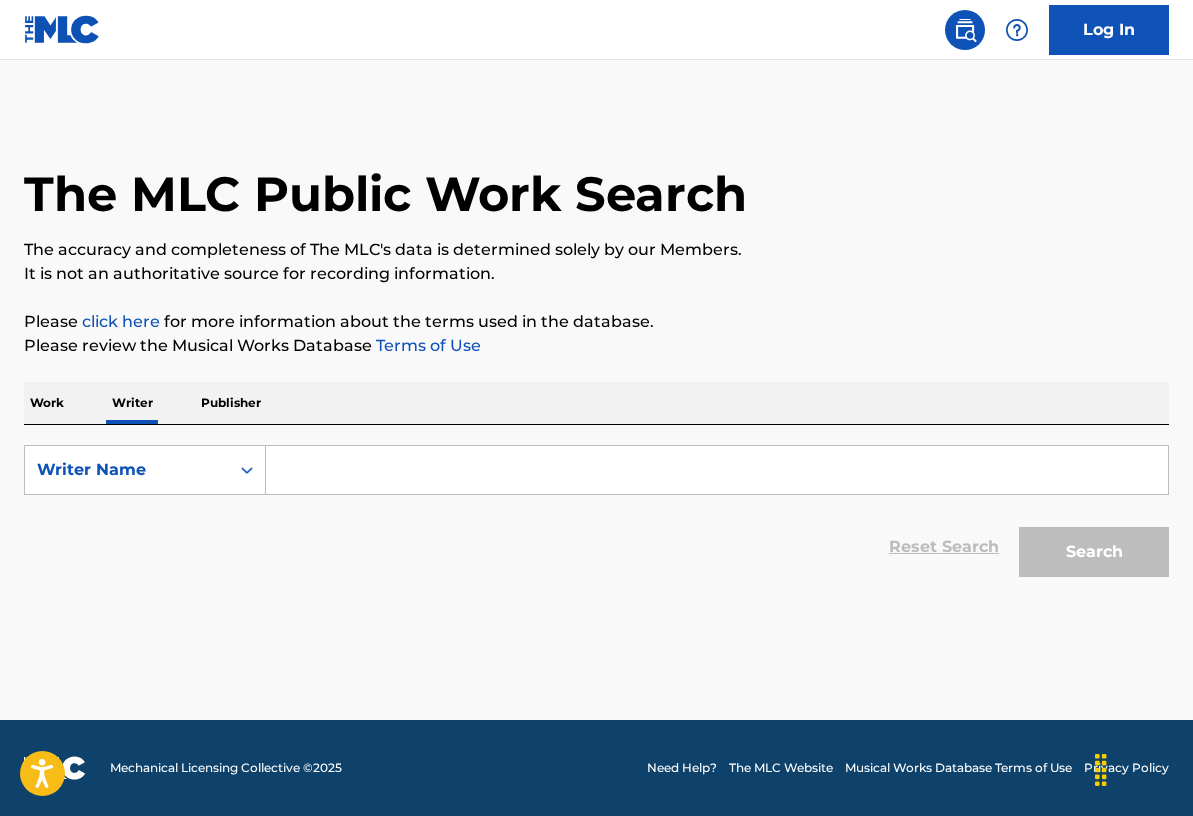 click at bounding box center (717, 470) 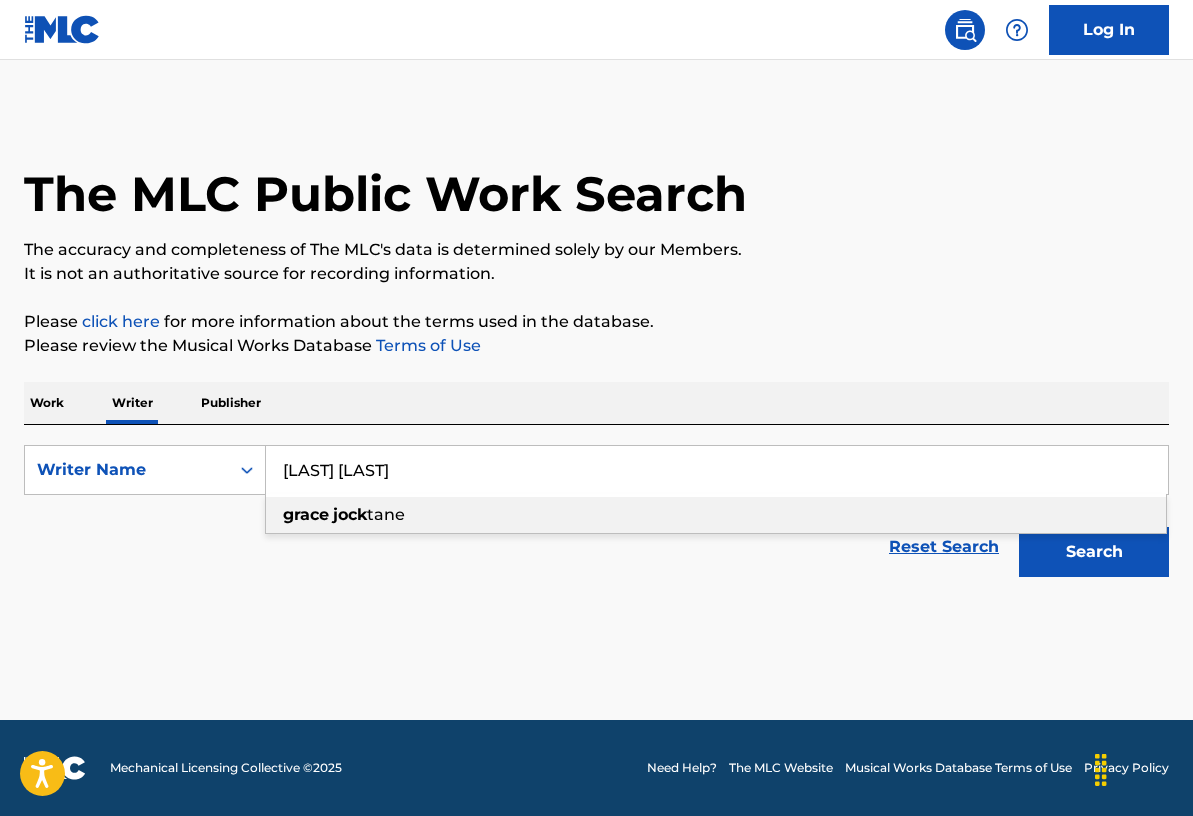 click on "jock" at bounding box center (350, 514) 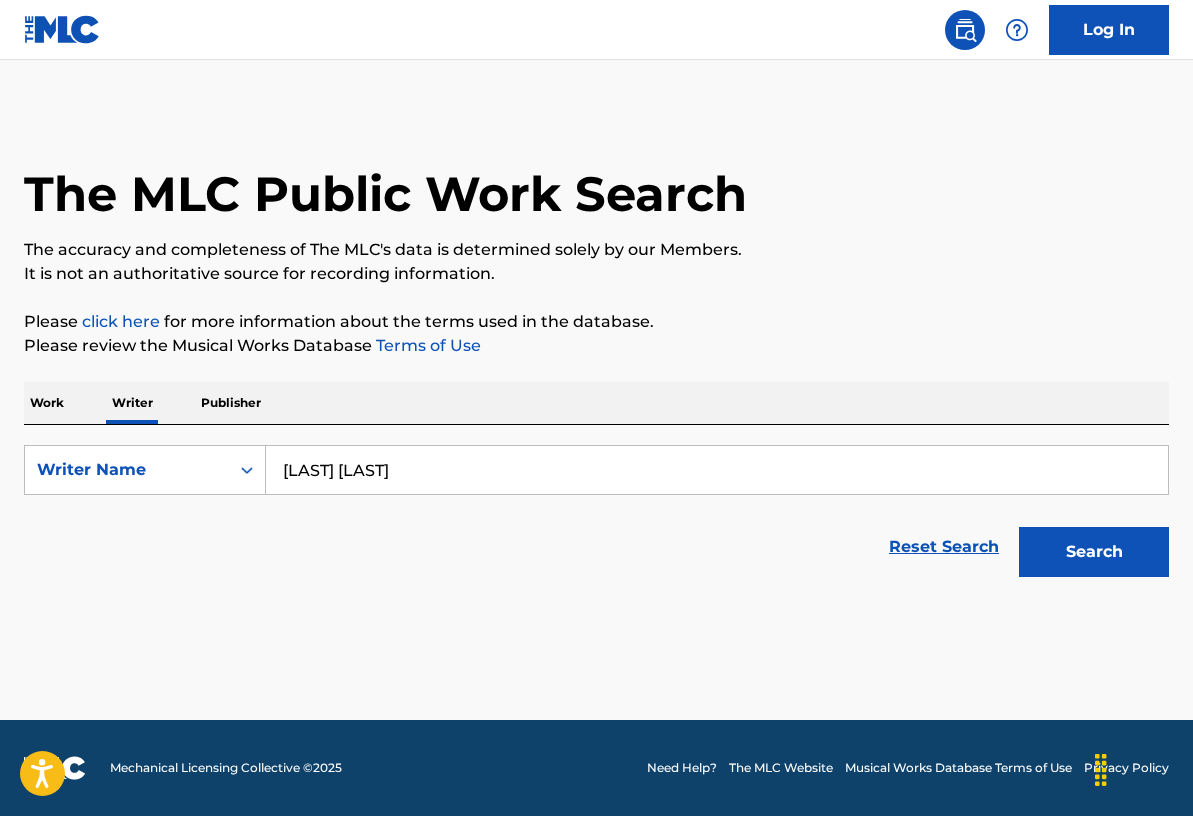 click on "Search" at bounding box center [1094, 552] 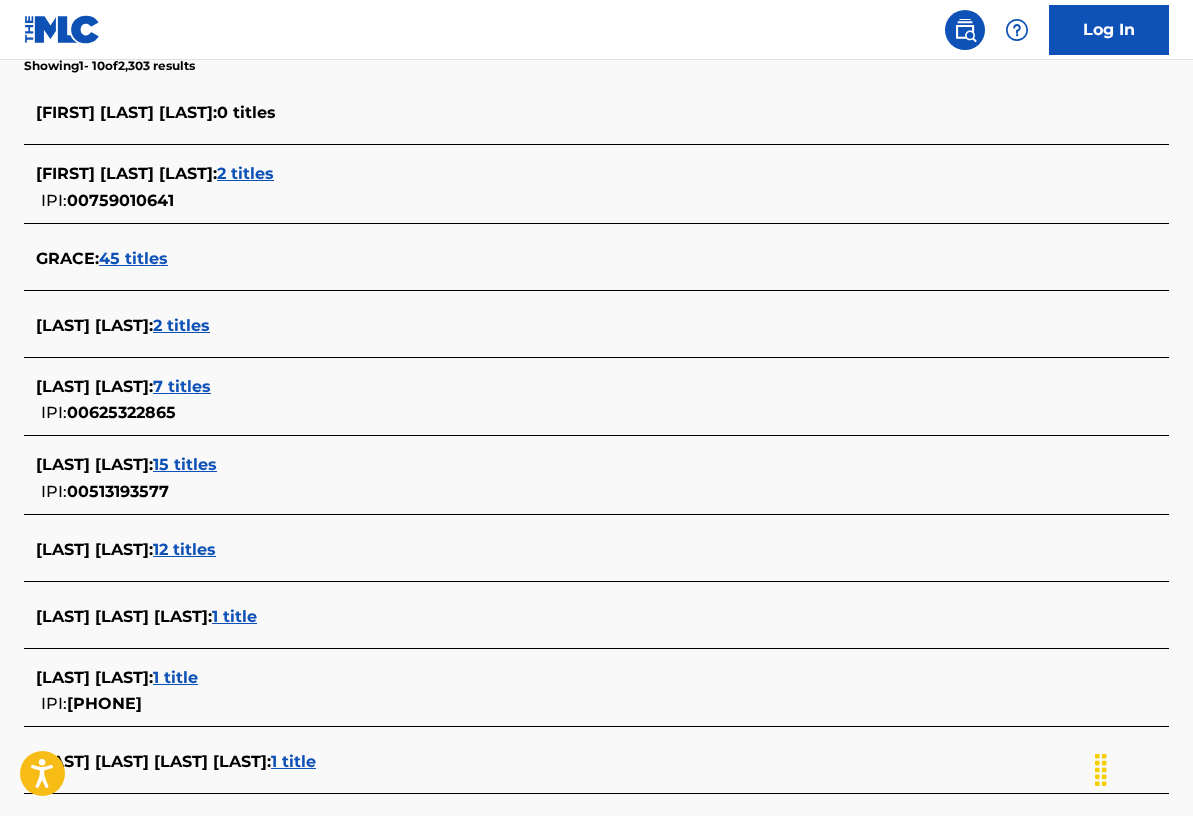 scroll, scrollTop: 603, scrollLeft: 0, axis: vertical 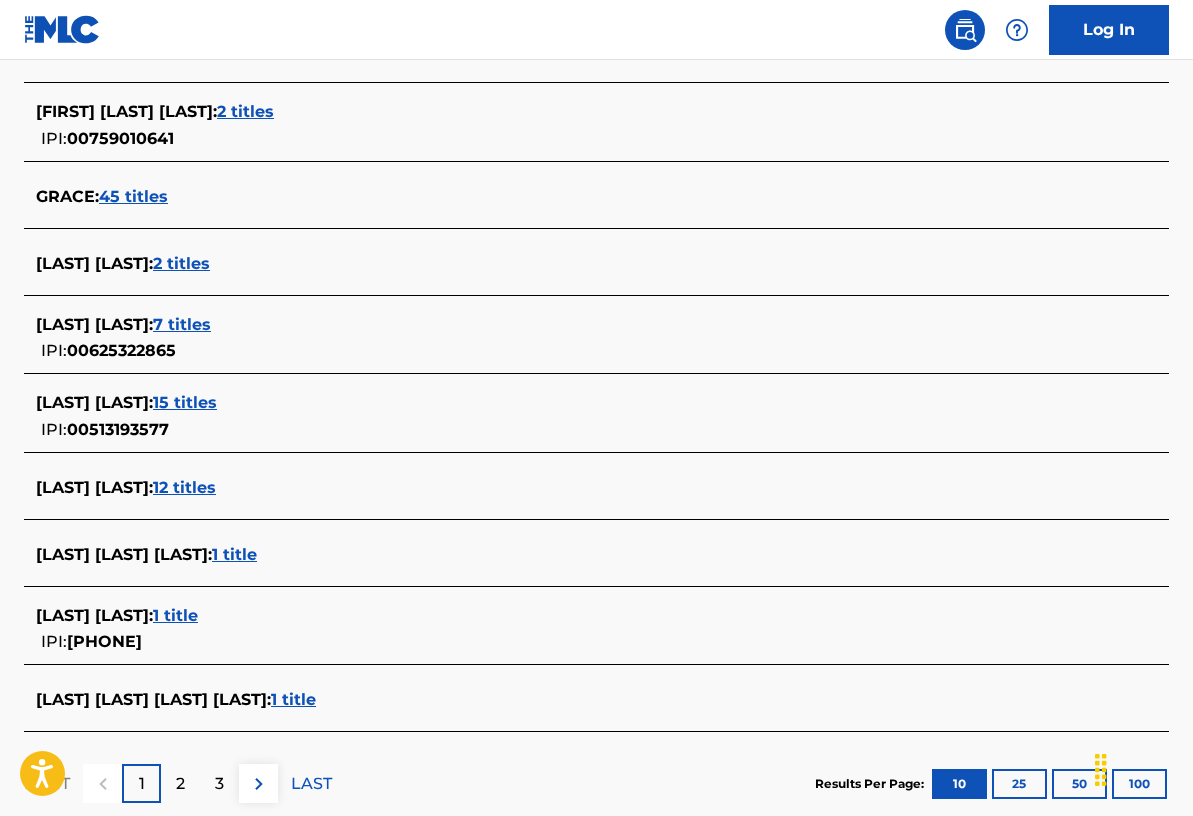 click on "15 titles" at bounding box center (185, 402) 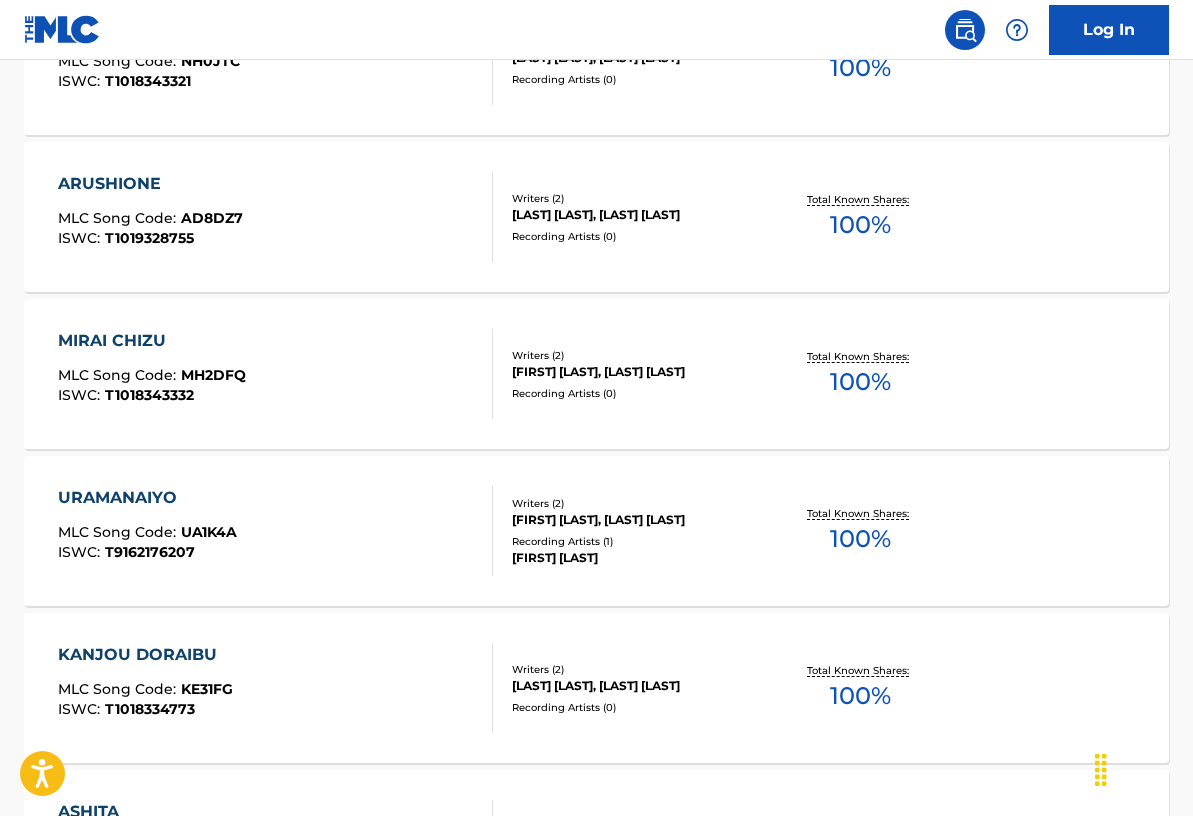 scroll, scrollTop: 0, scrollLeft: 0, axis: both 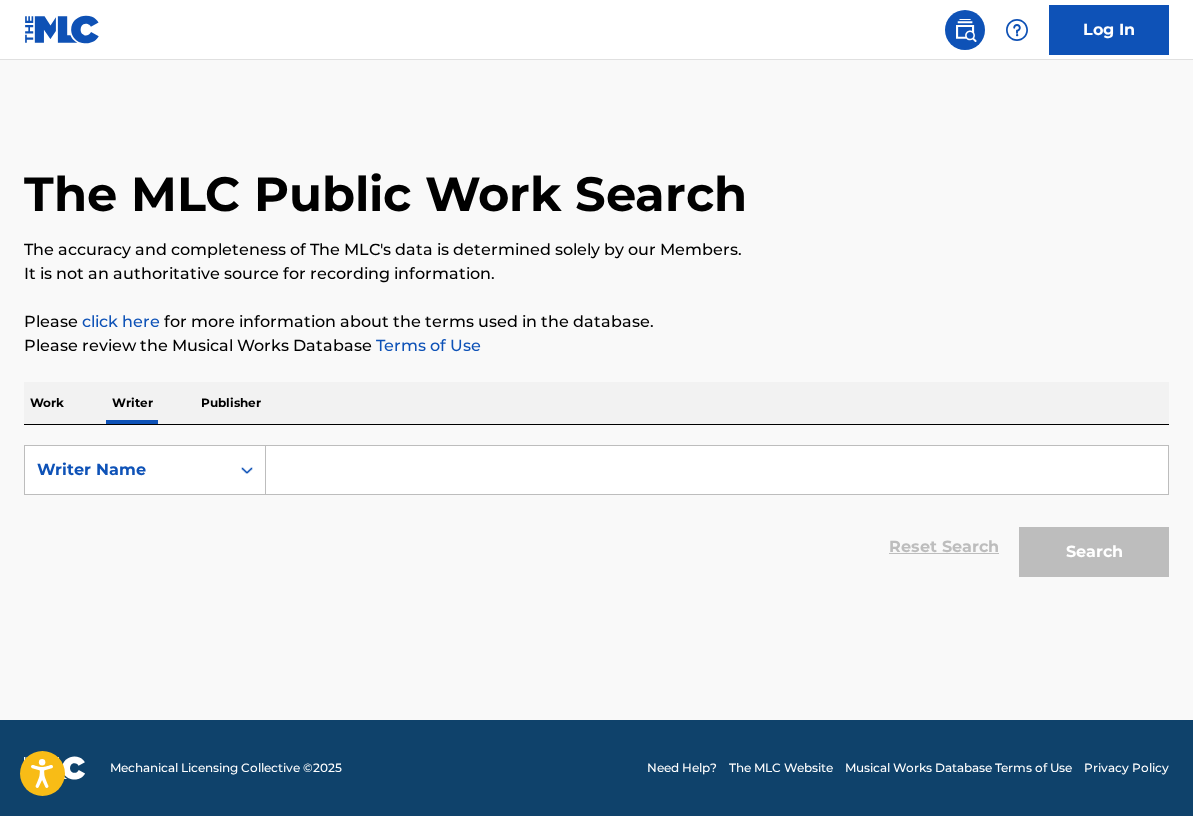 click on "Publisher" at bounding box center (231, 403) 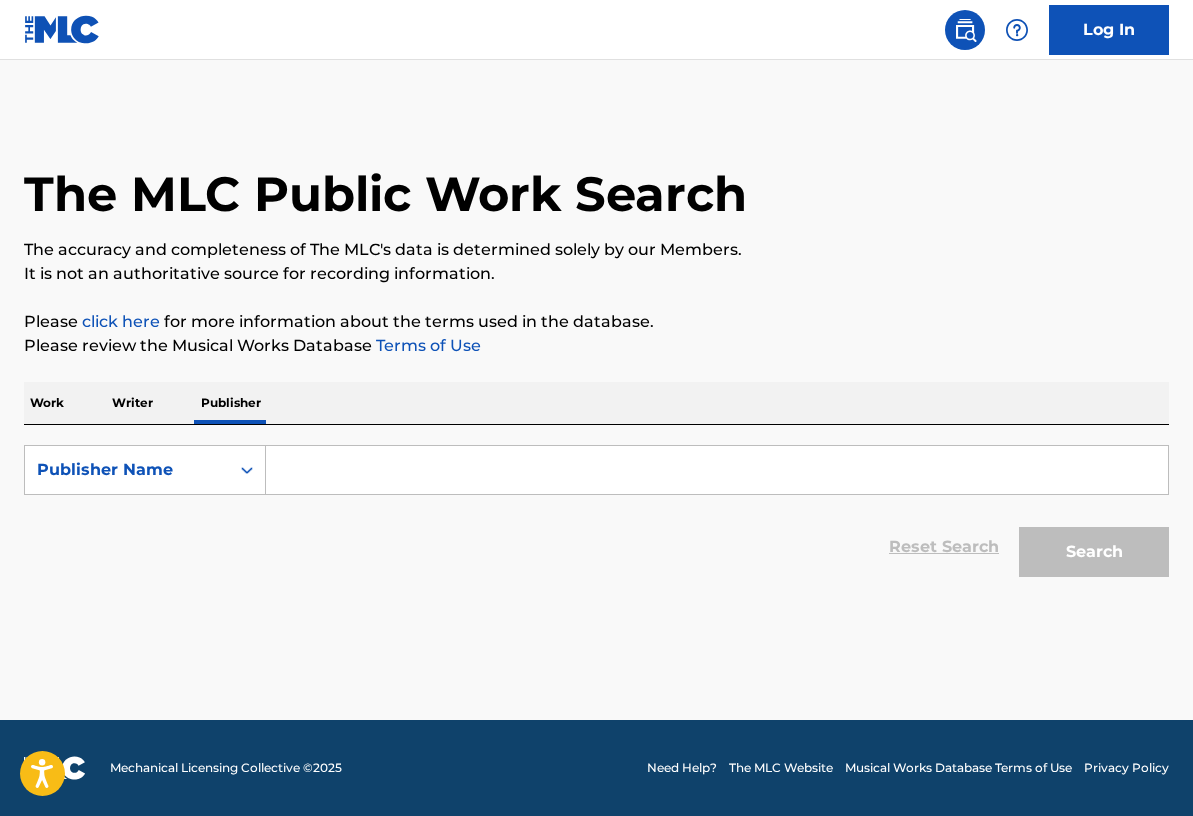 click on "Writer" at bounding box center [132, 403] 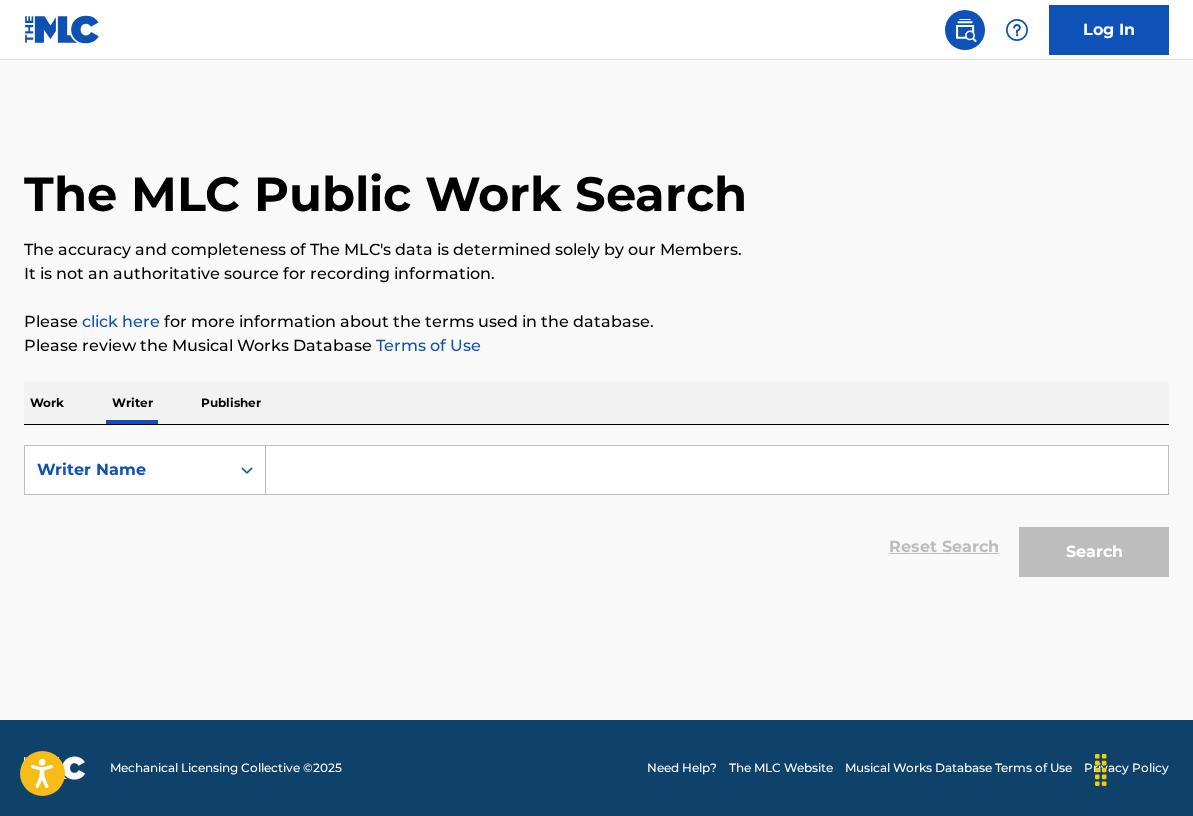 click at bounding box center [717, 470] 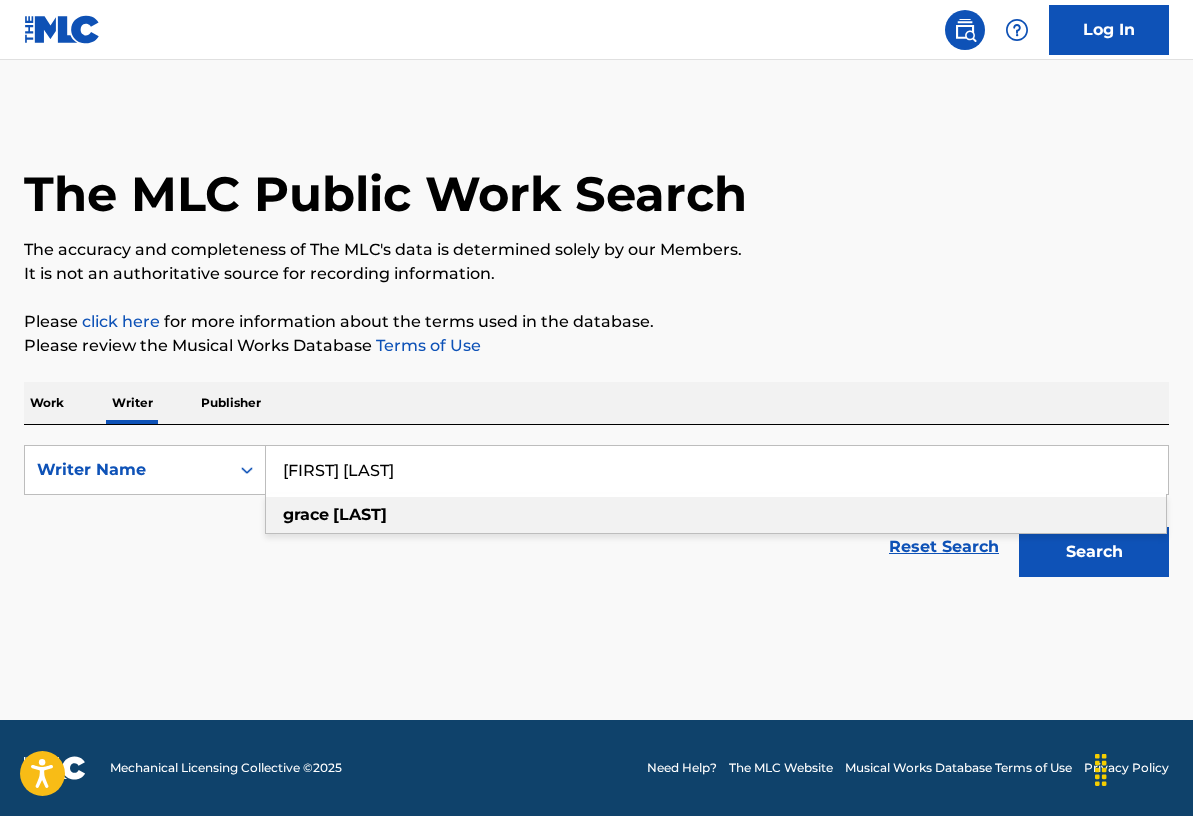 type on "Grace Jocktane" 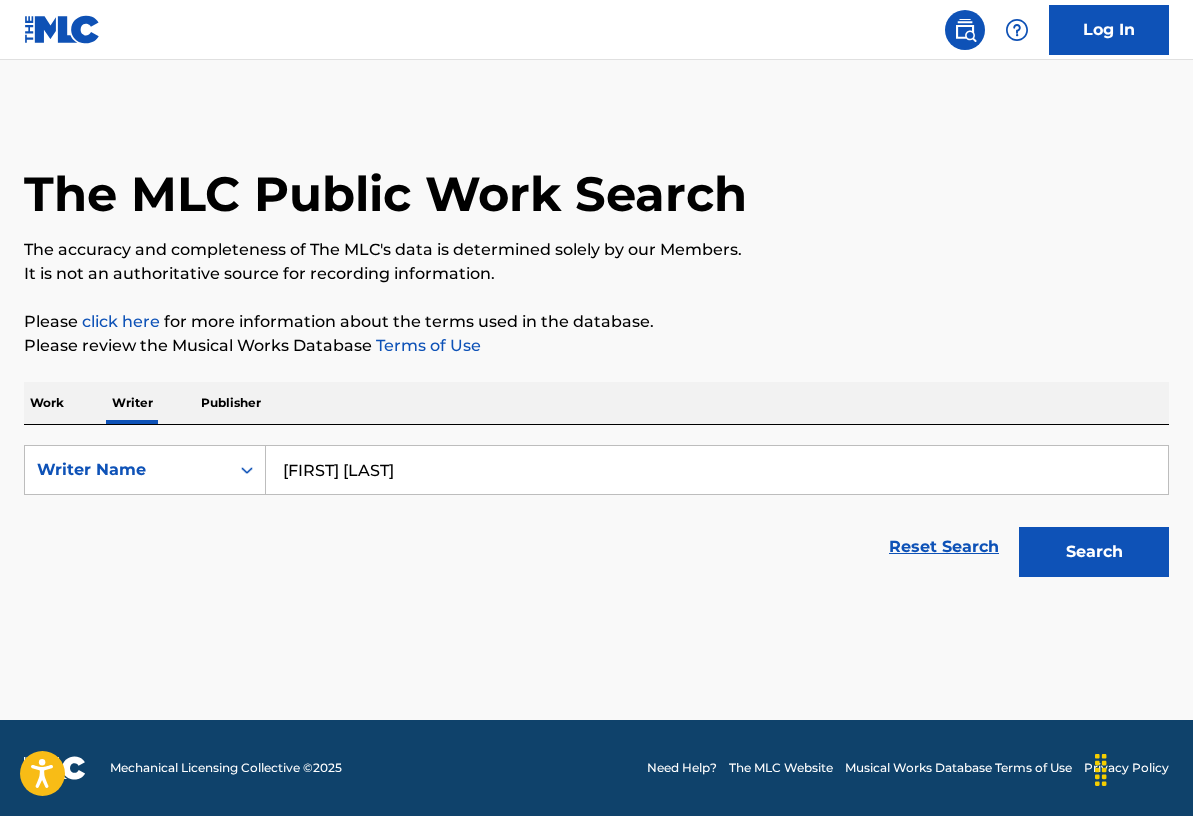 click on "Search" at bounding box center [1089, 547] 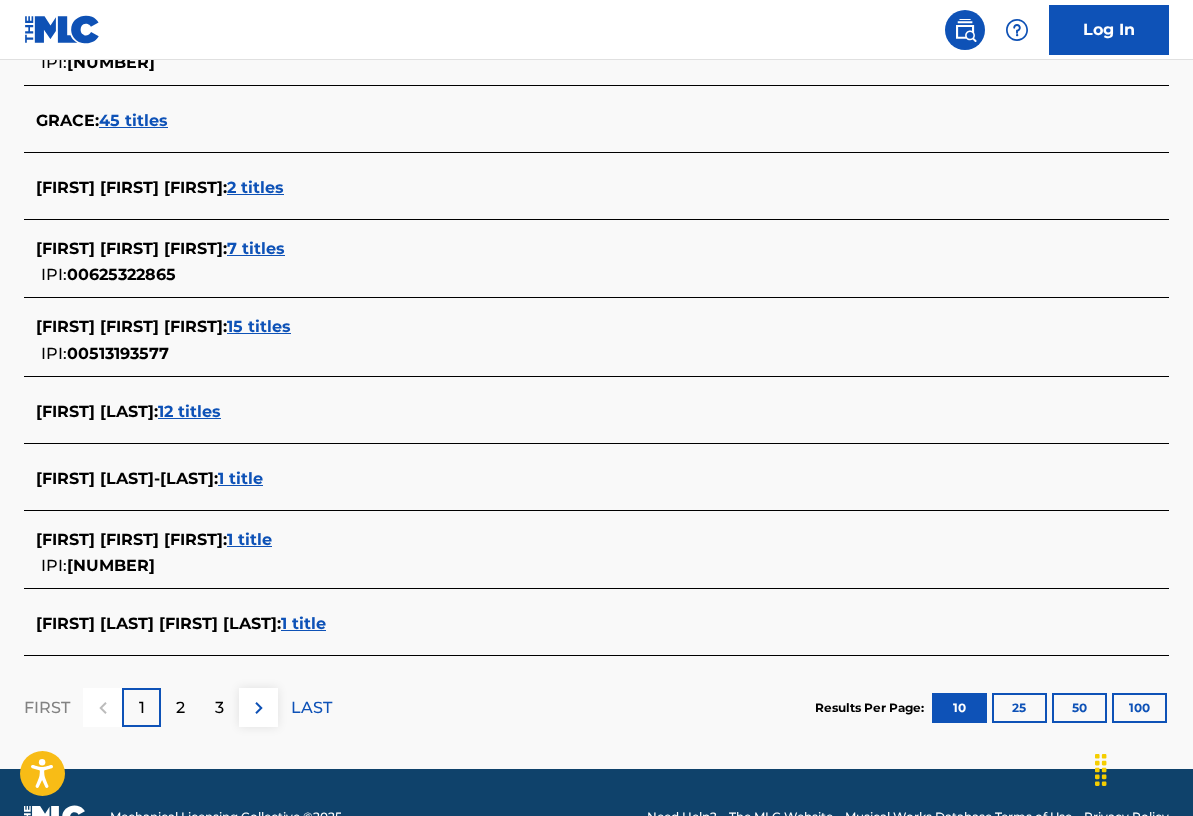scroll, scrollTop: 681, scrollLeft: 0, axis: vertical 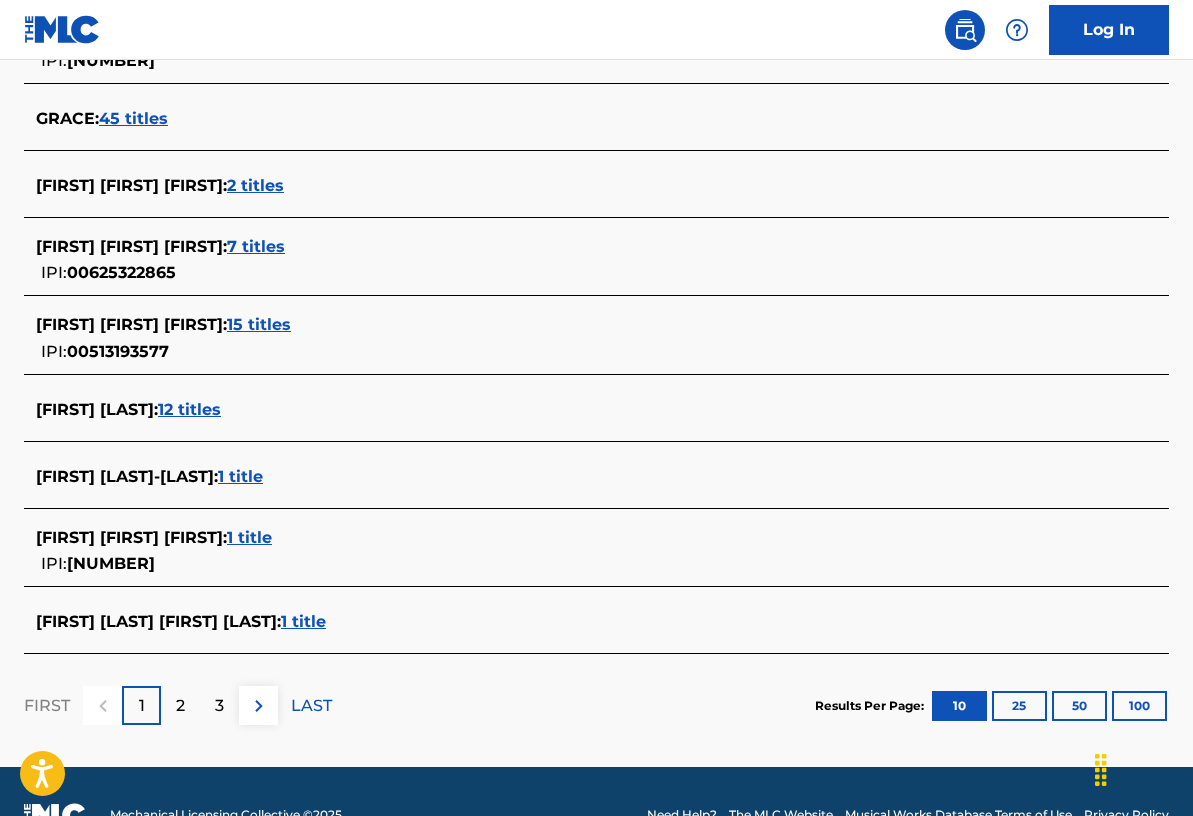 click on "12 titles" at bounding box center [189, 409] 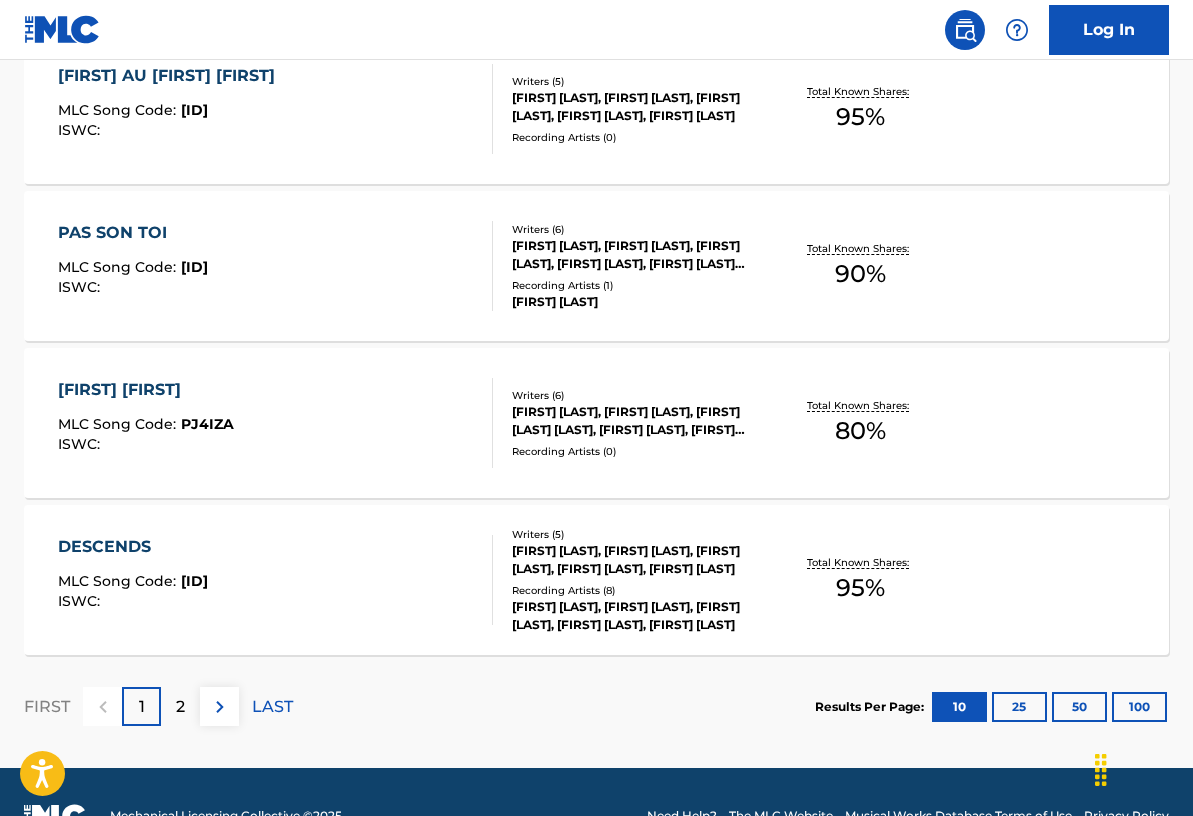 scroll, scrollTop: 1632, scrollLeft: 0, axis: vertical 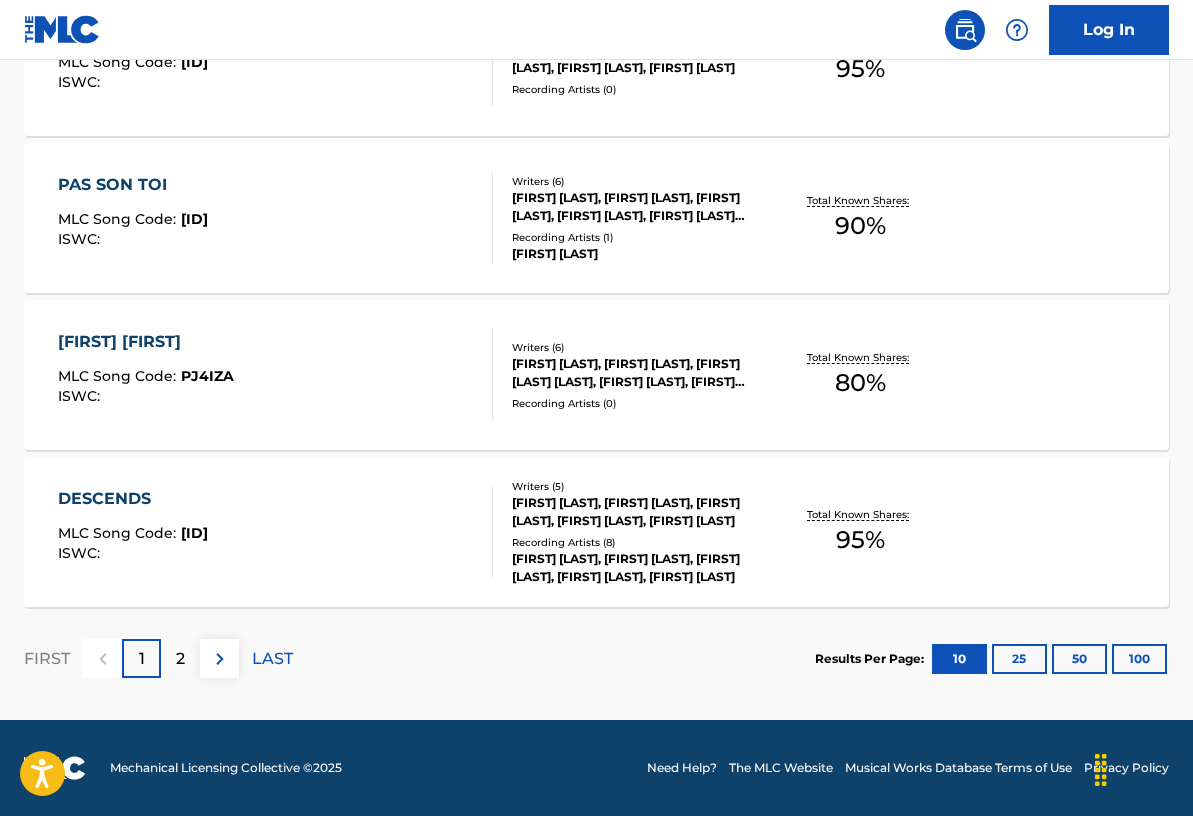 click on "2" at bounding box center [180, 658] 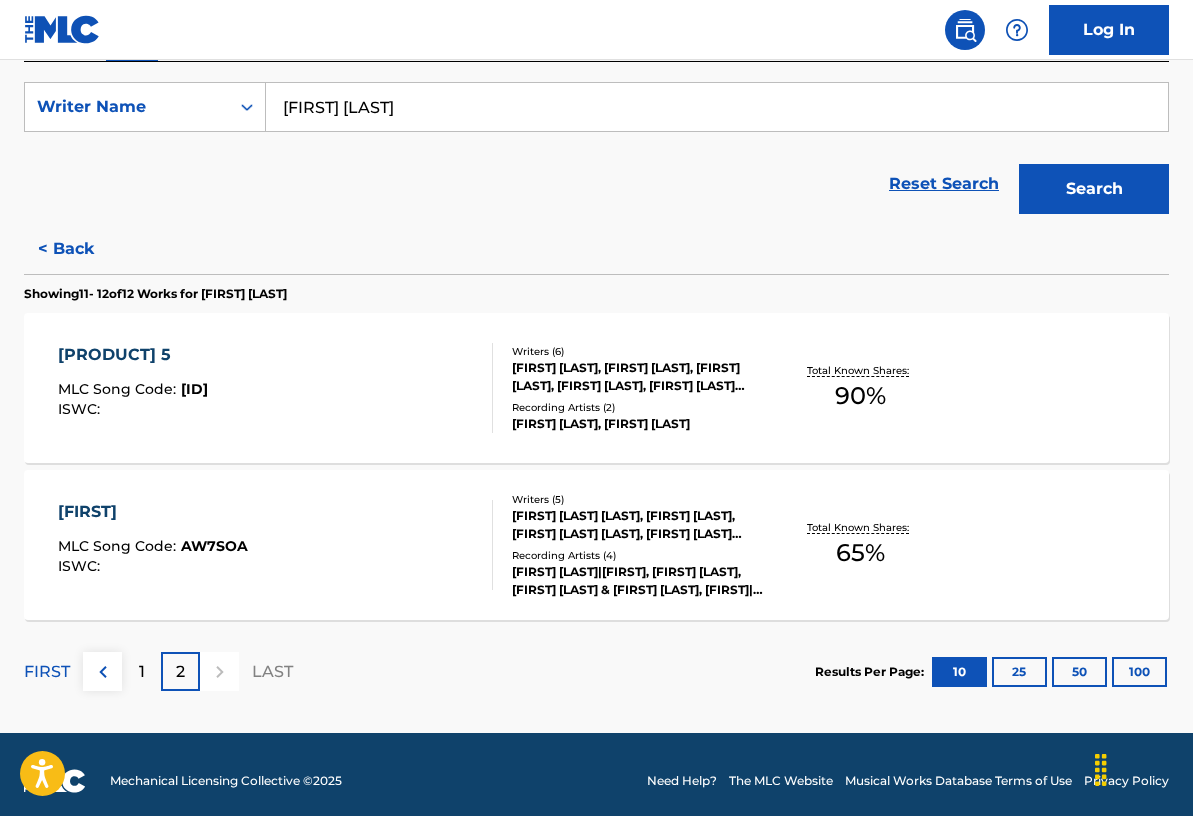 scroll, scrollTop: 376, scrollLeft: 0, axis: vertical 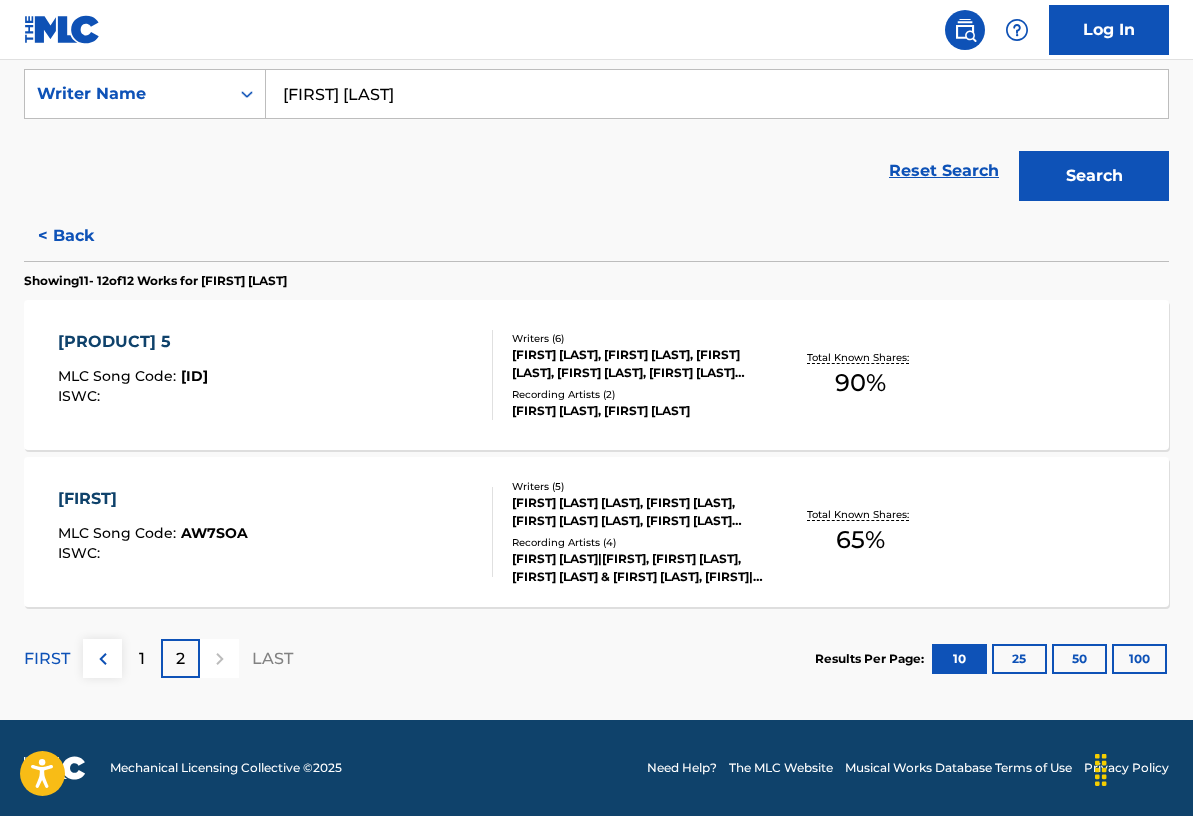 click on "APPLAUDISE" at bounding box center (153, 499) 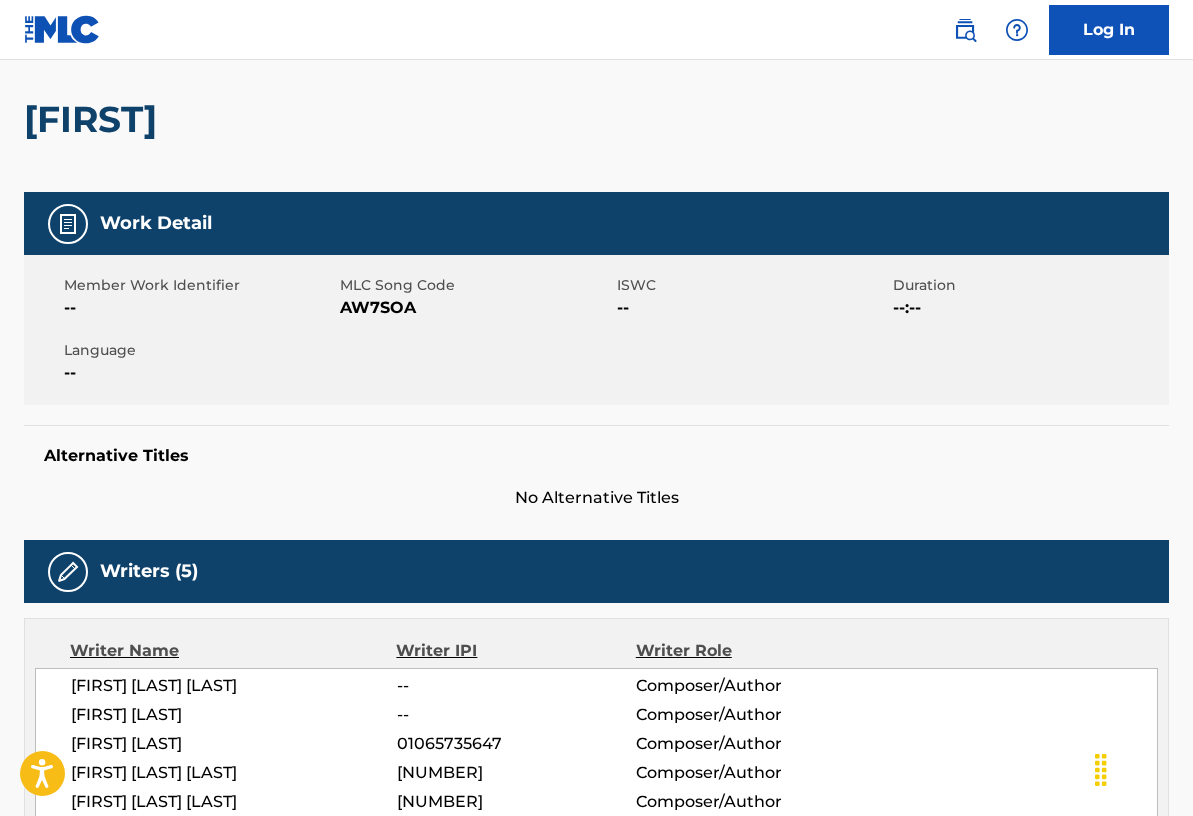 scroll, scrollTop: 0, scrollLeft: 0, axis: both 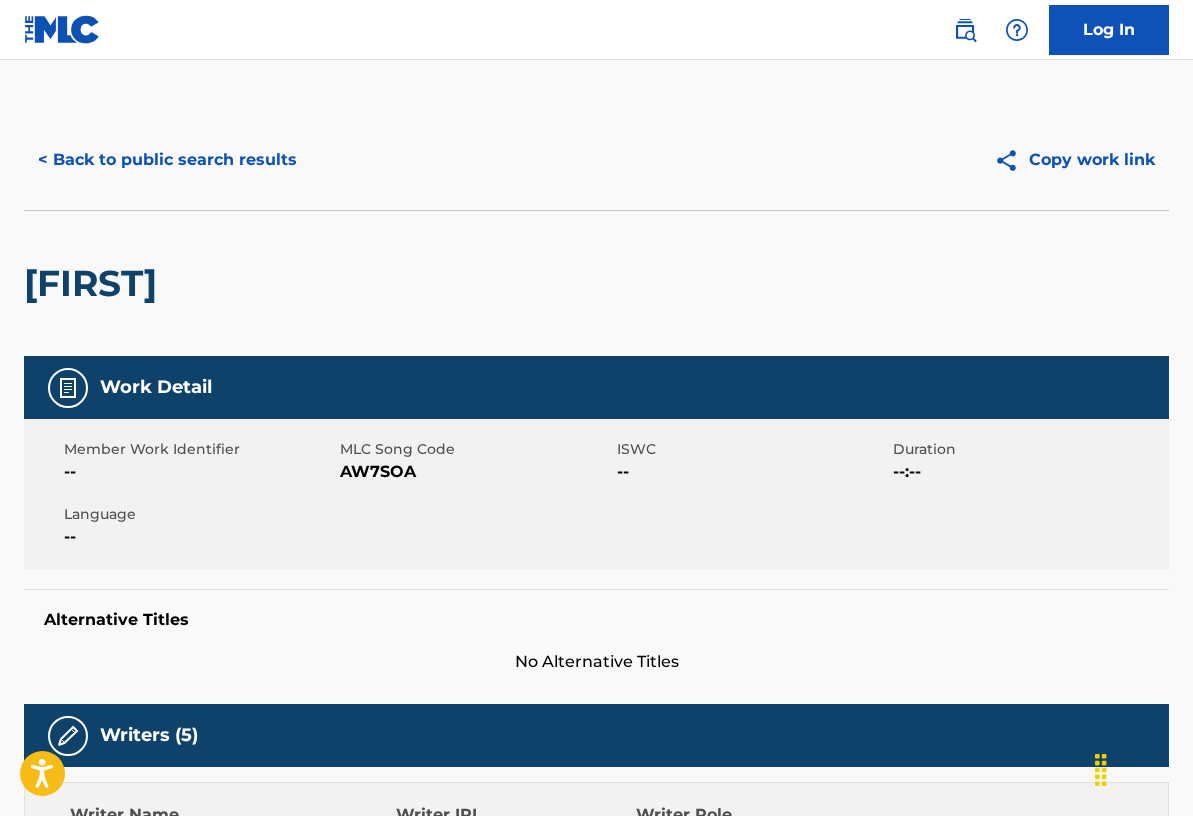 click on "< Back to public search results" at bounding box center [167, 160] 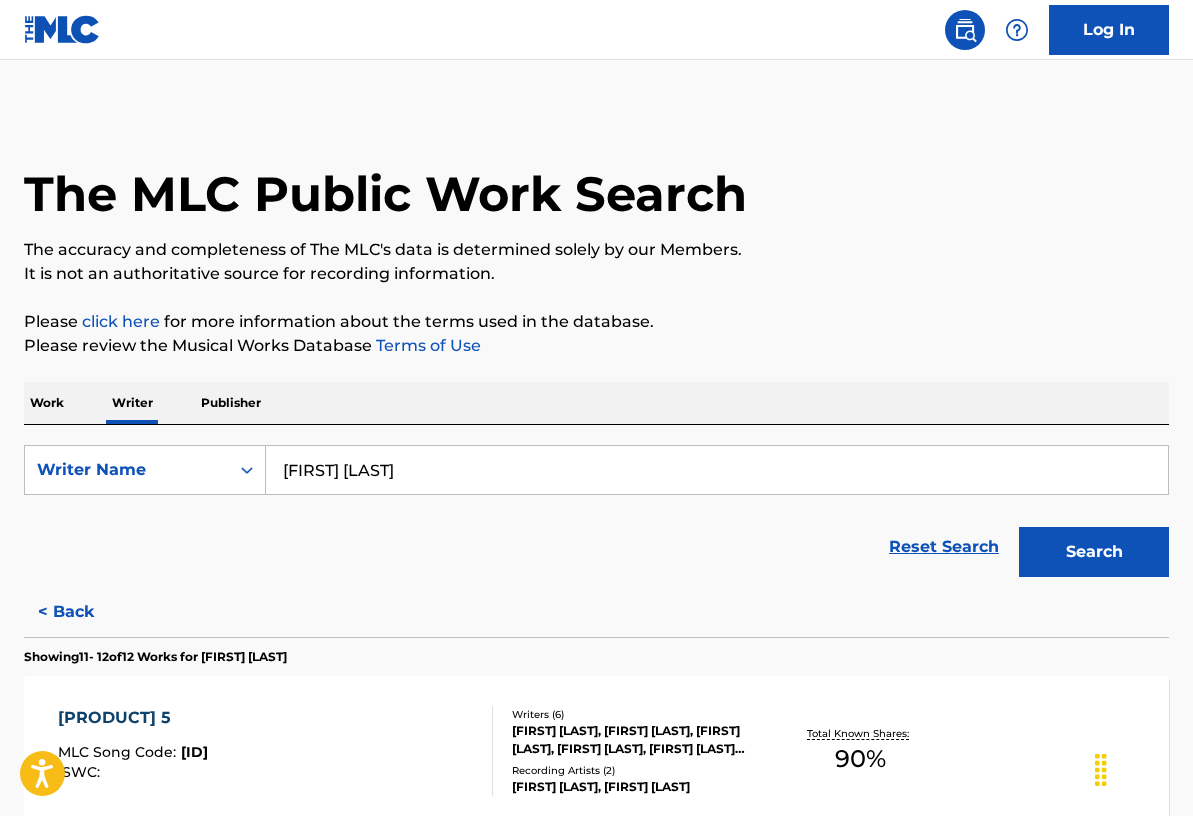 click on "Work" at bounding box center [47, 403] 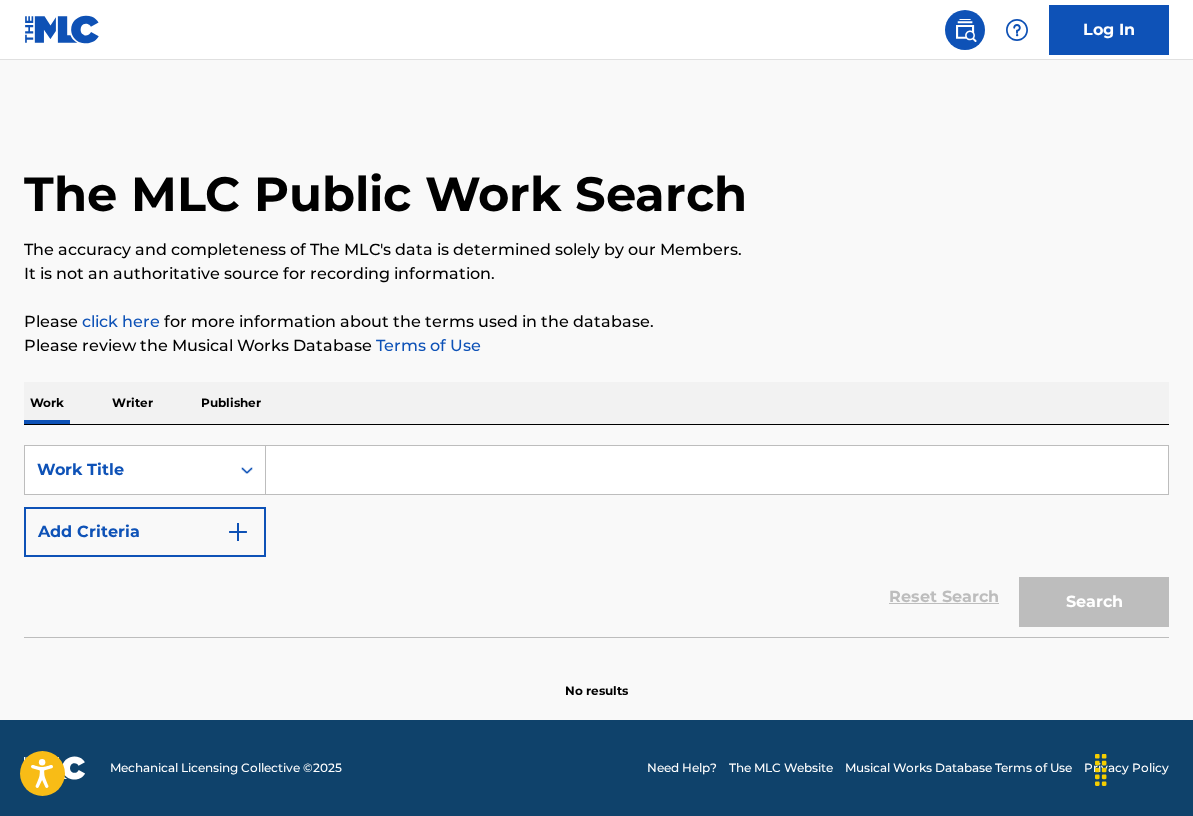 click at bounding box center [717, 470] 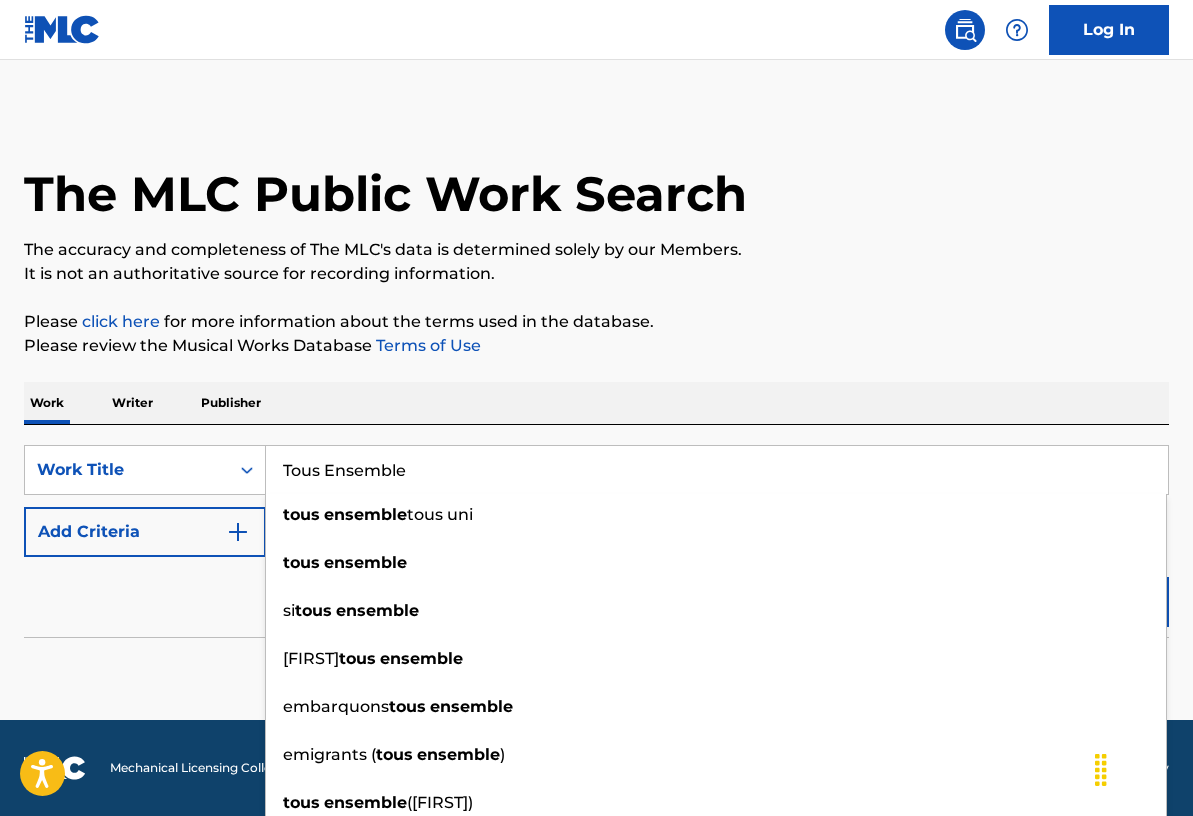 type on "Tous Ensemble" 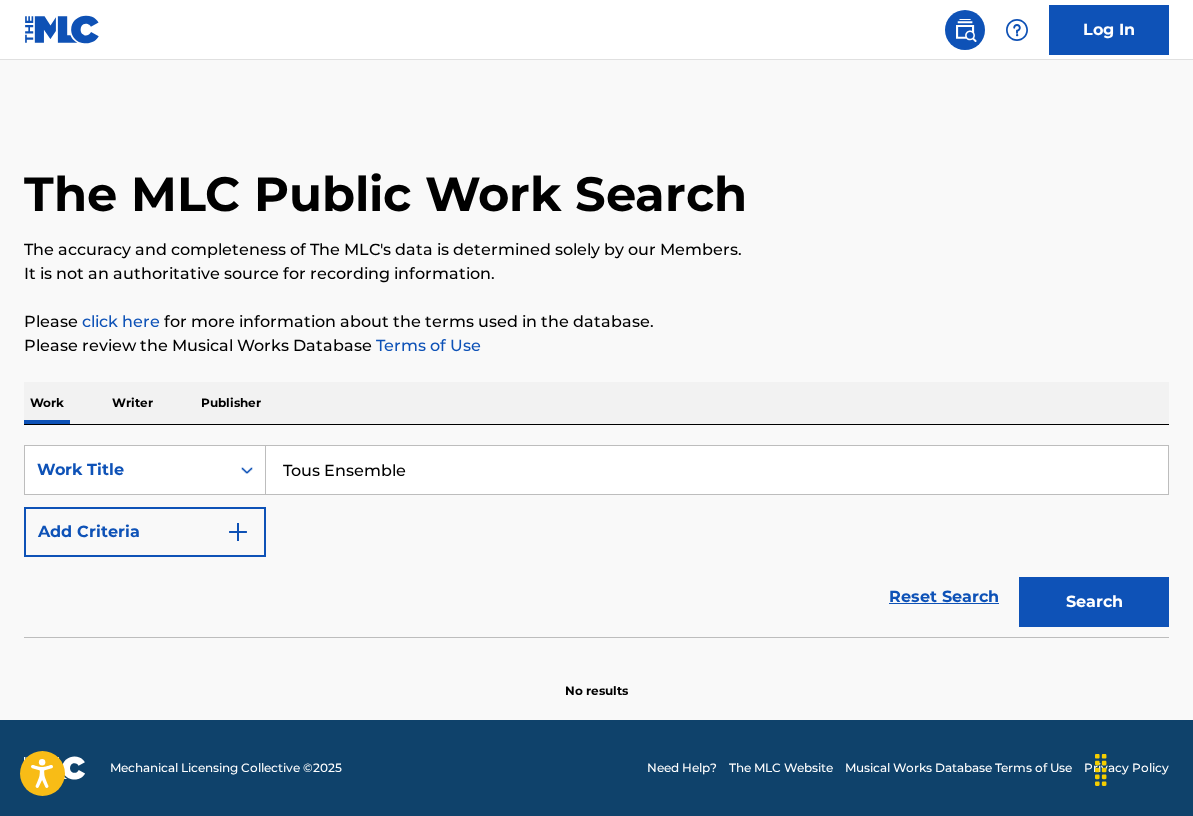 click on "No results" at bounding box center (596, 674) 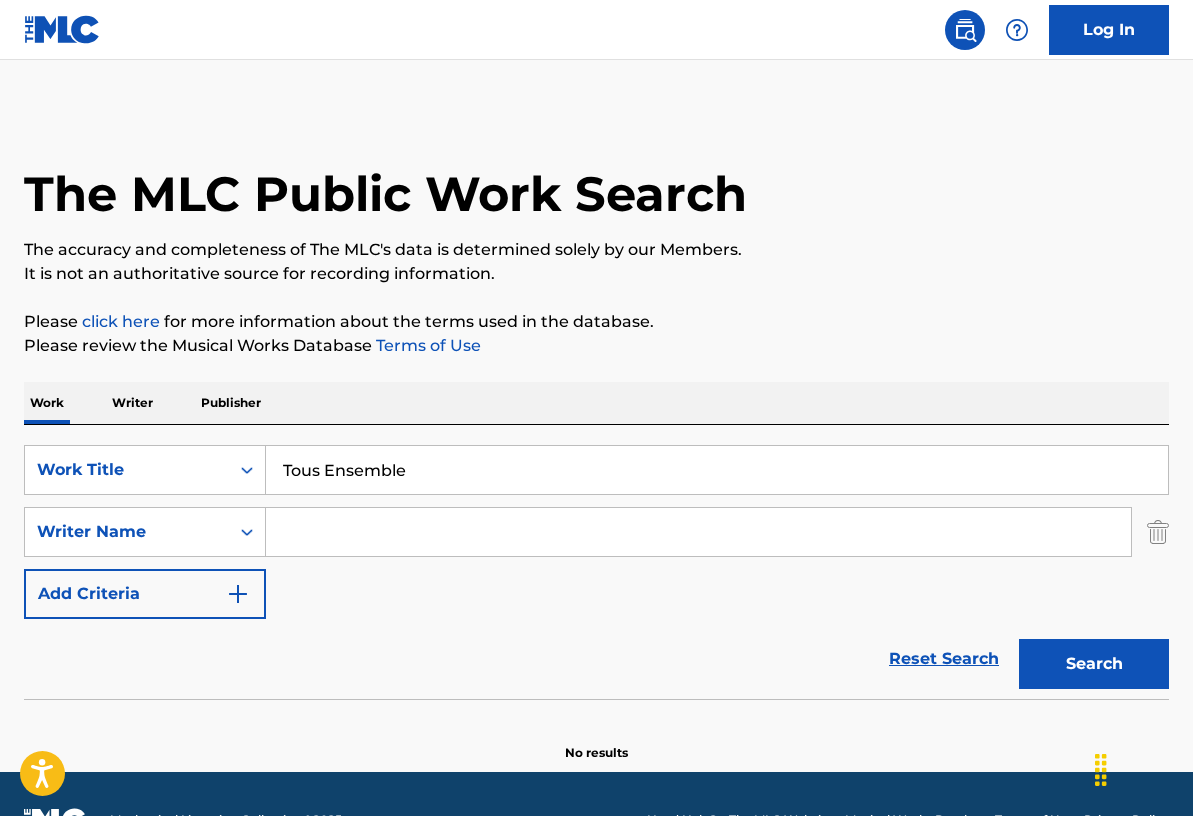 click at bounding box center (698, 532) 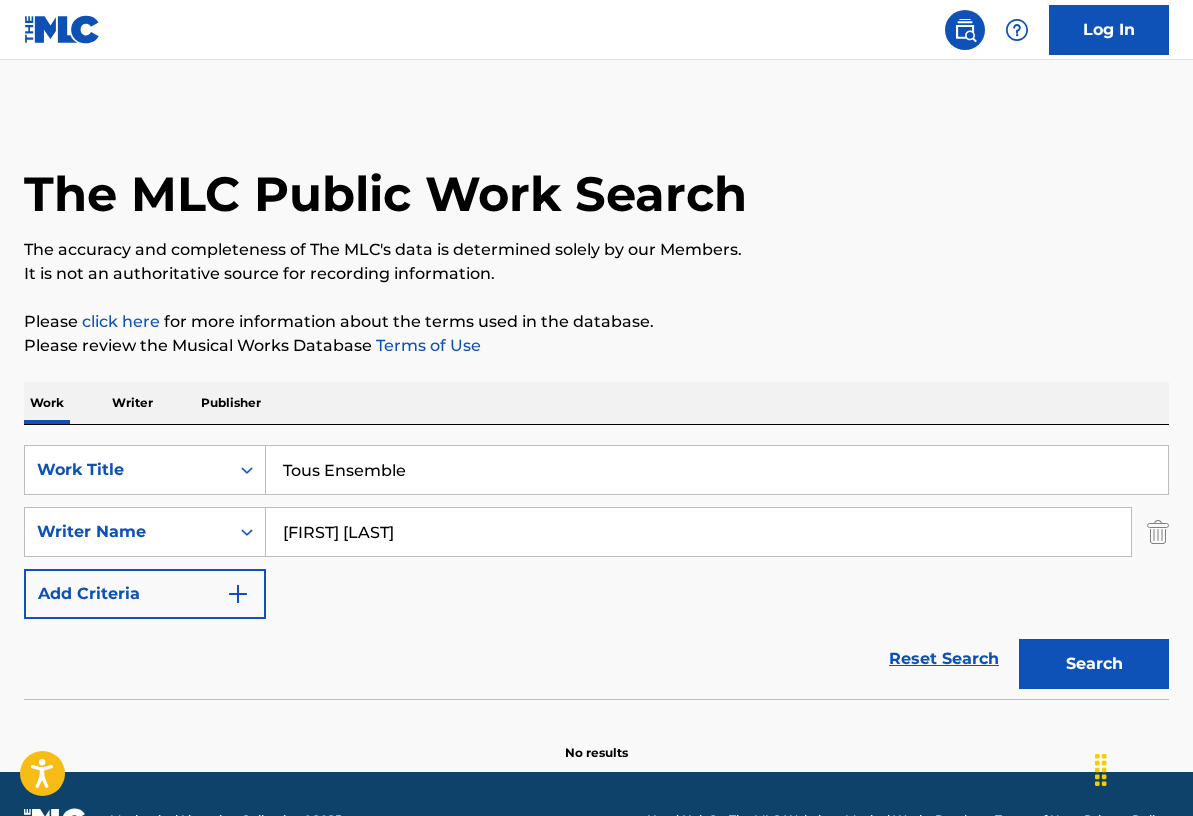 click on "Search" at bounding box center [1094, 664] 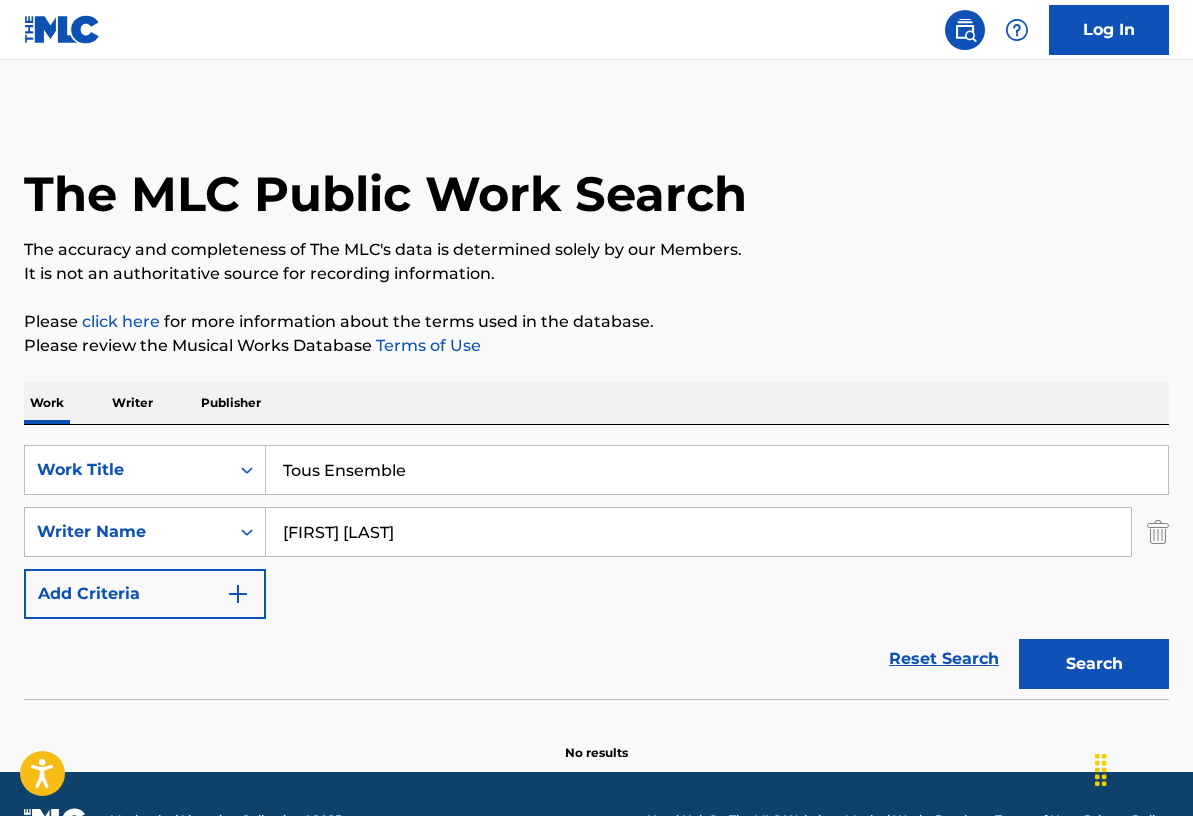 scroll, scrollTop: 52, scrollLeft: 0, axis: vertical 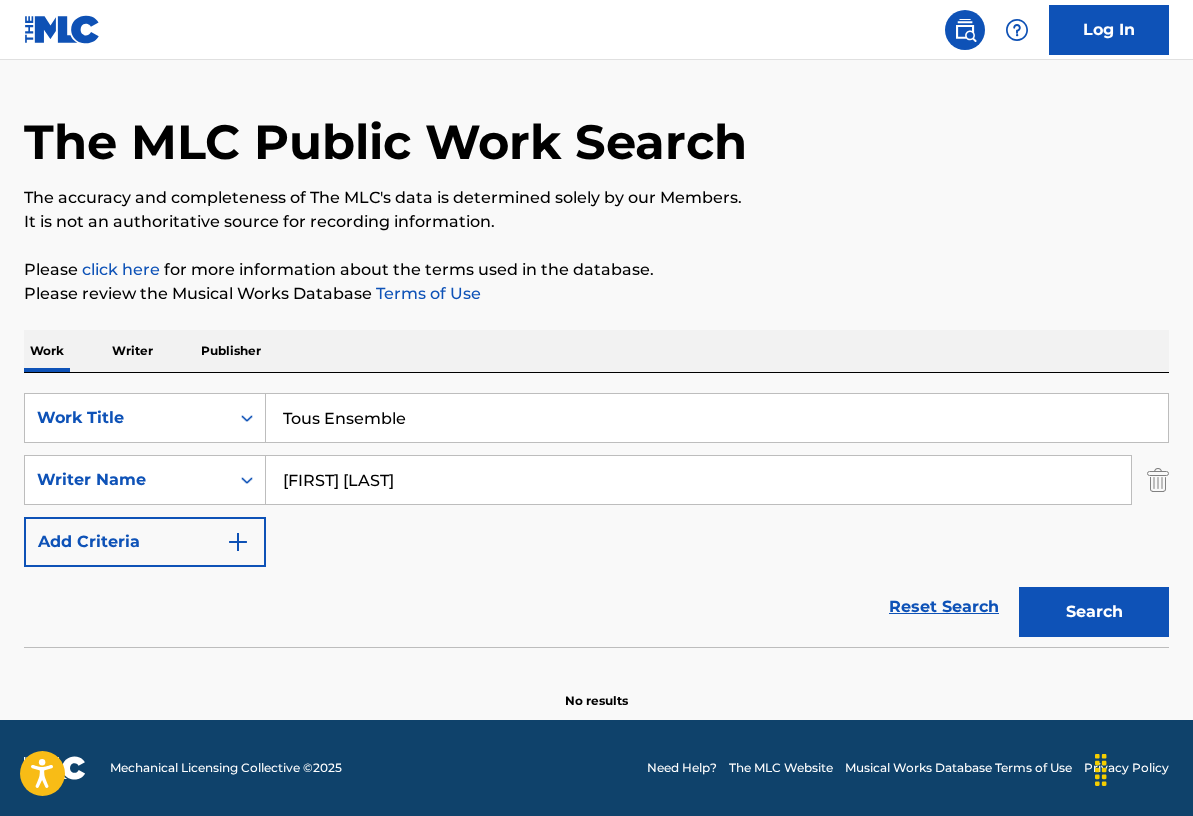 click on "Writer" at bounding box center (132, 351) 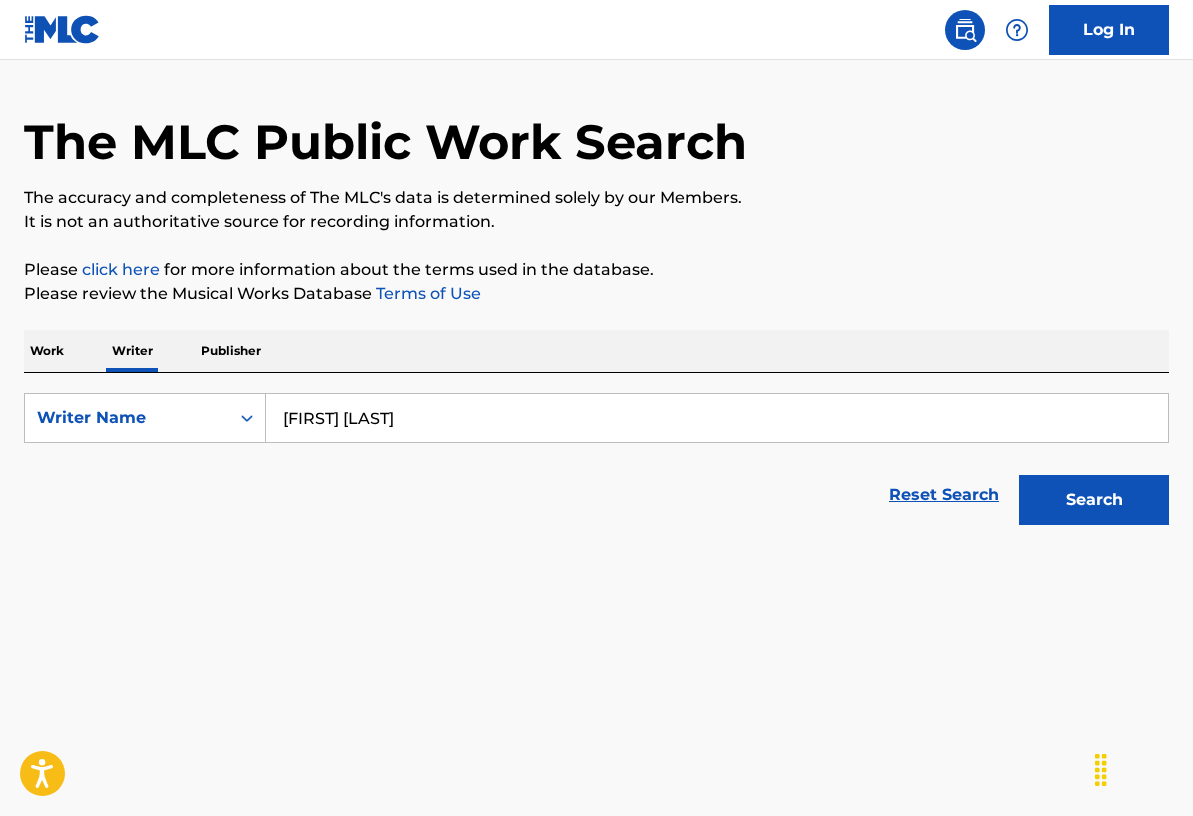 scroll, scrollTop: 0, scrollLeft: 0, axis: both 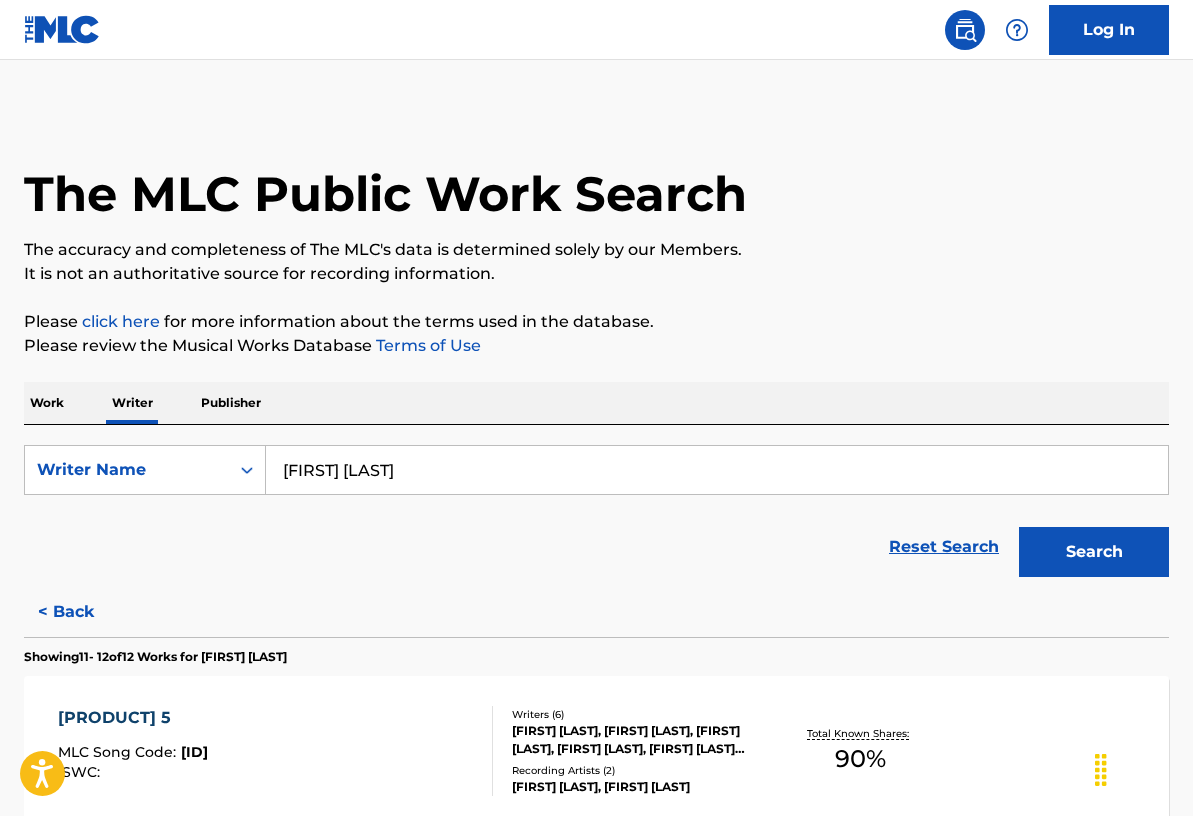 click on "Grace Jocktane" at bounding box center [717, 470] 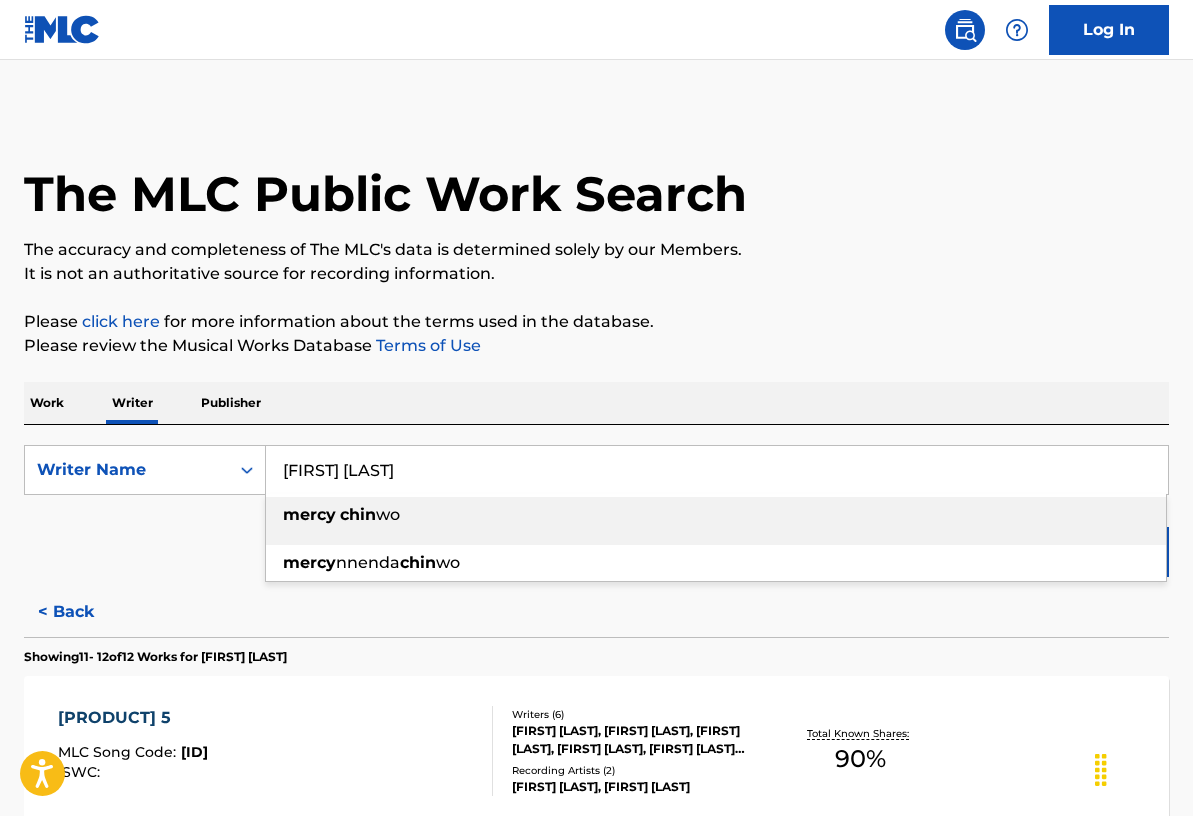 click on "mercy" at bounding box center (309, 514) 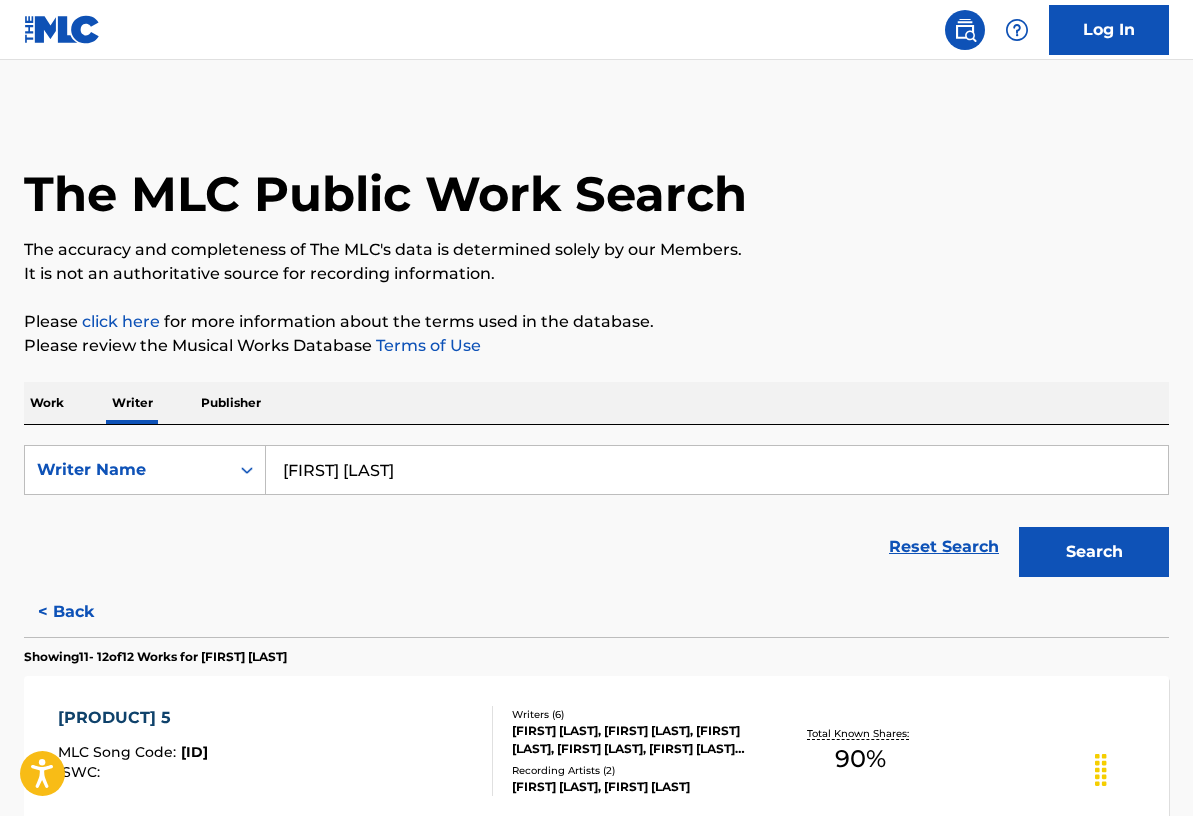 scroll, scrollTop: 46, scrollLeft: 0, axis: vertical 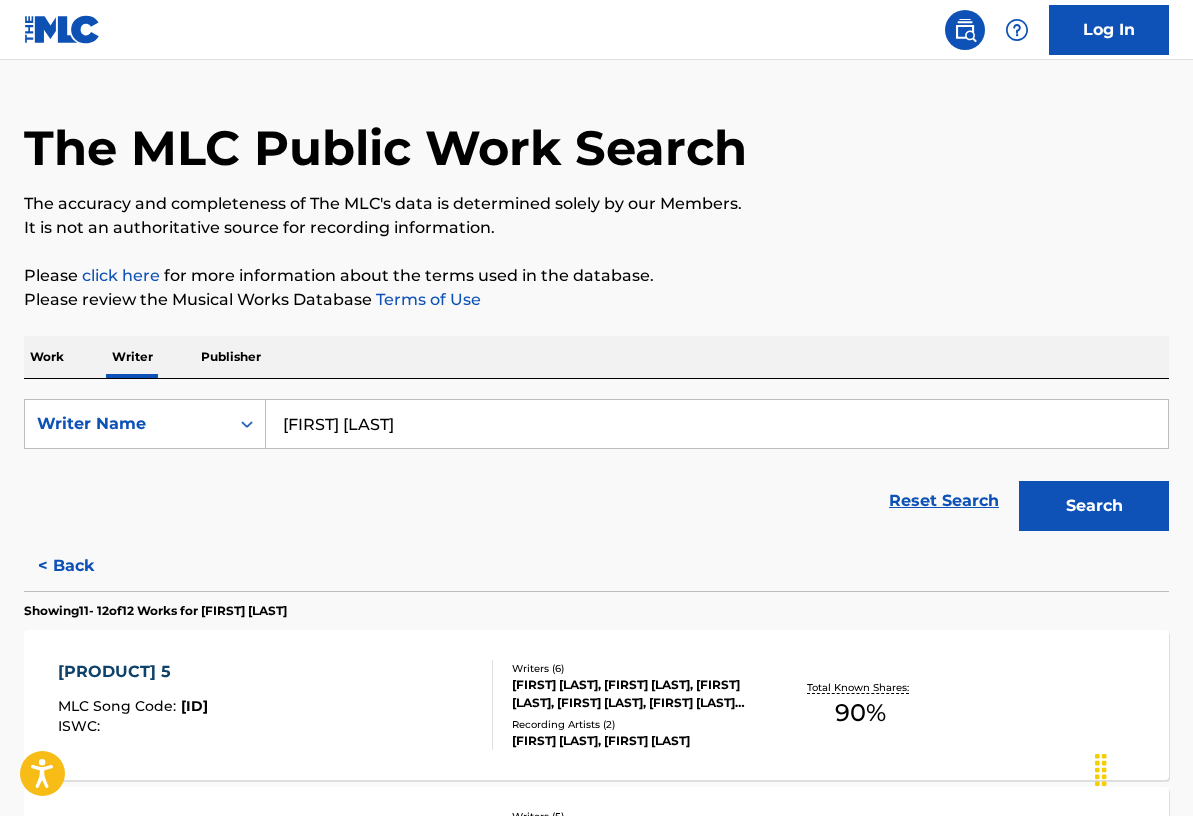 click on "Search" at bounding box center (1089, 501) 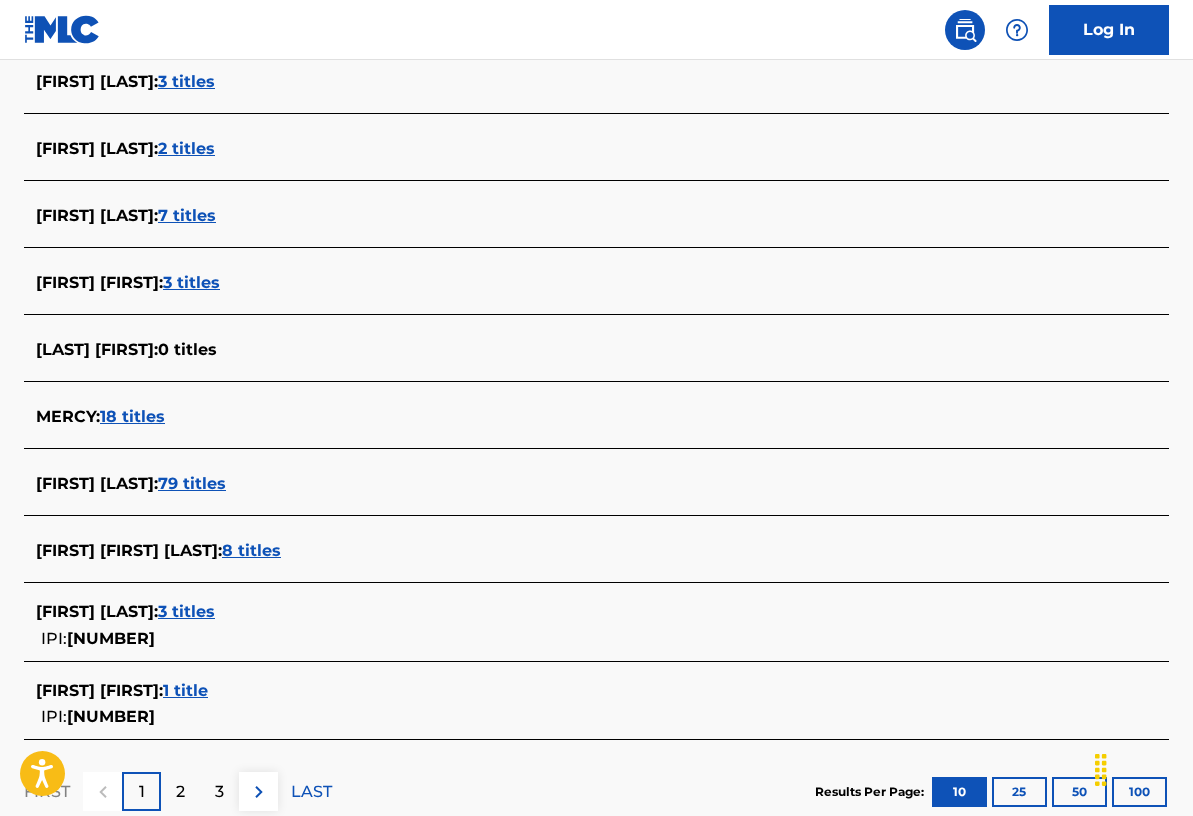 scroll, scrollTop: 579, scrollLeft: 0, axis: vertical 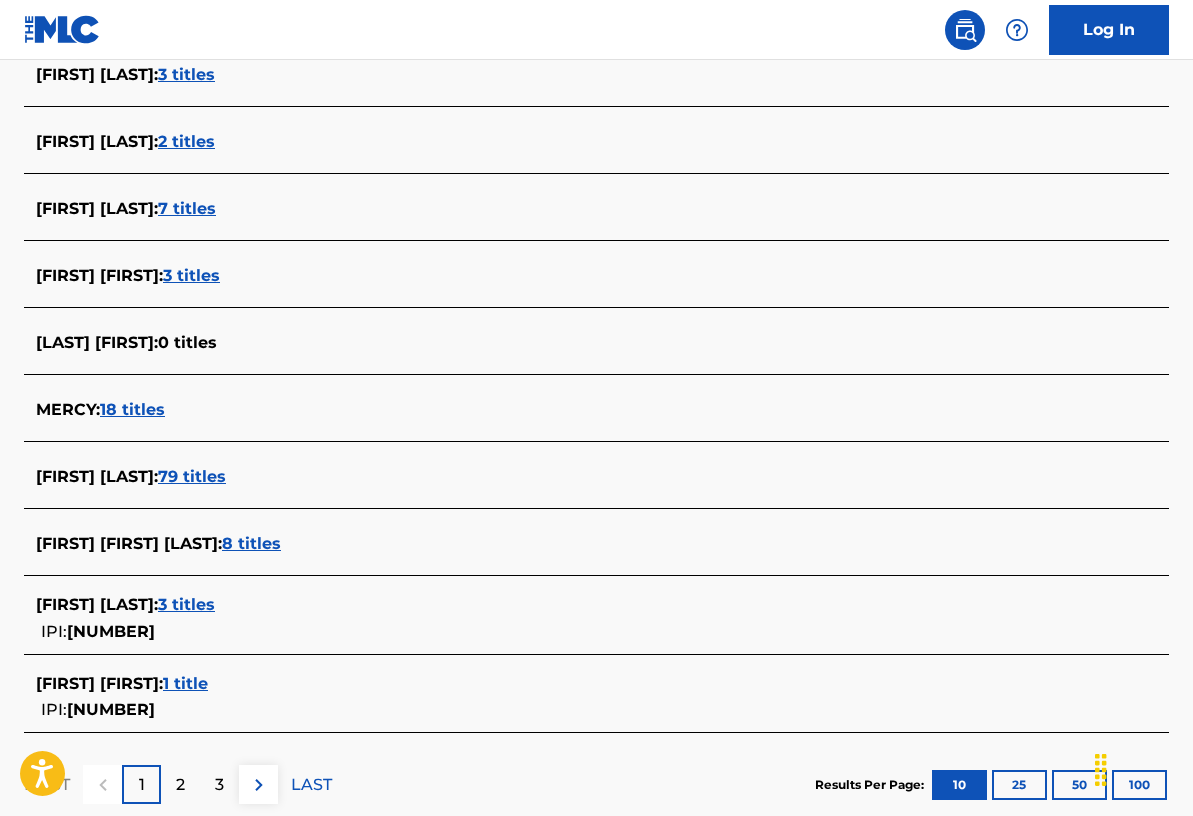 click on "79 titles" at bounding box center (192, 476) 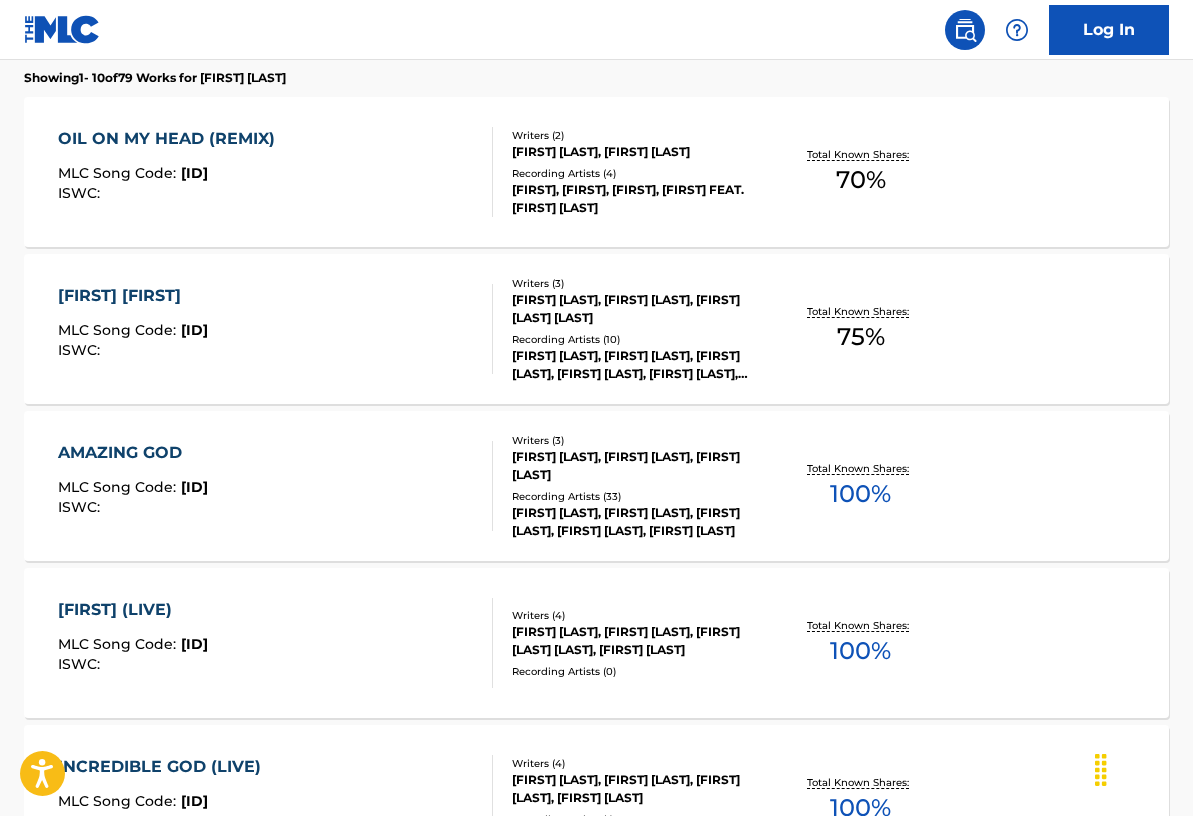 click on "EBEN, EBEN, EBEN, EBEN FEAT. MERCY CHINWO" at bounding box center [638, 199] 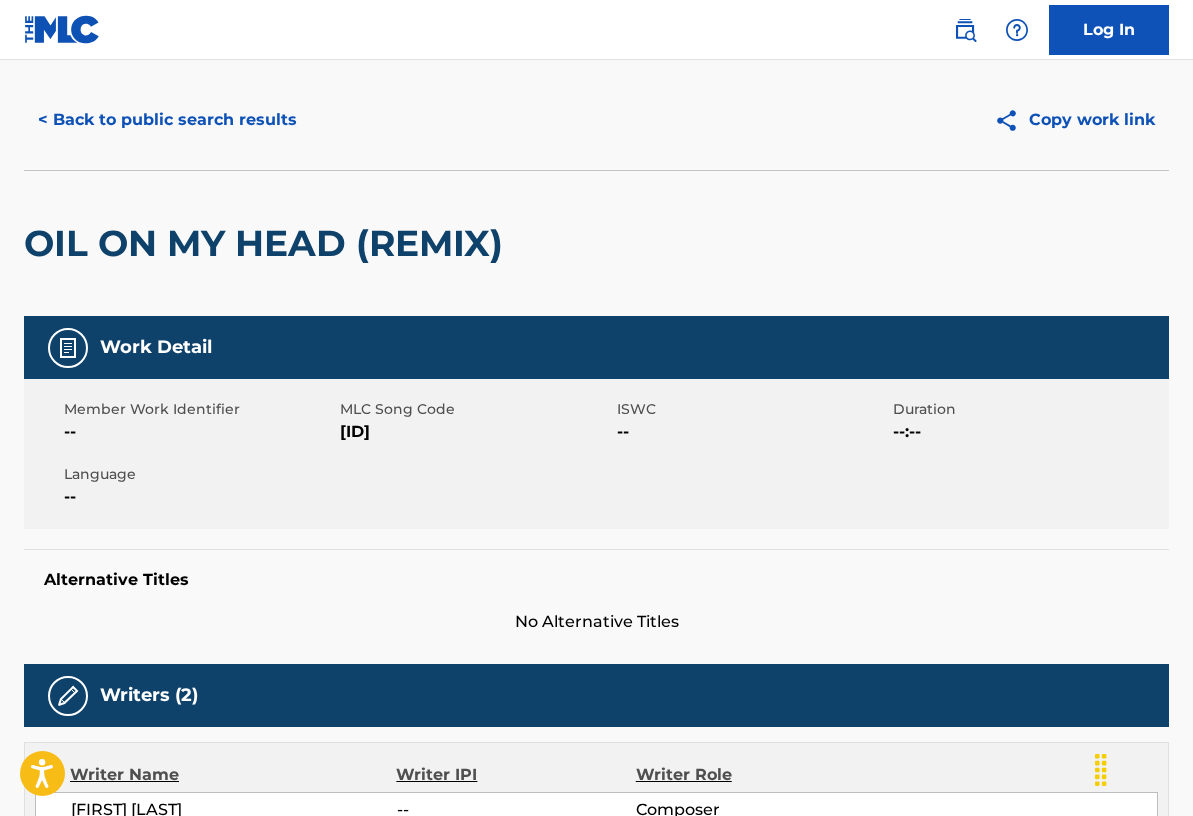 scroll, scrollTop: 12, scrollLeft: 0, axis: vertical 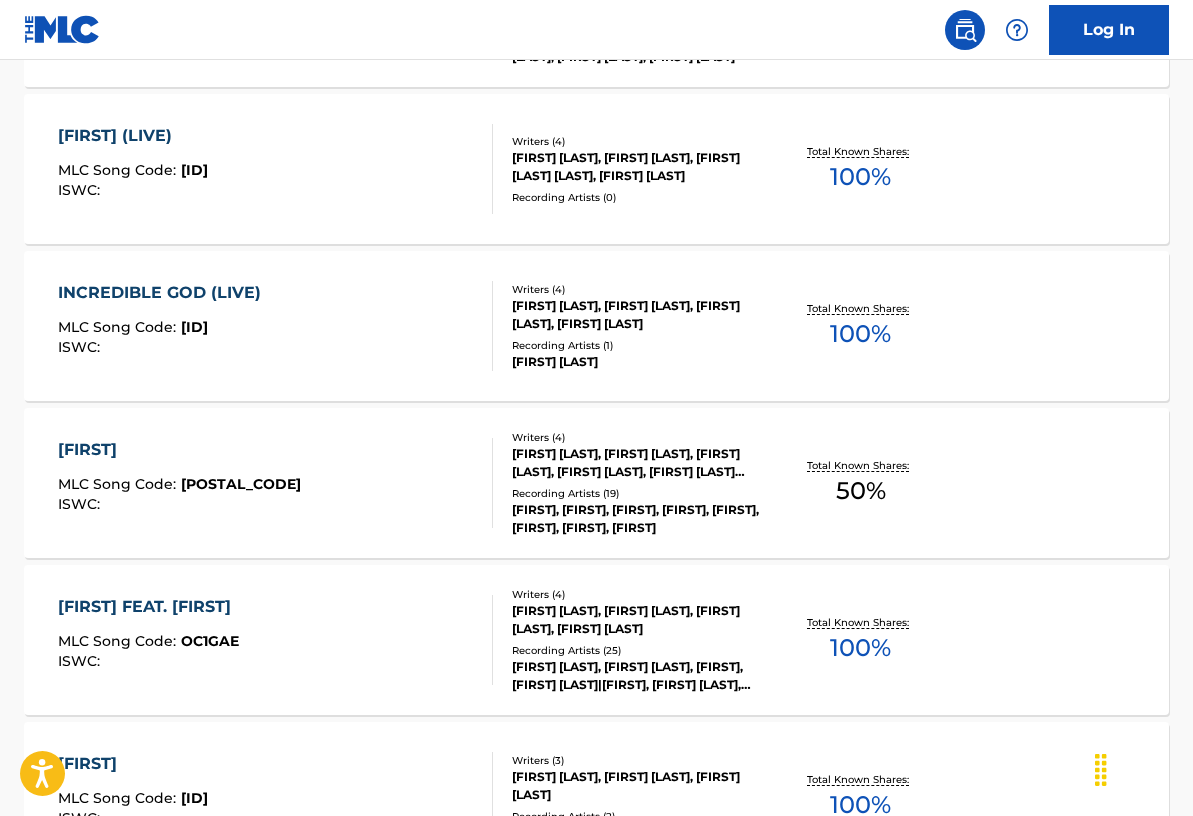 click on "ONYEDIKAGI FEAT. GLOWRIE MLC Song Code : OC1GAE ISWC : Writers ( 4 ) EZEKIEL ONYEDIKACHUKWU THANKGOD, MERCY CHINWO, EZEKIEL THANKGOD, FAVOUR ADEDAMOLA Recording Artists ( 25 ) MERCY CHINWO, MERCY CHINWO,GLOWRIE, MERCY CHINWO|GLOWRIE, MERCY CHINWO, MERCY CHINWO Total Known Shares: 100 %" at bounding box center [596, 640] 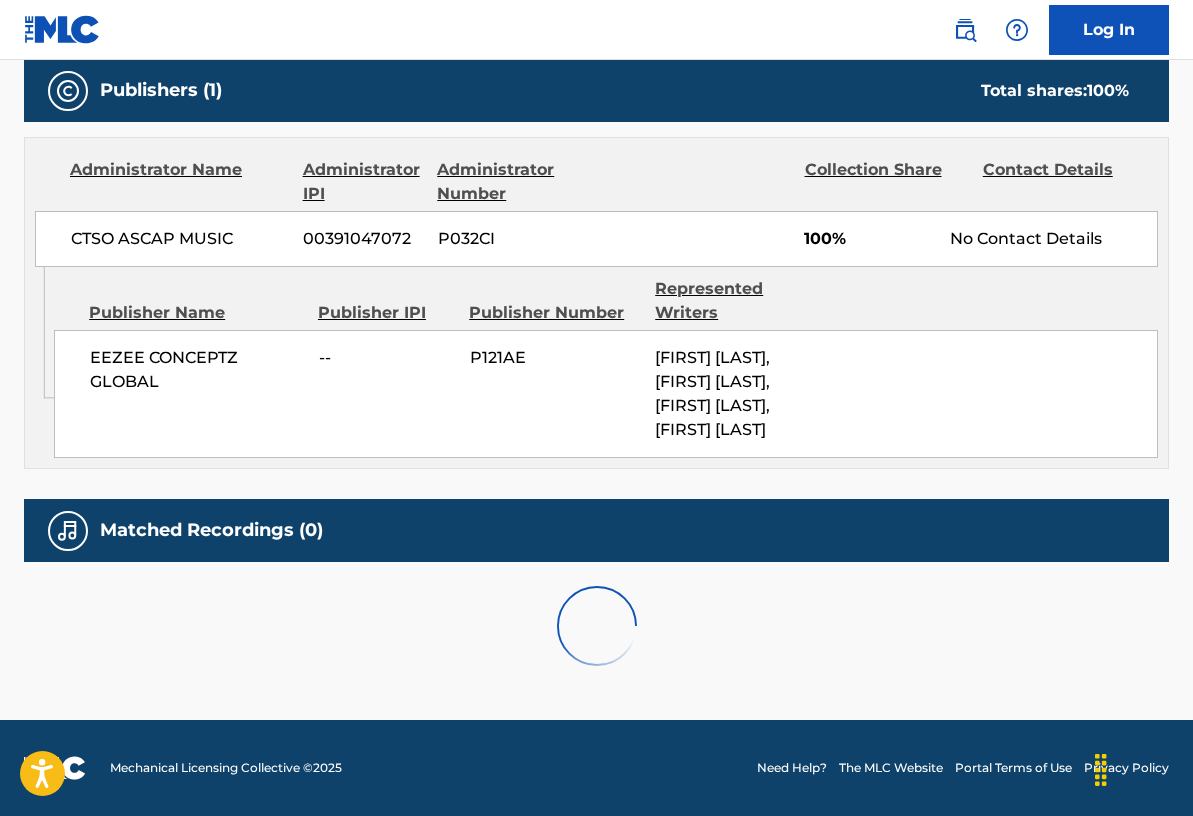 scroll, scrollTop: 0, scrollLeft: 0, axis: both 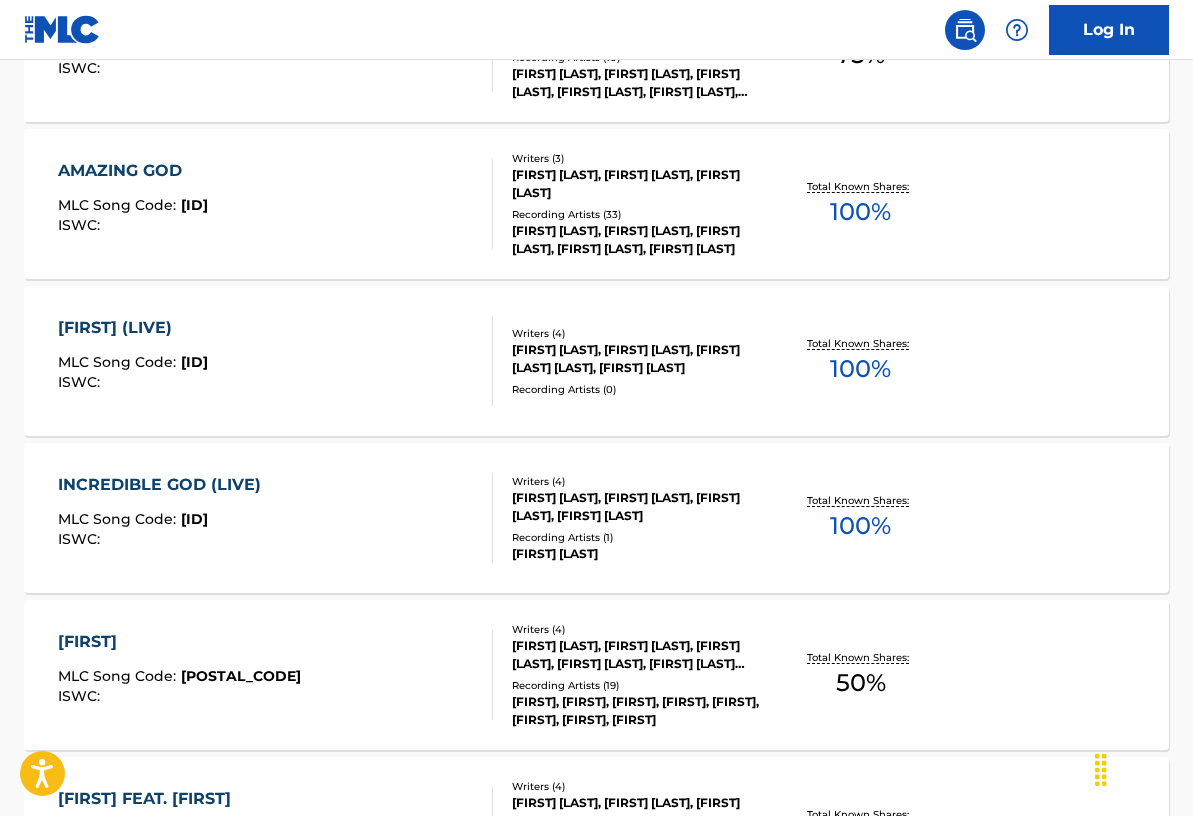 click on "[PERSON], [PERSON], [PERSON], [PERSON]" at bounding box center [638, 359] 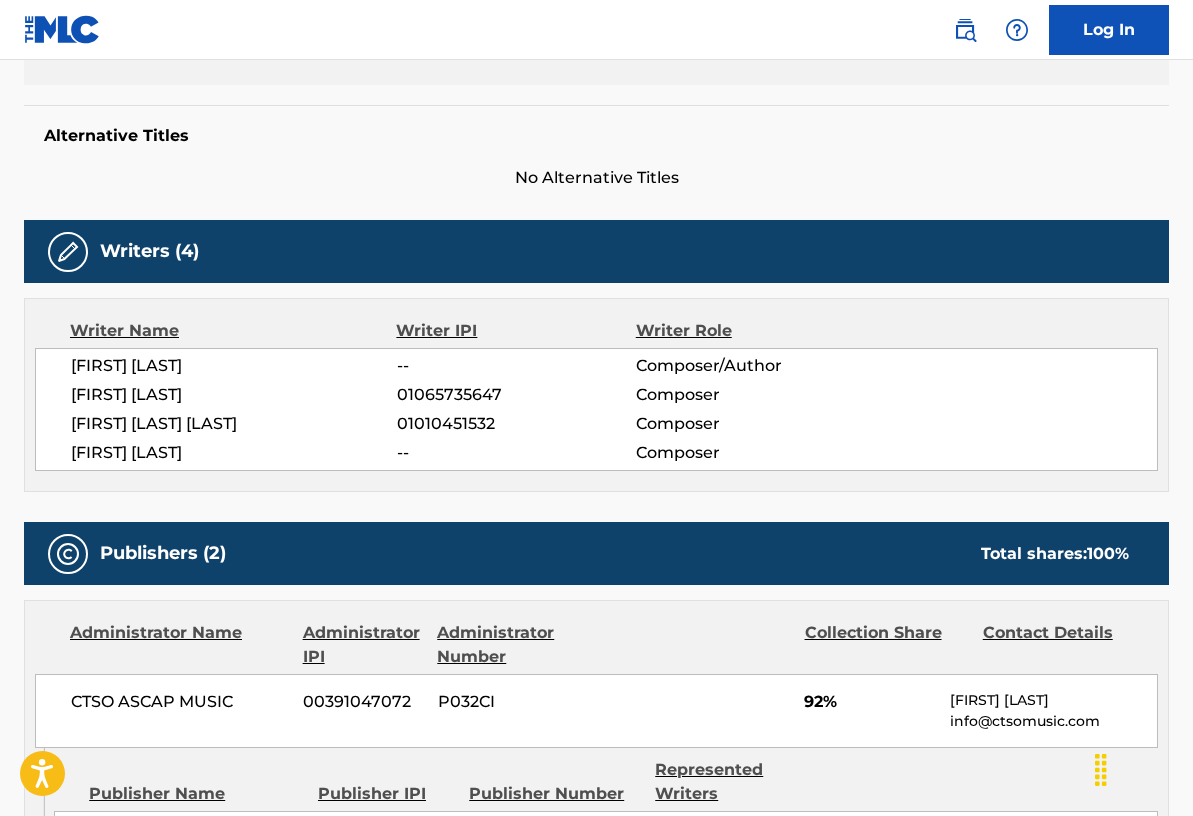 scroll, scrollTop: 501, scrollLeft: 0, axis: vertical 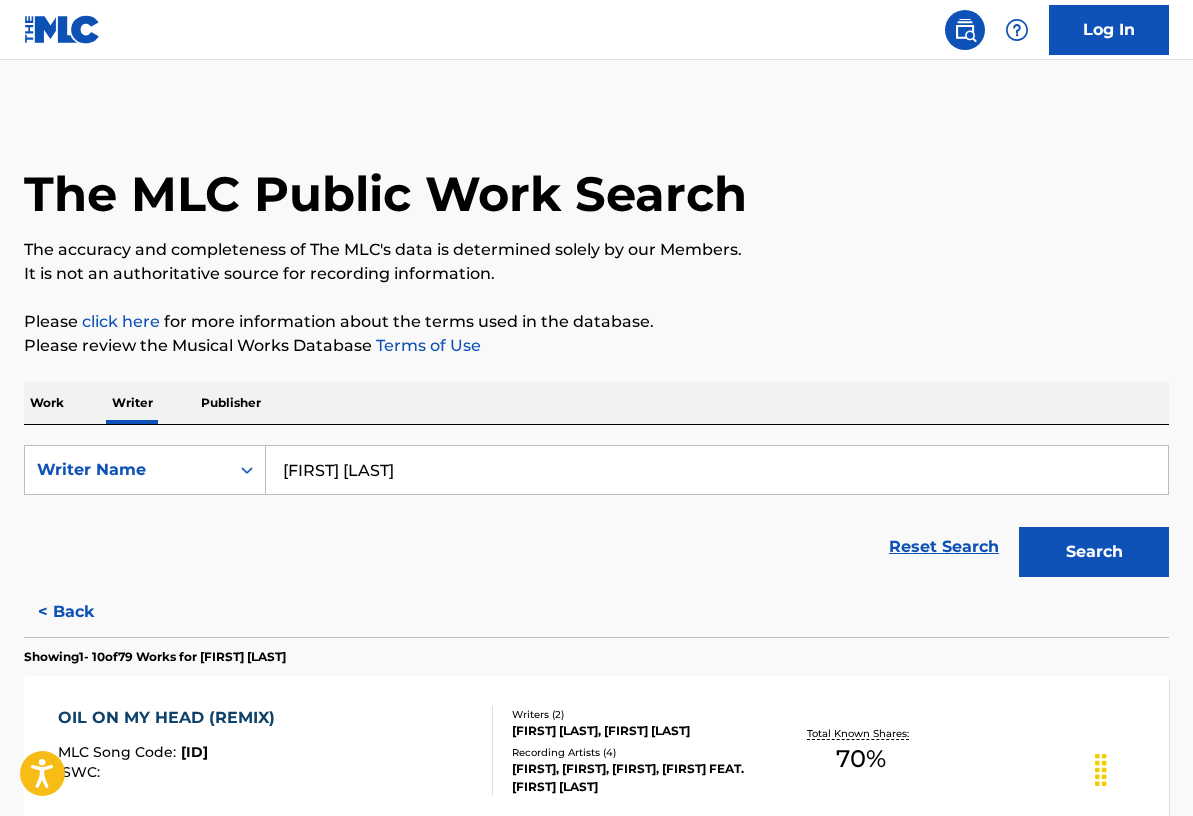 click on "[PERSON] [PERSON]" at bounding box center (717, 470) 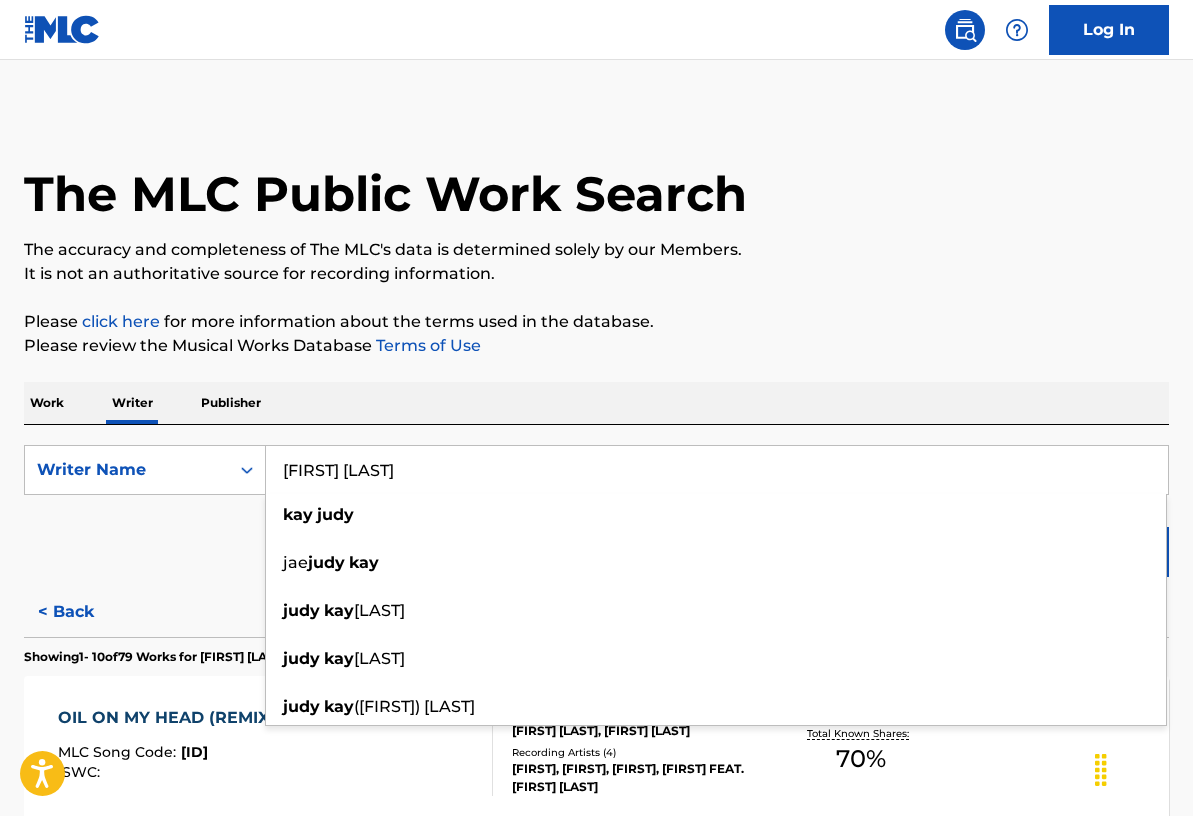 type on "Judy Kay" 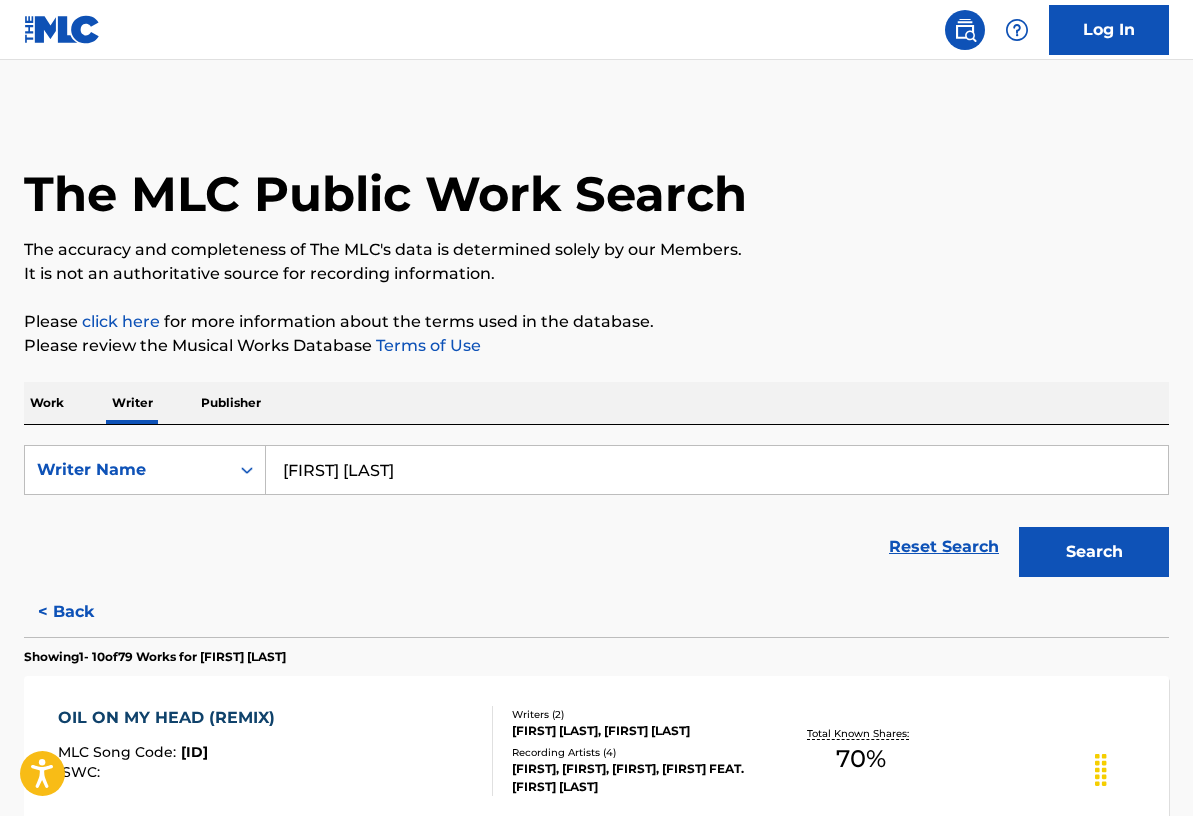 click on "OIL ON MY HEAD (REMIX) MLC Song Code : OD35BJ ISWC :" at bounding box center [275, 751] 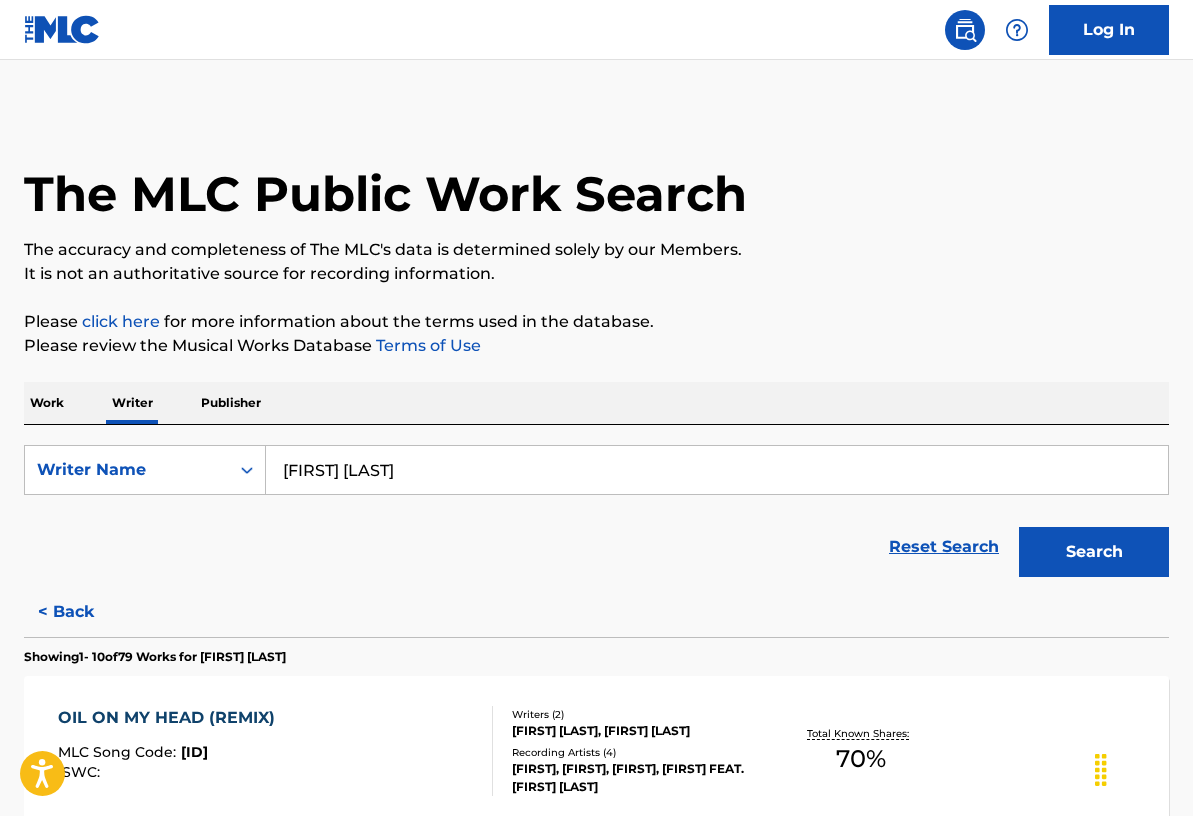 click on "Search" at bounding box center (1094, 552) 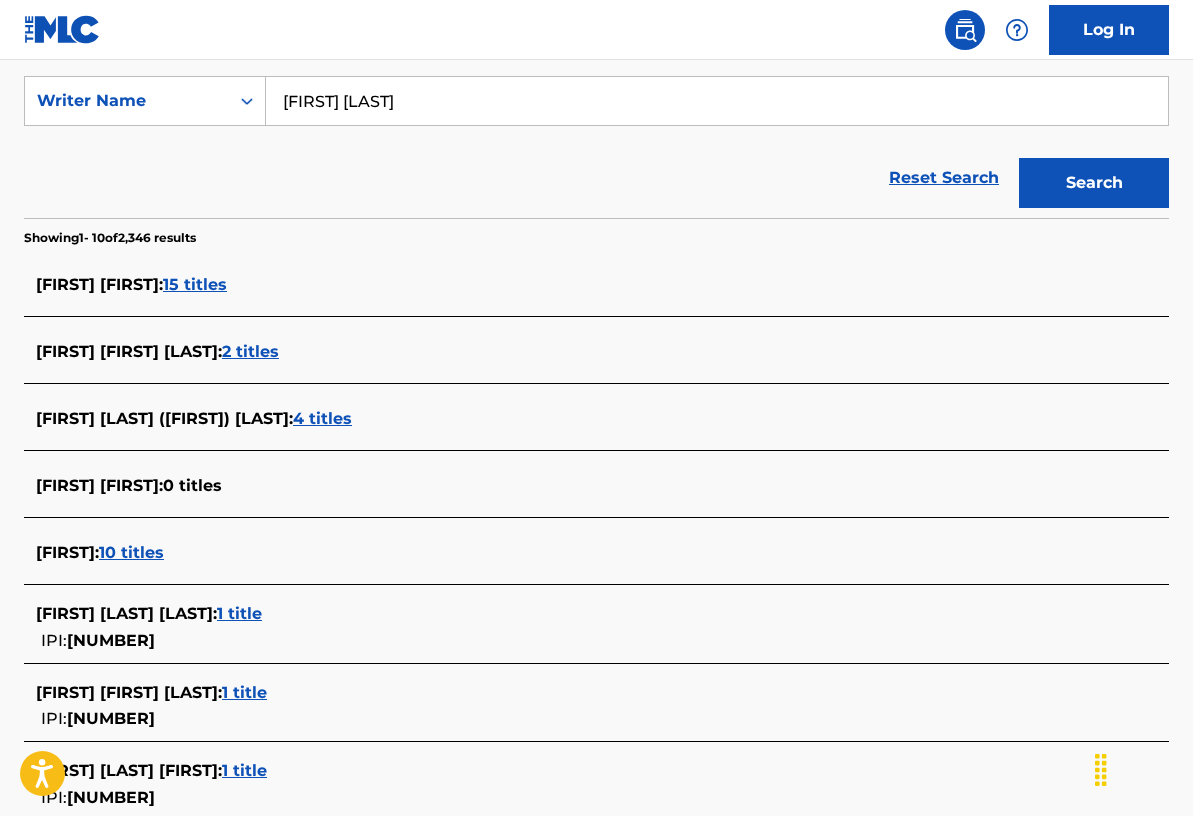 scroll, scrollTop: 0, scrollLeft: 0, axis: both 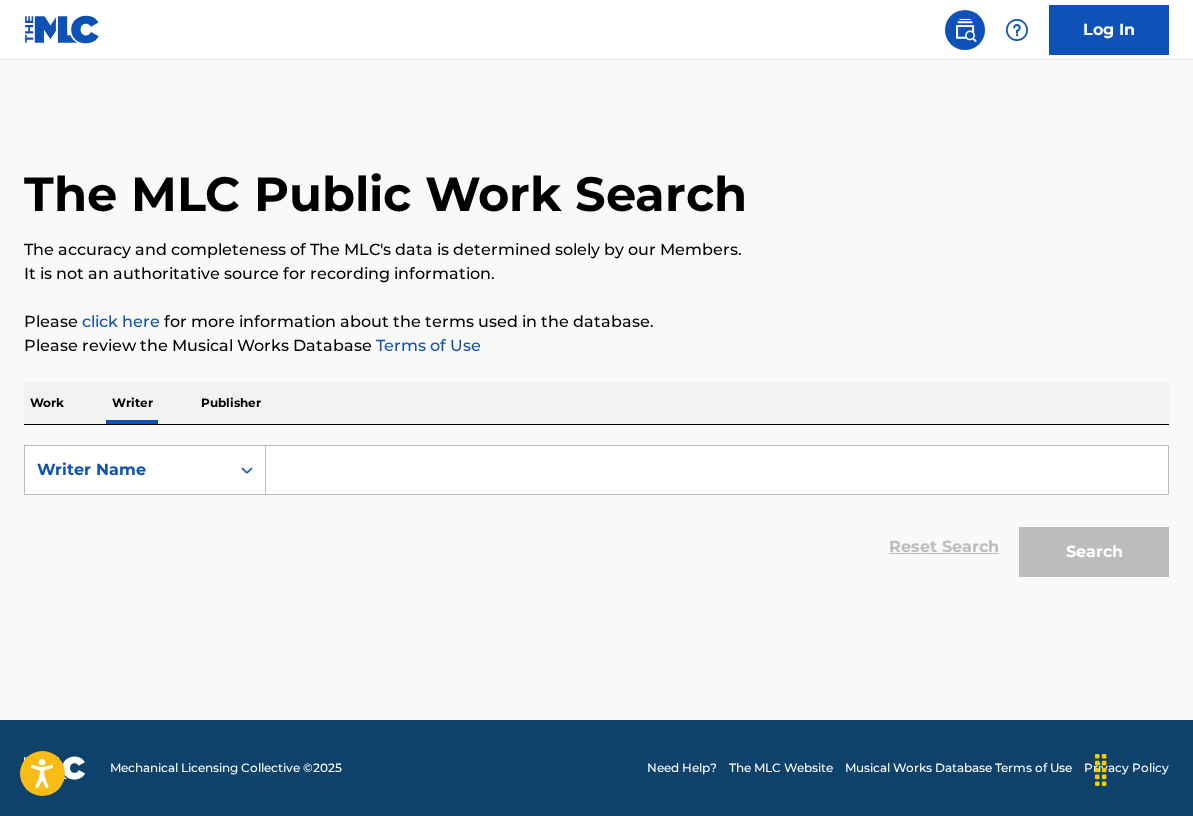 click at bounding box center (717, 470) 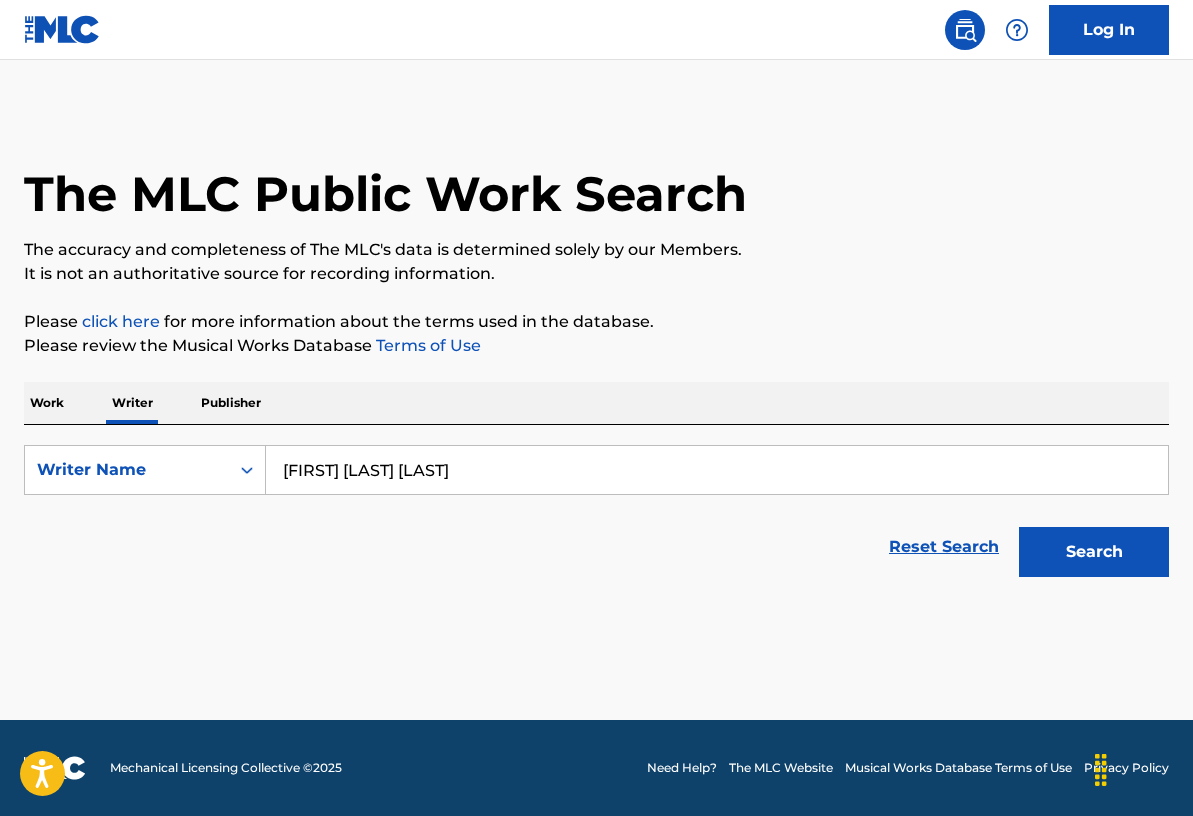 click on "[FIRST] [LAST] [LAST]" at bounding box center [717, 470] 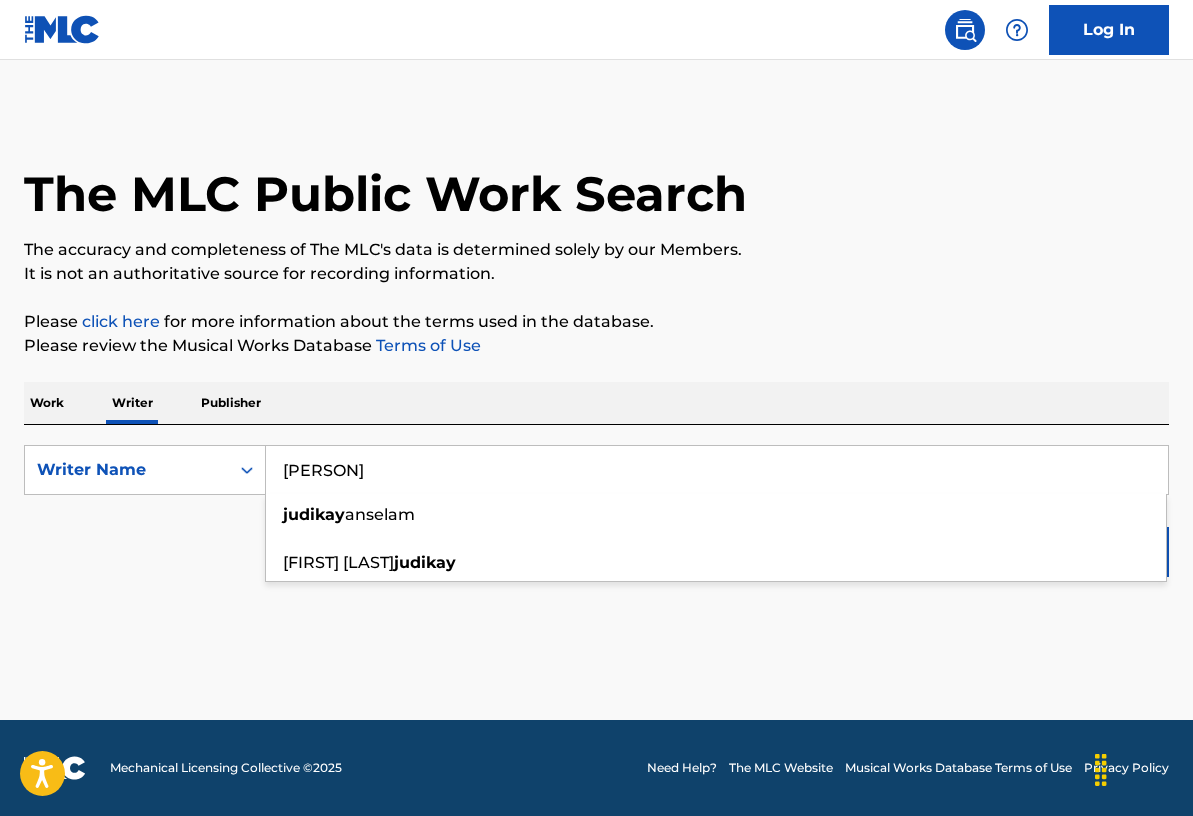 type on "[PERSON]" 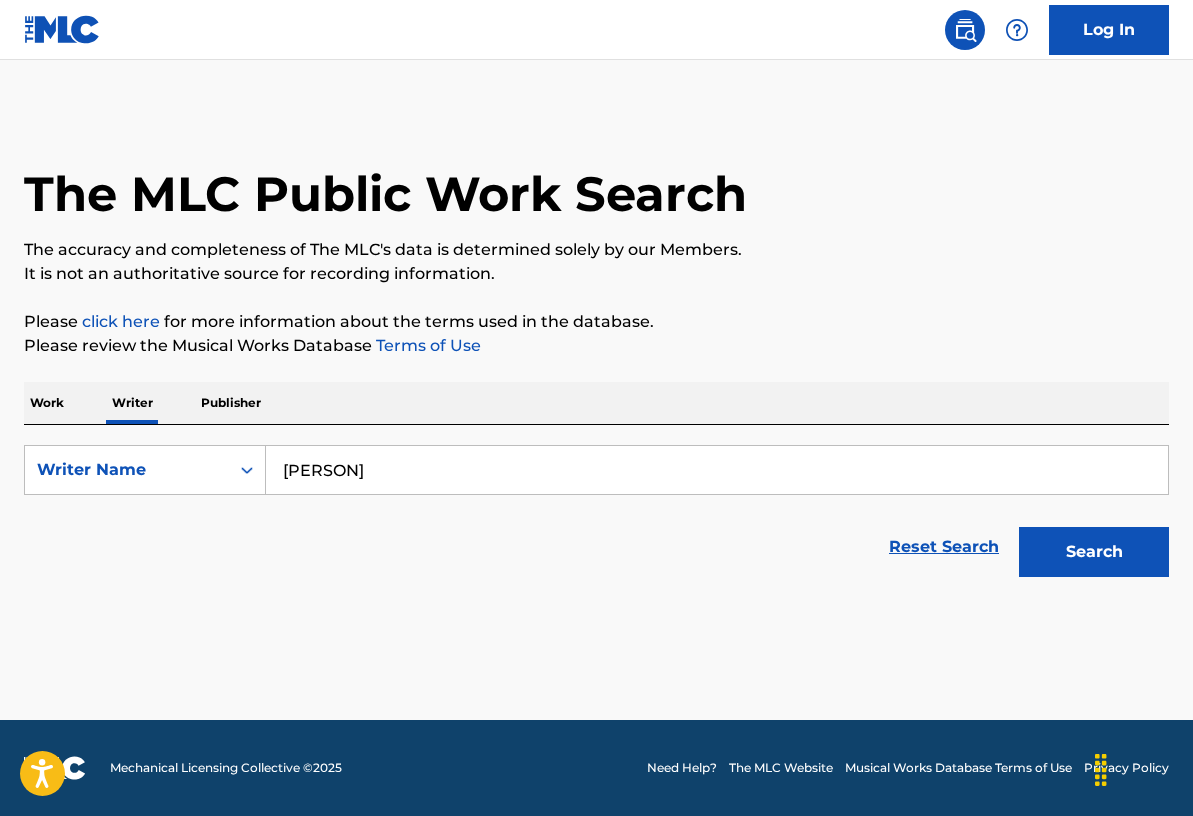 click on "Search" at bounding box center [1094, 552] 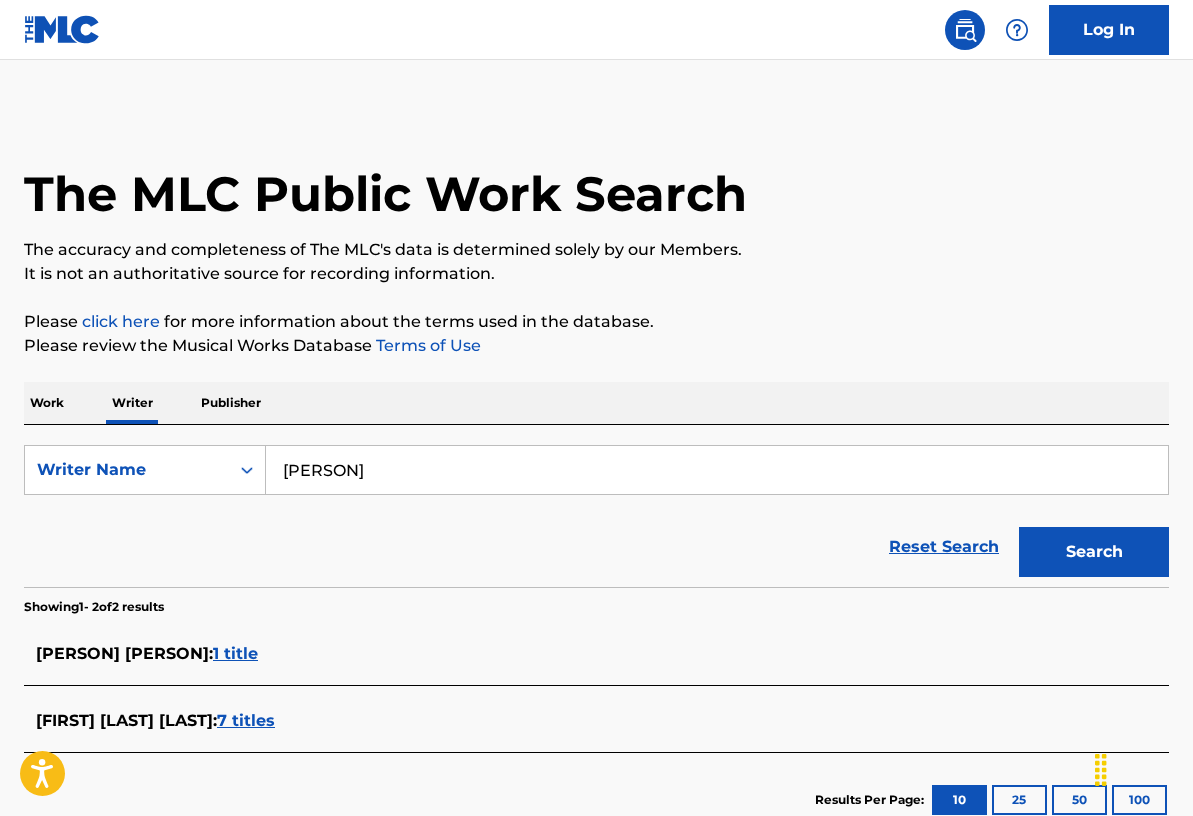 scroll, scrollTop: 137, scrollLeft: 0, axis: vertical 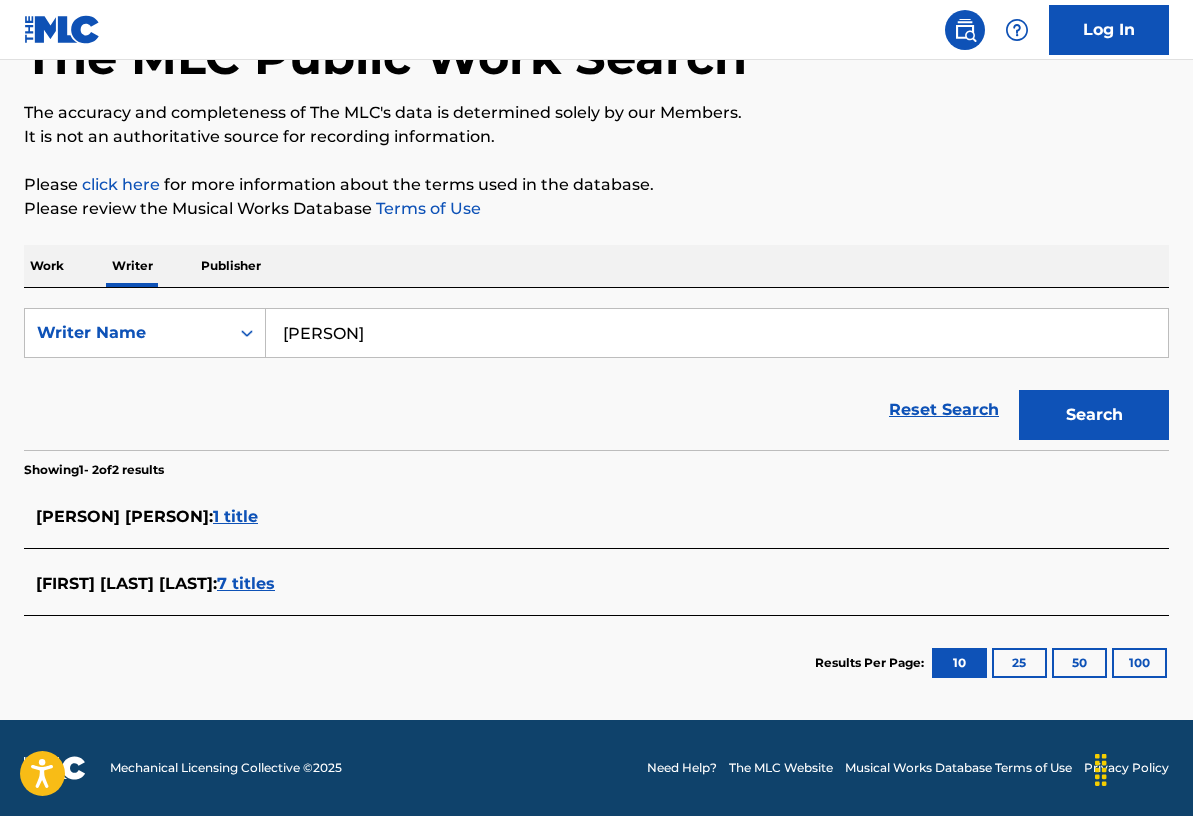 click on "7 titles" at bounding box center (246, 583) 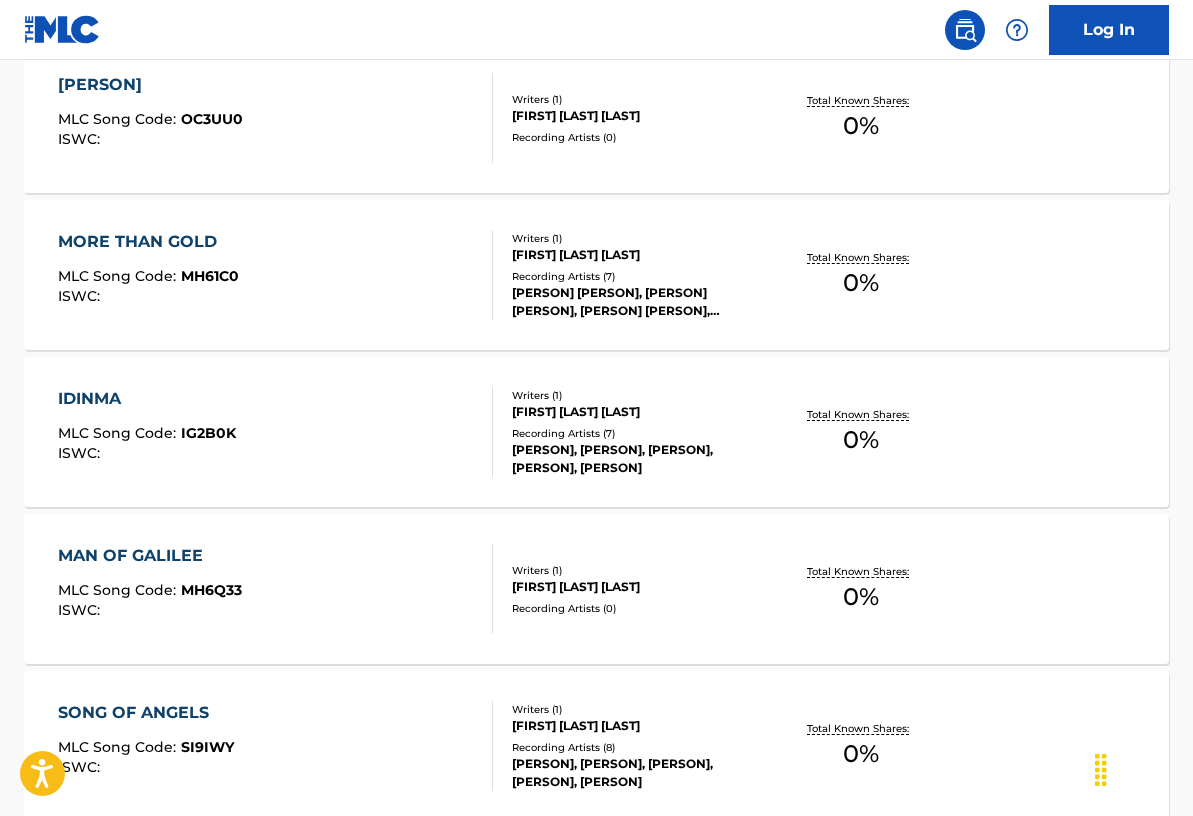 scroll, scrollTop: 634, scrollLeft: 0, axis: vertical 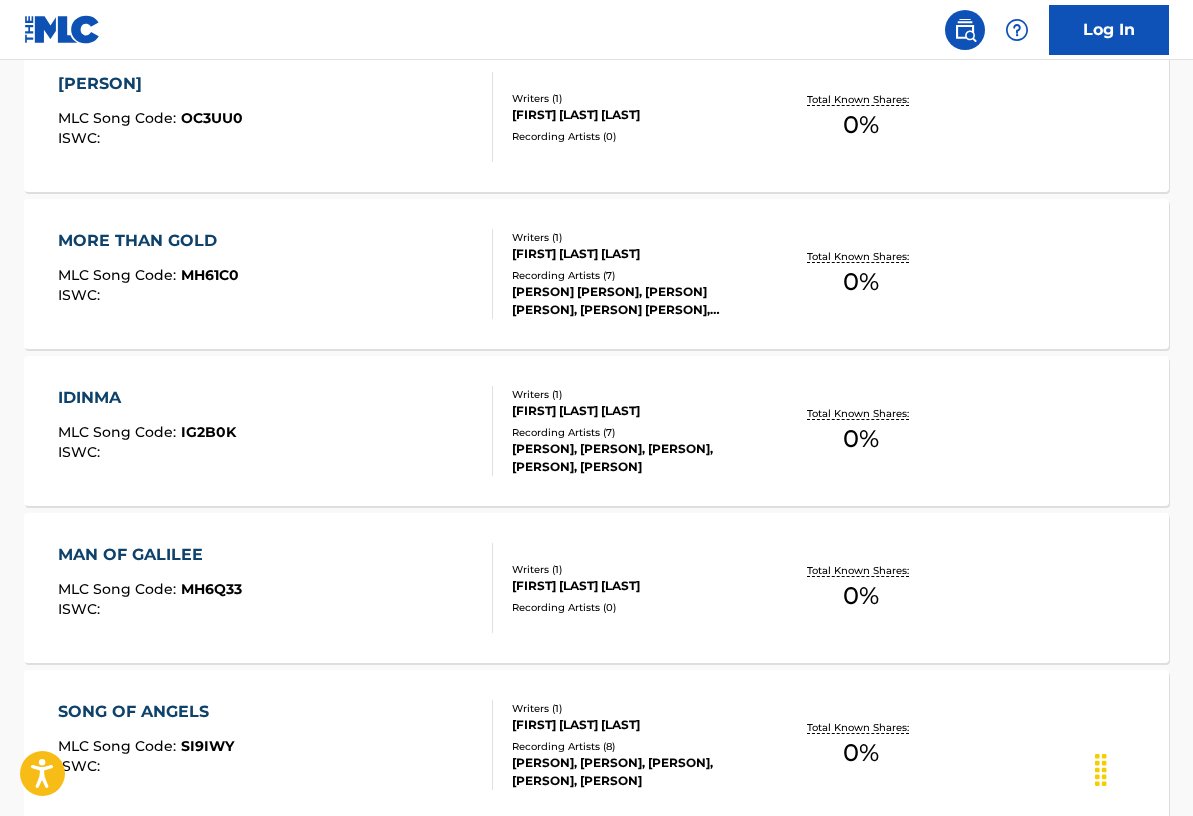 click on "Writers ( 1 ) [FIRST] [LAST] [FIRST] Recording Artists ( 0 )" at bounding box center (629, 117) 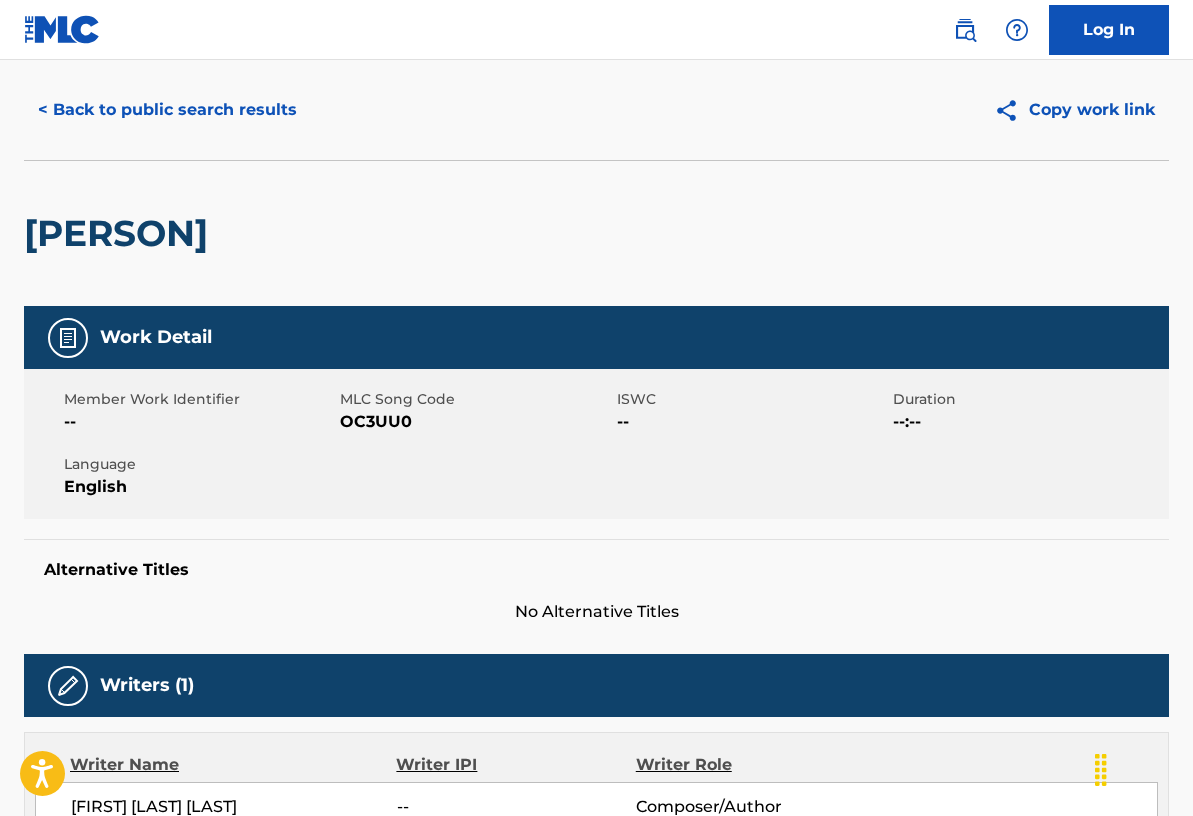 scroll, scrollTop: 54, scrollLeft: 0, axis: vertical 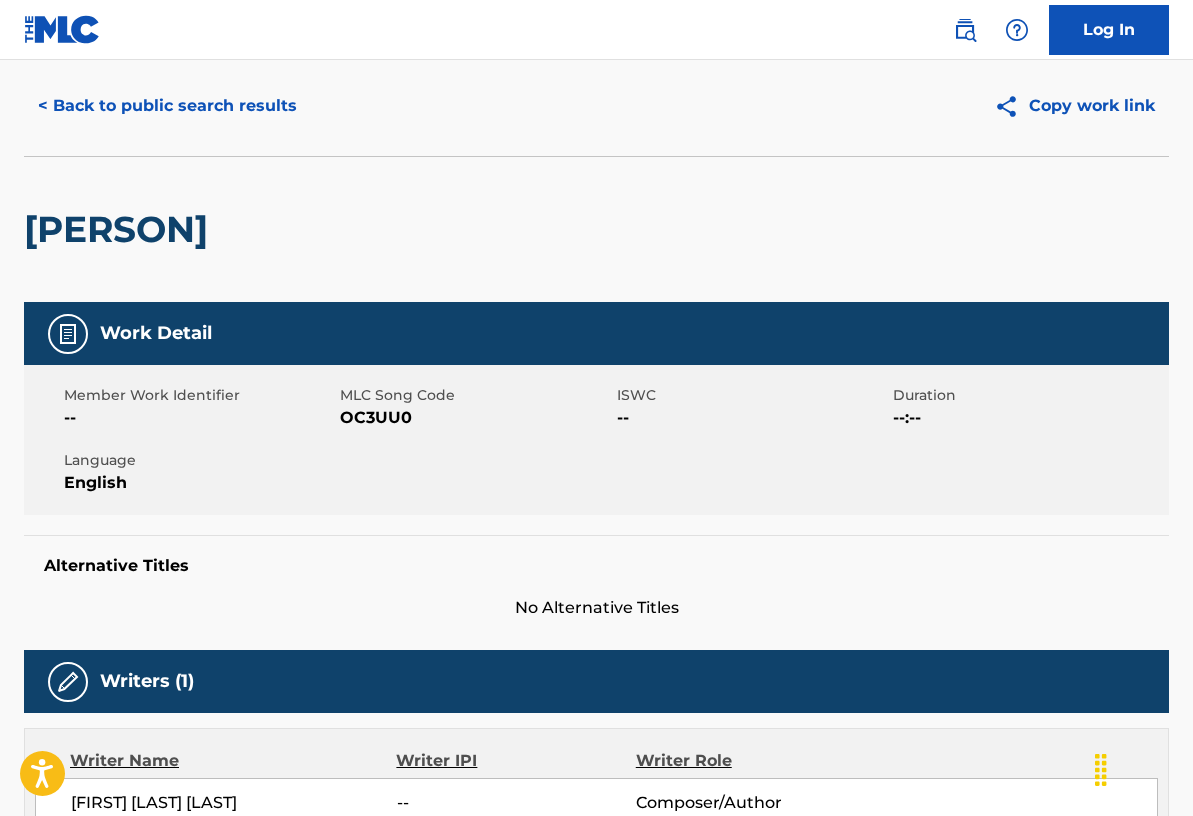 click on "< Back to public search results" at bounding box center [167, 106] 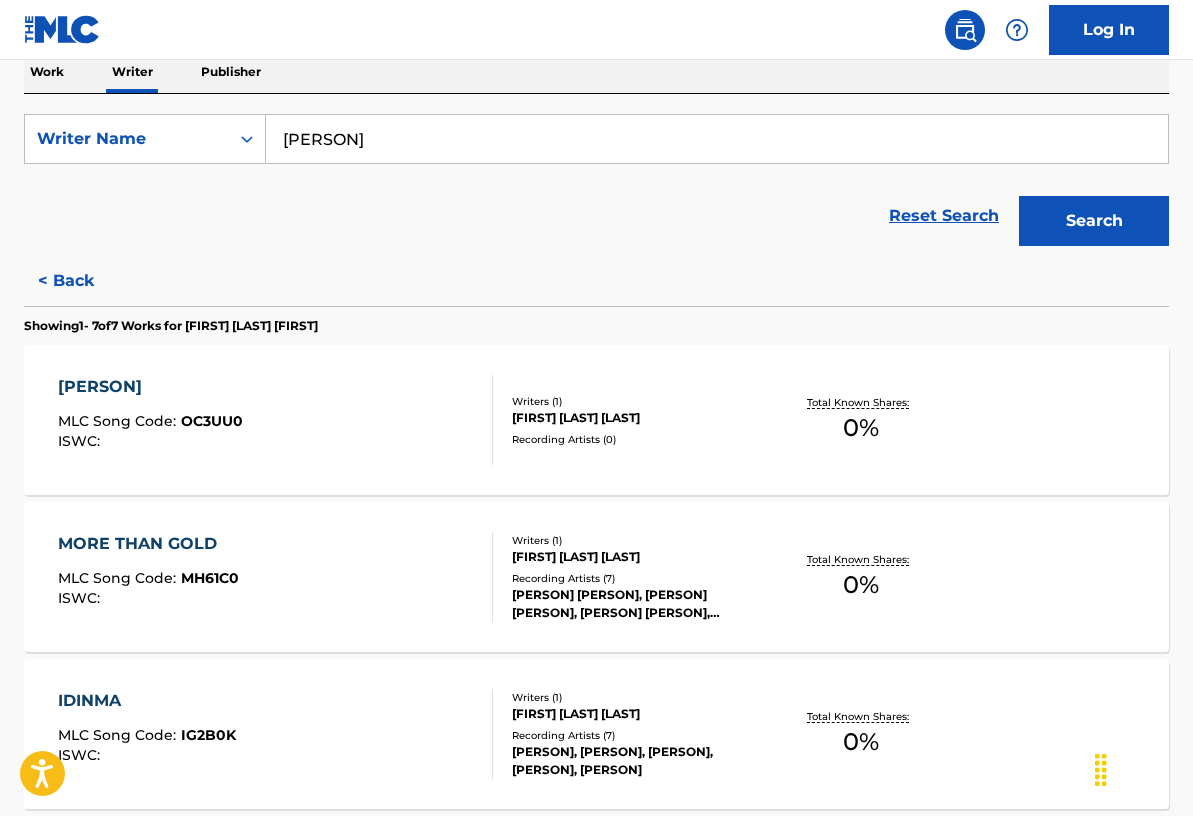 scroll, scrollTop: 322, scrollLeft: 0, axis: vertical 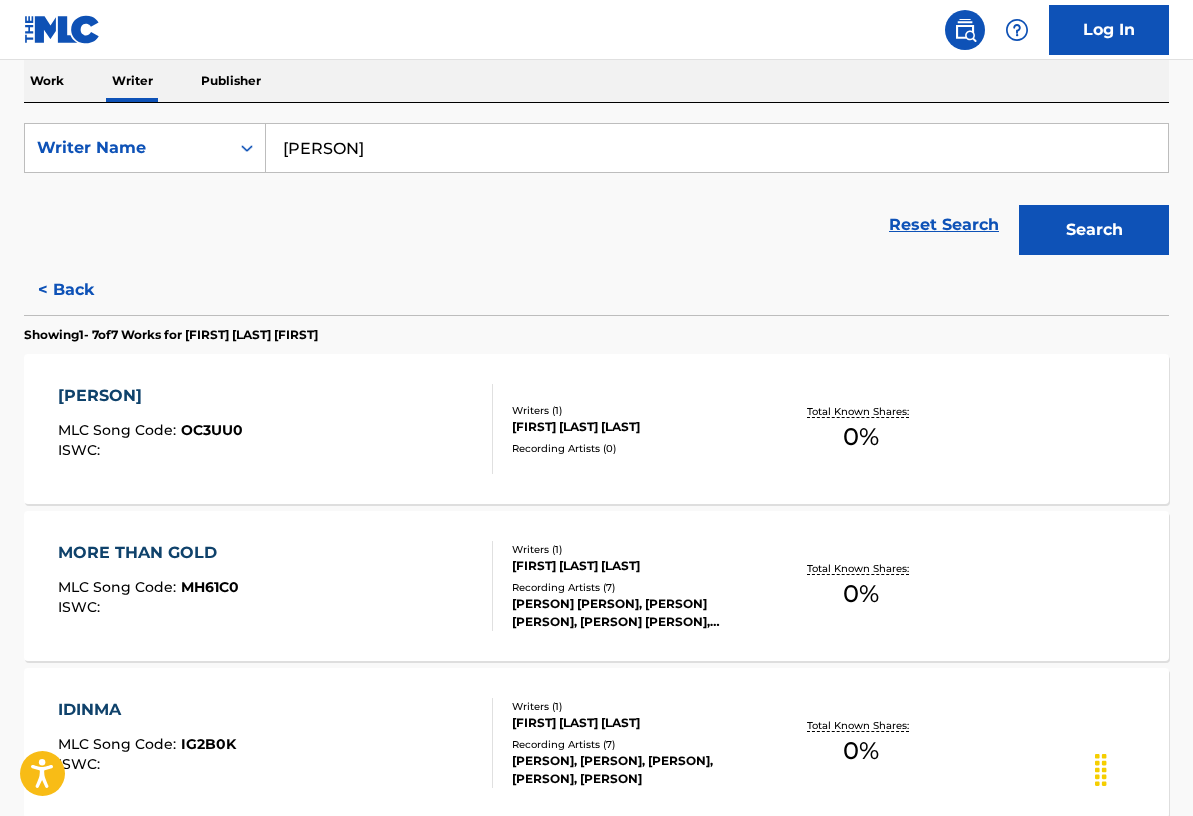 click on "< Back" at bounding box center (84, 290) 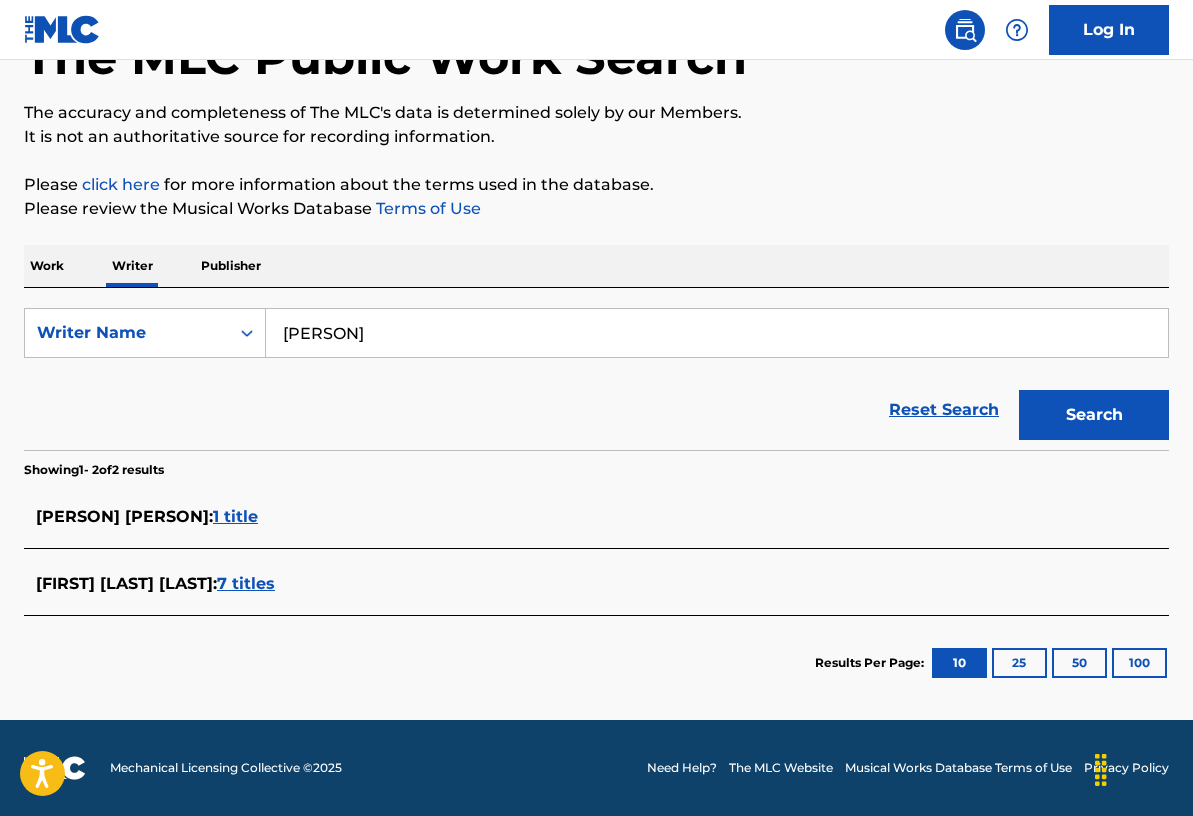 scroll, scrollTop: 137, scrollLeft: 0, axis: vertical 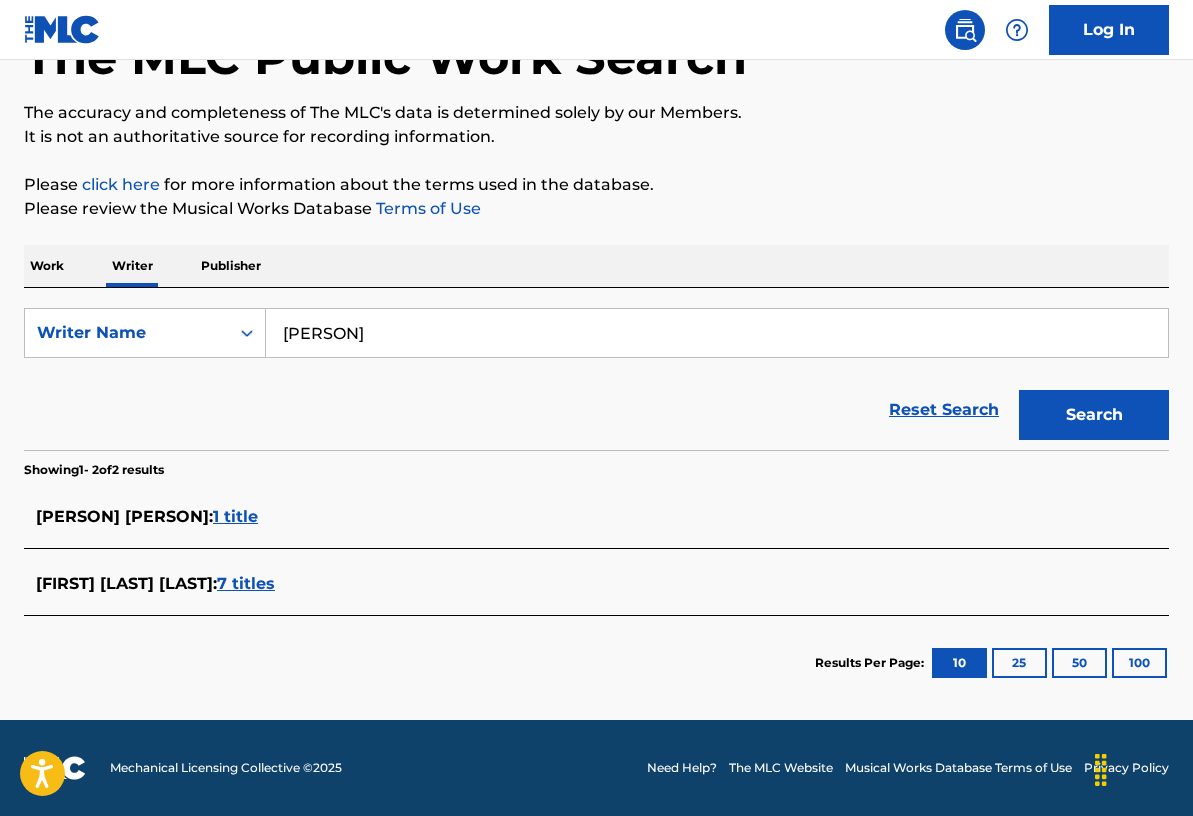 click on "1 title" at bounding box center (235, 516) 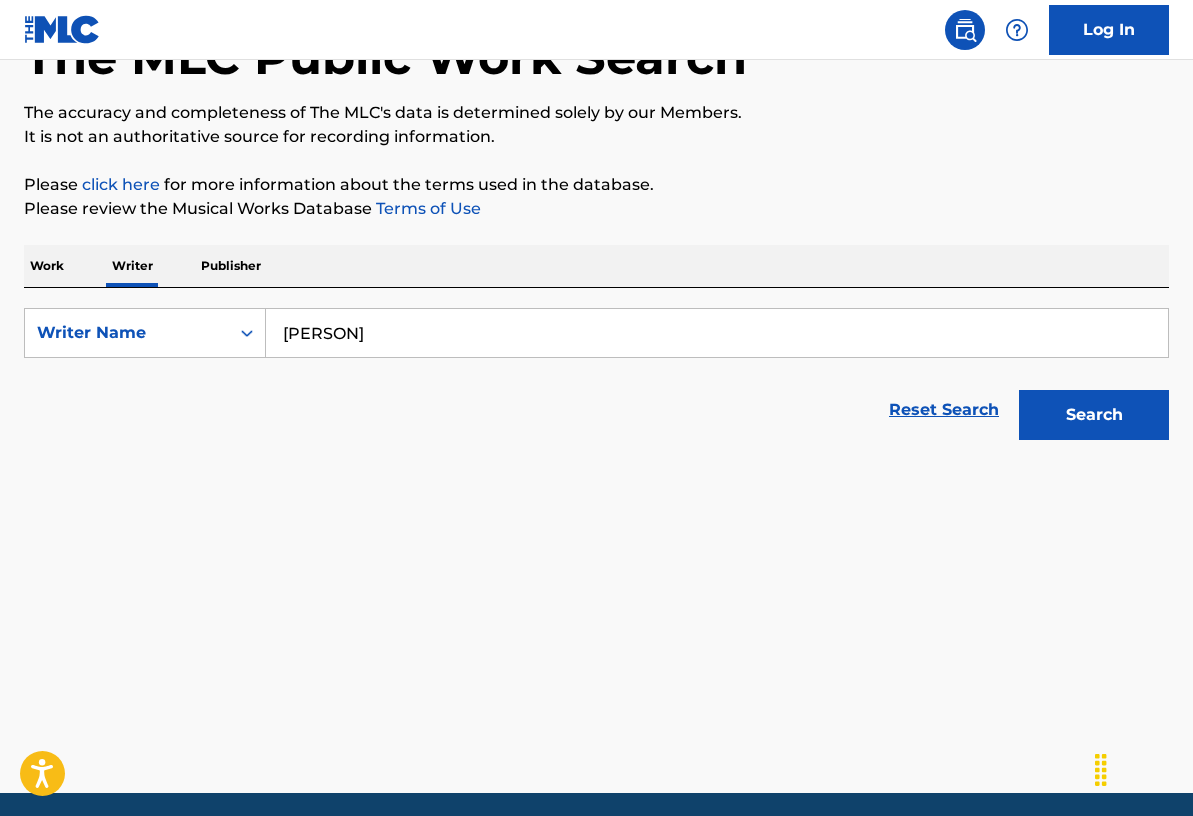 scroll, scrollTop: 210, scrollLeft: 0, axis: vertical 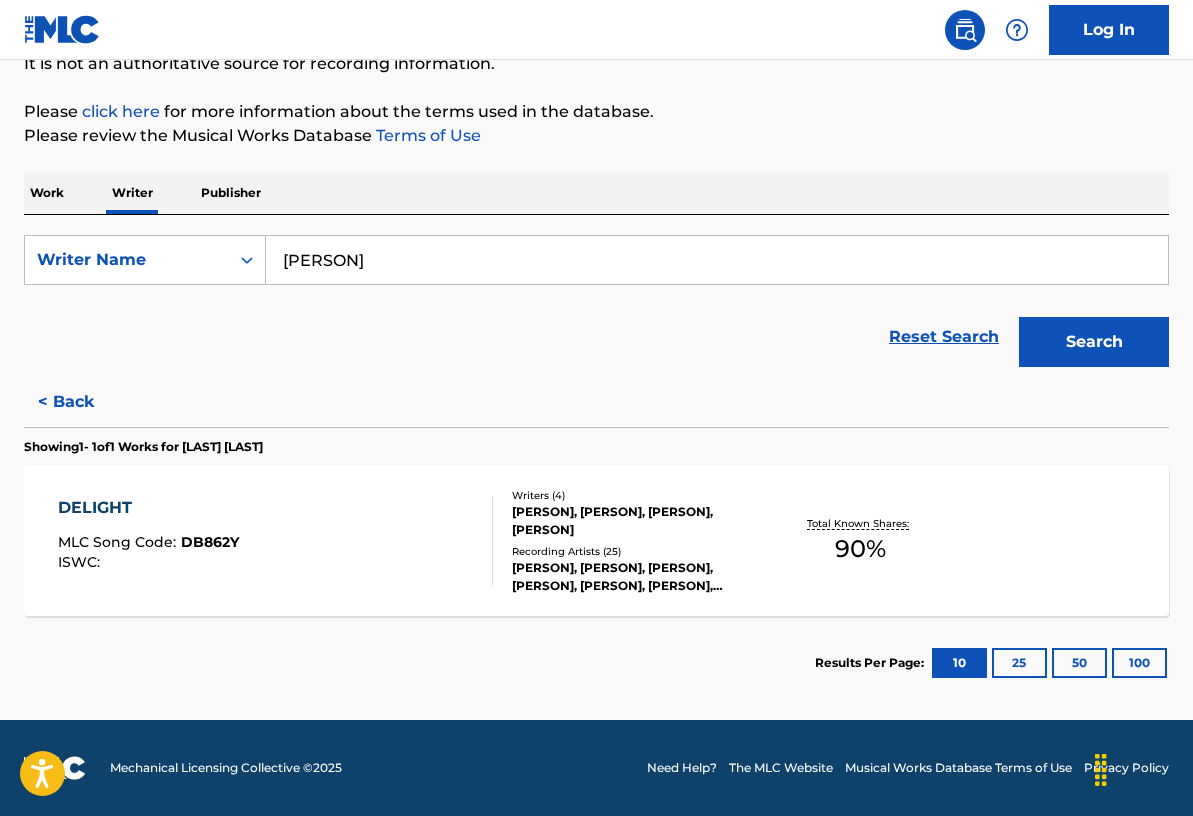 click on "[PERSON], [PERSON], [PERSON], [PERSON]" at bounding box center [638, 521] 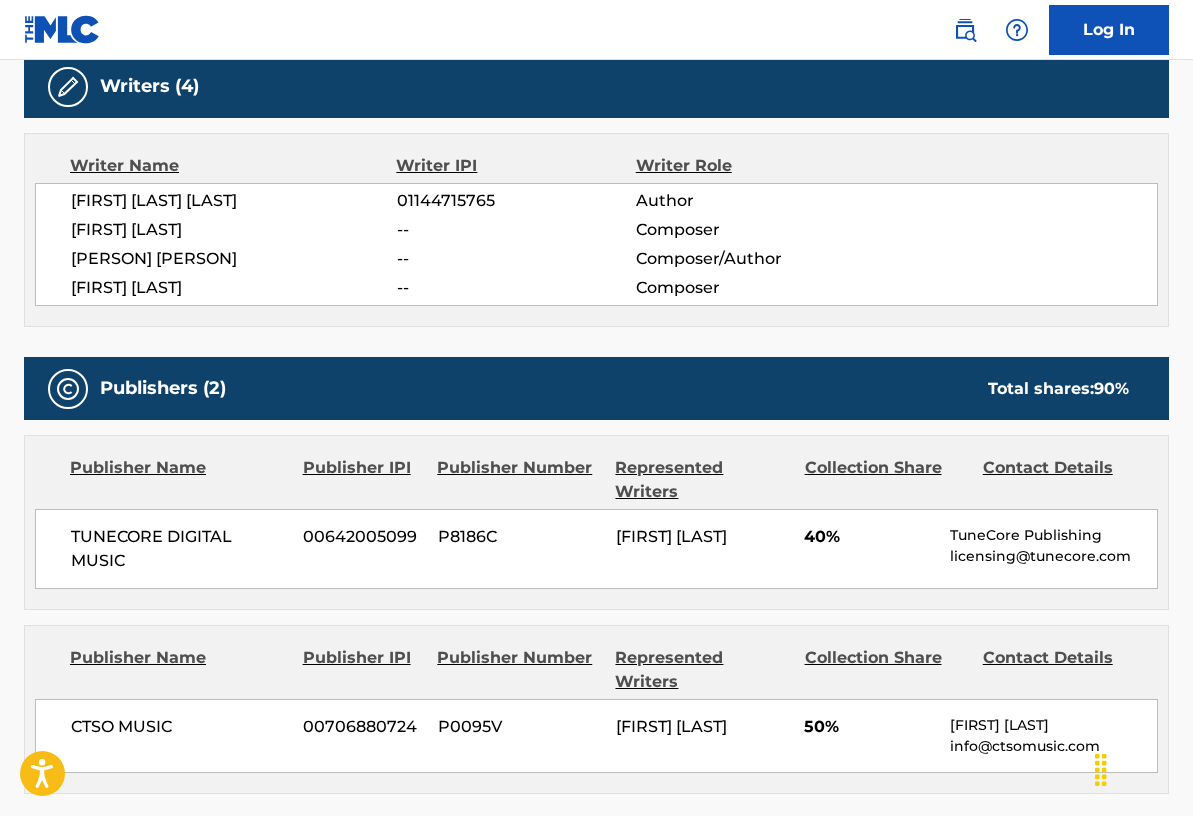 scroll, scrollTop: 648, scrollLeft: 0, axis: vertical 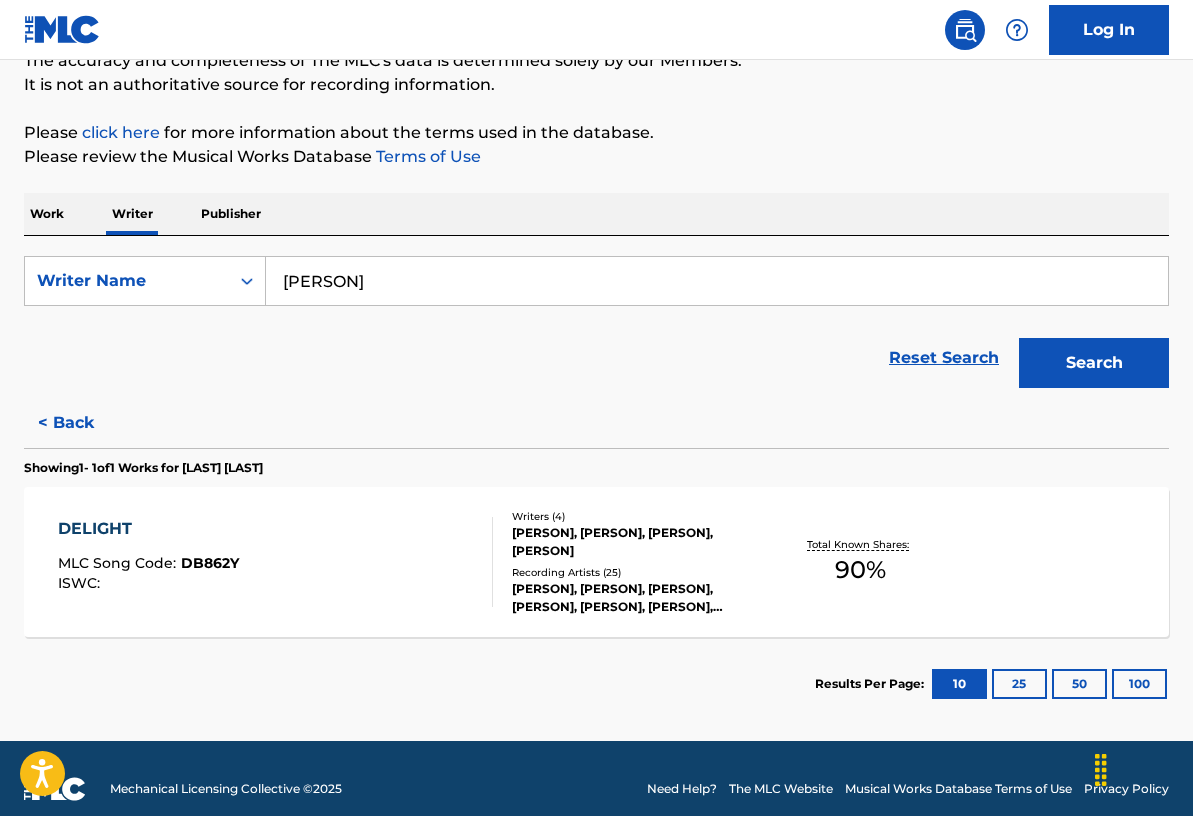 click on "< Back" at bounding box center (84, 423) 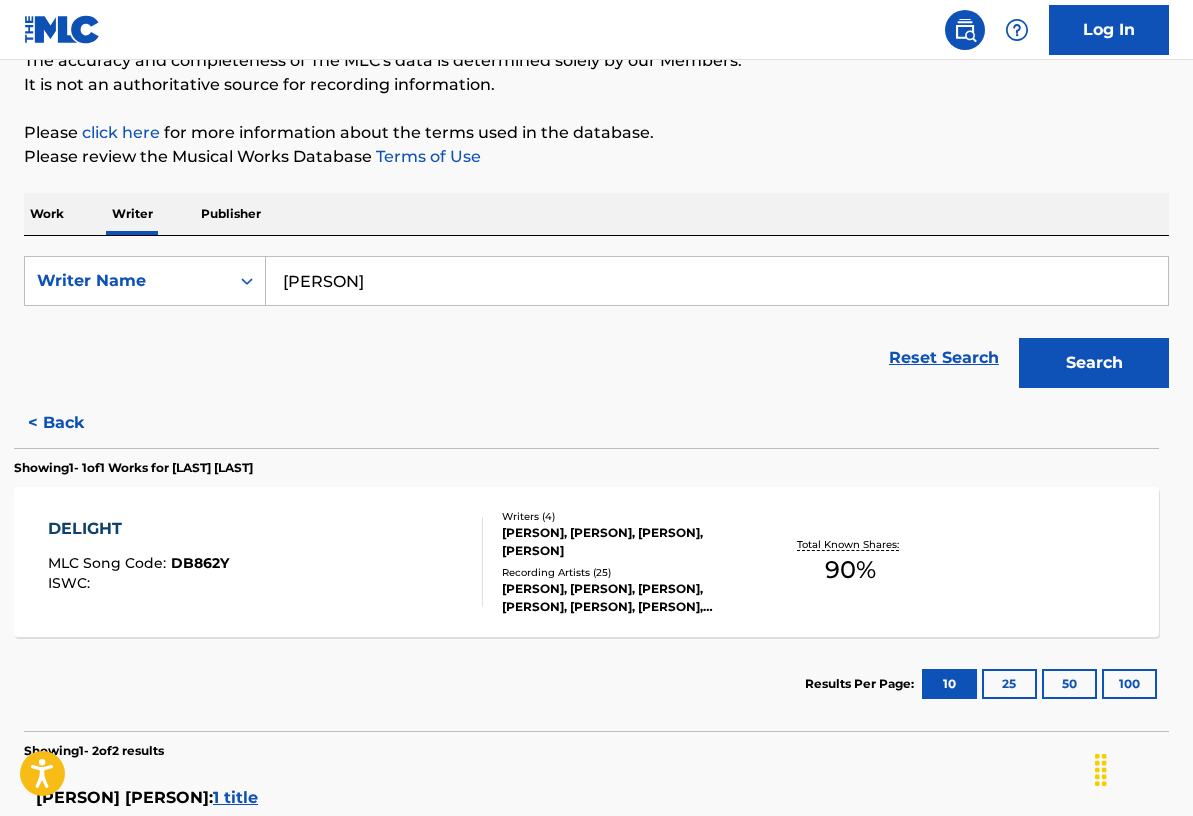 scroll, scrollTop: 137, scrollLeft: 0, axis: vertical 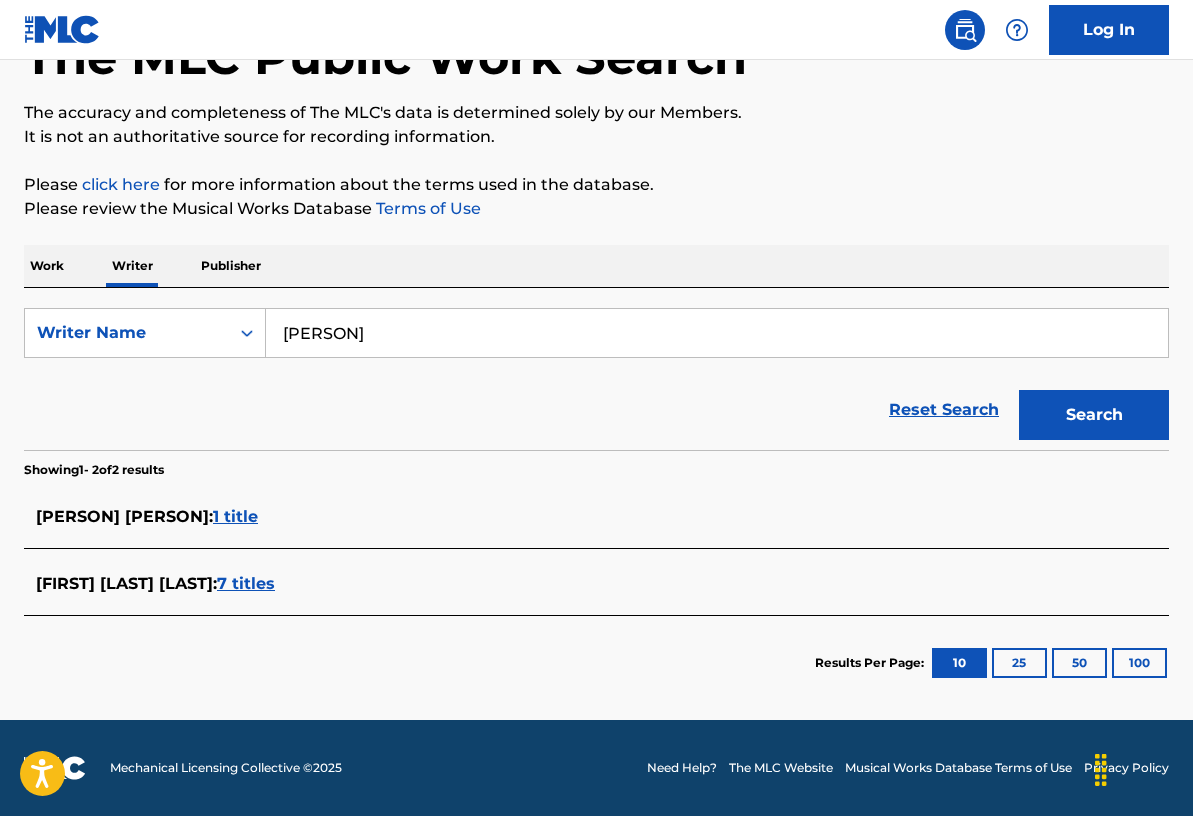 click on "7 titles" at bounding box center (246, 583) 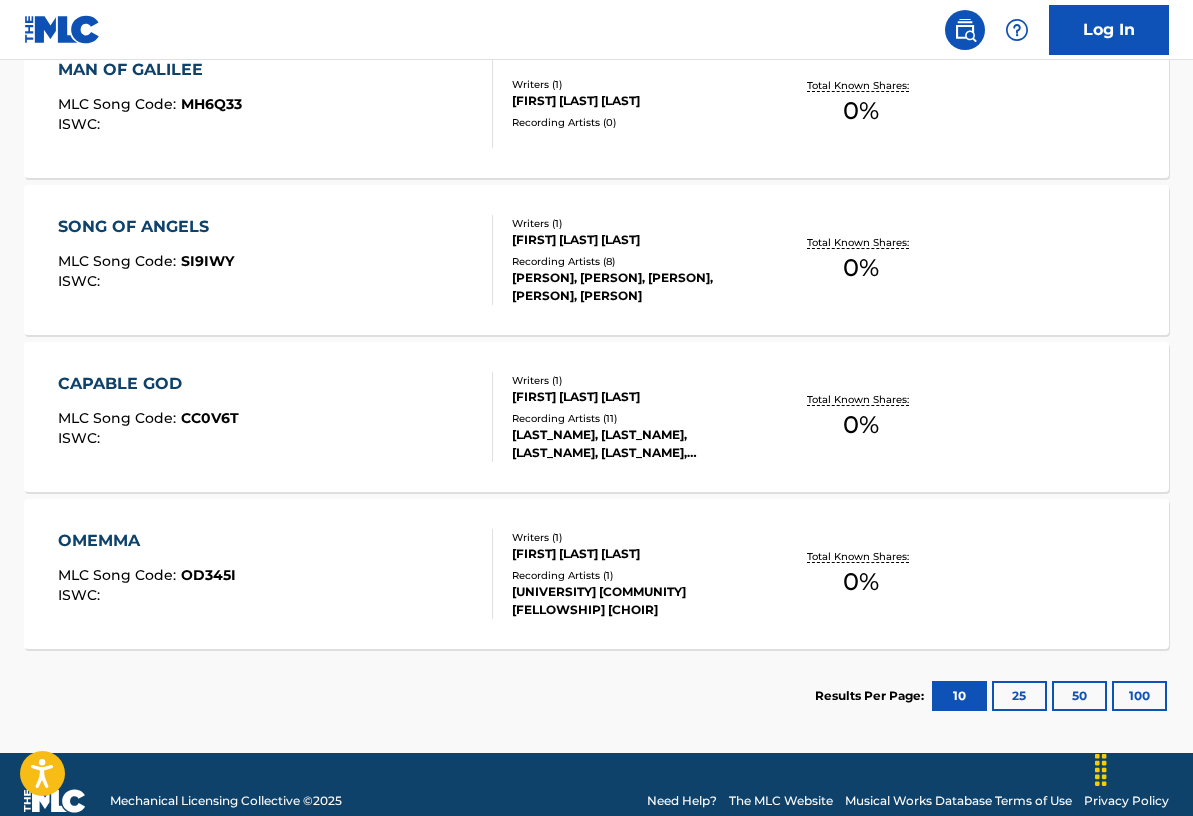 scroll, scrollTop: 0, scrollLeft: 0, axis: both 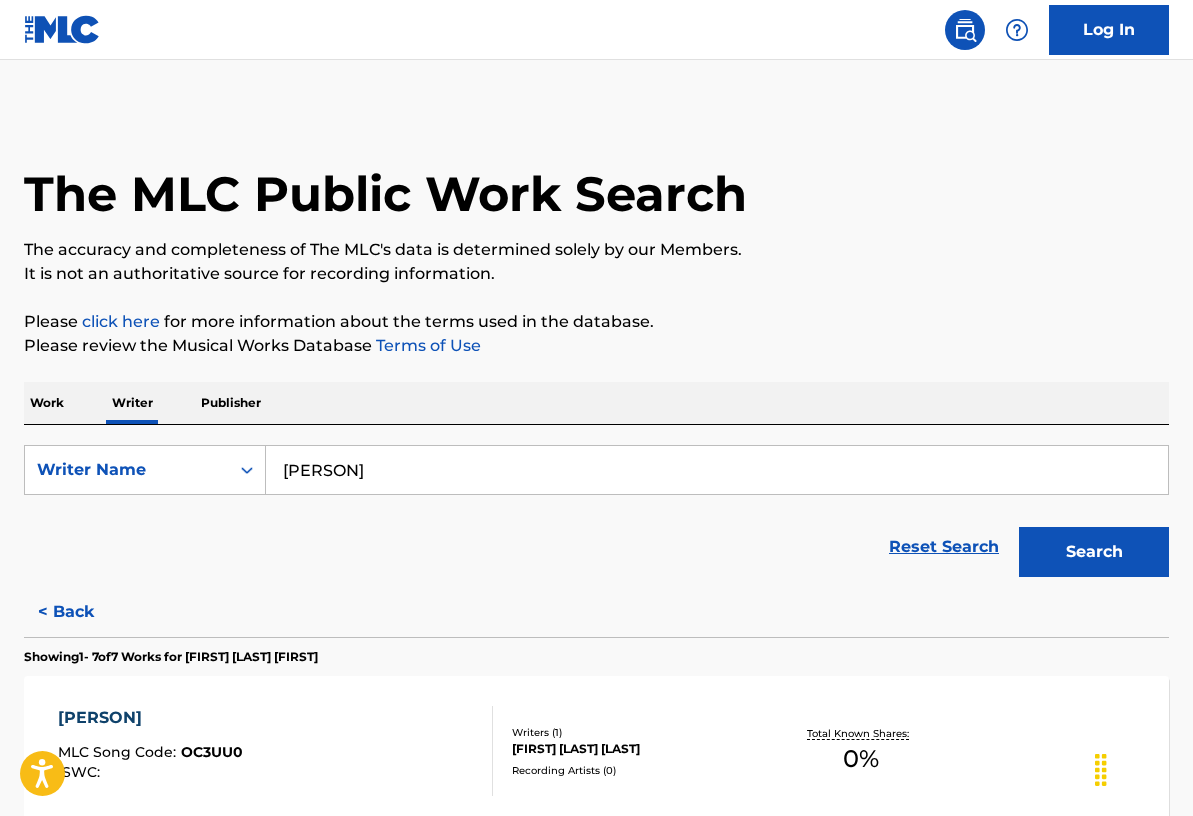 click on "[PERSON]" at bounding box center [717, 470] 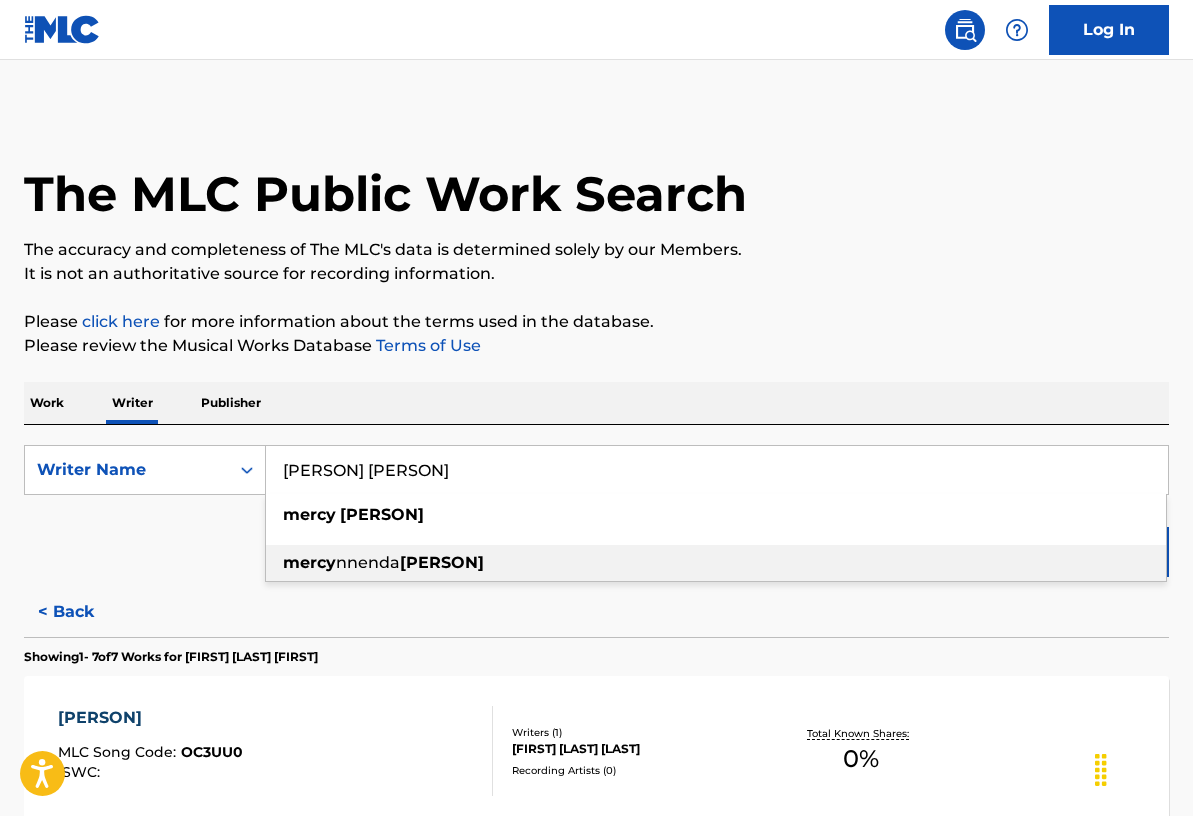 click on "nnenda" at bounding box center [368, 562] 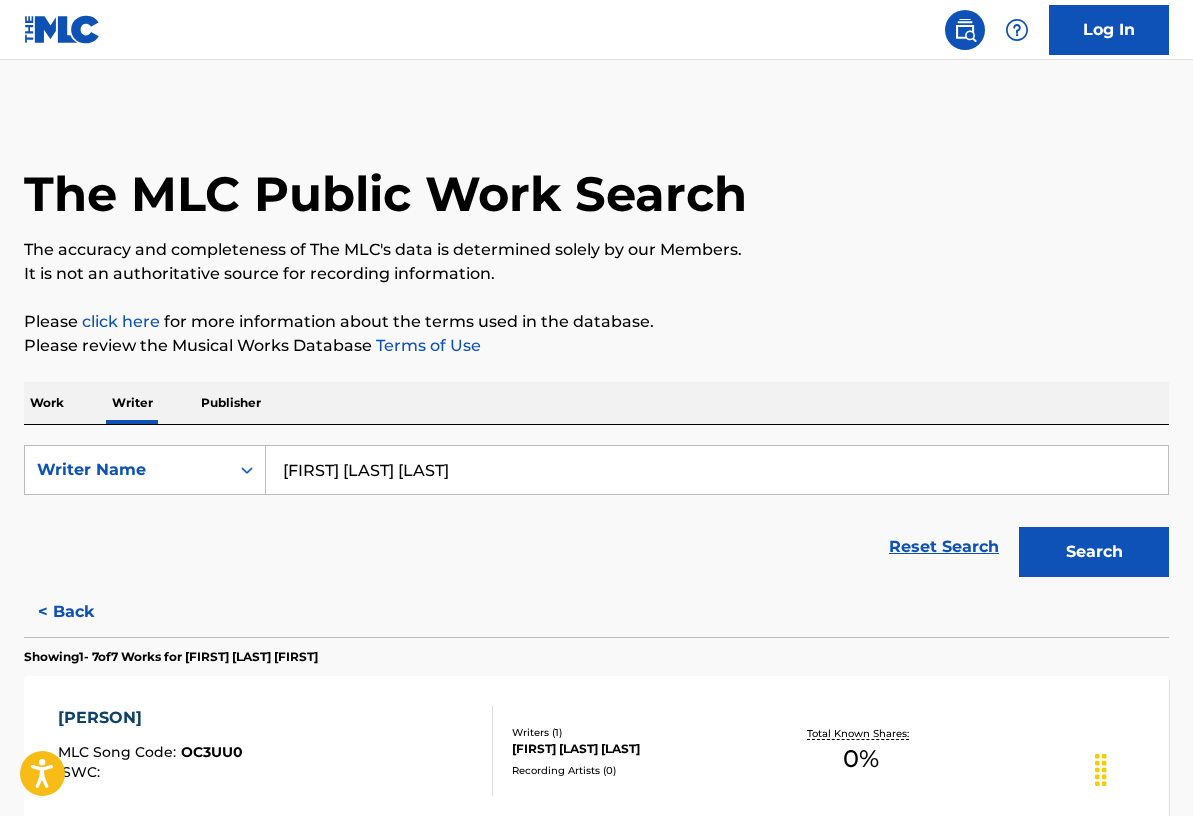 click on "Search" at bounding box center [1094, 552] 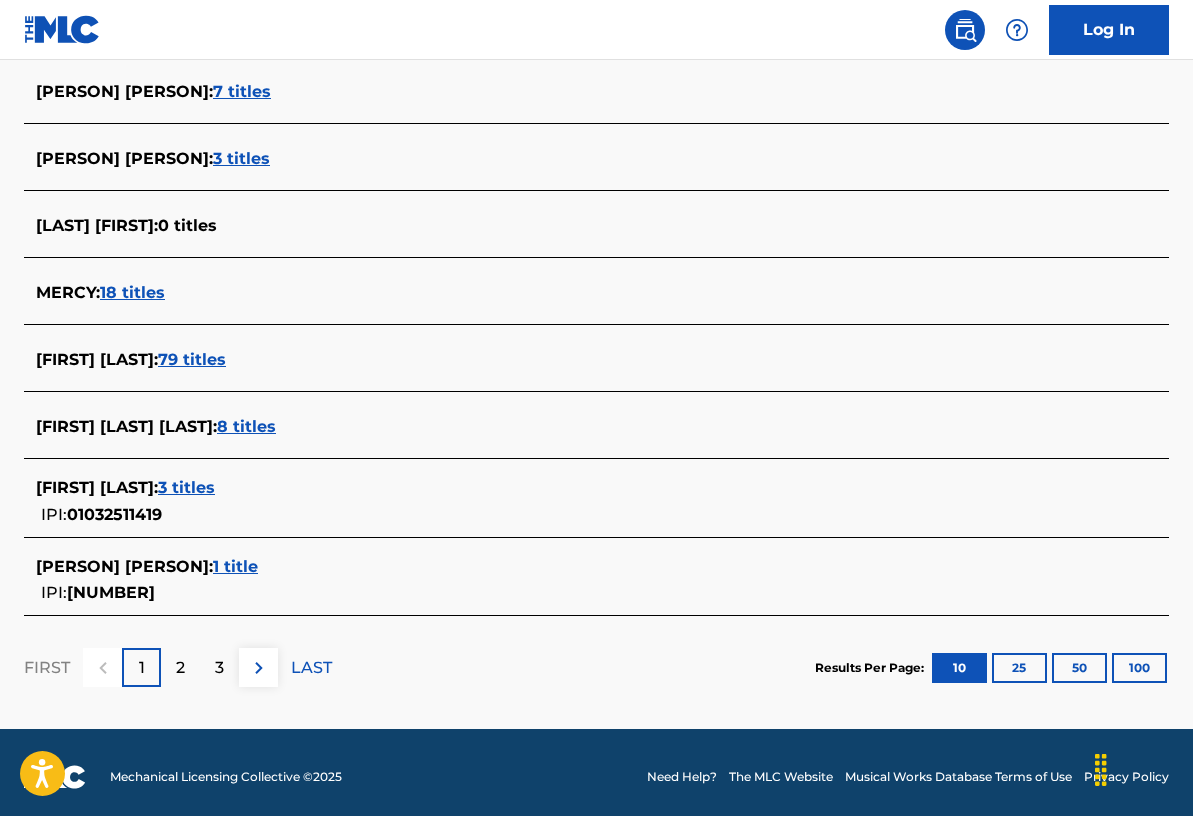 scroll, scrollTop: 697, scrollLeft: 0, axis: vertical 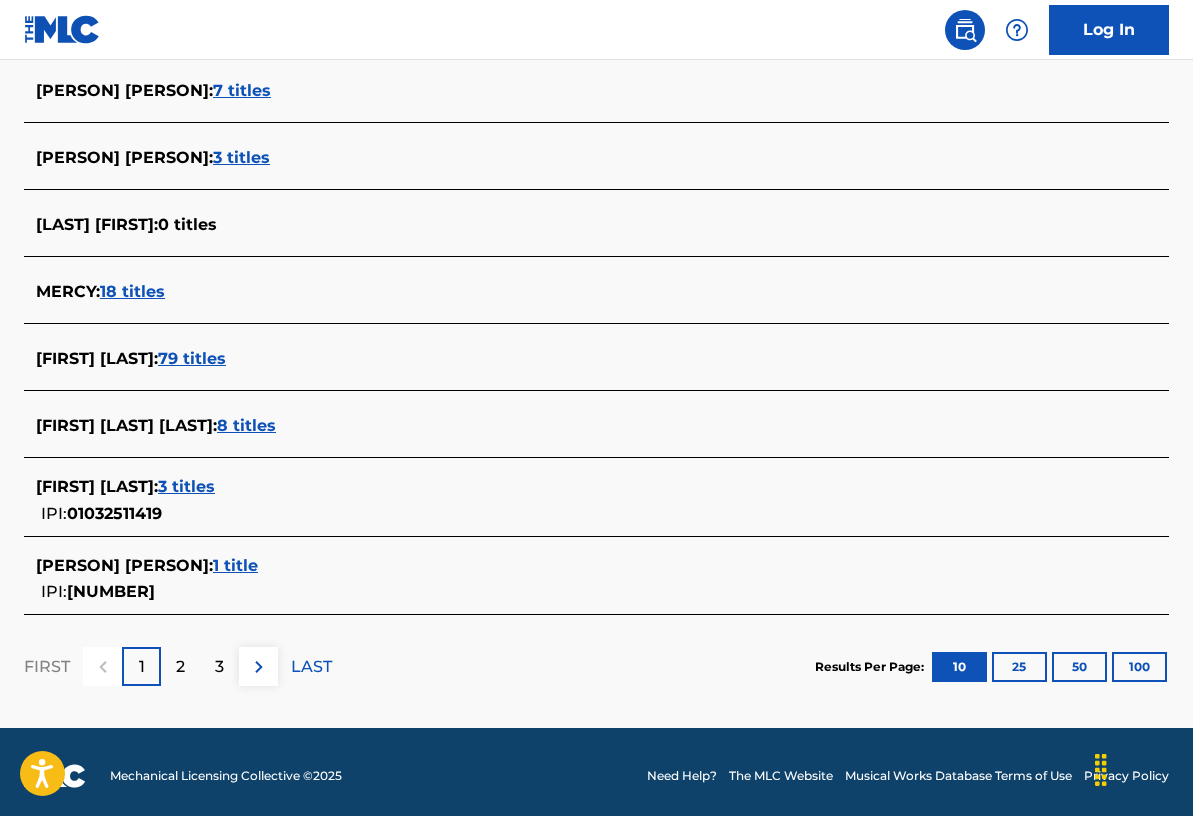 click on "8 titles" at bounding box center [246, 425] 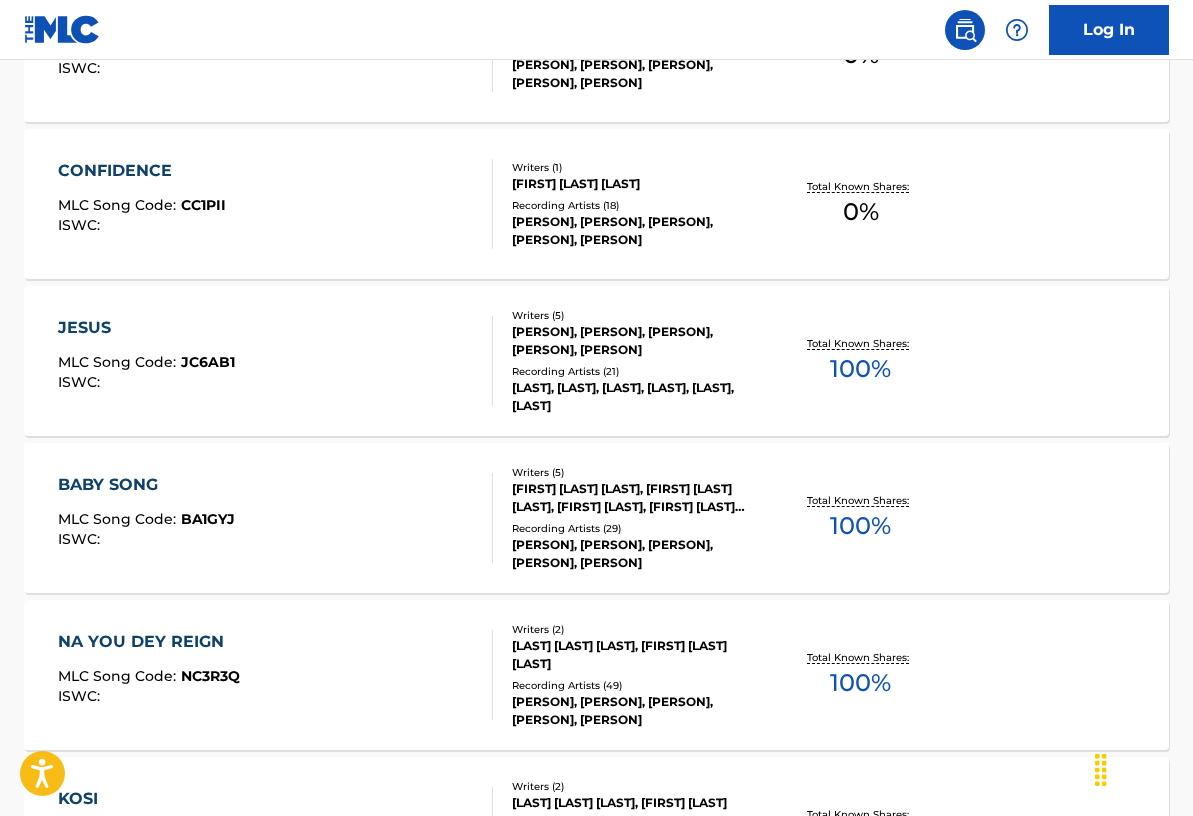 scroll, scrollTop: 706, scrollLeft: 0, axis: vertical 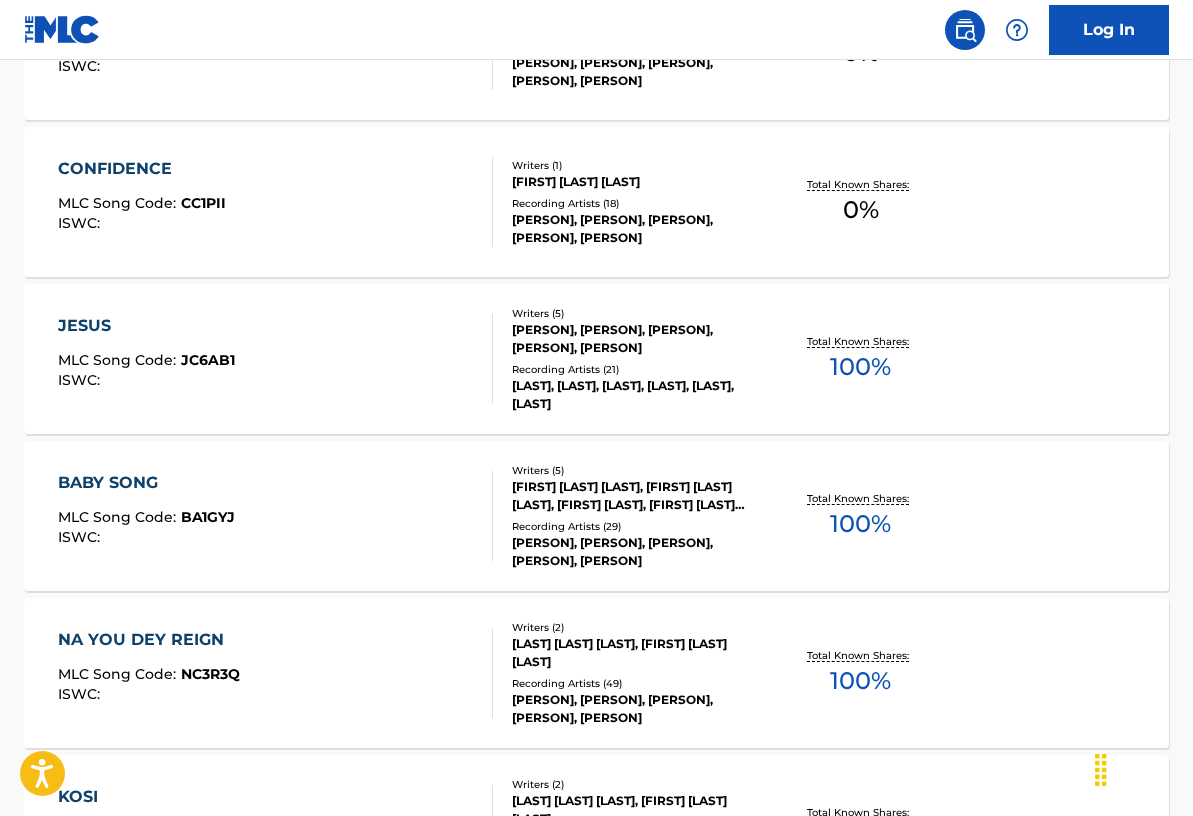 click on "Recording Artists ( 21 )" at bounding box center [638, 369] 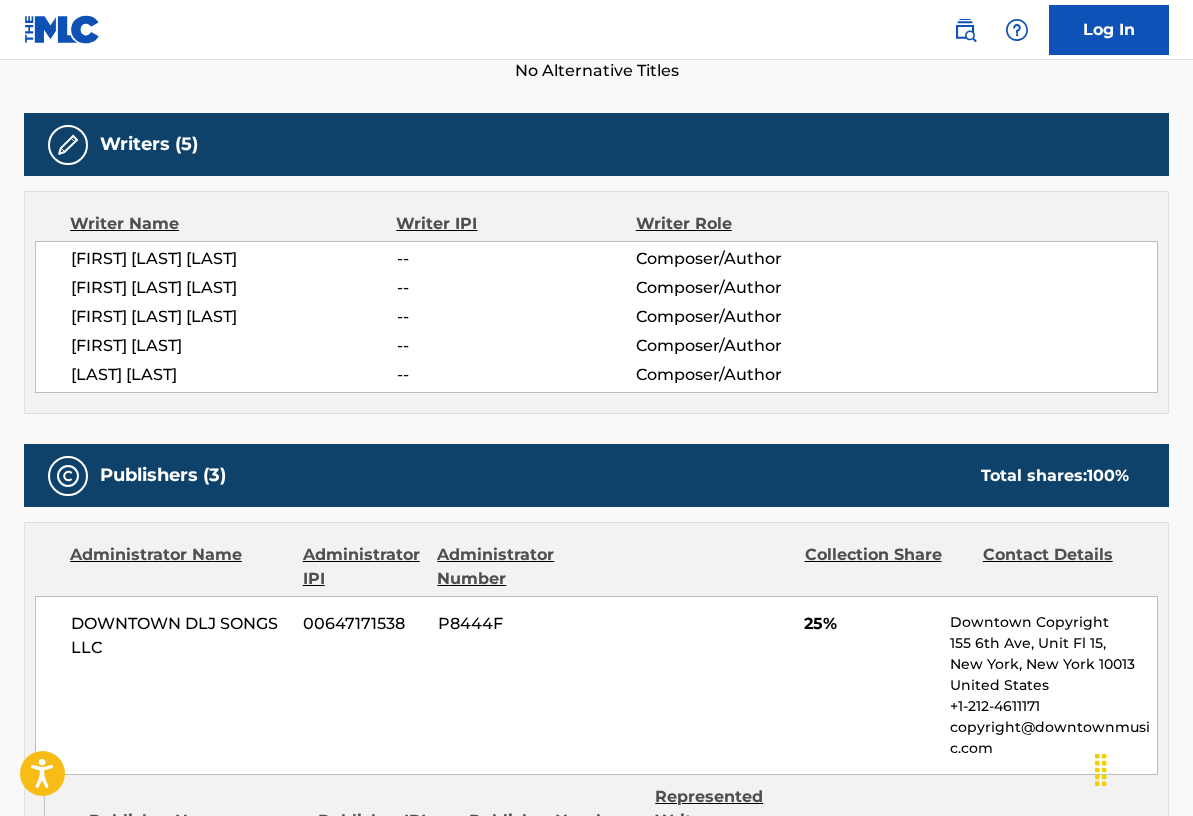 scroll, scrollTop: 581, scrollLeft: 0, axis: vertical 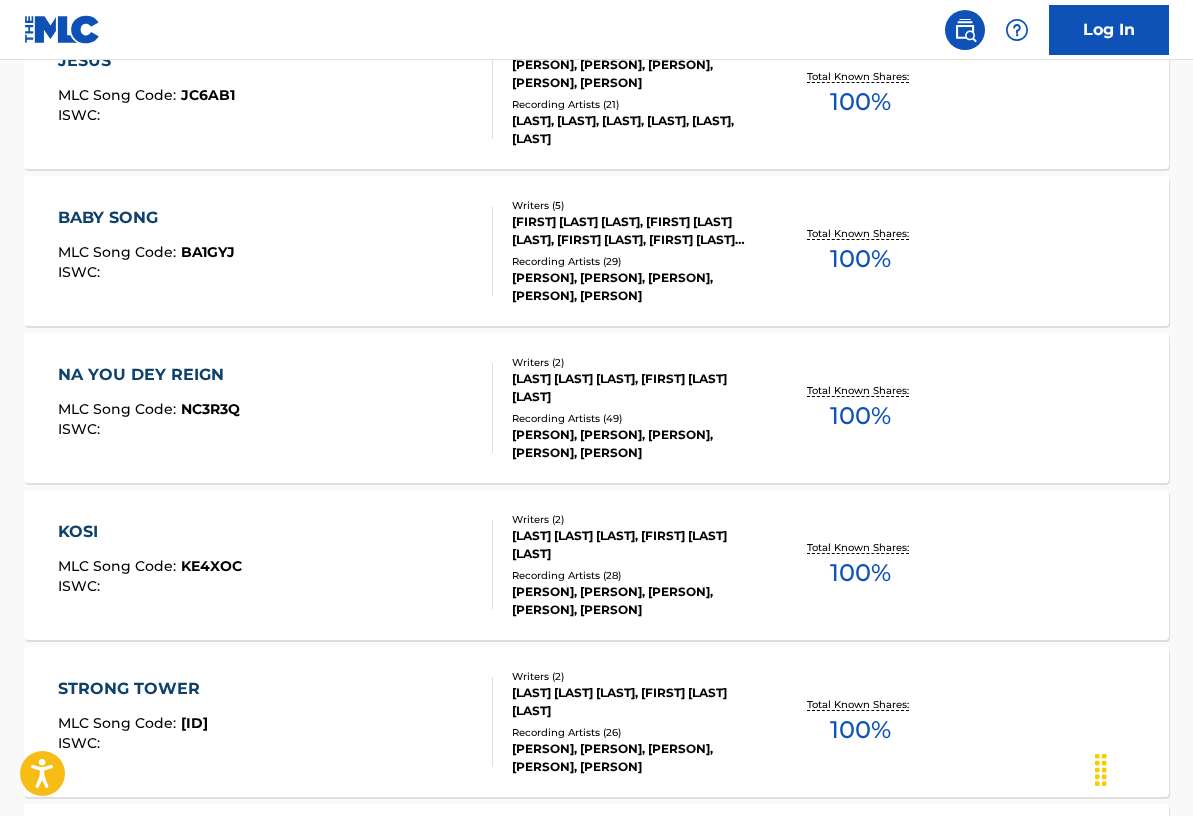 click on "[PERSON], [PERSON], [PERSON], [PERSON], [PERSON]" at bounding box center [638, 287] 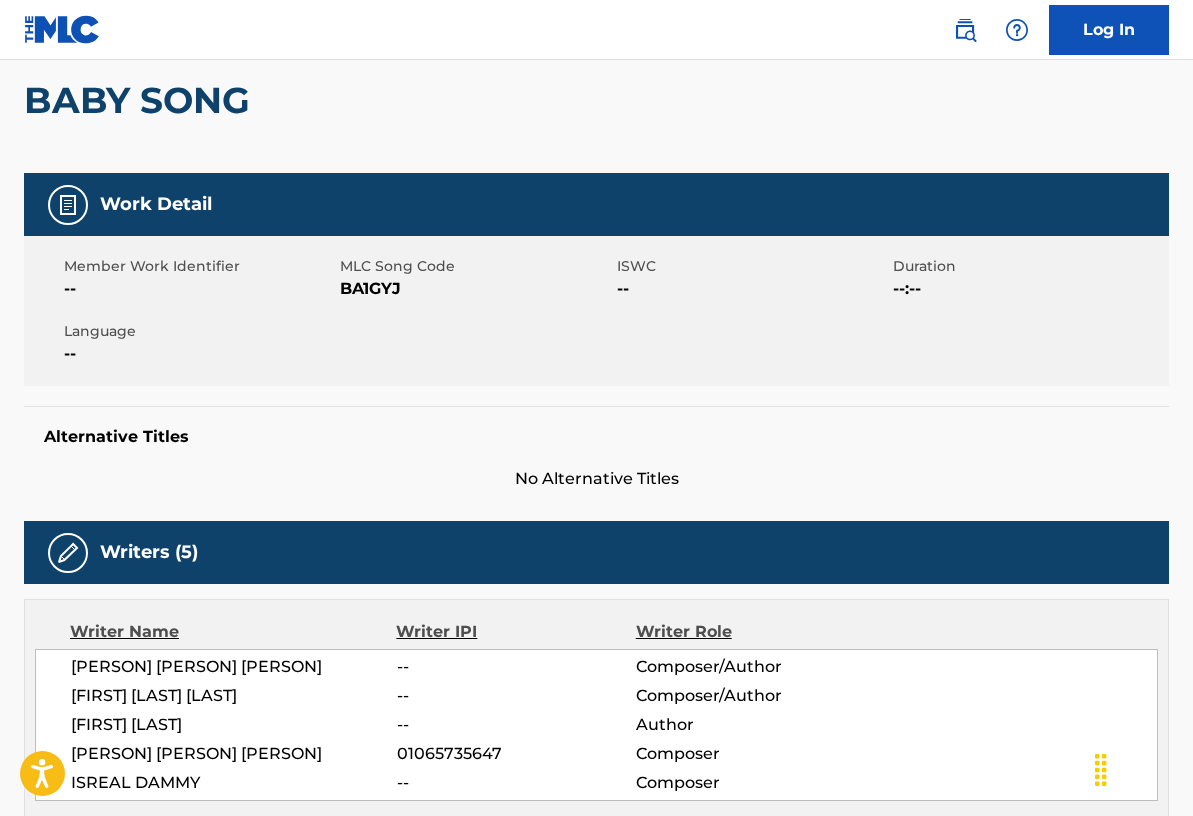 scroll, scrollTop: 0, scrollLeft: 0, axis: both 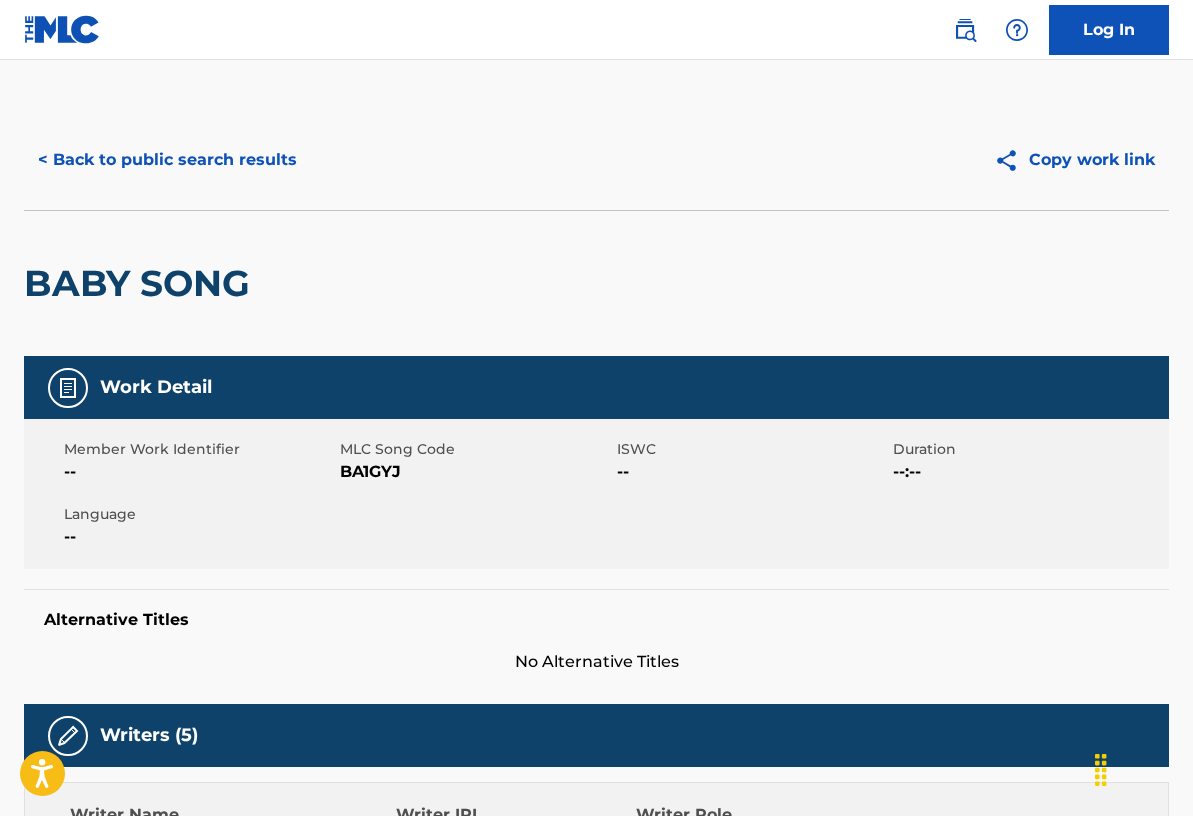click on "< Back to public search results" at bounding box center (167, 160) 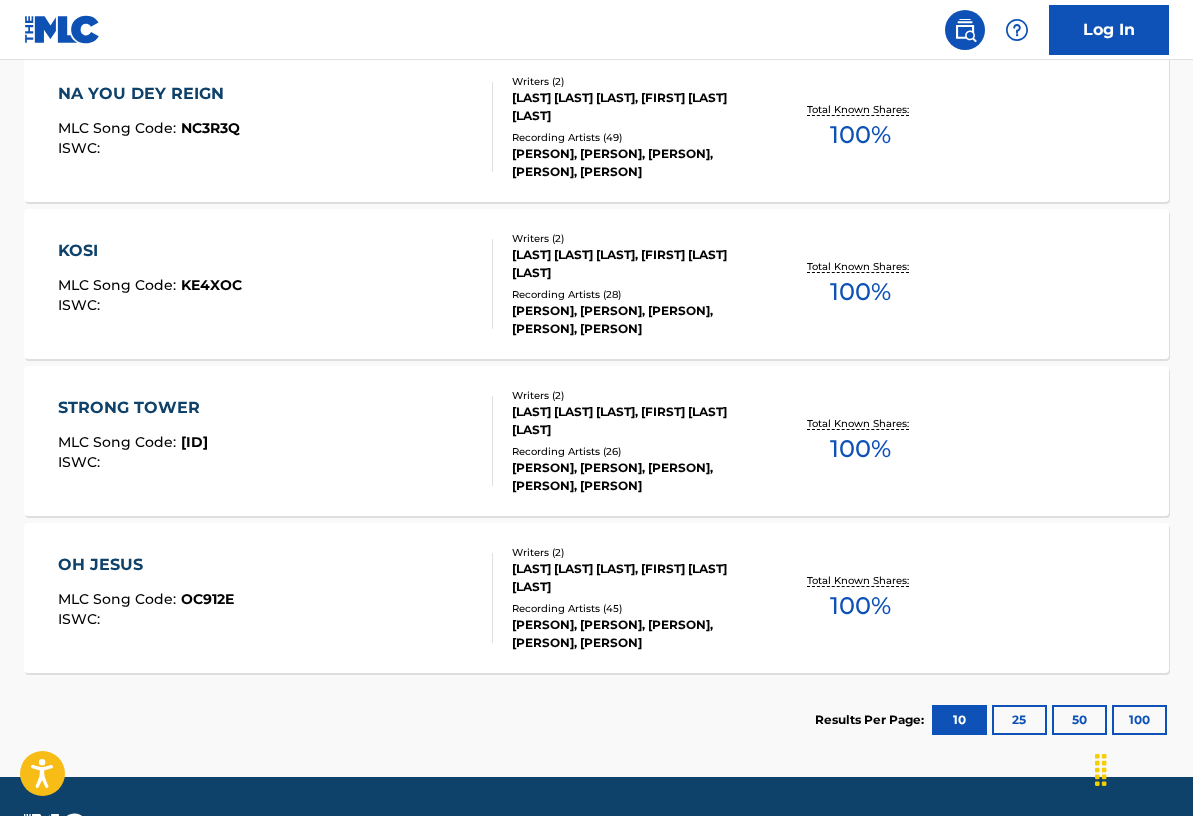 scroll, scrollTop: 1254, scrollLeft: 0, axis: vertical 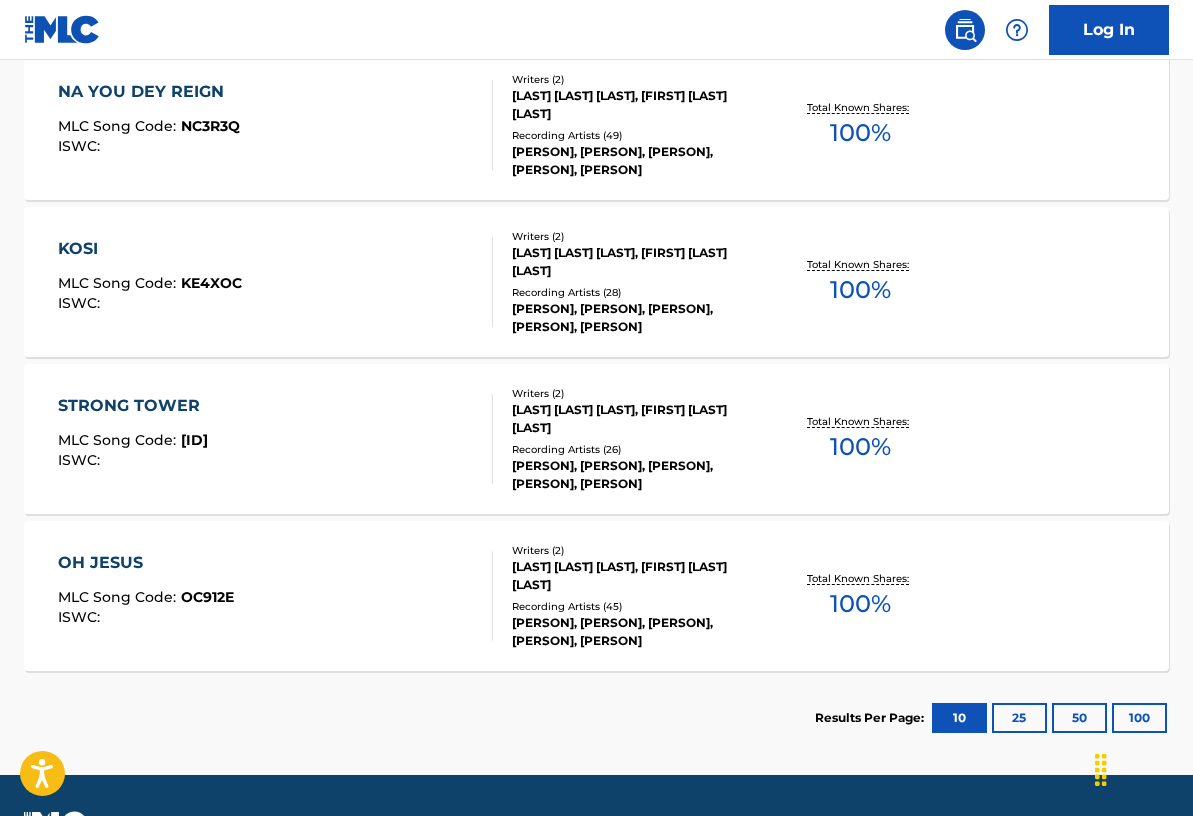 click on "[PERSON], [PERSON], [PERSON], [PERSON], [PERSON]" at bounding box center (638, 475) 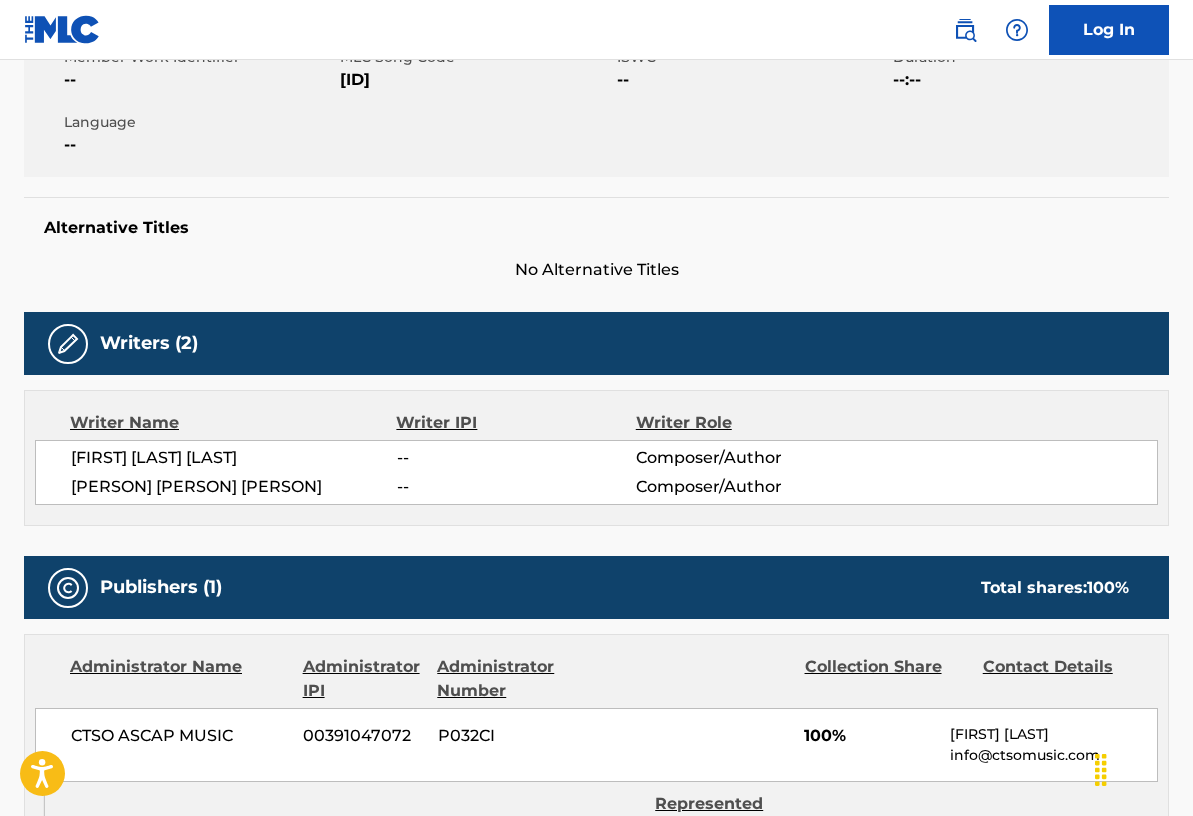 scroll, scrollTop: 0, scrollLeft: 0, axis: both 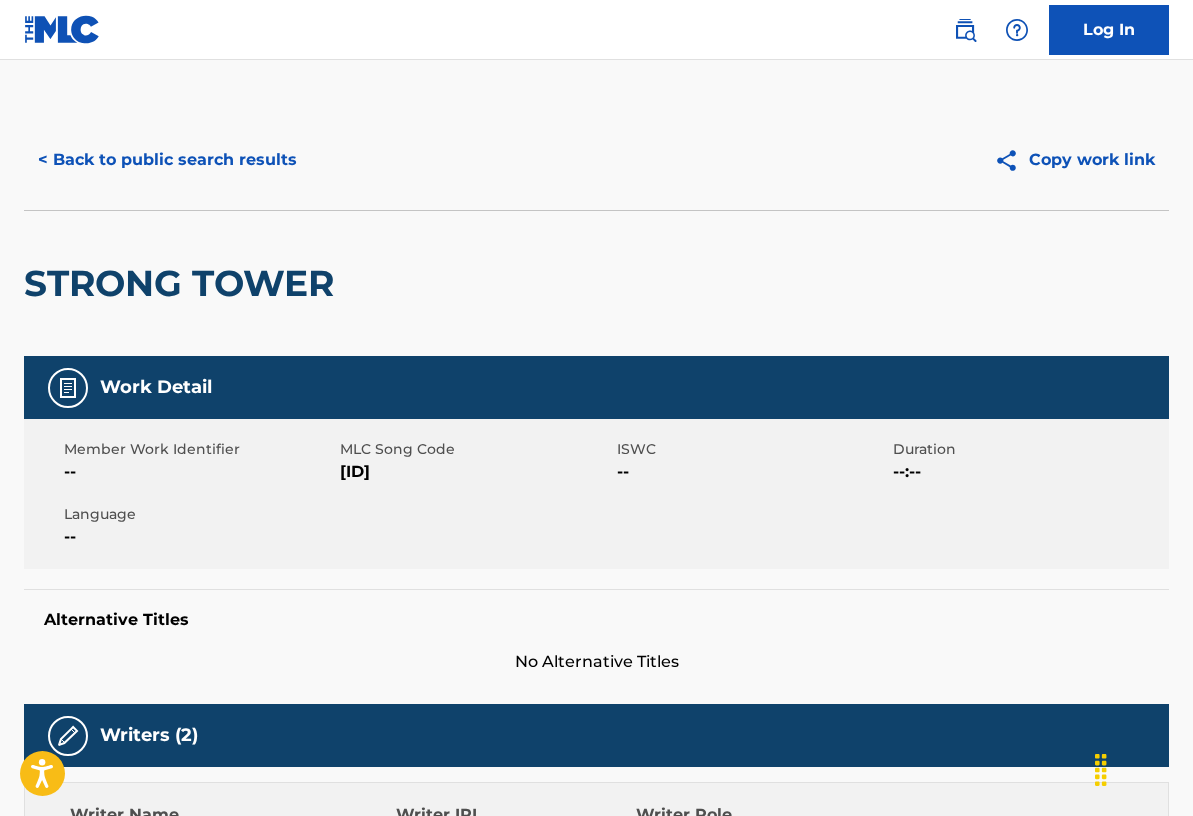 click on "< Back to public search results" at bounding box center [167, 160] 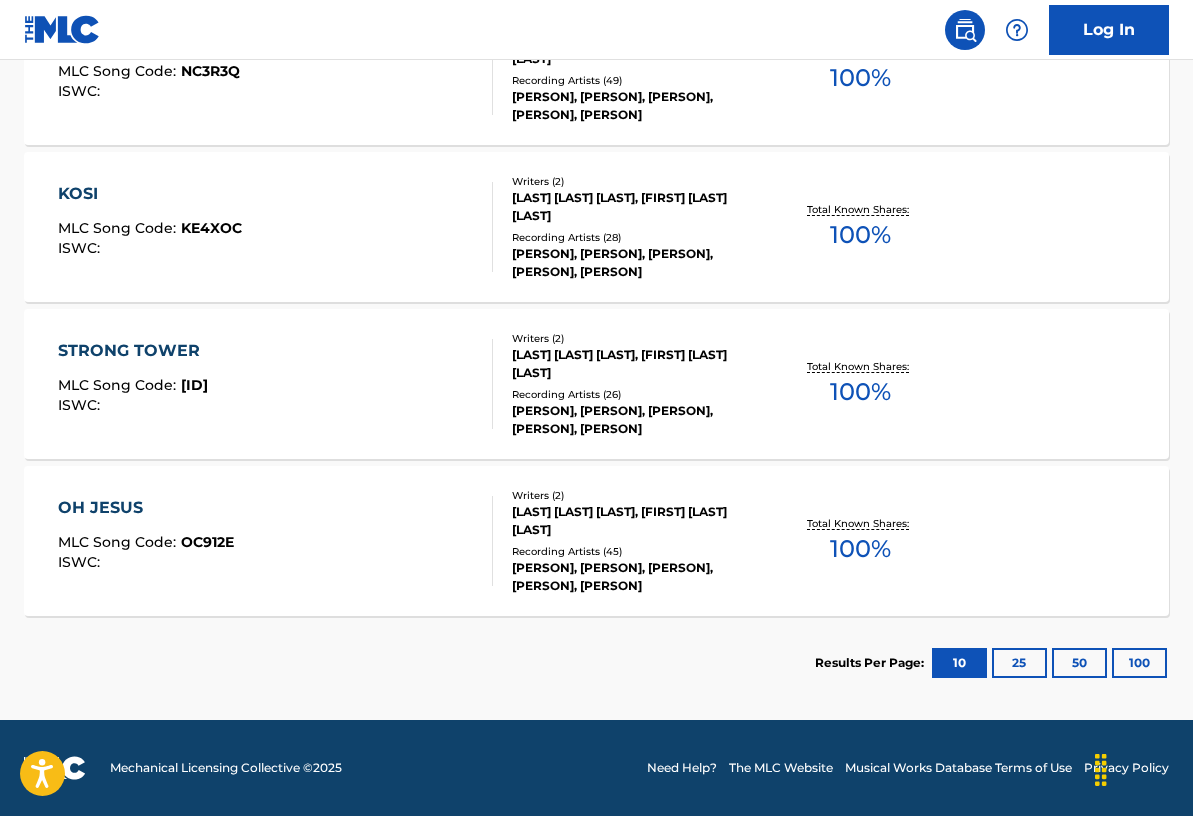 scroll, scrollTop: 0, scrollLeft: 0, axis: both 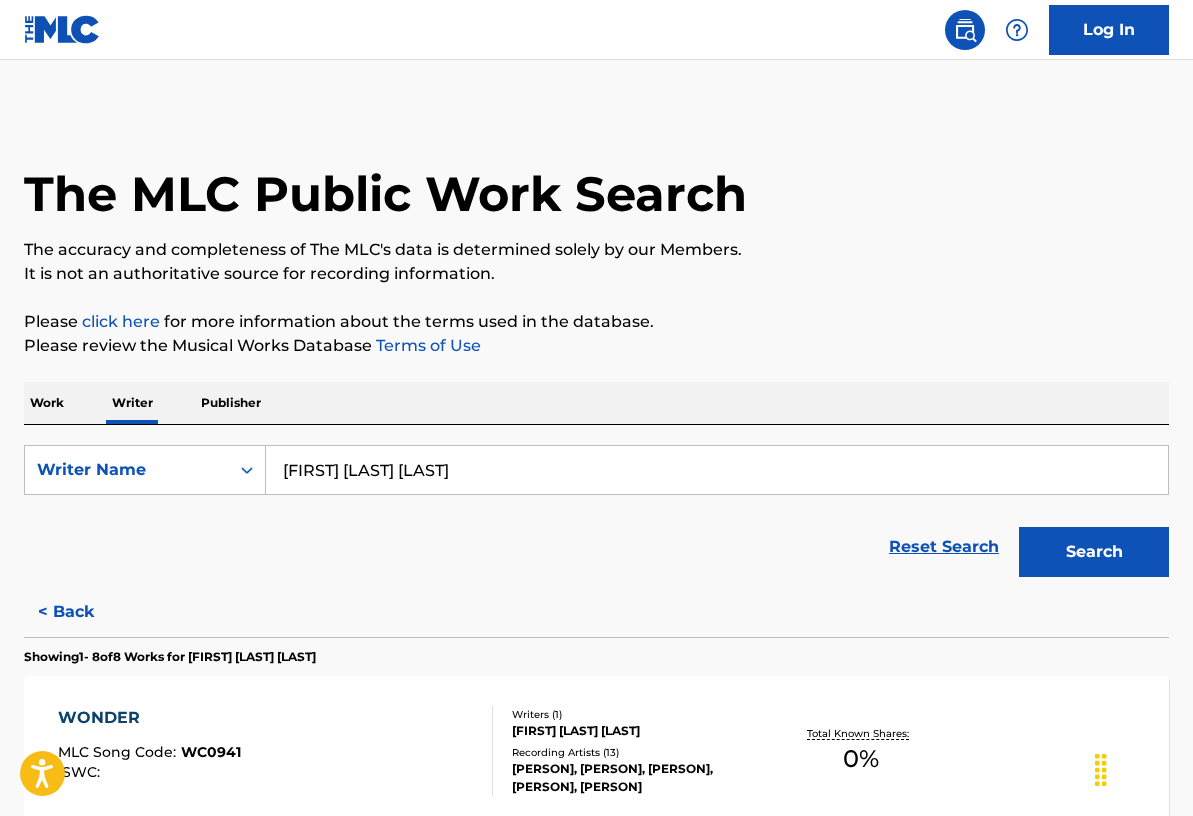 click on "Work" at bounding box center (47, 403) 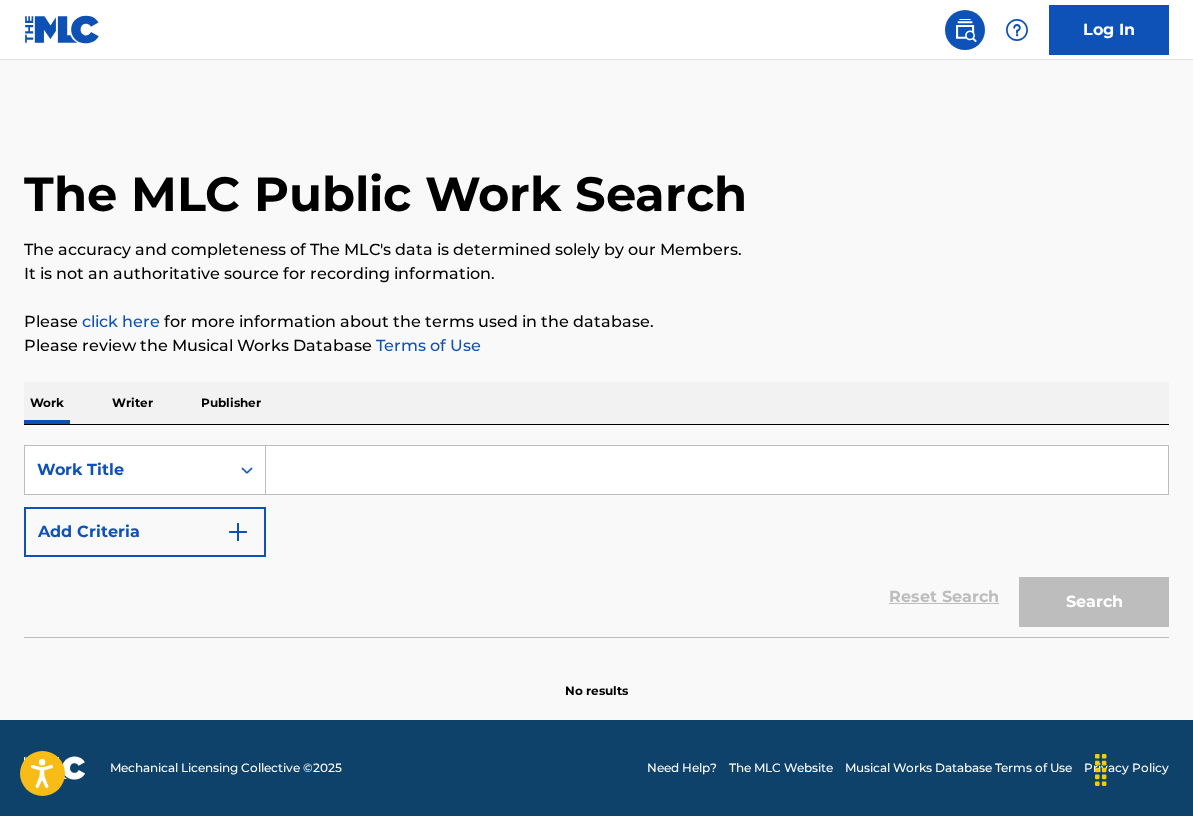 click on "Add Criteria" at bounding box center [145, 532] 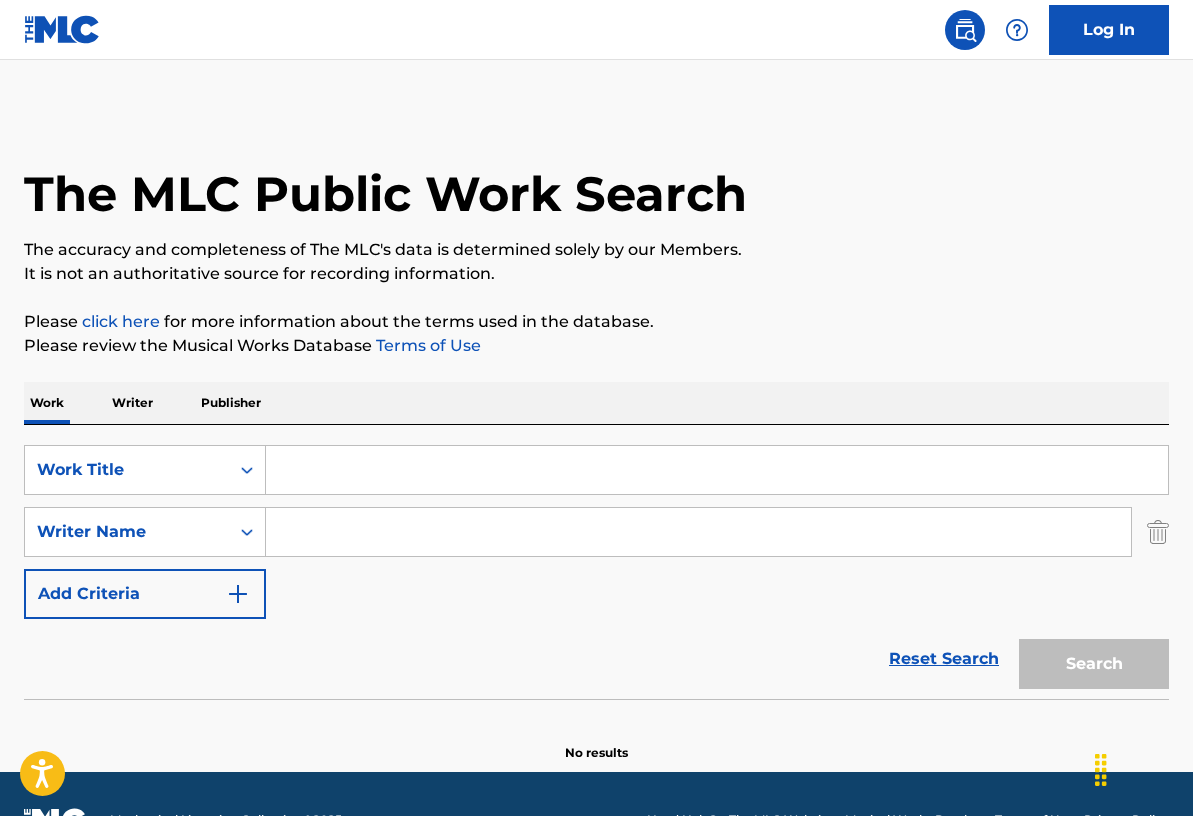 click at bounding box center (698, 532) 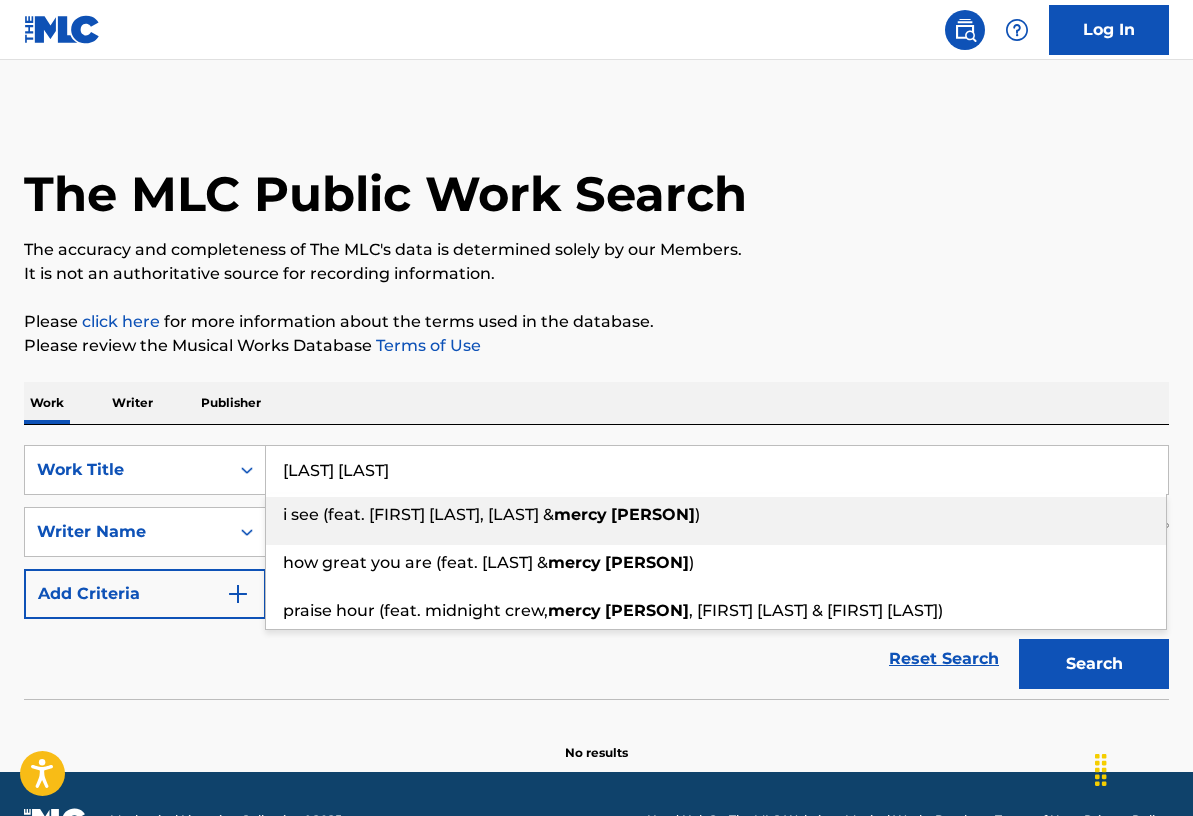 click on "[LAST] [LAST]" at bounding box center [717, 470] 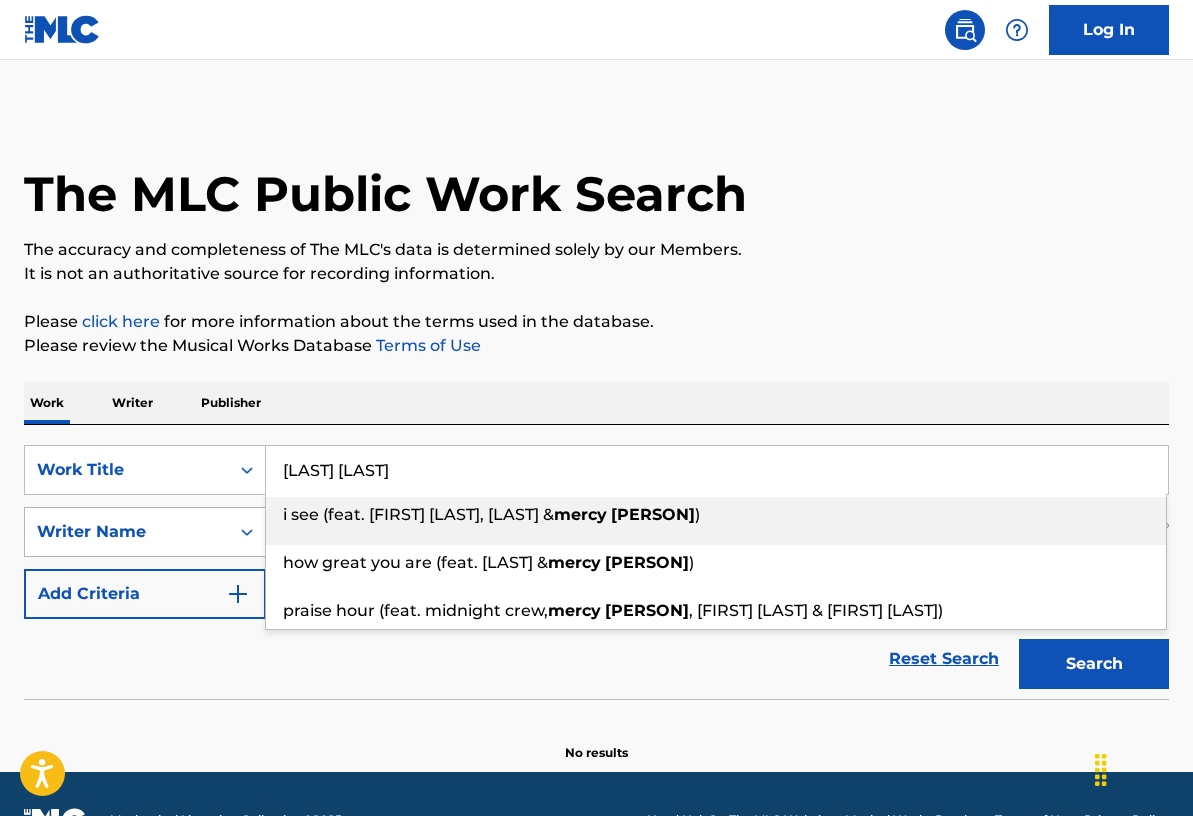type on "[LAST] [LAST]" 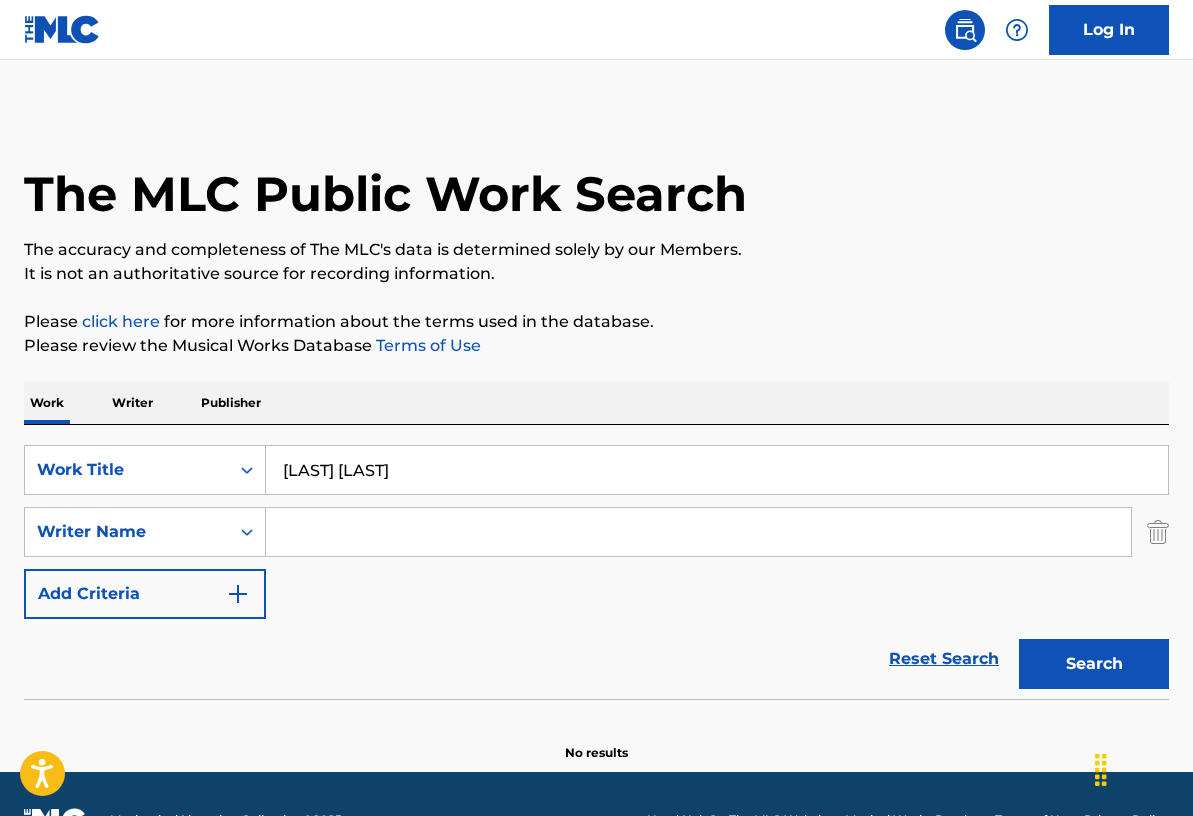 click at bounding box center (698, 532) 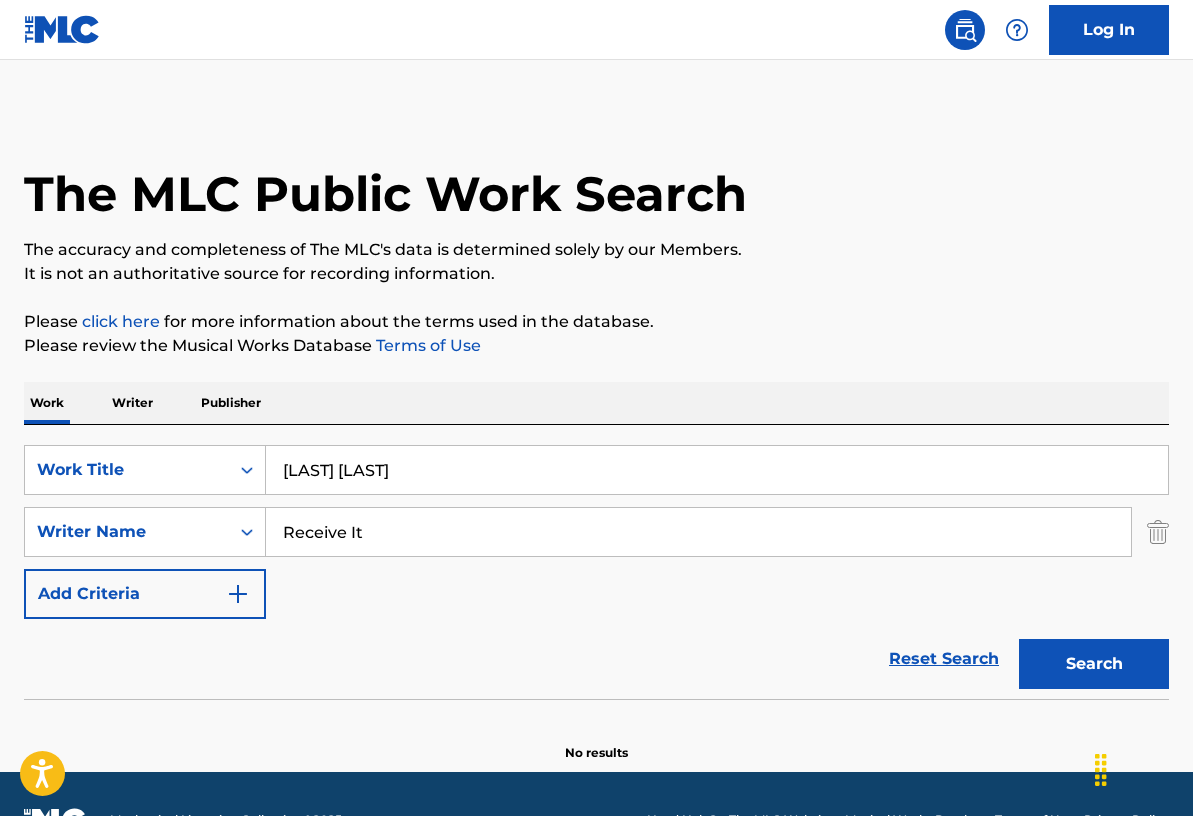 type on "Receive It" 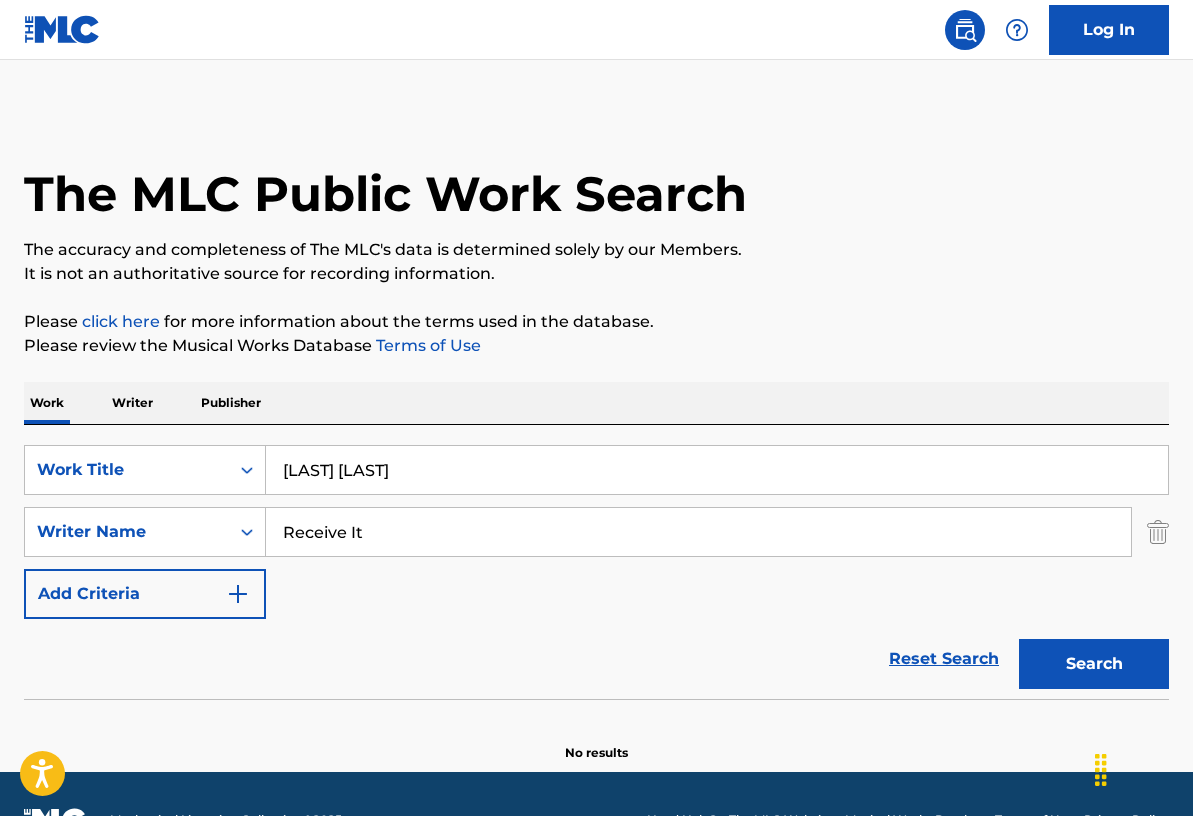 click on "[LAST] [LAST]" at bounding box center [717, 470] 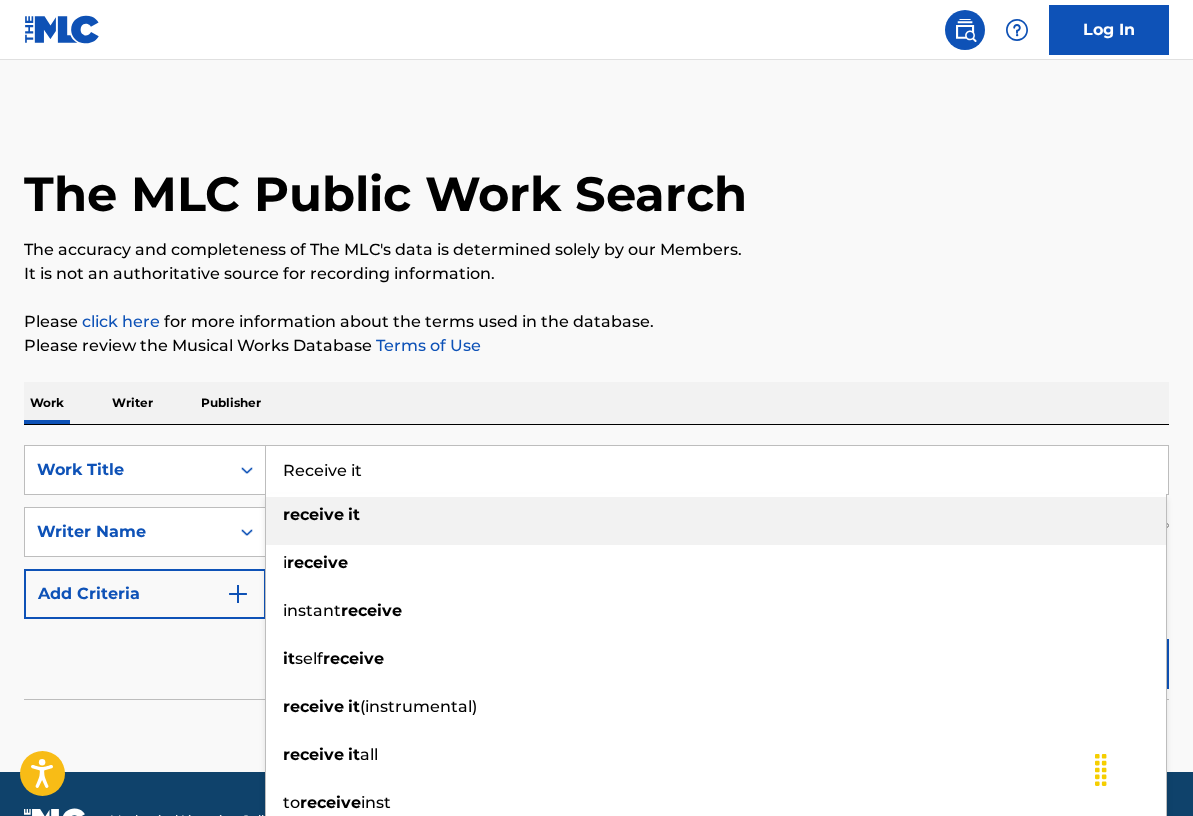 type on "Receive it" 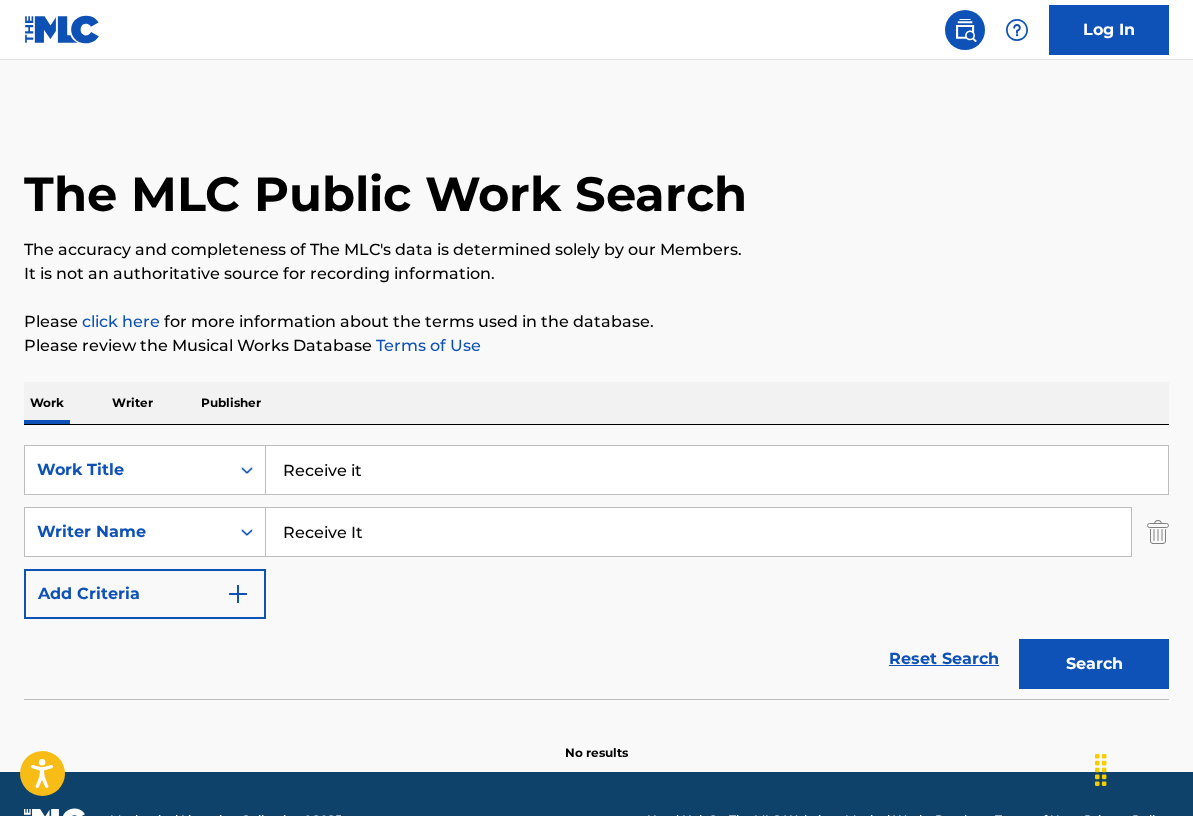 click on "Receive It" at bounding box center [698, 532] 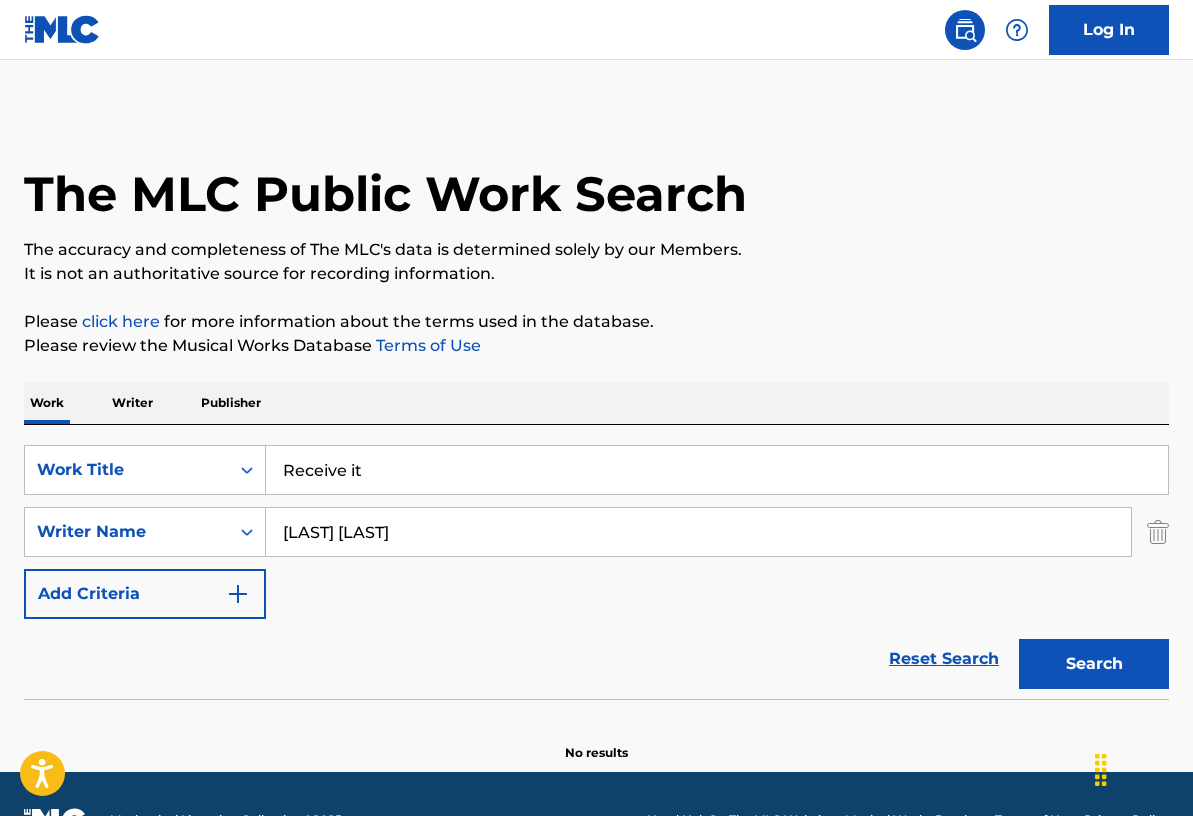 type on "[LAST] [LAST]" 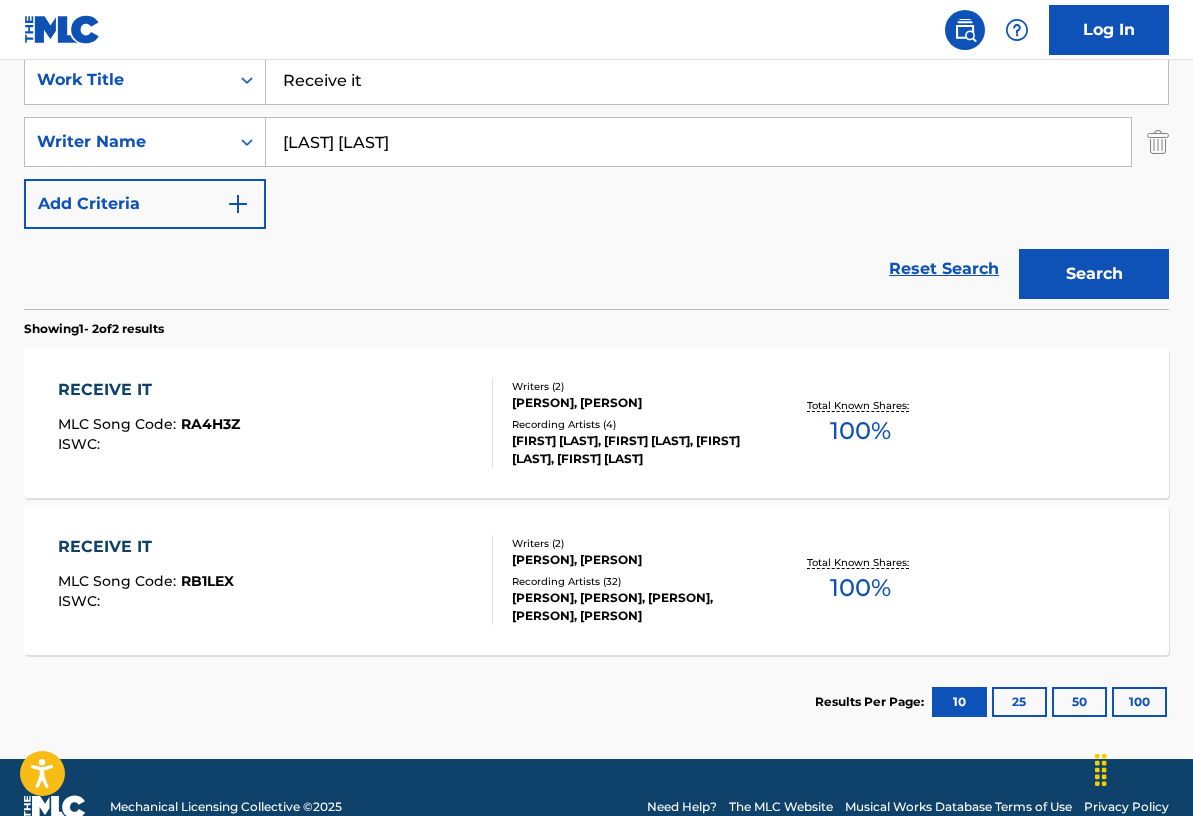 scroll, scrollTop: 429, scrollLeft: 0, axis: vertical 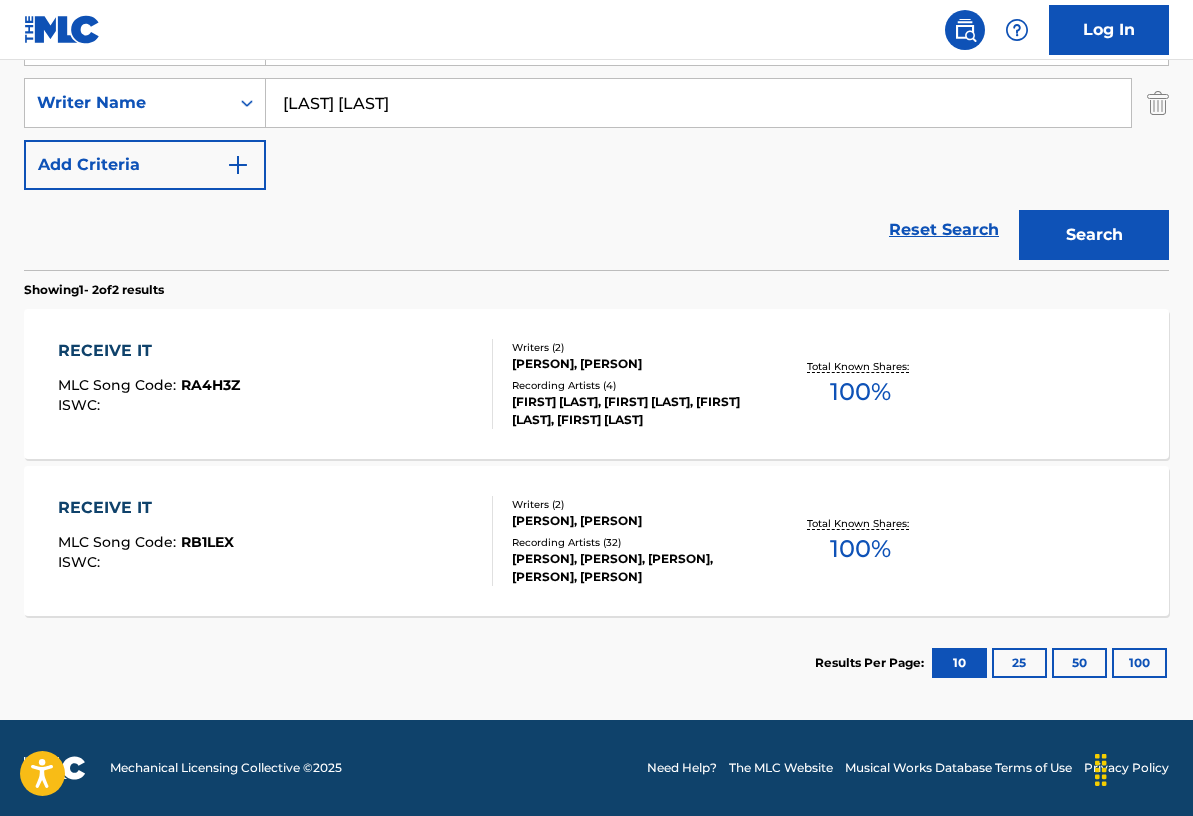 click on "[FIRST] [LAST], [FIRST] [LAST], [FIRST] [LAST], [FIRST] [LAST]" at bounding box center [638, 411] 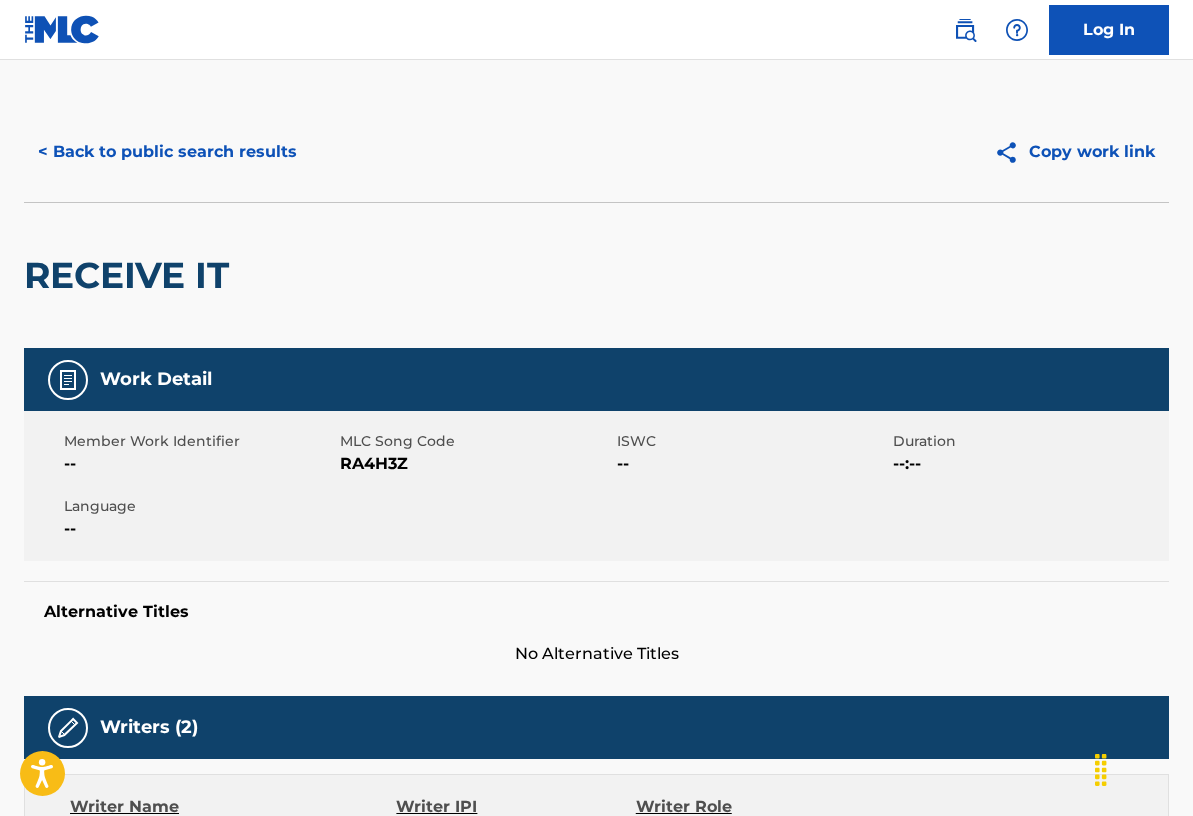 scroll, scrollTop: 0, scrollLeft: 0, axis: both 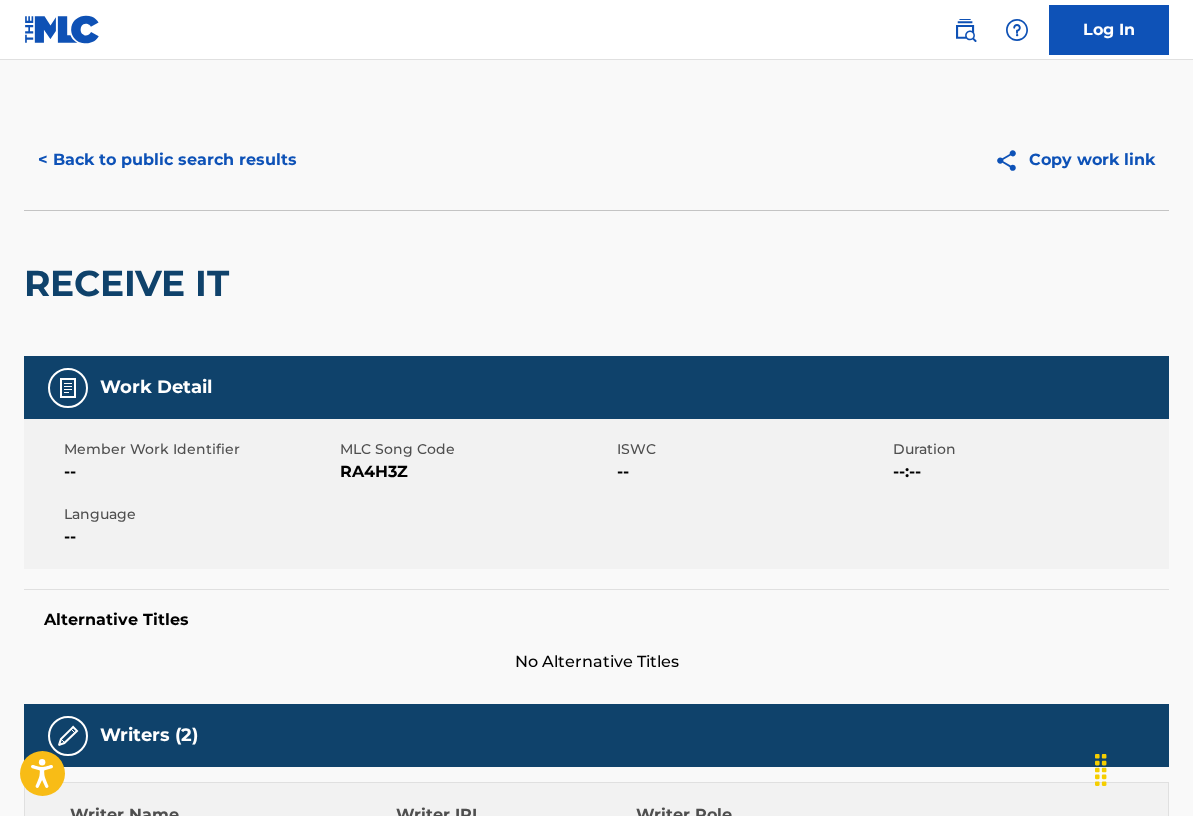 click on "< Back to public search results" at bounding box center [167, 160] 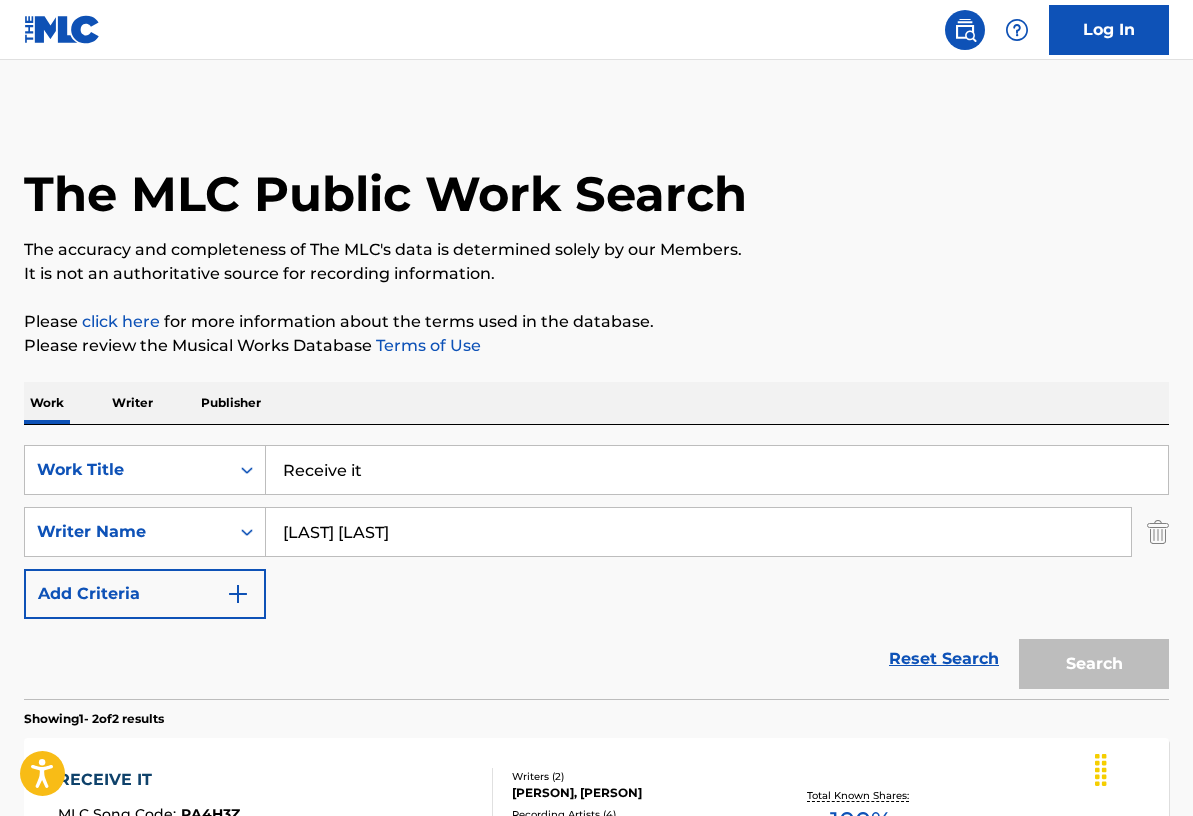 scroll, scrollTop: 315, scrollLeft: 0, axis: vertical 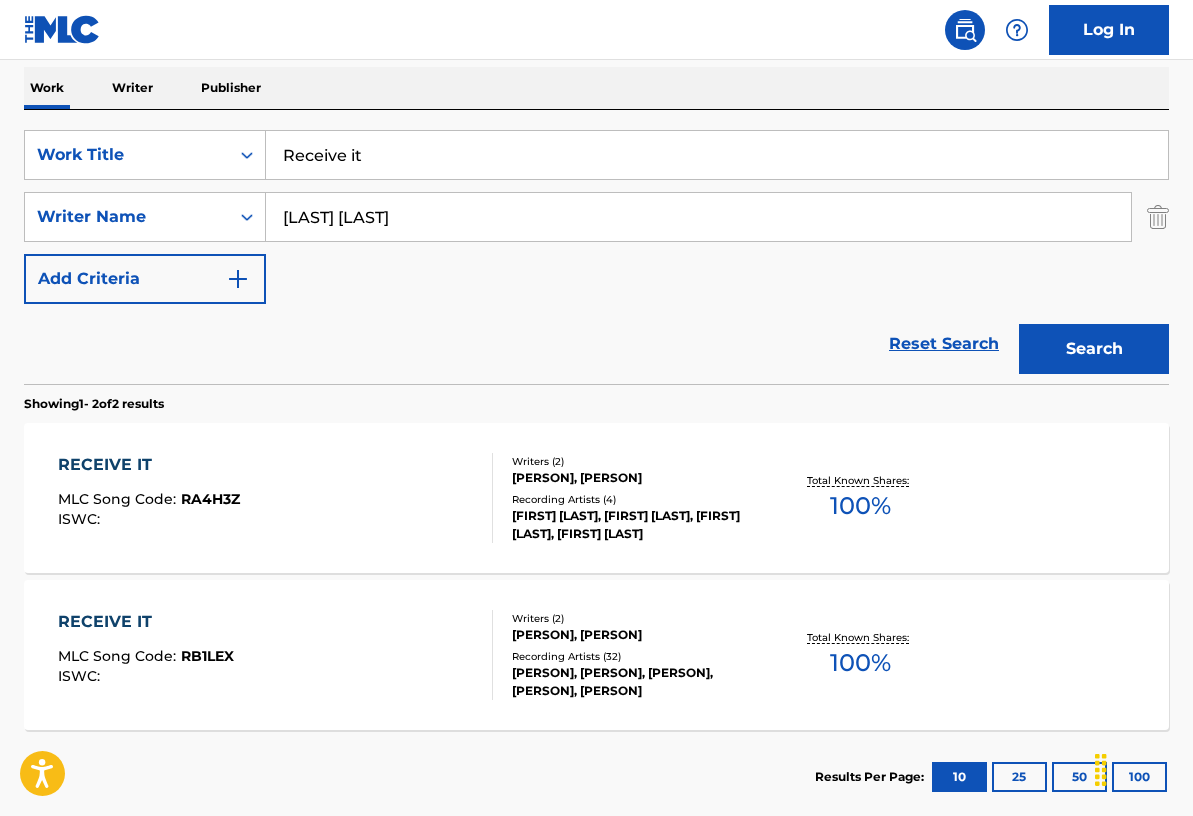 click on "Recording Artists ( 32 )" at bounding box center [638, 656] 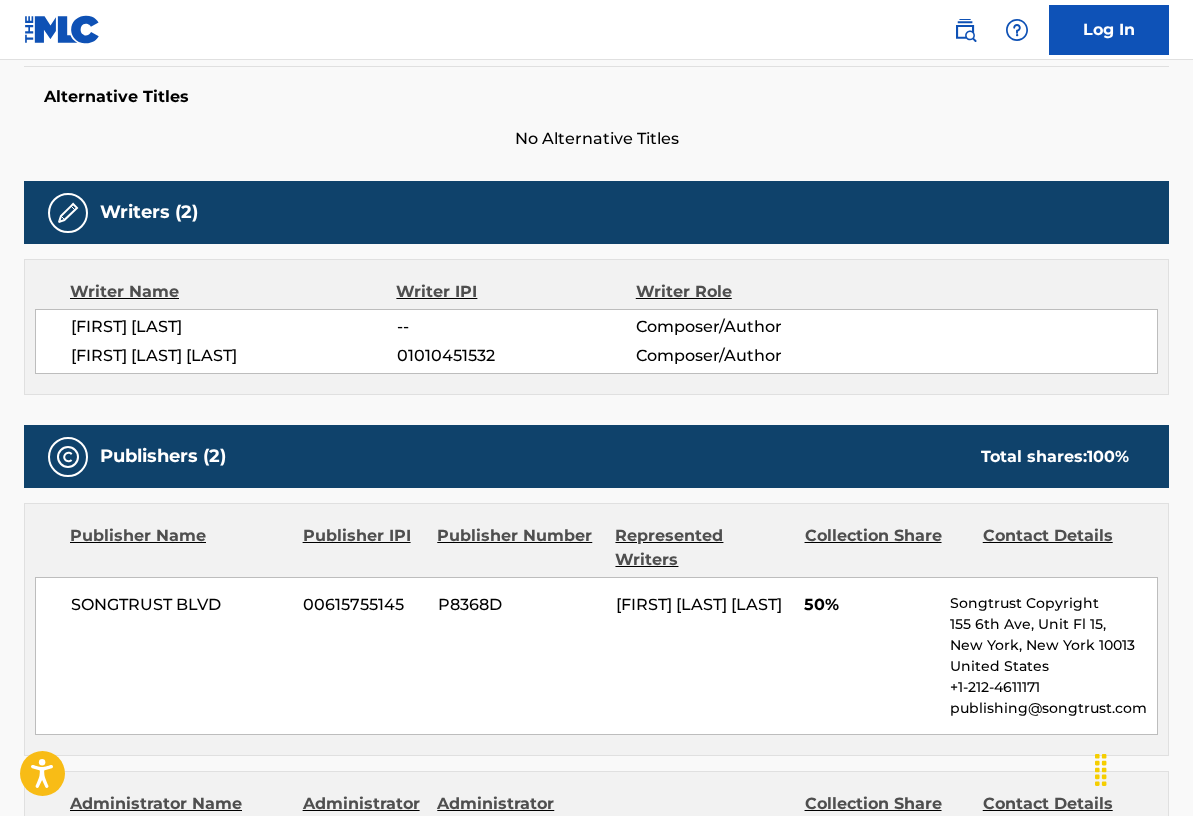 scroll, scrollTop: 0, scrollLeft: 0, axis: both 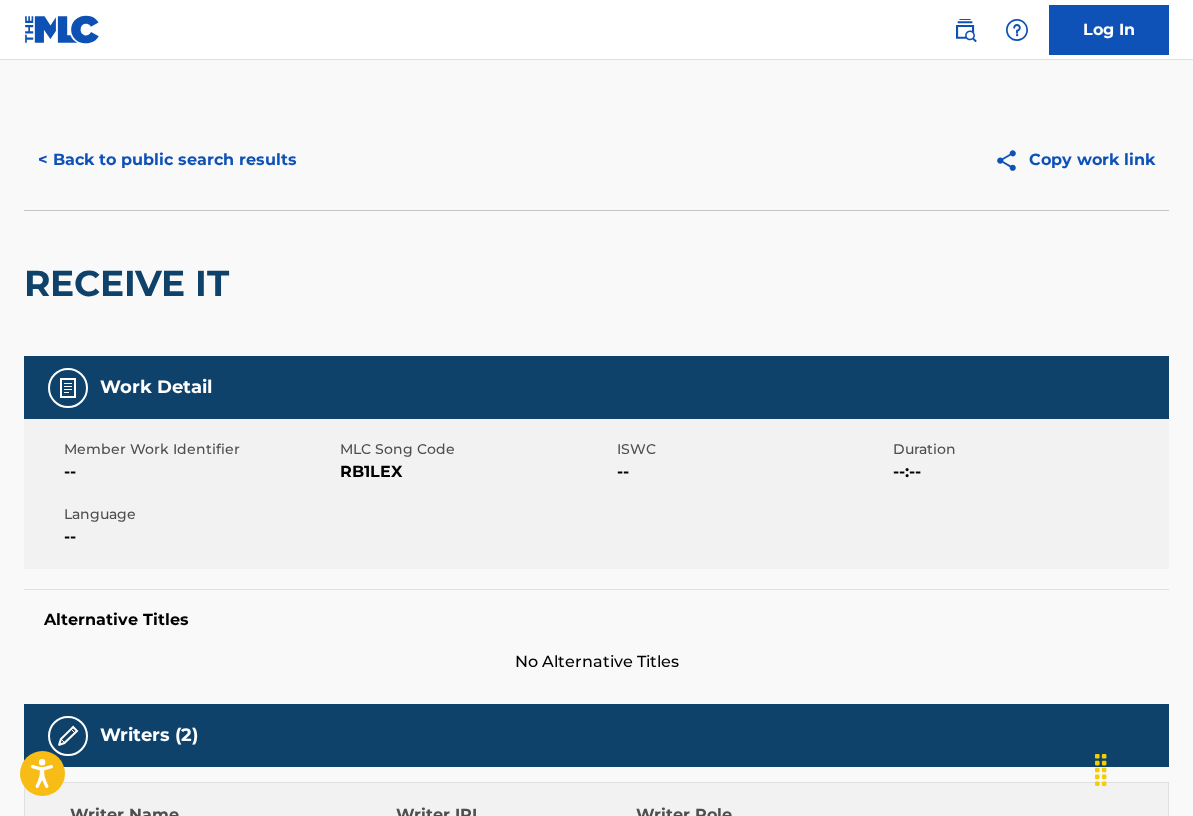 click on "< Back to public search results" at bounding box center (167, 160) 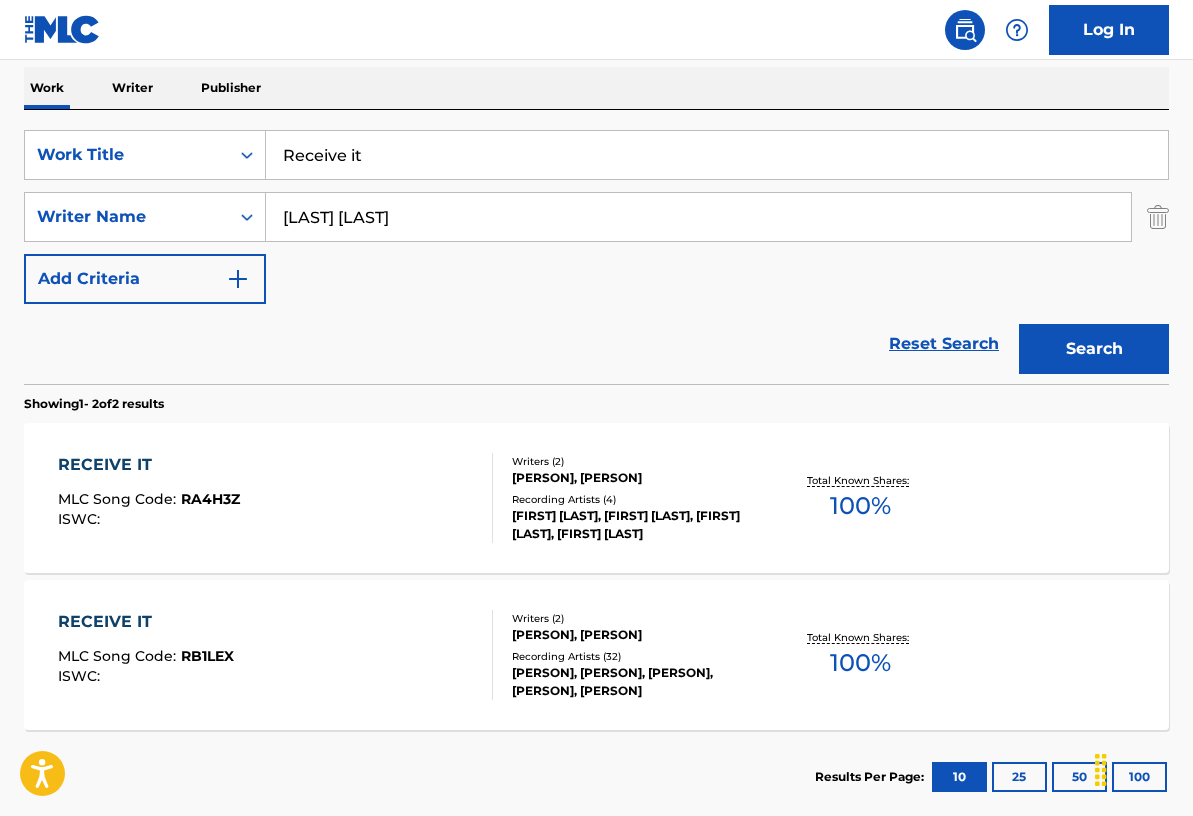 scroll, scrollTop: 429, scrollLeft: 0, axis: vertical 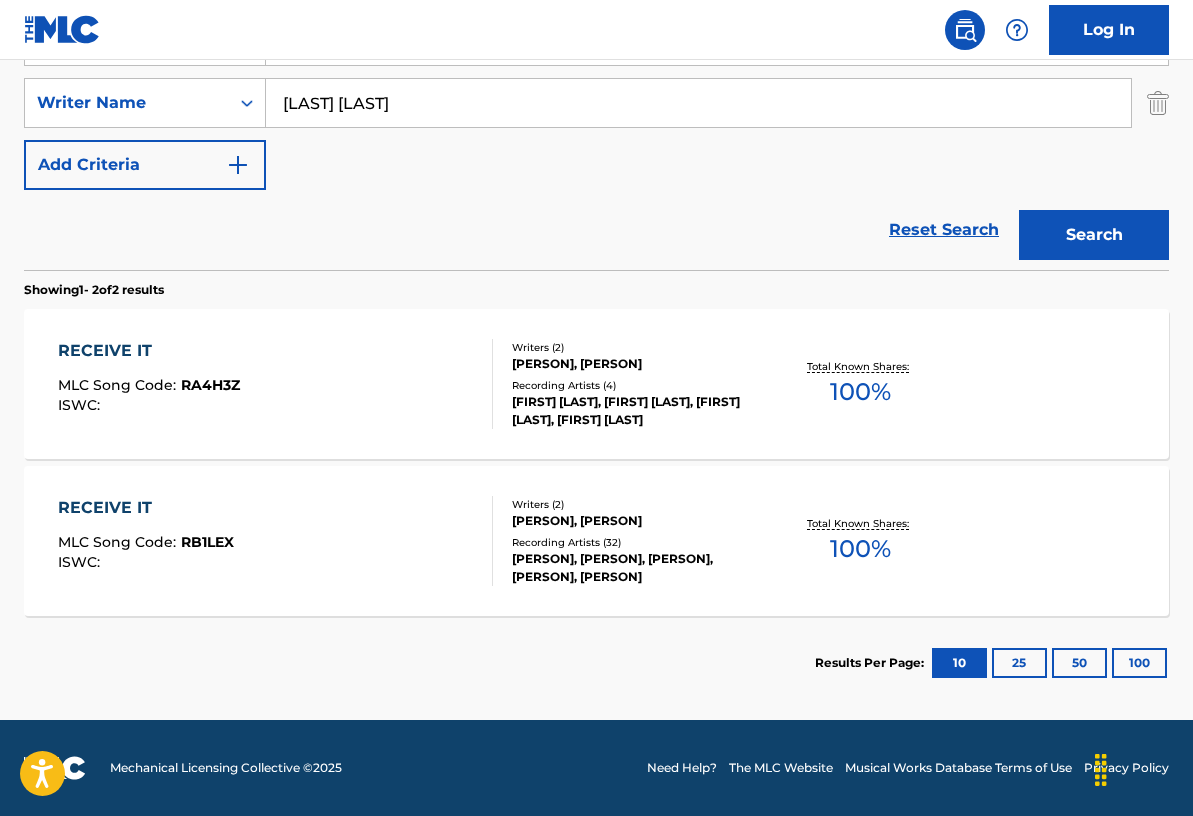 click on "Recording Artists ( 32 )" at bounding box center [638, 542] 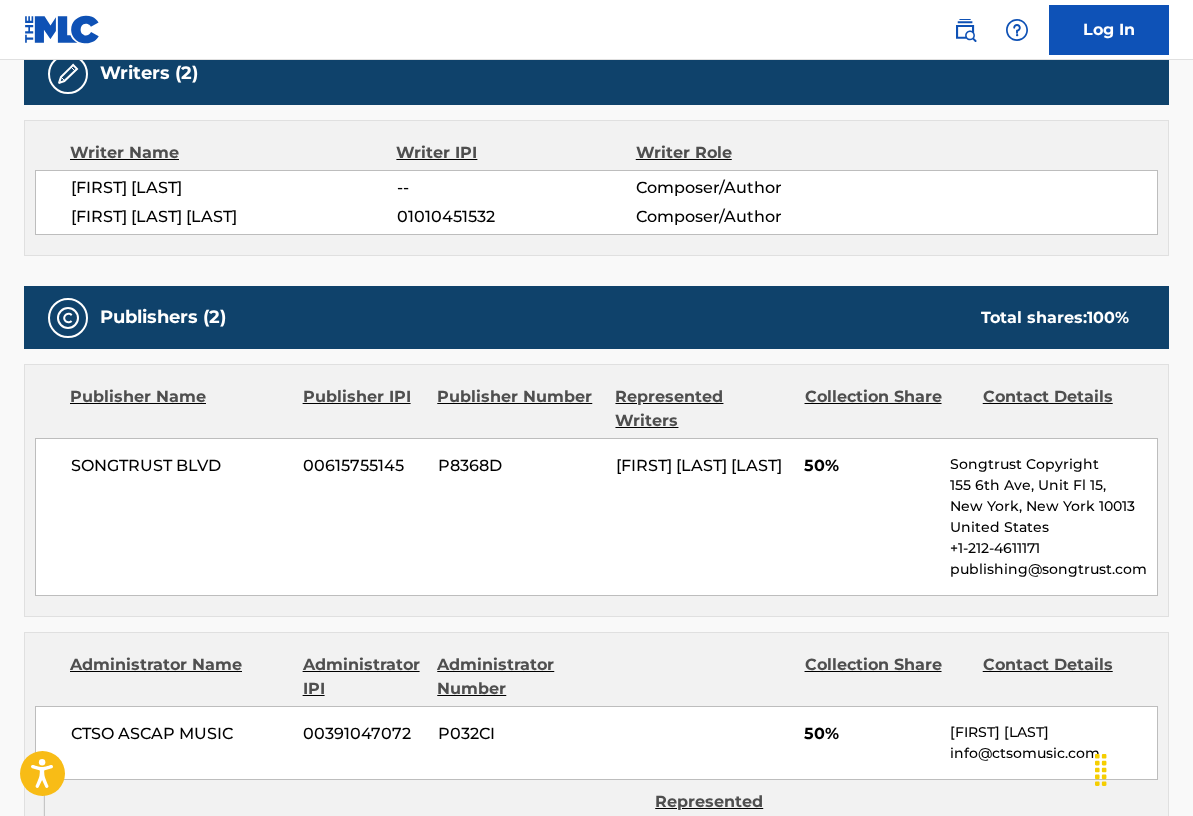scroll, scrollTop: 0, scrollLeft: 0, axis: both 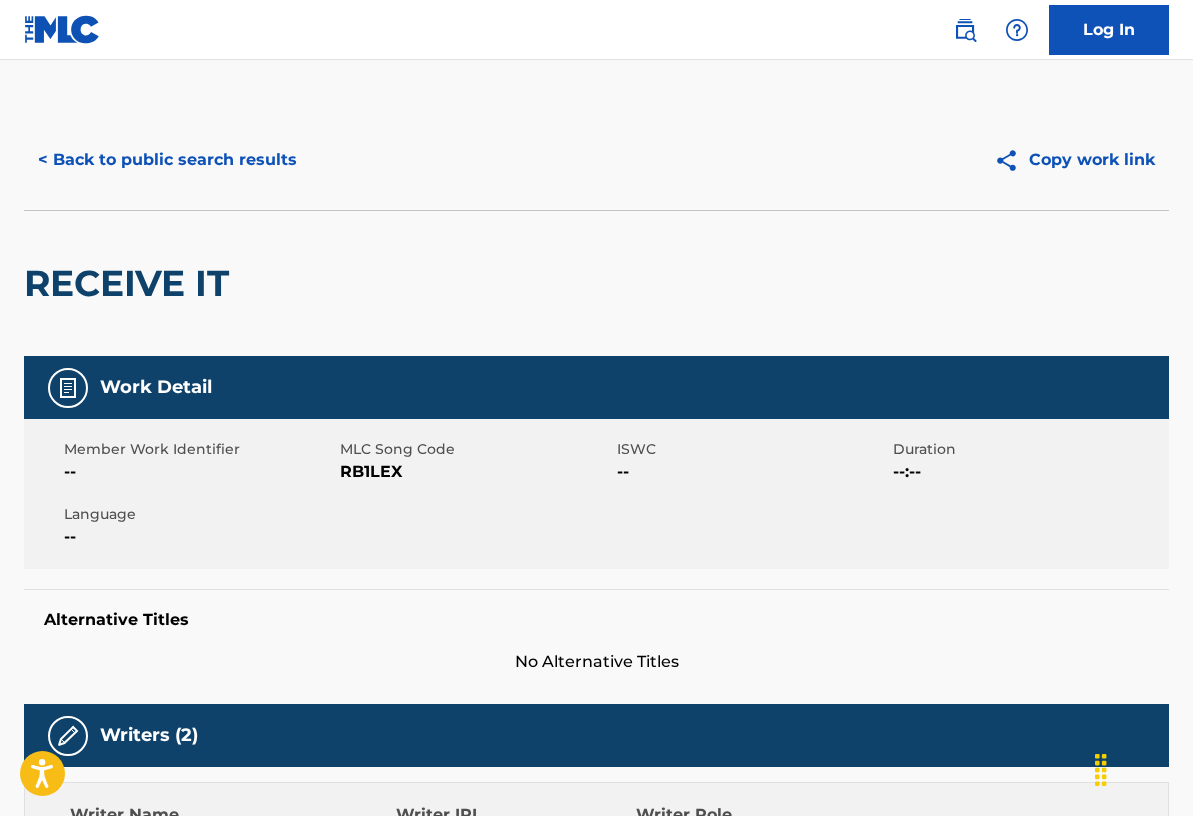 click on "< Back to public search results" at bounding box center (167, 160) 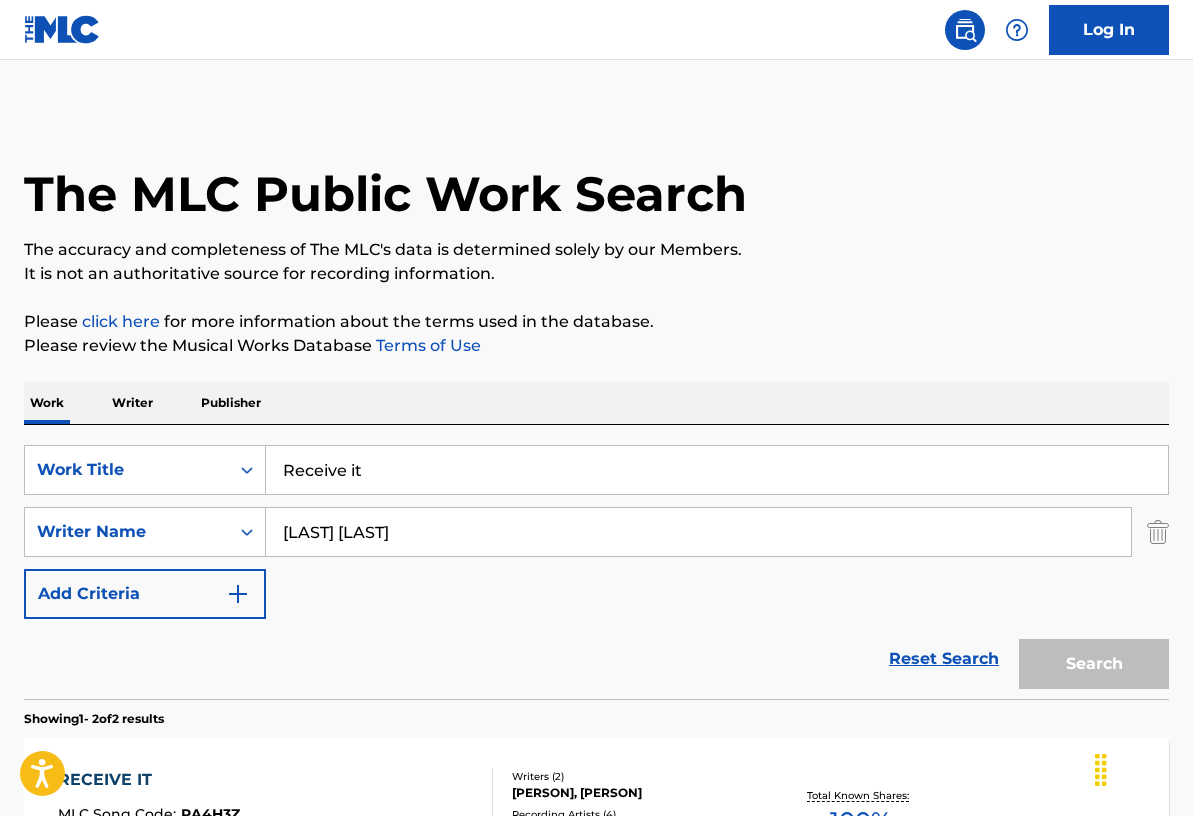 scroll, scrollTop: 315, scrollLeft: 0, axis: vertical 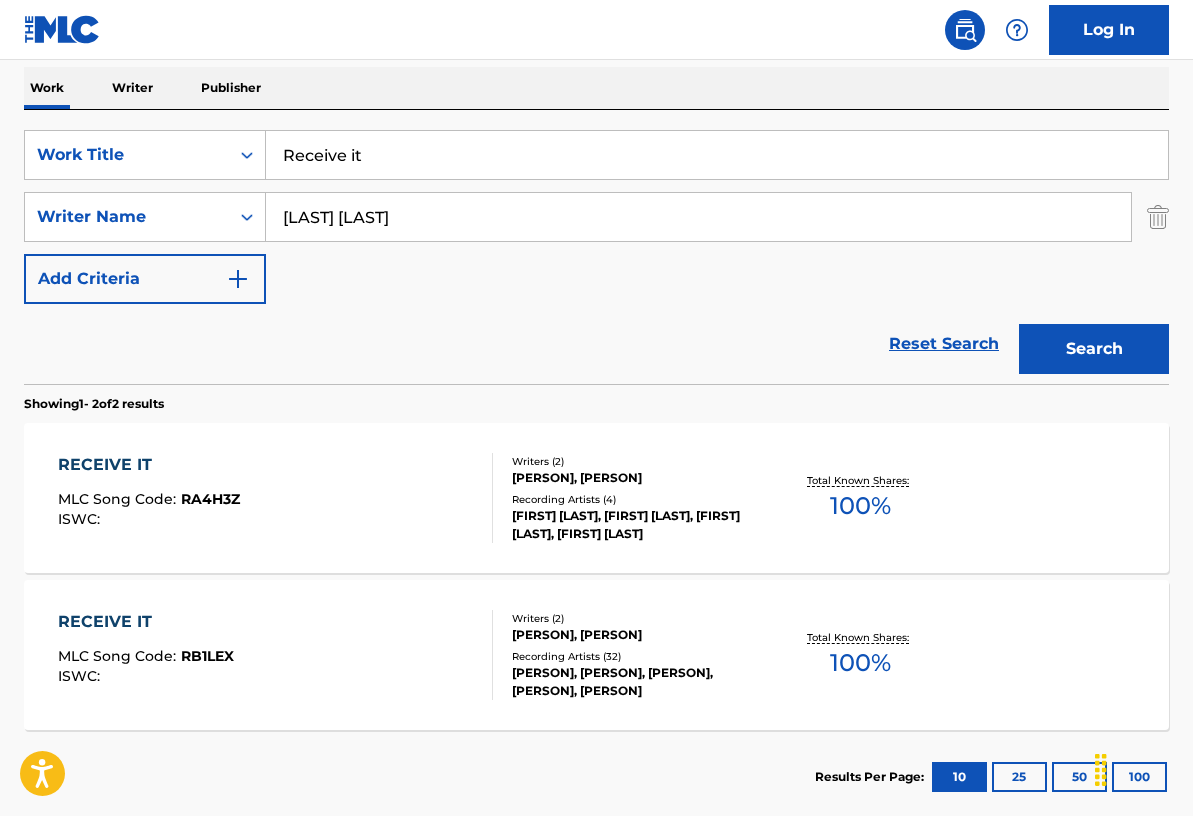 click on "[FIRST] [LAST], [FIRST] [LAST], [FIRST] [LAST], [FIRST] [LAST]" at bounding box center [638, 525] 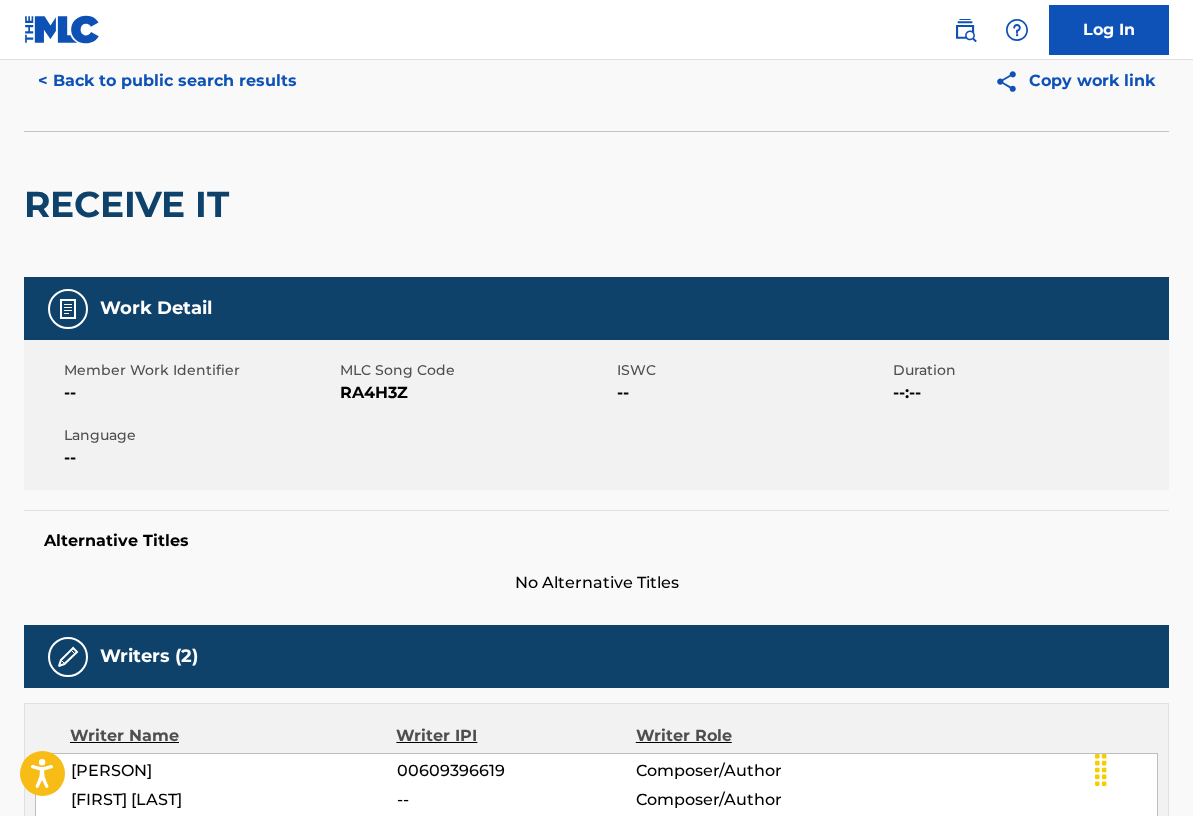 scroll, scrollTop: 0, scrollLeft: 0, axis: both 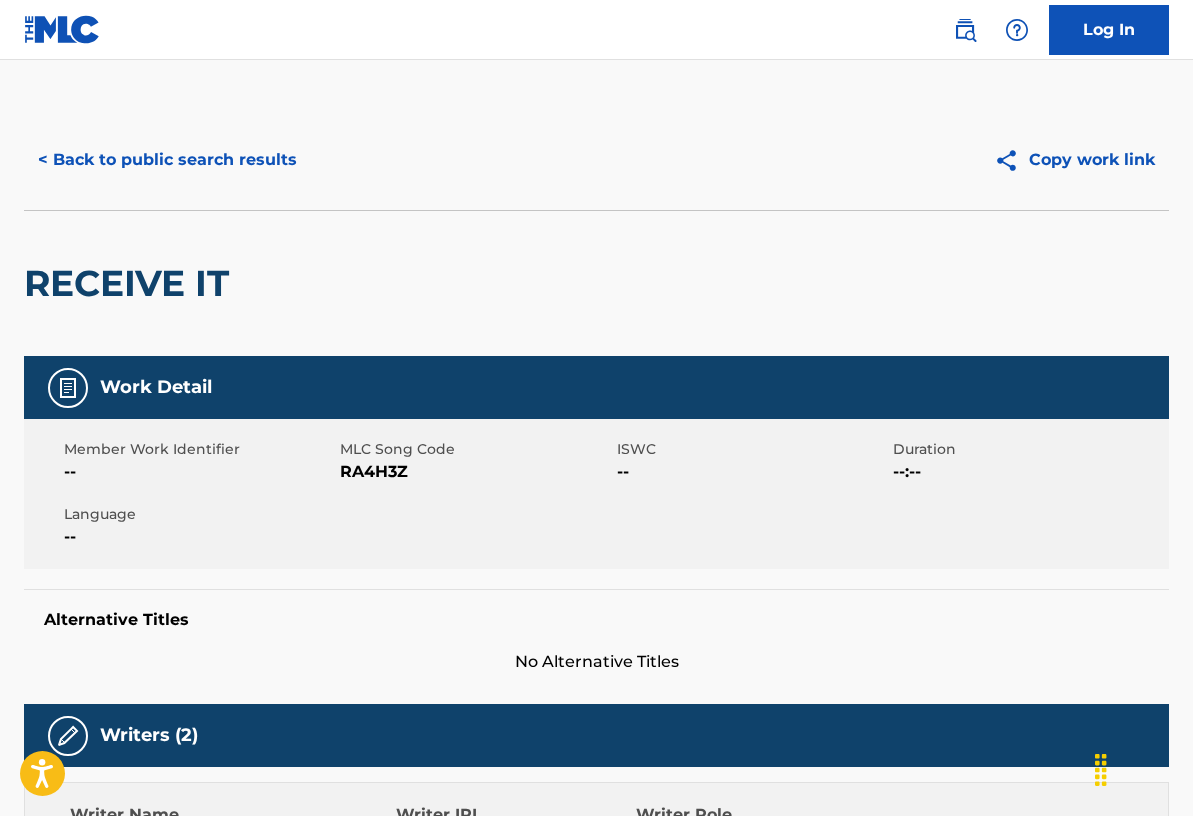 click on "< Back to public search results" at bounding box center [167, 160] 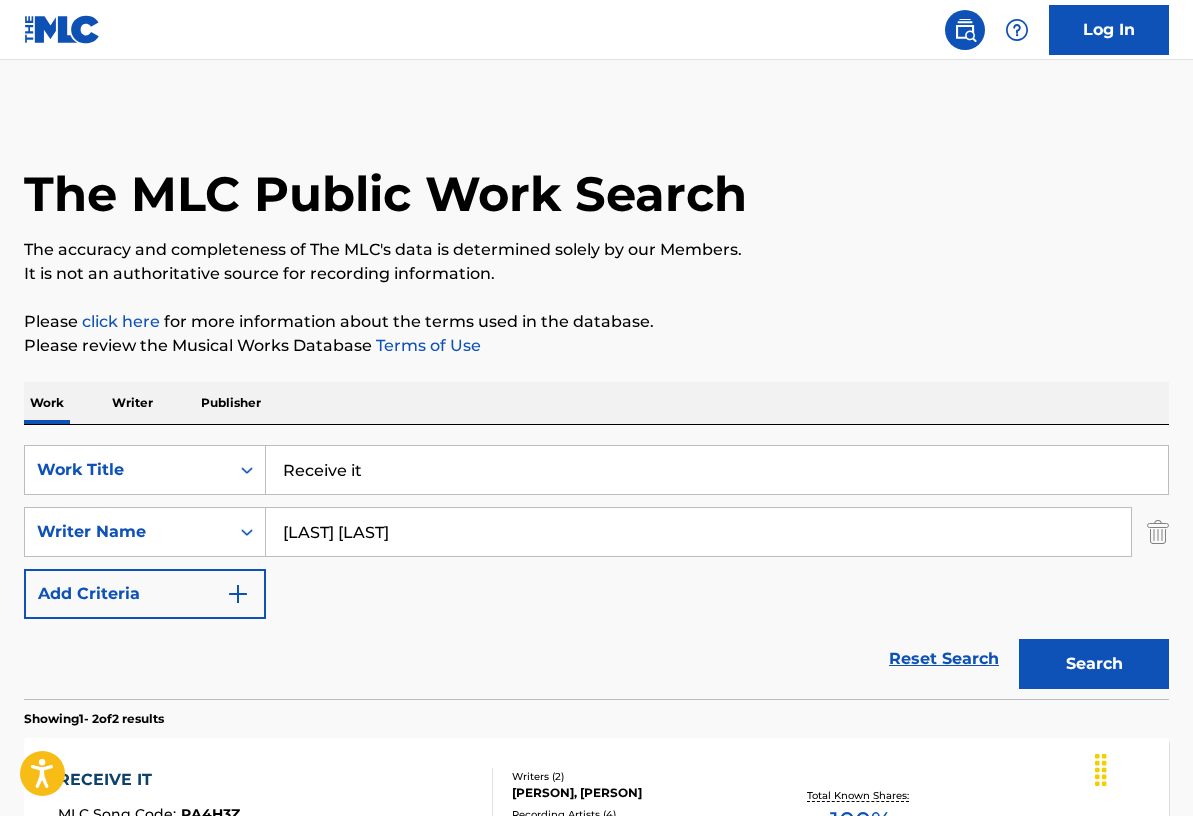 scroll, scrollTop: 315, scrollLeft: 0, axis: vertical 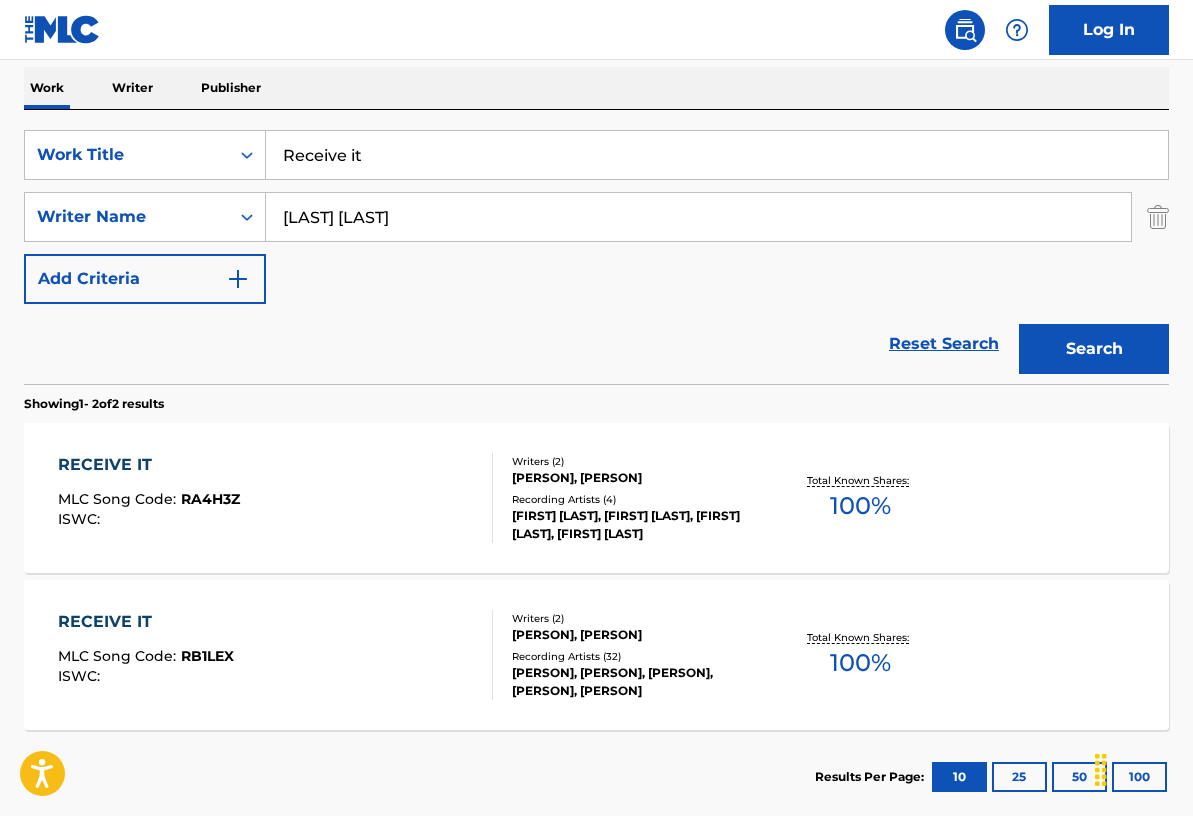 click on "[PERSON], [PERSON]" at bounding box center (638, 635) 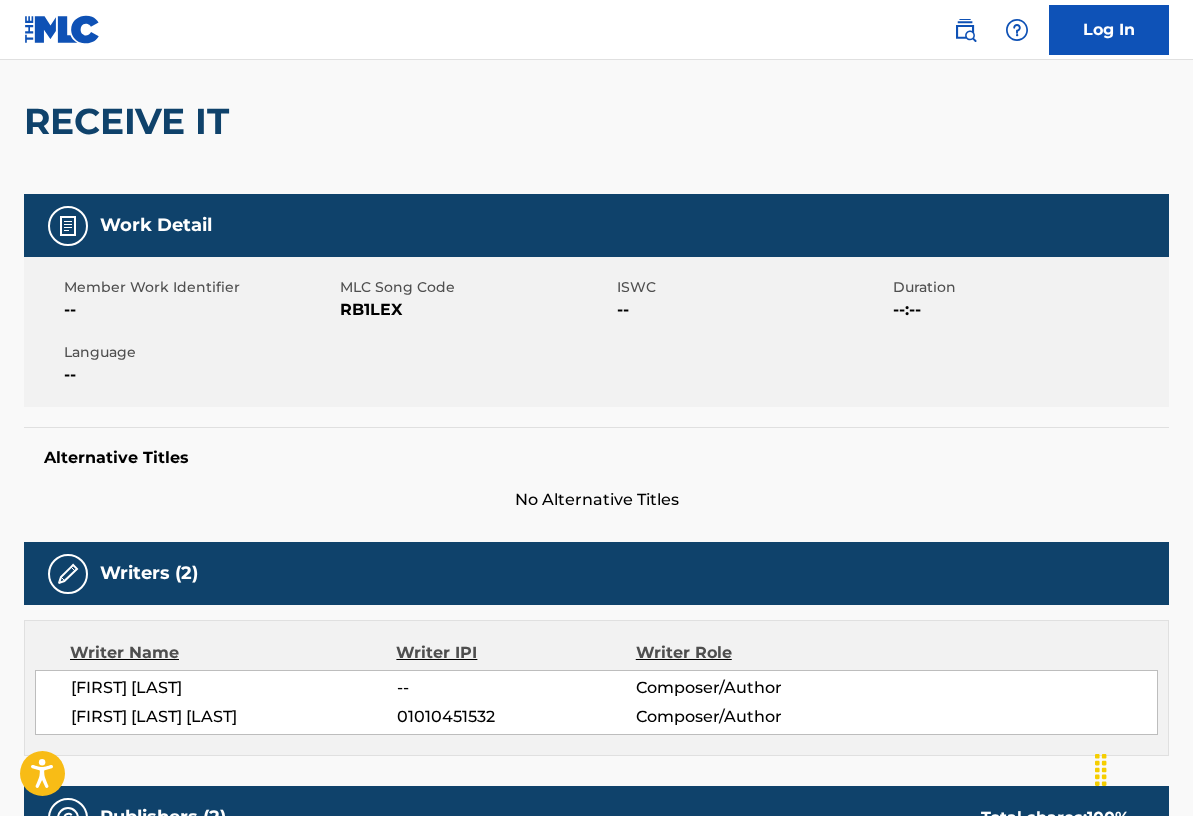 scroll, scrollTop: 0, scrollLeft: 0, axis: both 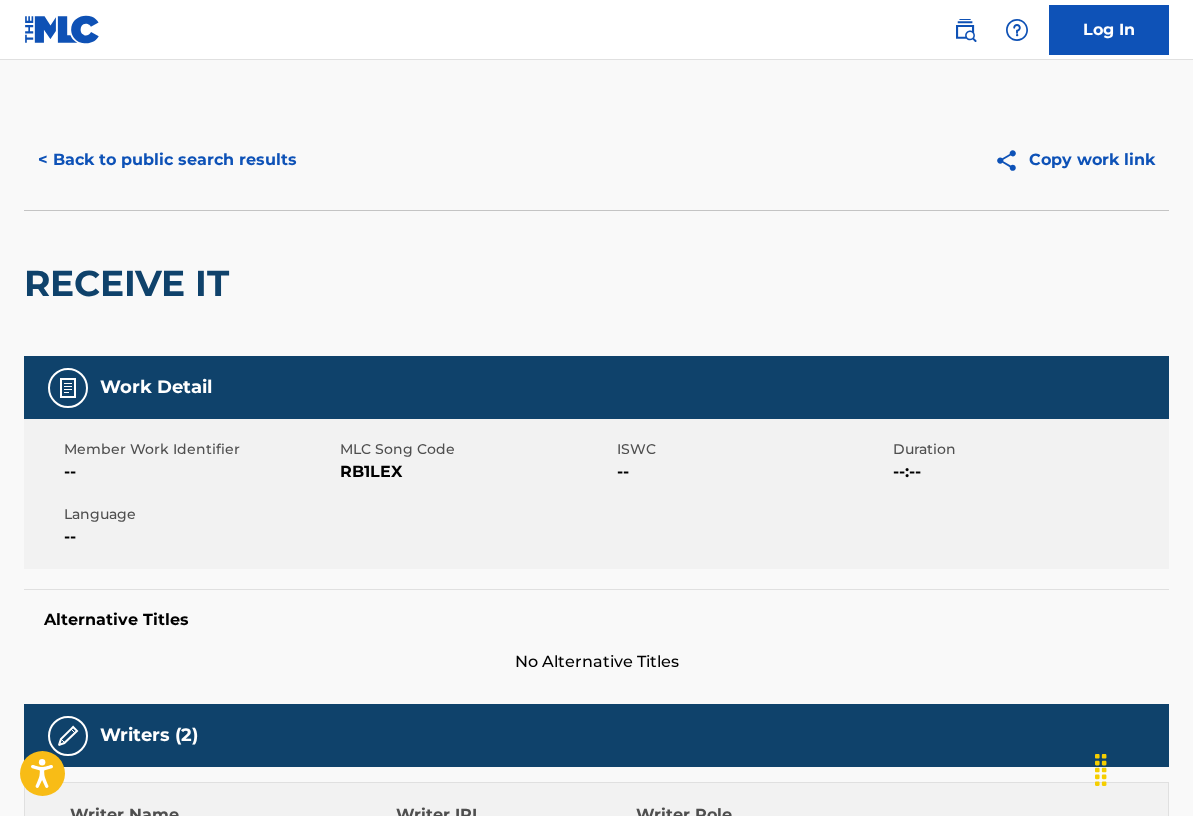 click on "< Back to public search results" at bounding box center [167, 160] 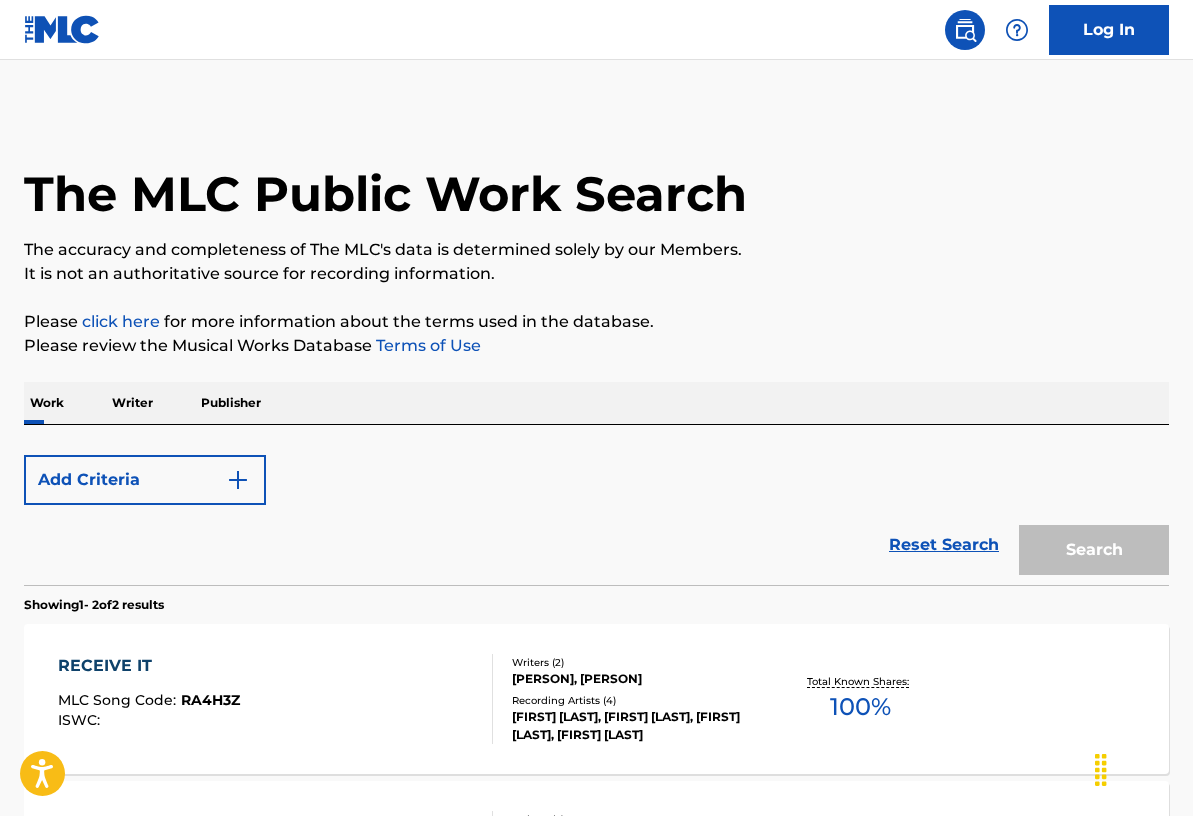 scroll, scrollTop: 315, scrollLeft: 0, axis: vertical 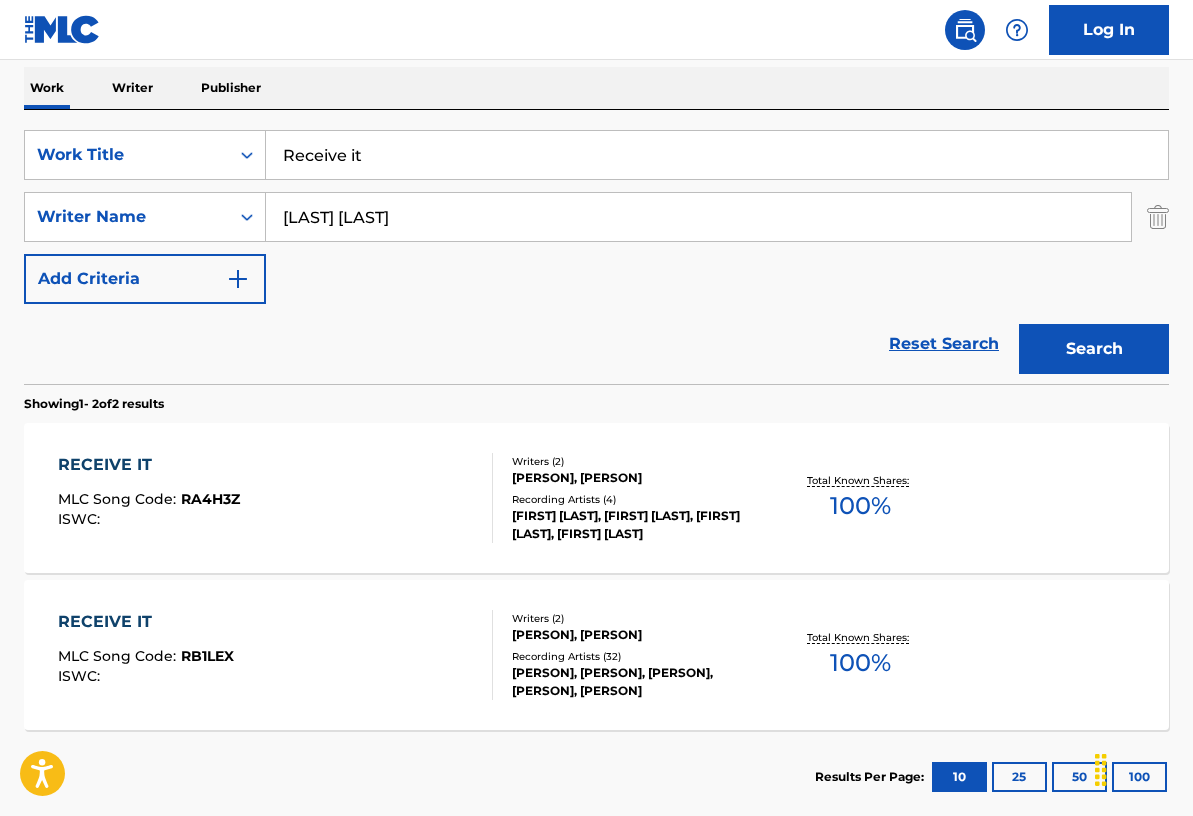 click on "Writers ( 2 ) [FIRST] [LAST] [LAST], [FIRST] [LAST] Recording Artists ( 4 ) [FIRST] [LAST], [FIRST] [LAST], [FIRST] [LAST], [FIRST] [LAST]" at bounding box center (629, 498) 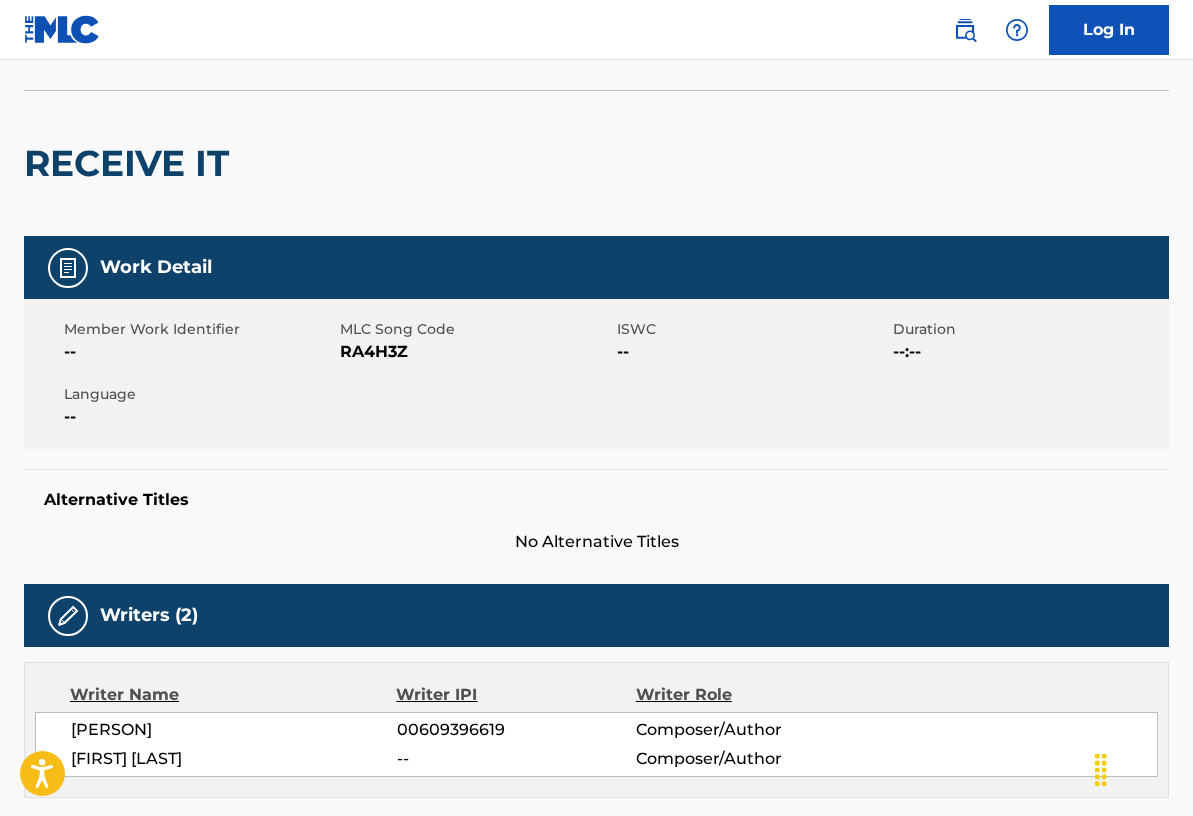 scroll, scrollTop: 0, scrollLeft: 0, axis: both 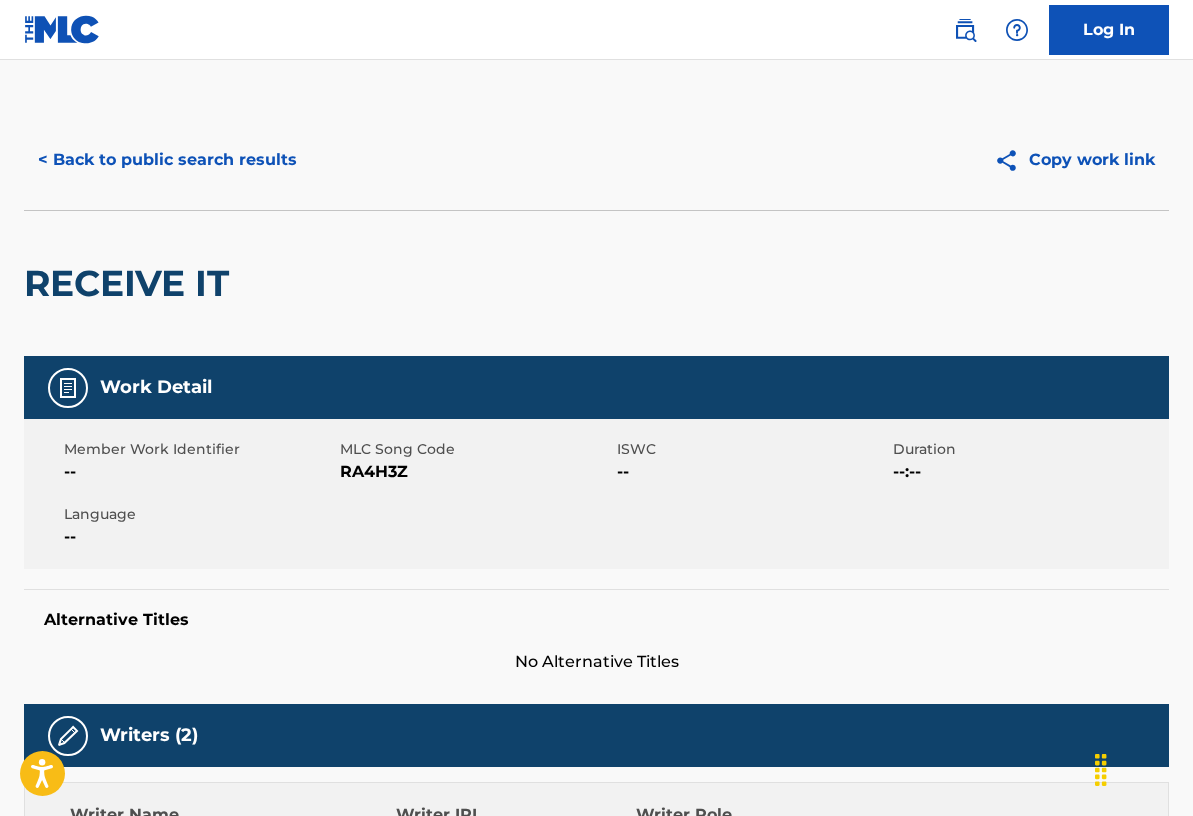 click on "< Back to public search results" at bounding box center (167, 160) 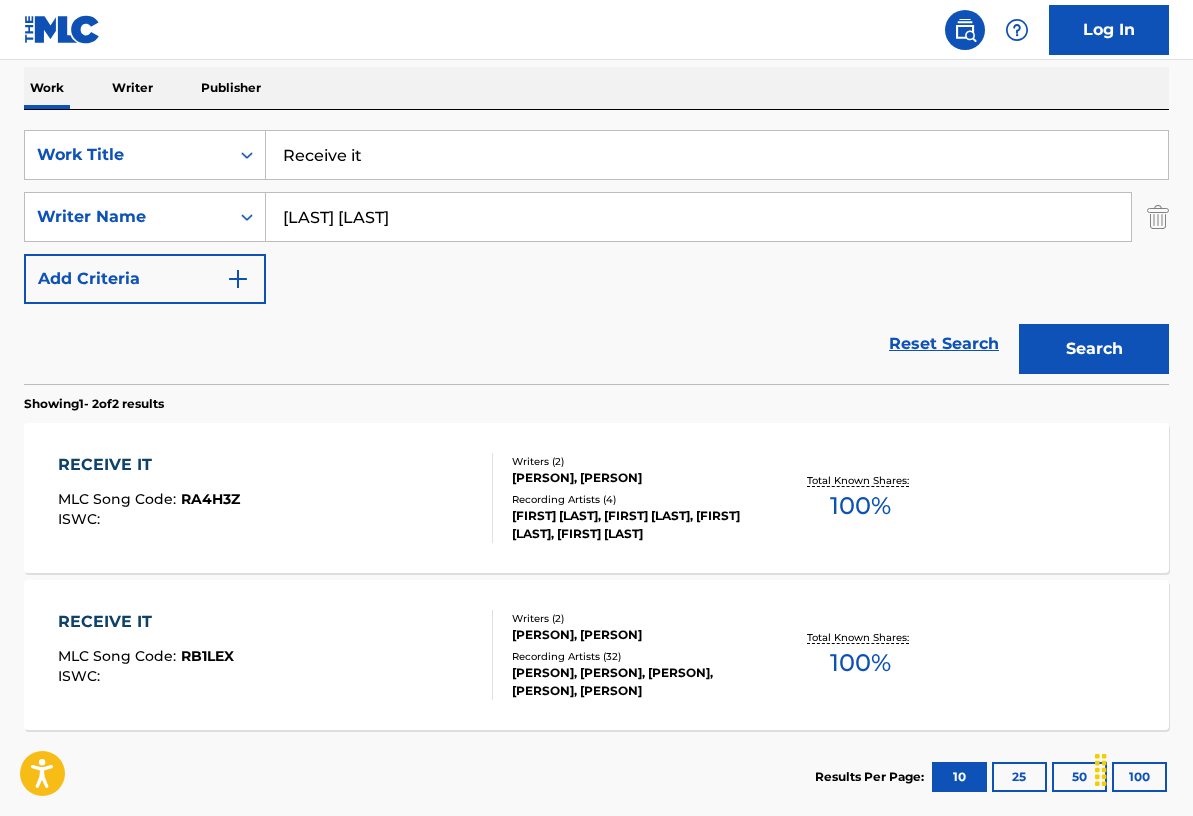 click on "Receive it" at bounding box center [717, 155] 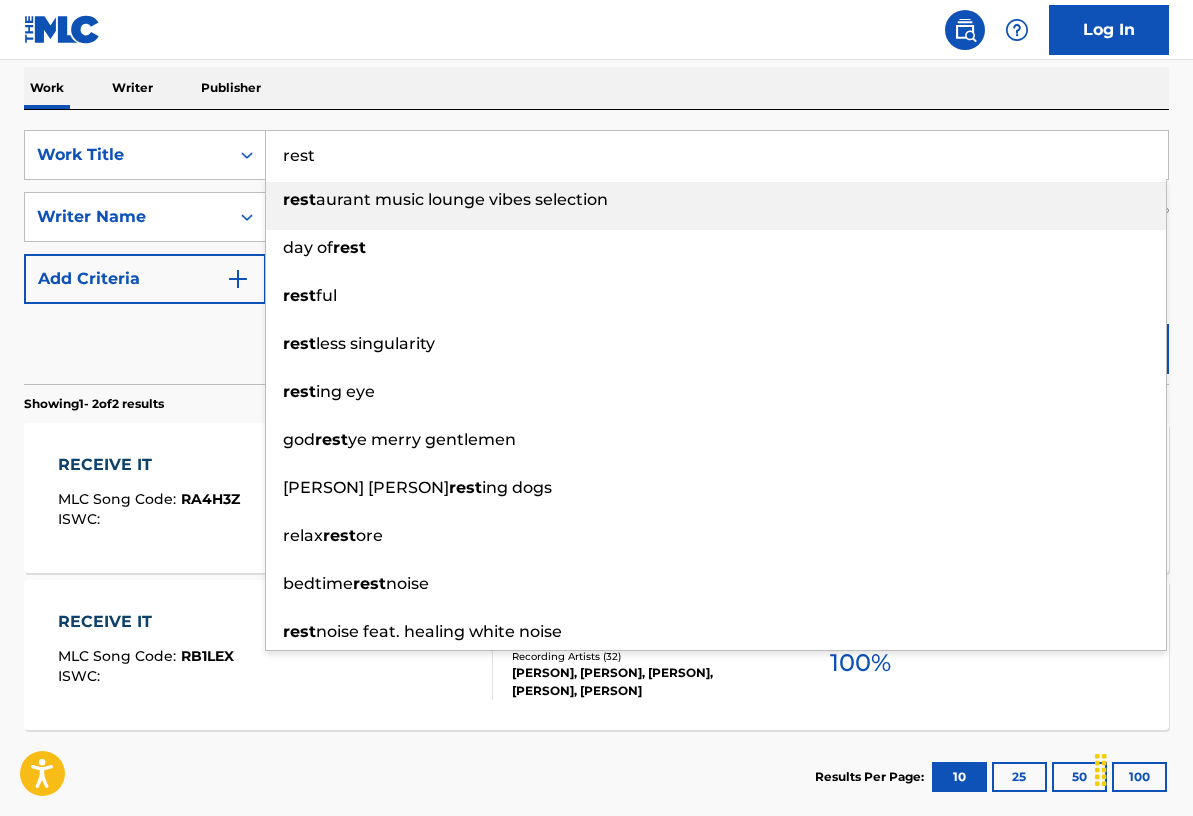 type on "rest" 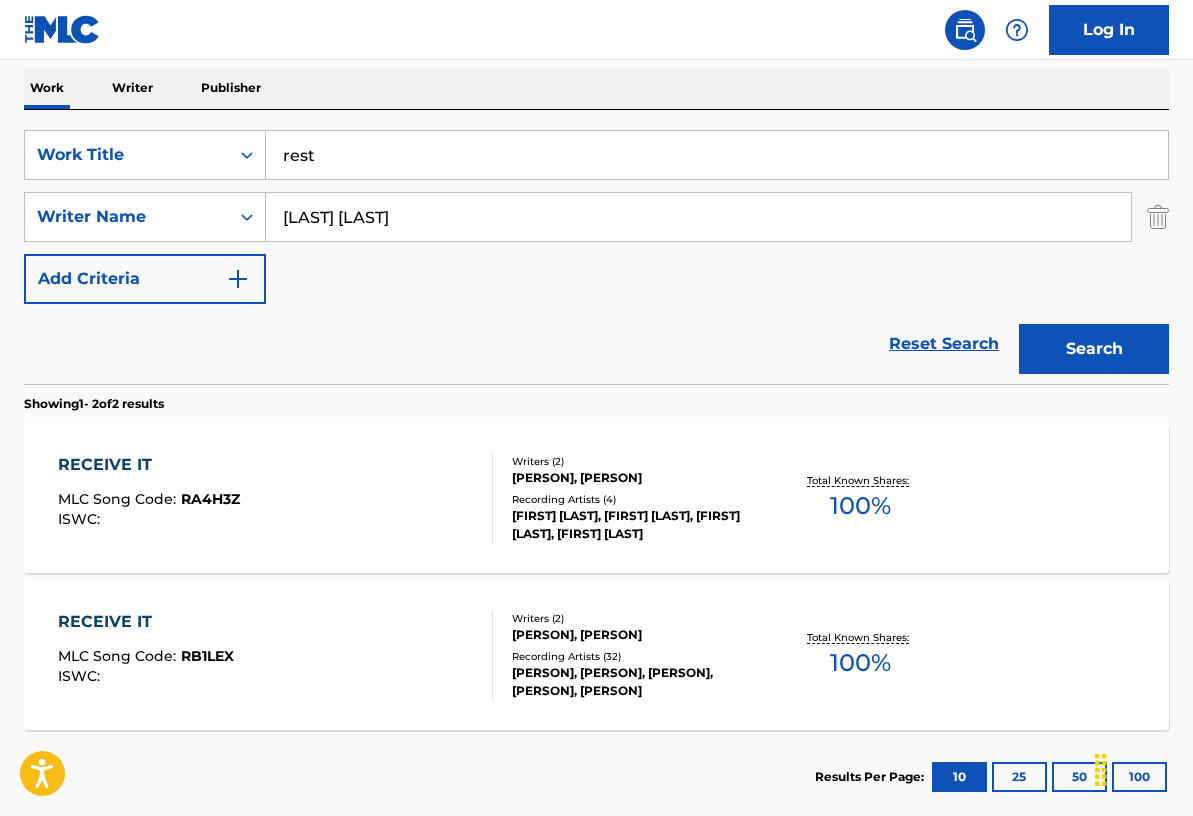 click on "SearchWithCriteria64dbb455-9e9f-44d4-aa7d-16558cd5ccca Work Title rest SearchWithCriteria2be1535f-473f-43e7-862b-e831e7f2c848 Writer Name [LAST] Add Criteria" at bounding box center [596, 217] 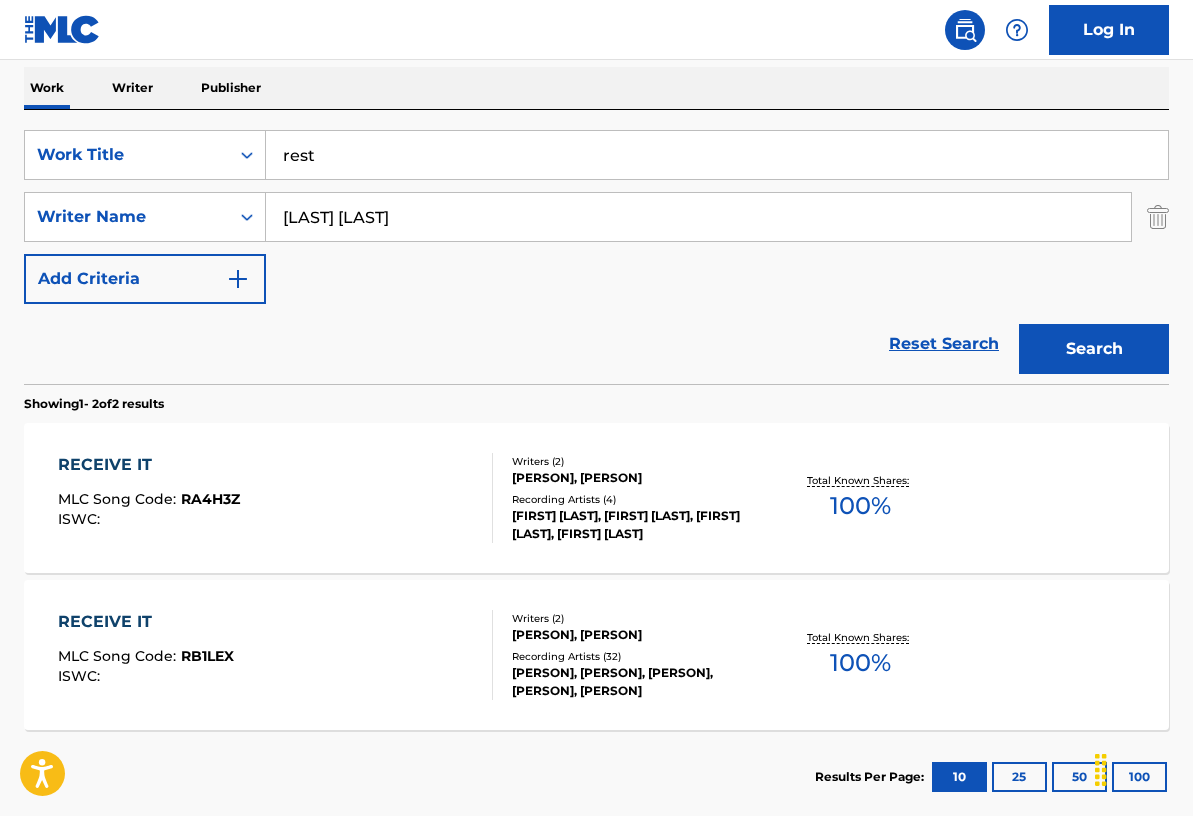 click on "Search" at bounding box center (1094, 349) 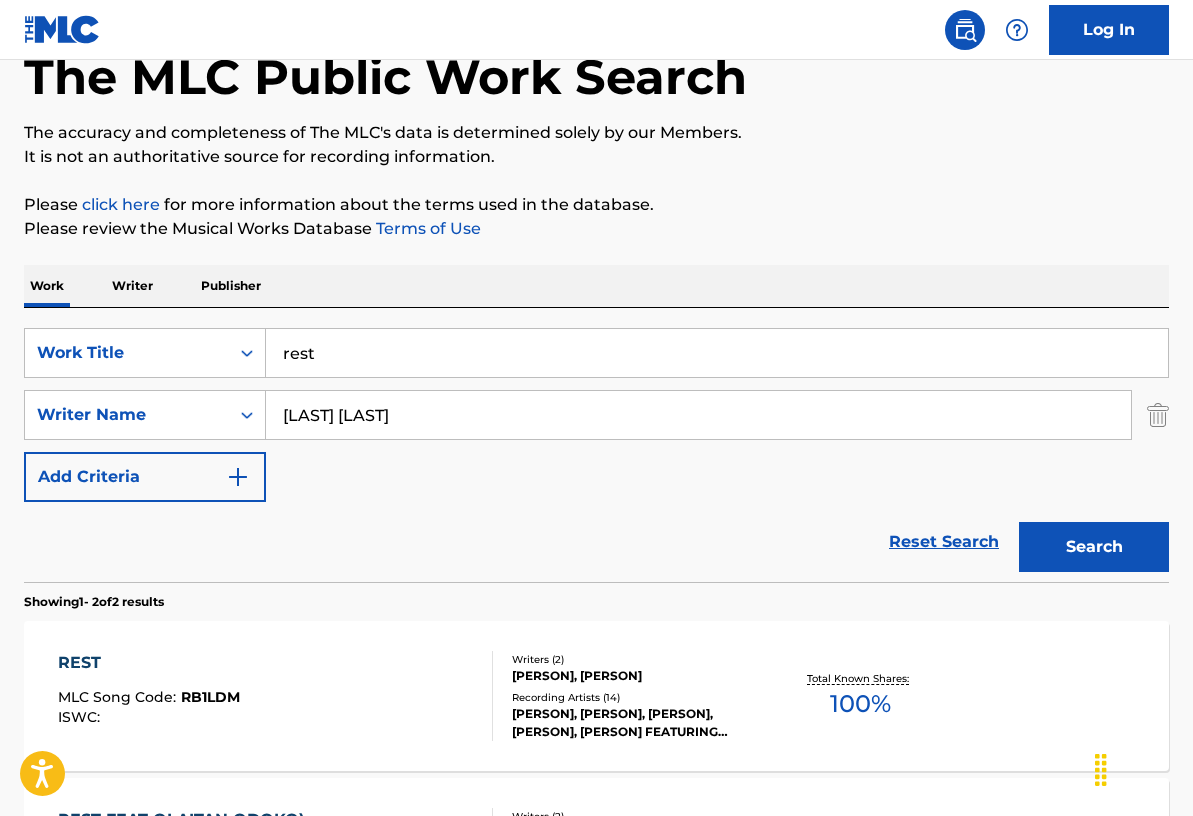scroll, scrollTop: 315, scrollLeft: 0, axis: vertical 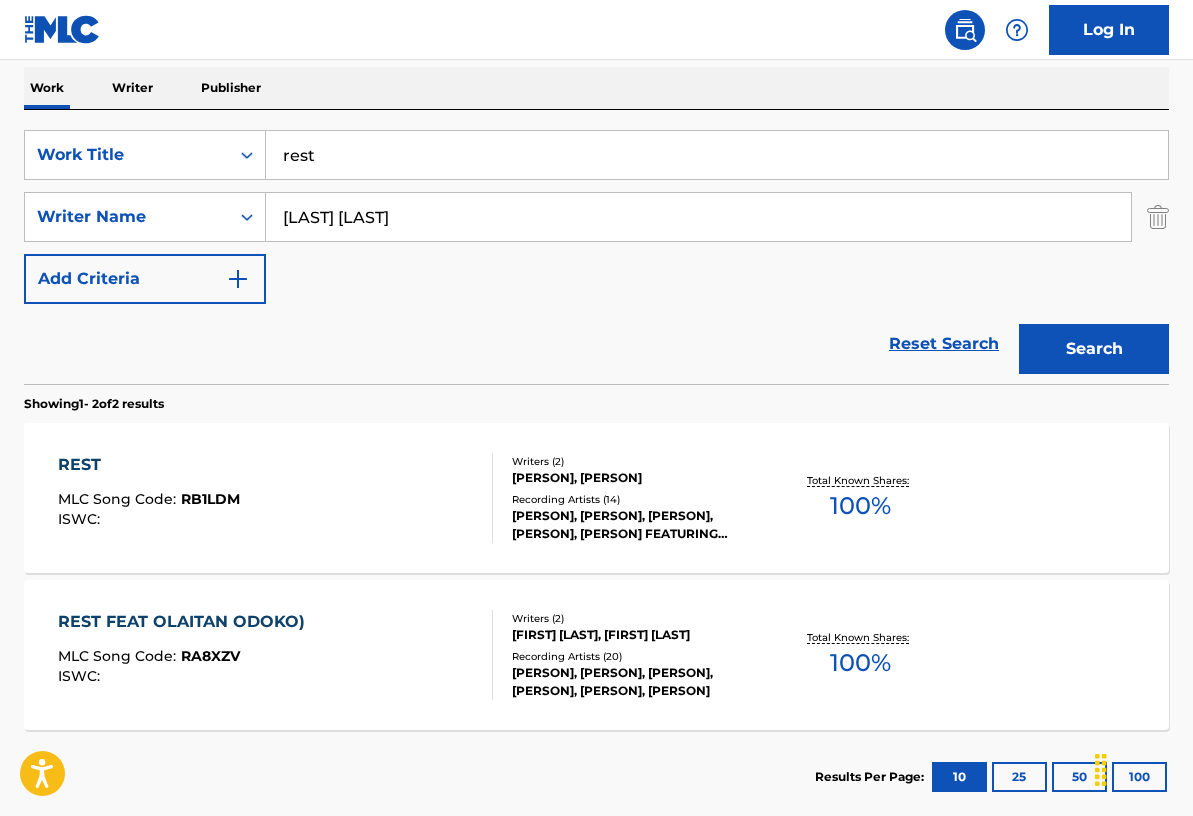 click on "[PERSON], [PERSON], [PERSON], [PERSON], [PERSON] FEATURING [PERSON], [PERSON]" at bounding box center [638, 525] 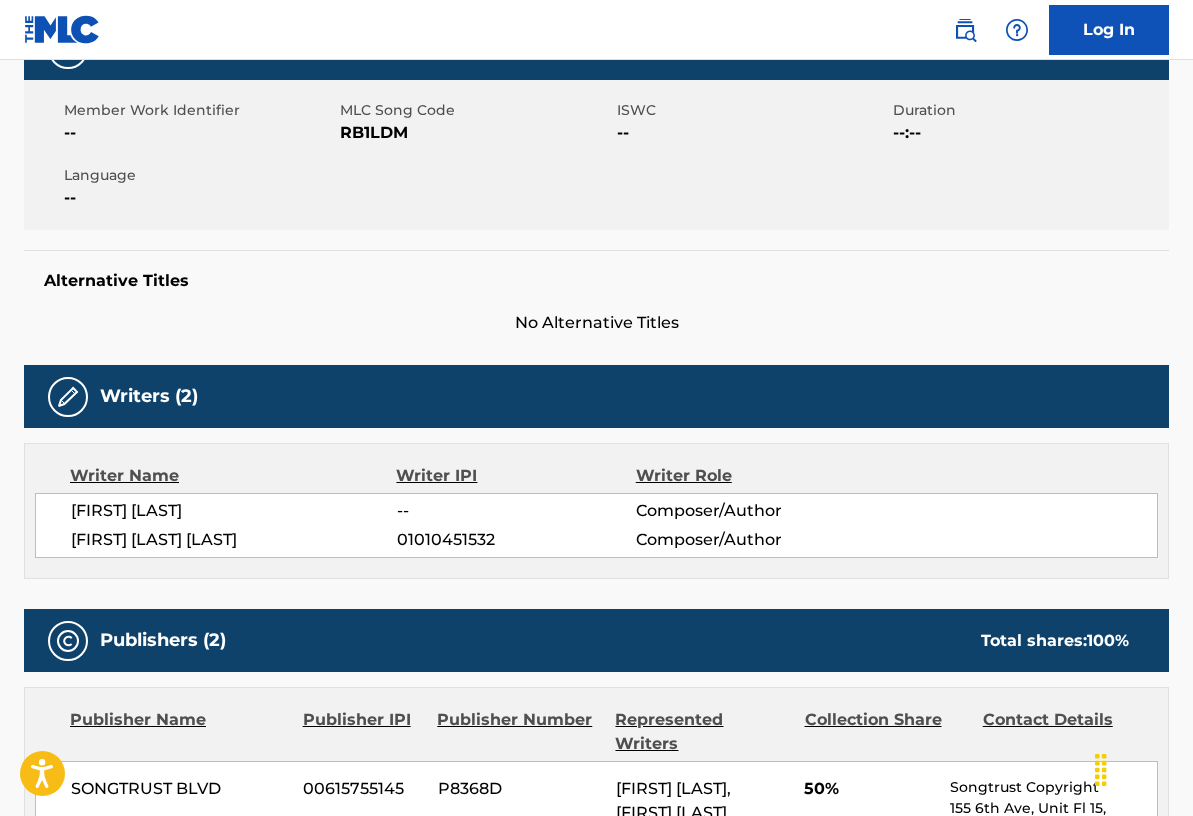 scroll, scrollTop: 0, scrollLeft: 0, axis: both 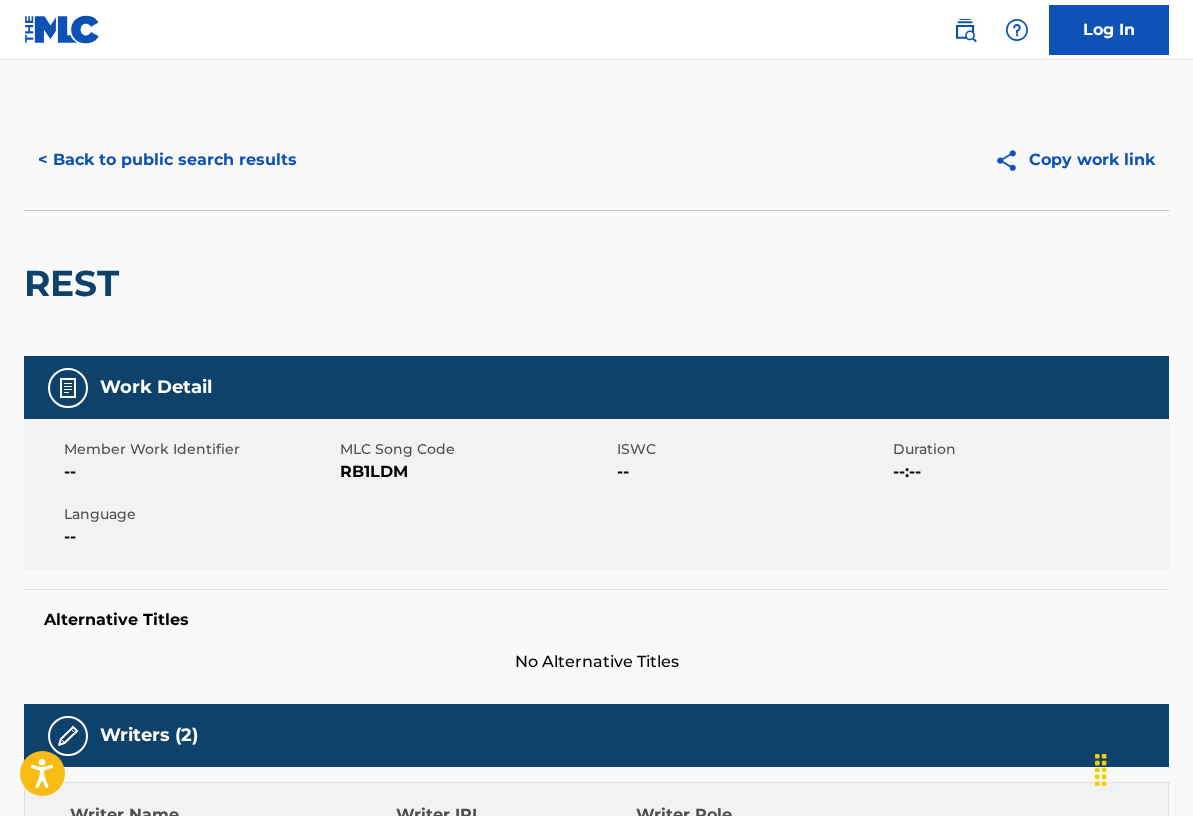 click on "< Back to public search results" at bounding box center [167, 160] 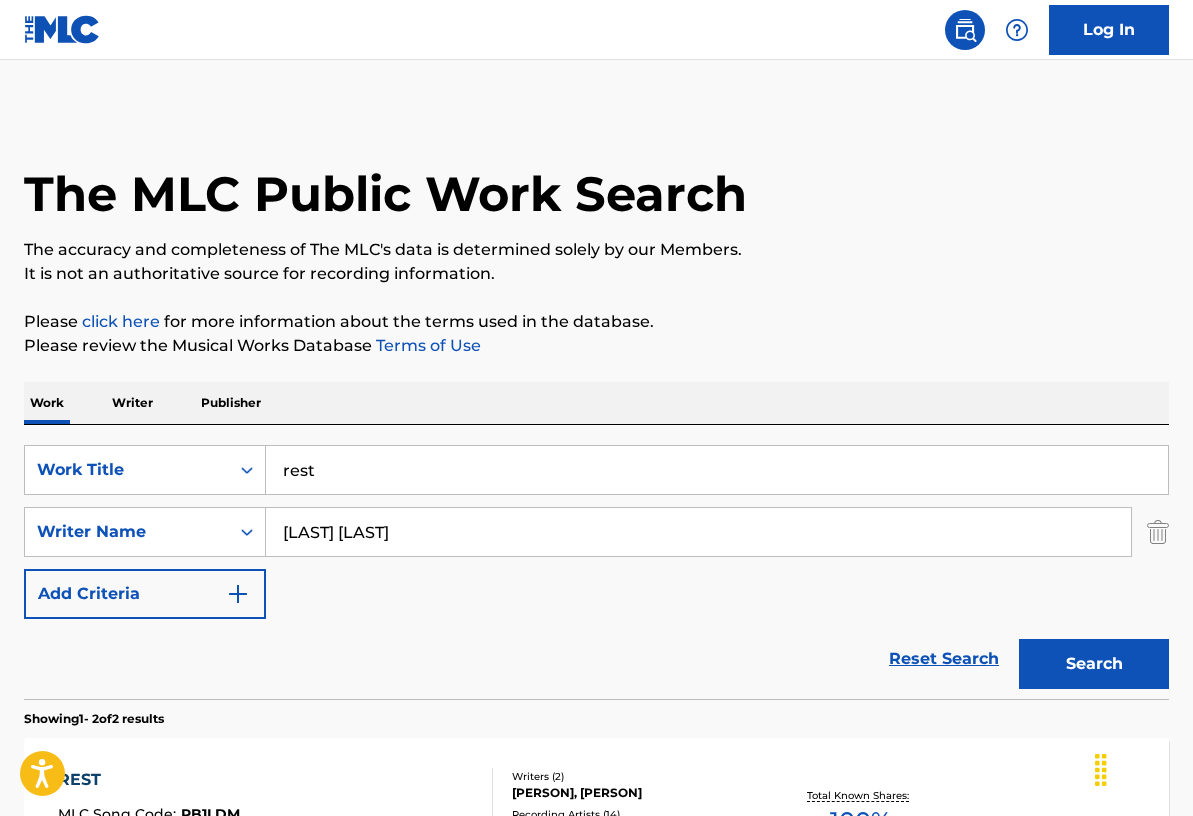 scroll, scrollTop: 315, scrollLeft: 0, axis: vertical 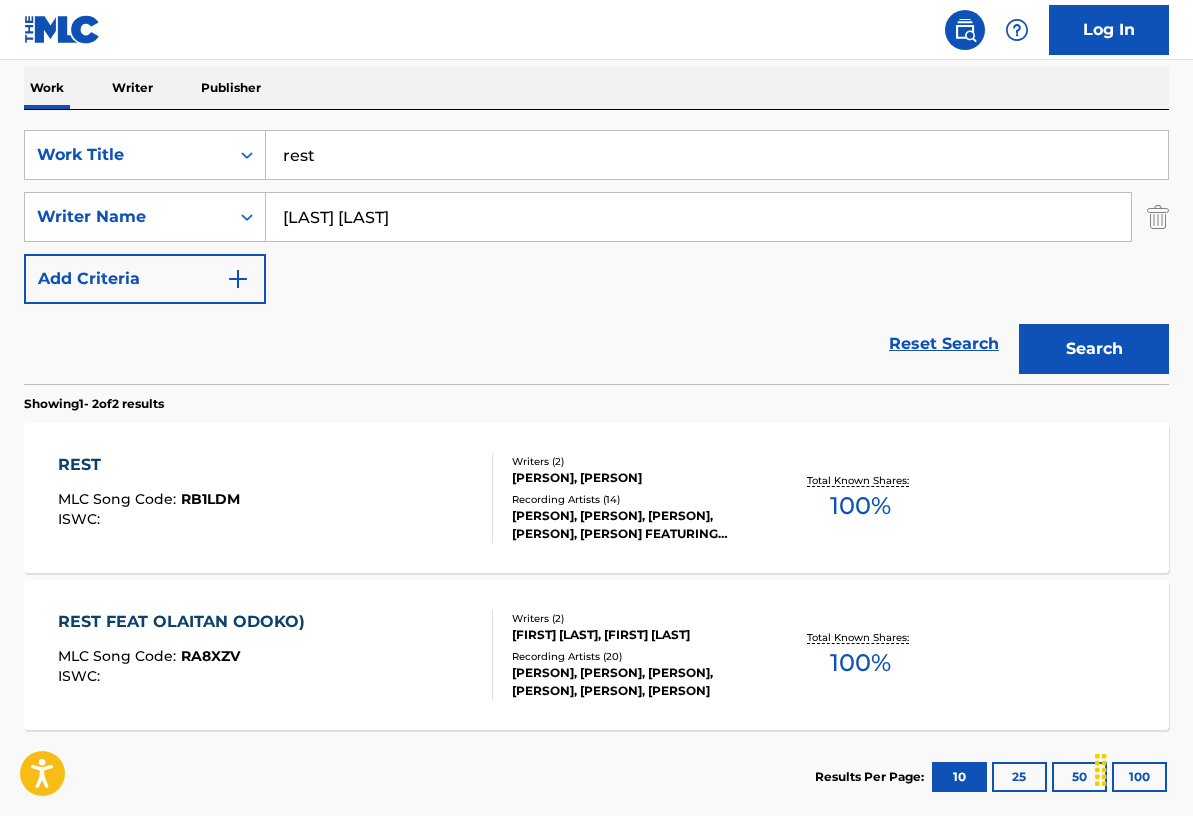 click on "REST  FEAT  OLAITAN ODOKO)" at bounding box center (186, 622) 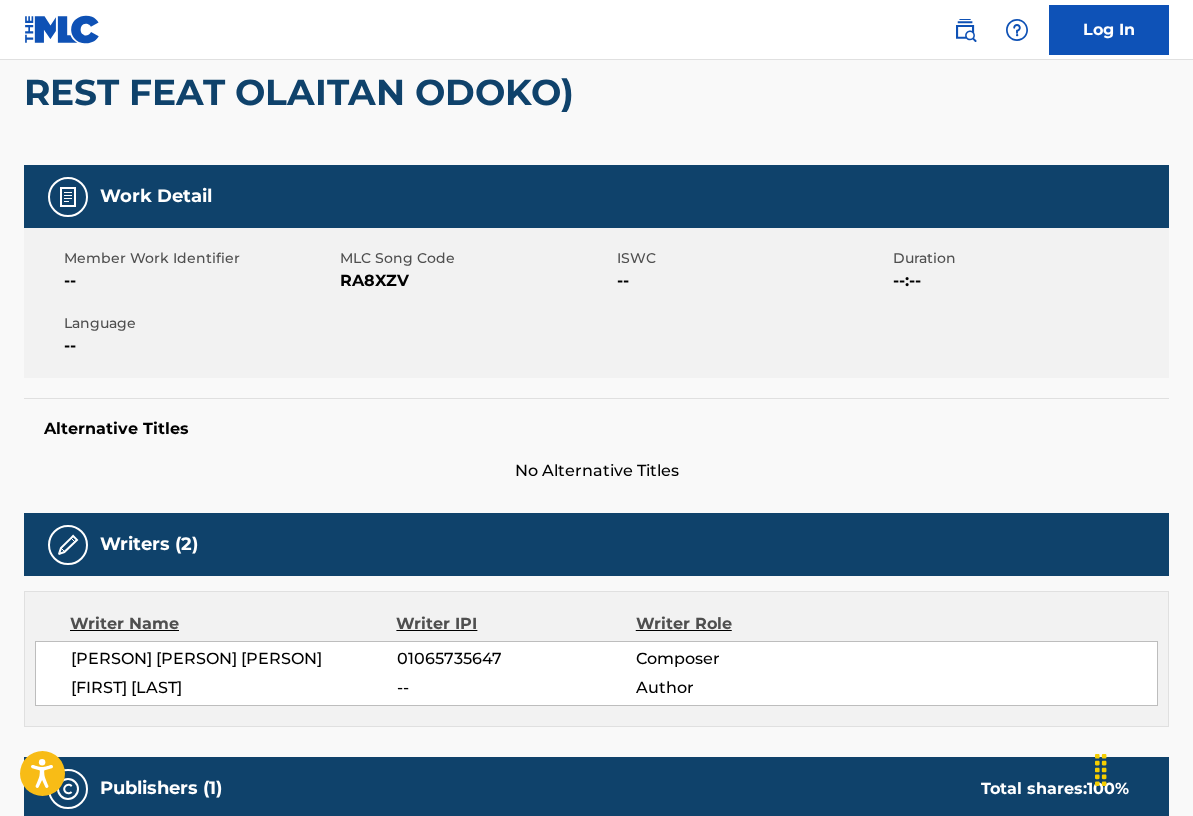 scroll, scrollTop: 0, scrollLeft: 0, axis: both 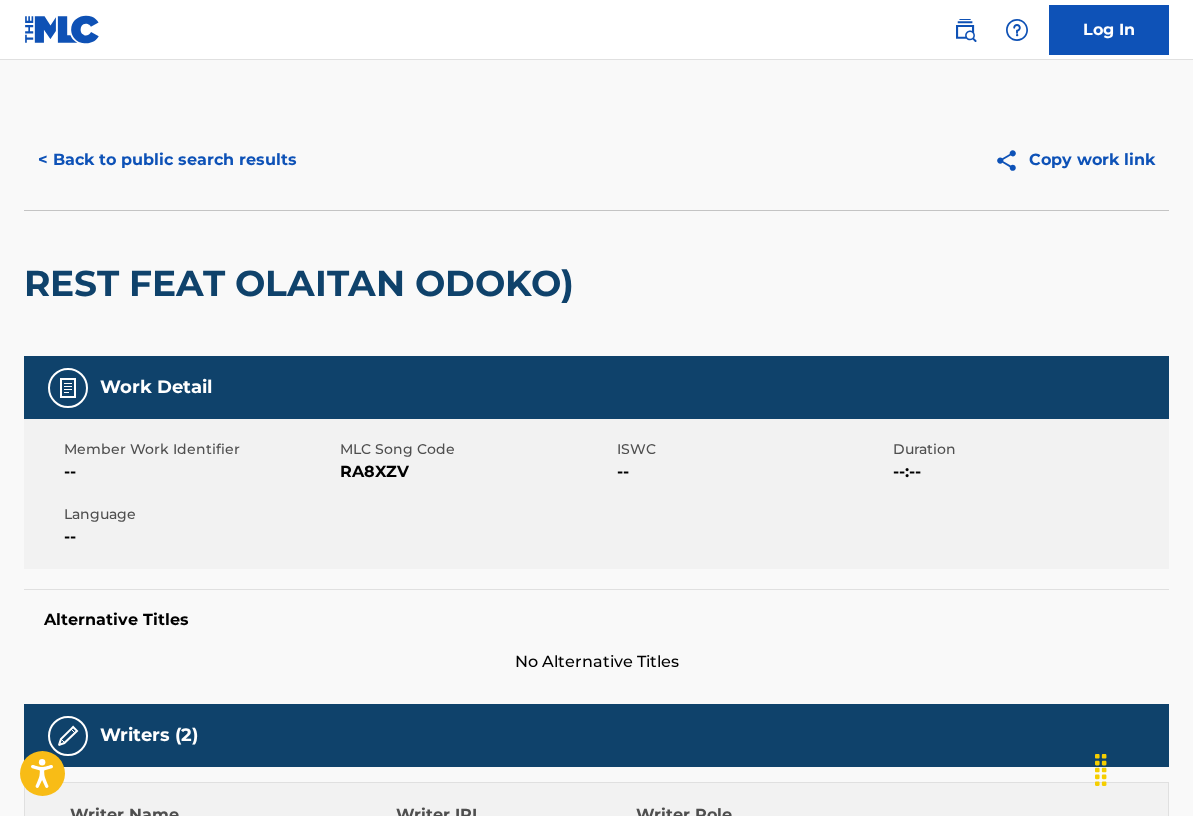 click on "< Back to public search results" at bounding box center (167, 160) 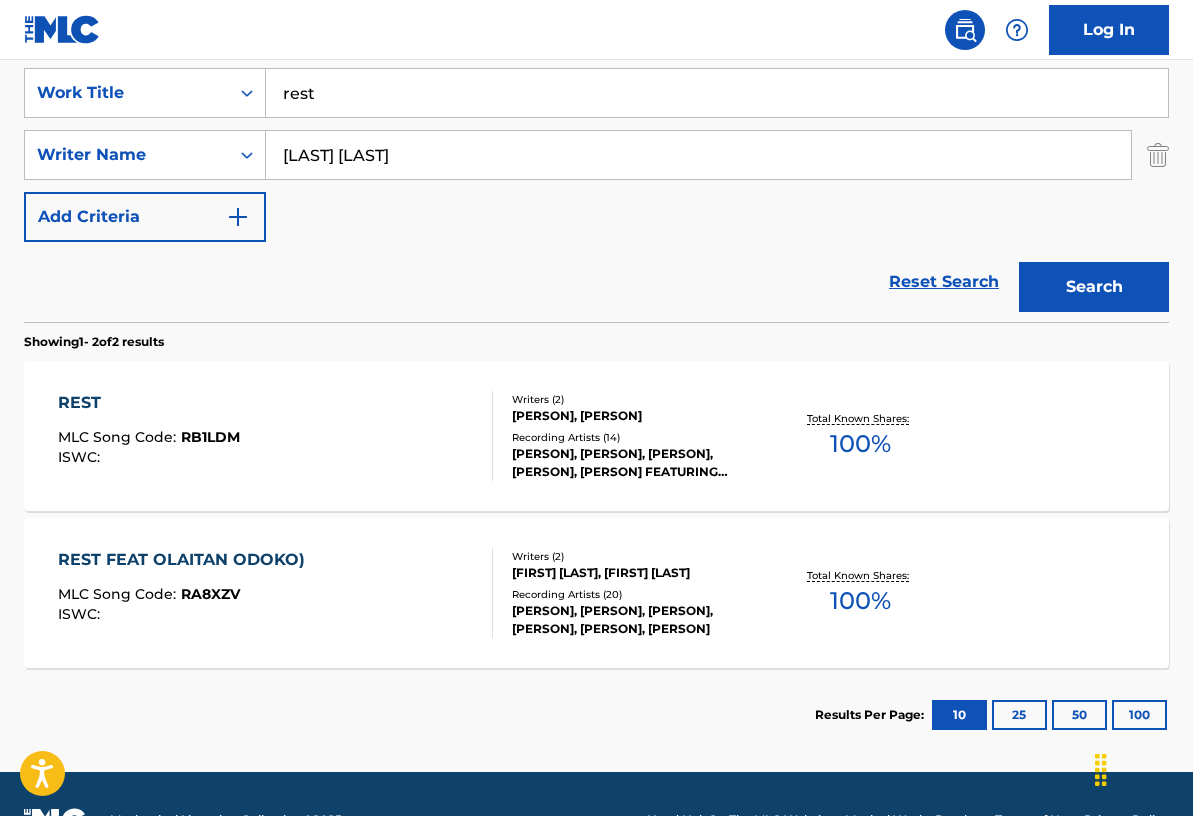 scroll, scrollTop: 429, scrollLeft: 0, axis: vertical 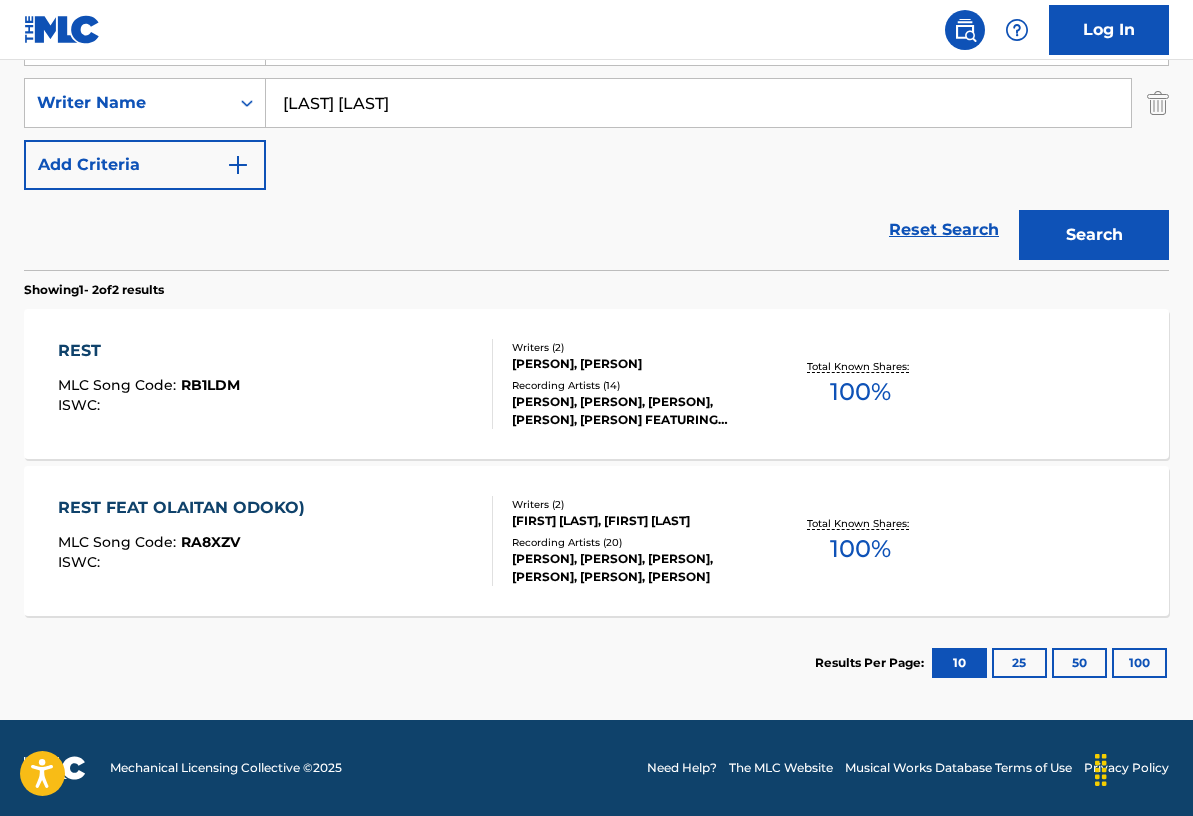 click on "Recording Artists ( 14 )" at bounding box center (638, 385) 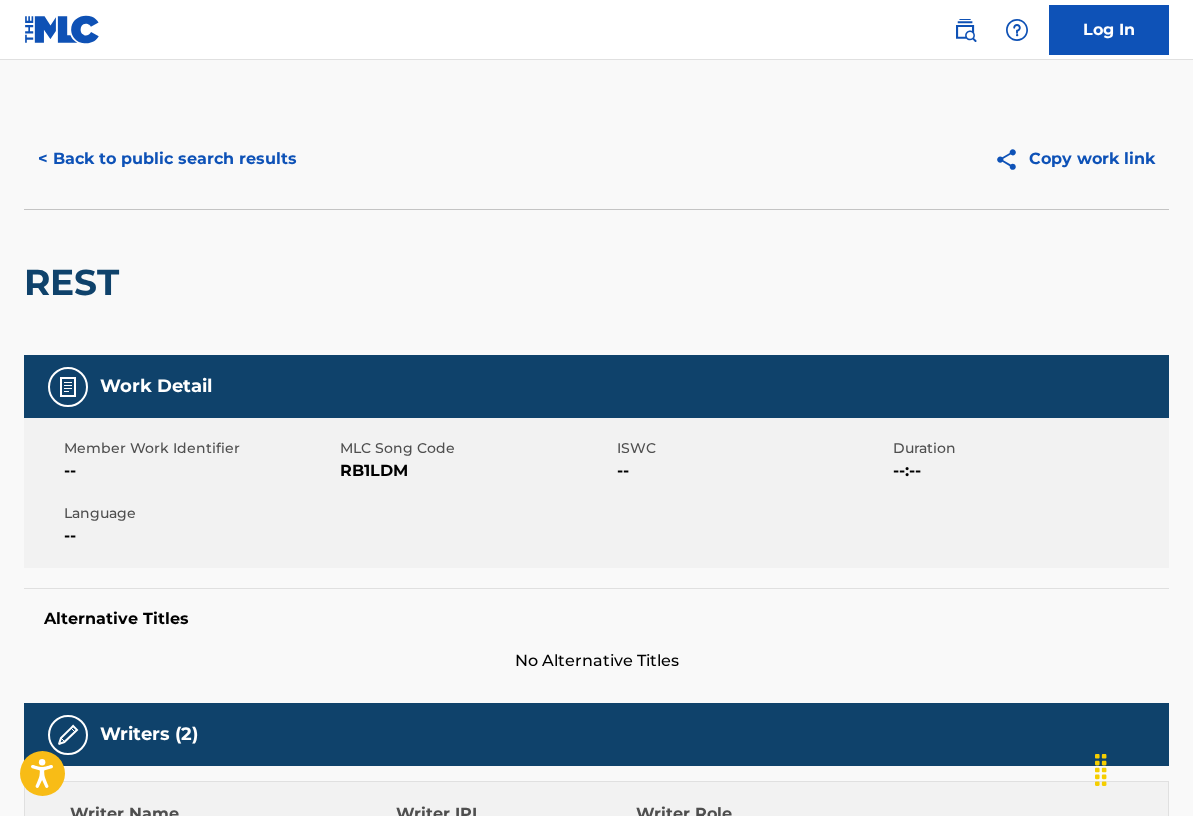 scroll, scrollTop: 0, scrollLeft: 0, axis: both 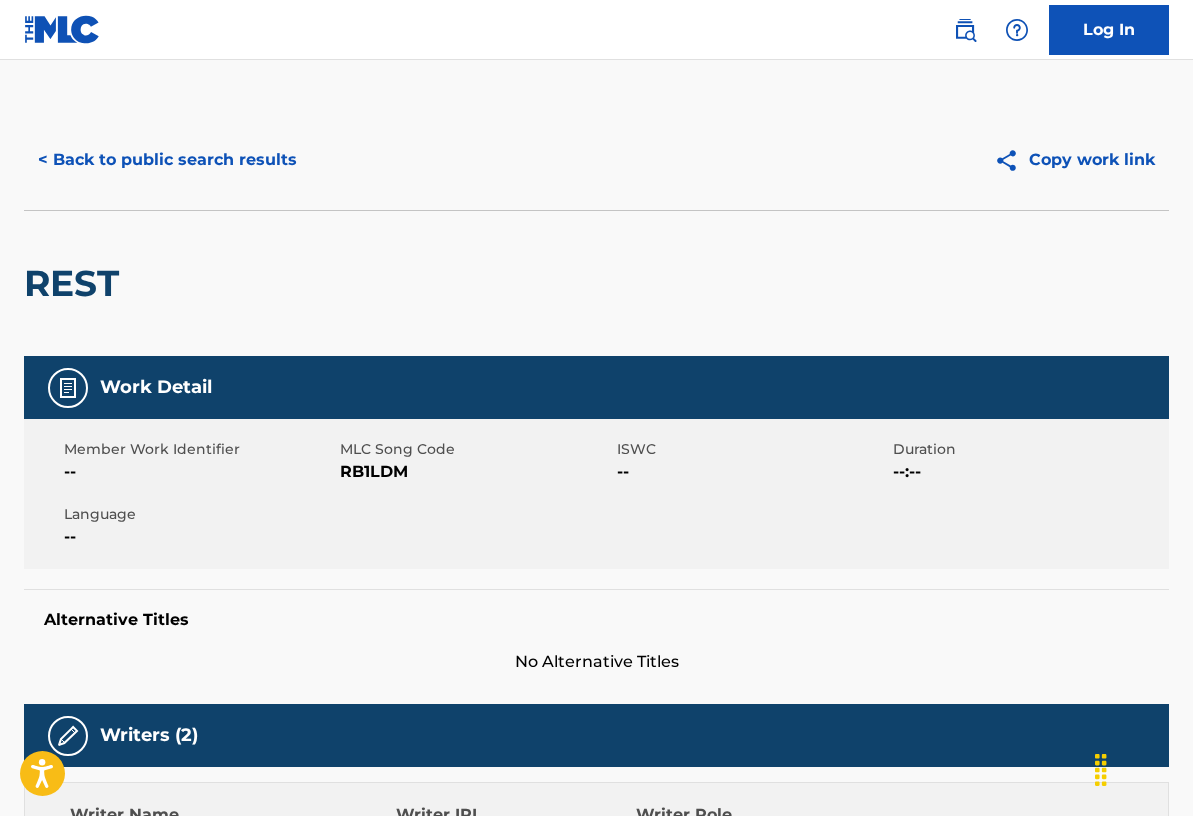 click on "< Back to public search results" at bounding box center [167, 160] 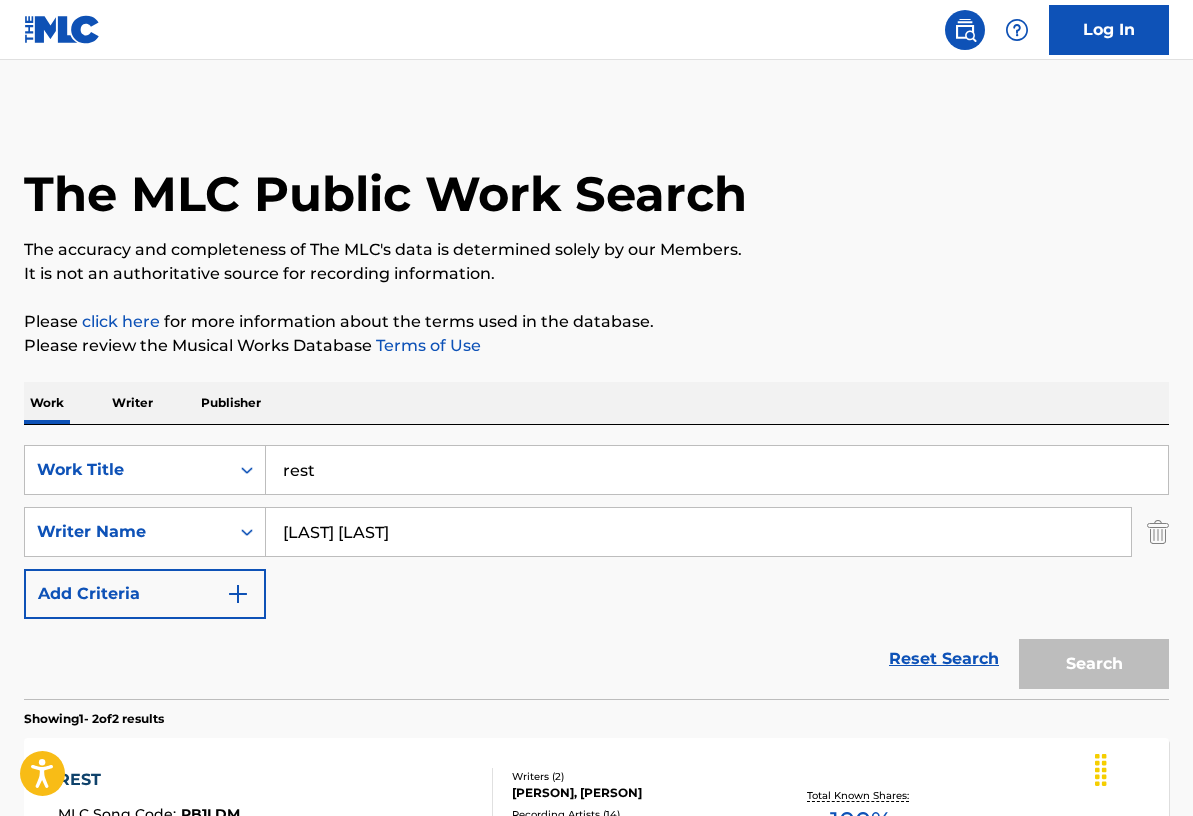 scroll, scrollTop: 315, scrollLeft: 0, axis: vertical 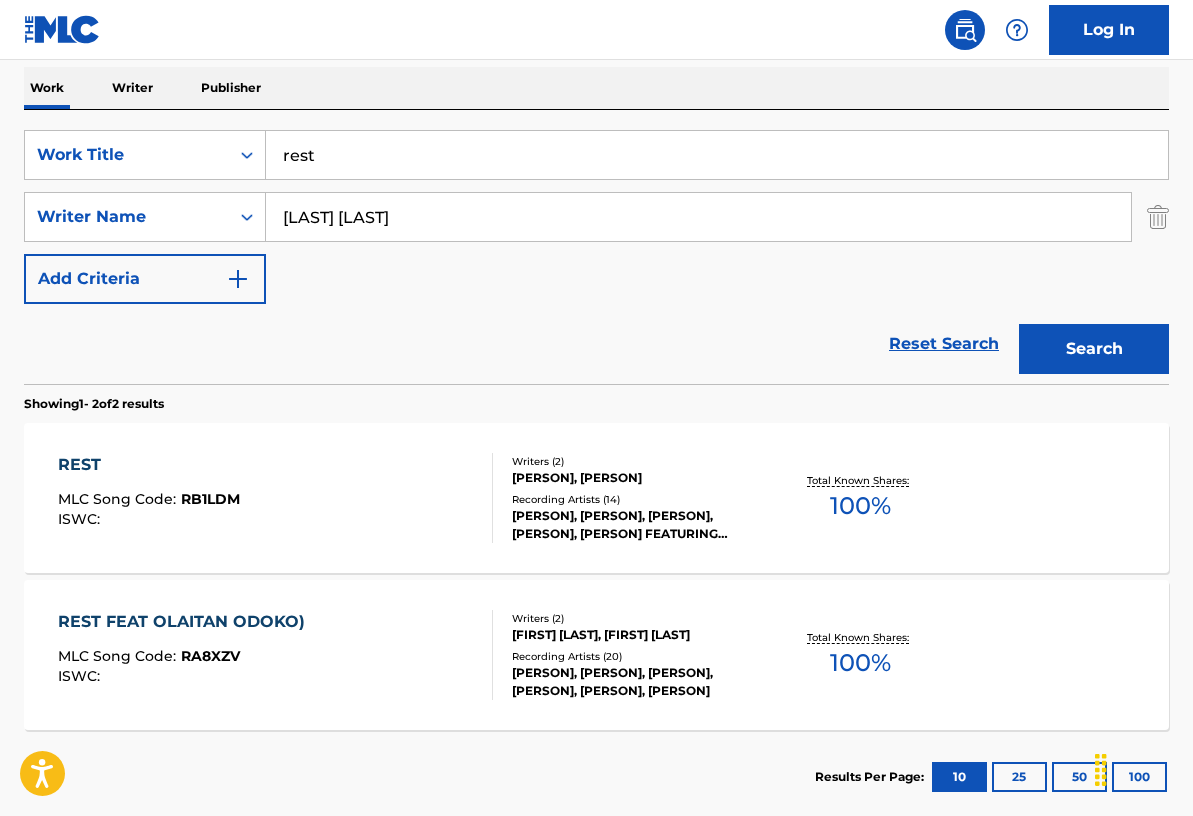 click on "[FIRST] [LAST], [FIRST] [LAST]" at bounding box center (638, 635) 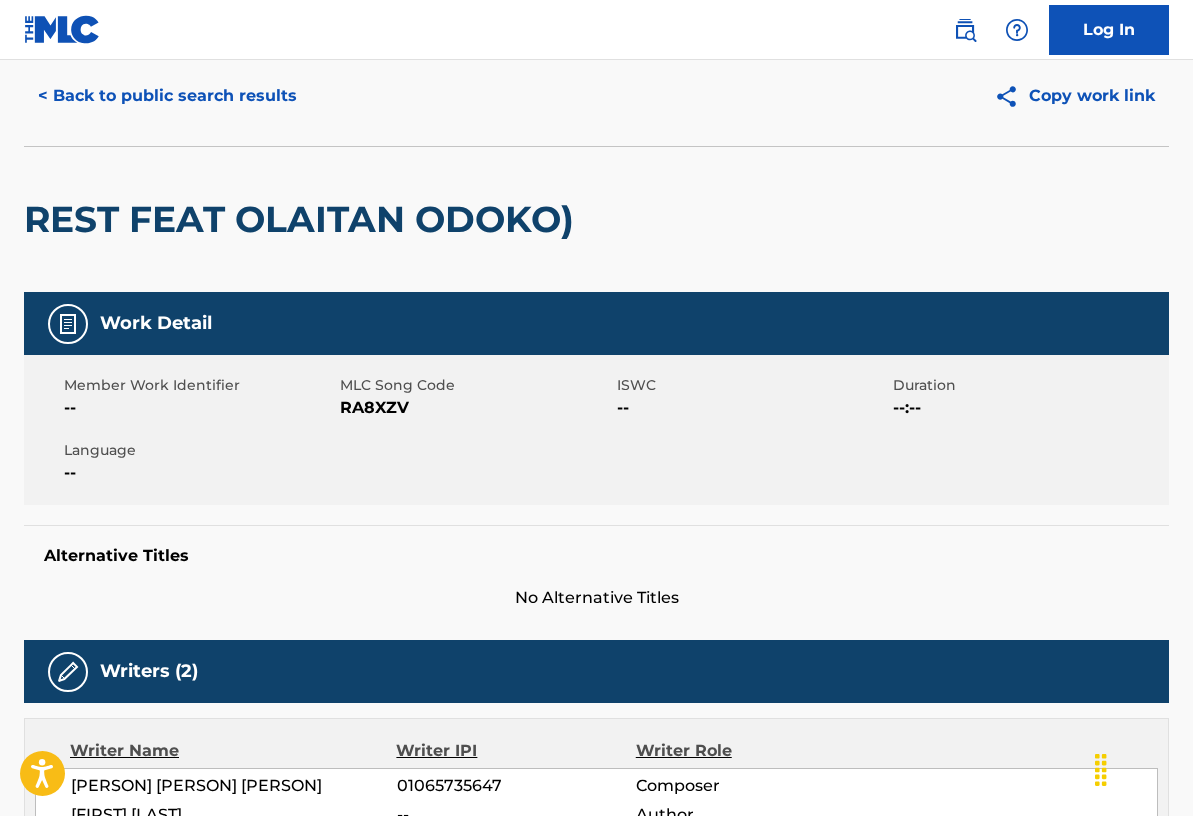 scroll, scrollTop: 0, scrollLeft: 0, axis: both 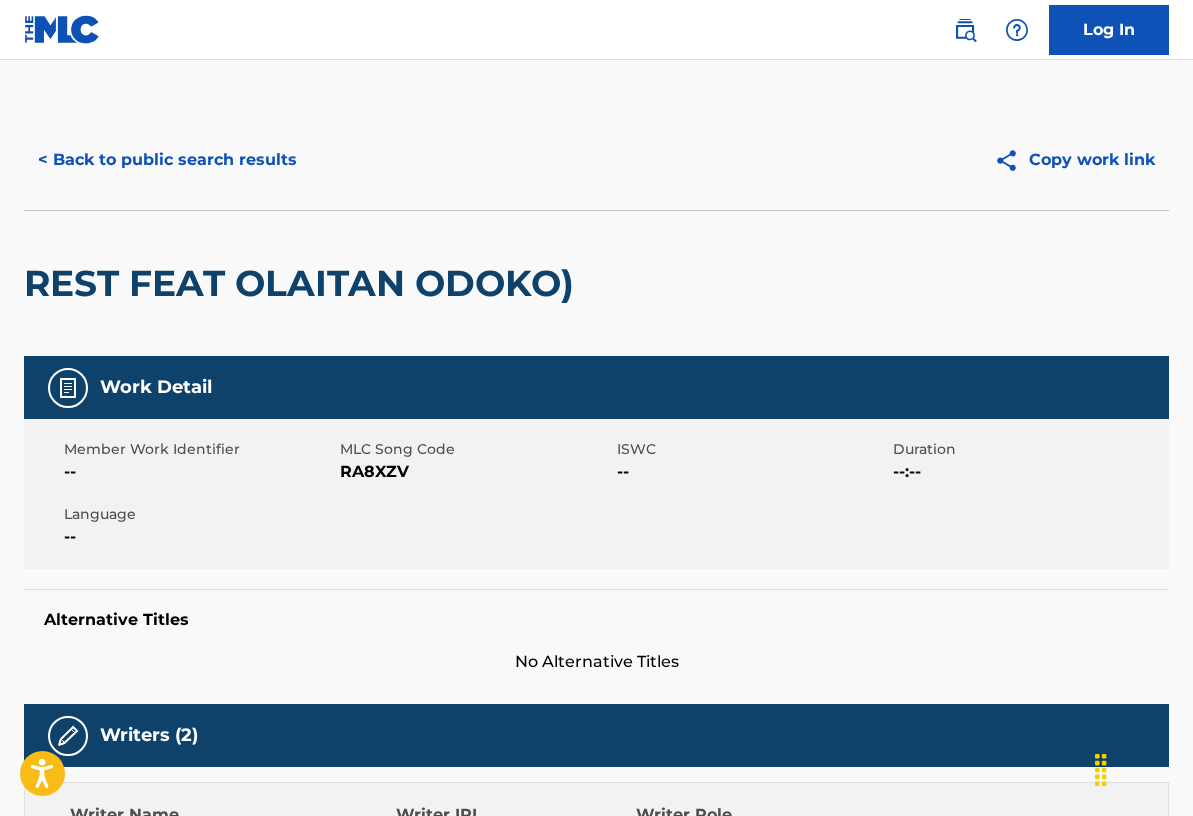 click on "< Back to public search results" at bounding box center [167, 160] 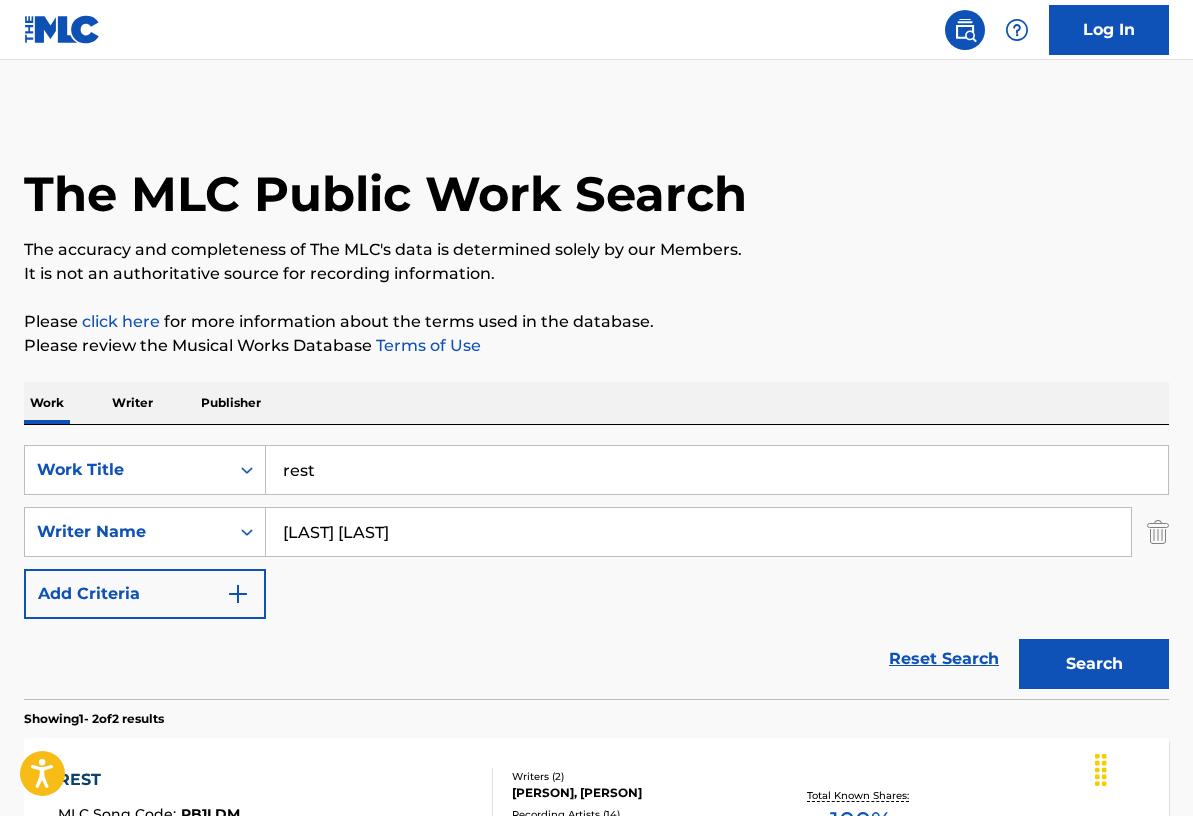 scroll, scrollTop: 315, scrollLeft: 0, axis: vertical 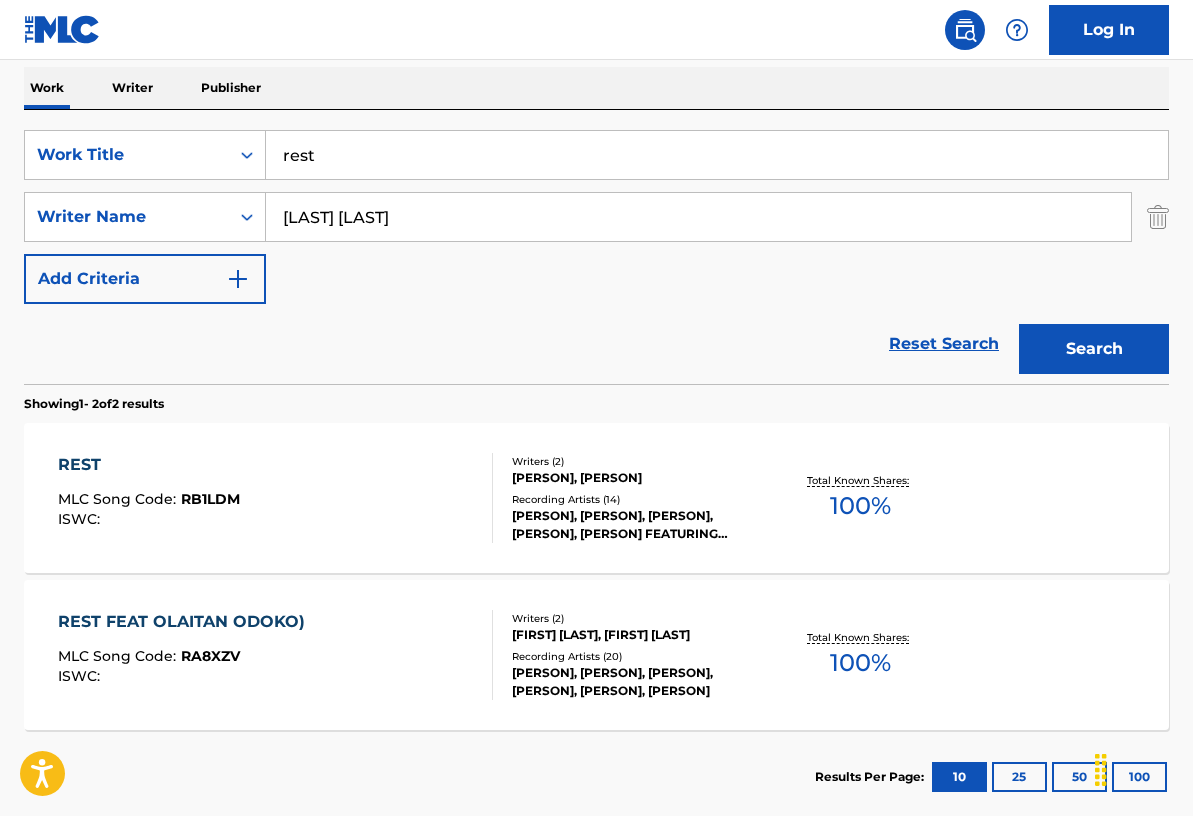 click on "rest" at bounding box center (717, 155) 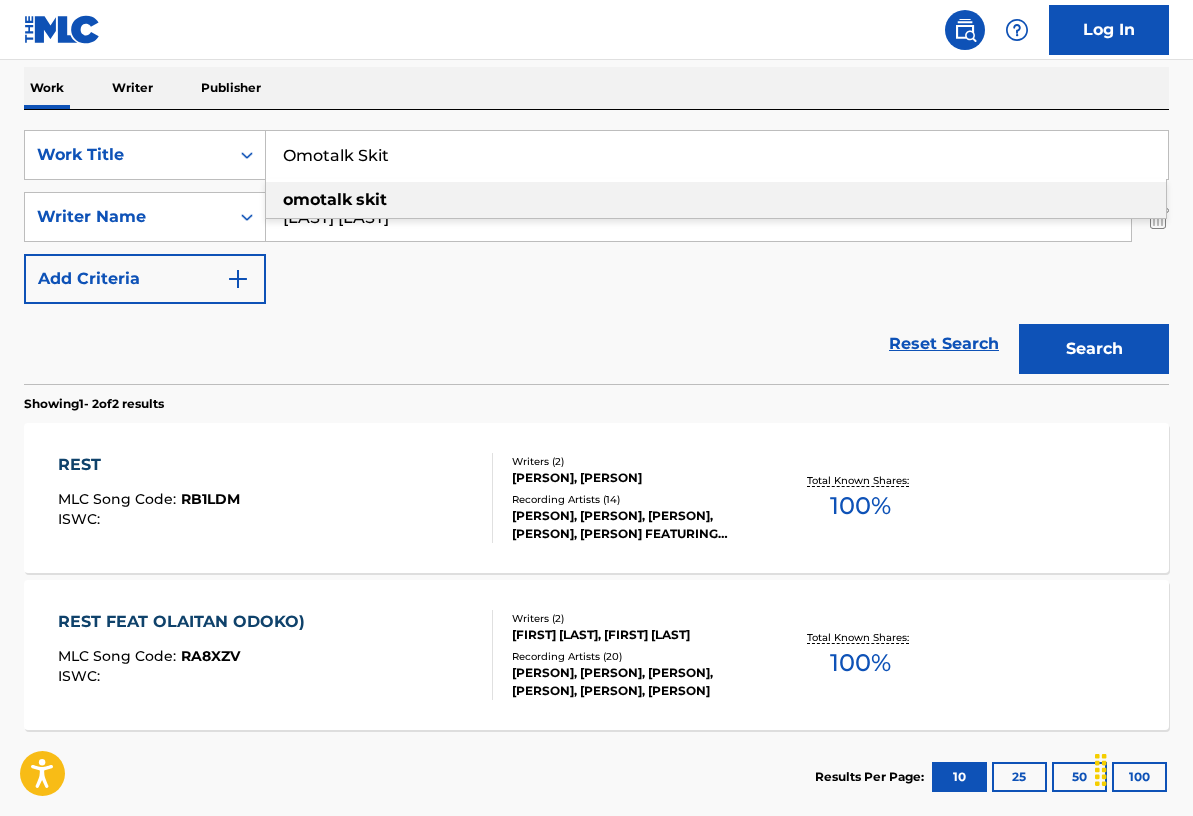 click on "omotalk" at bounding box center [317, 199] 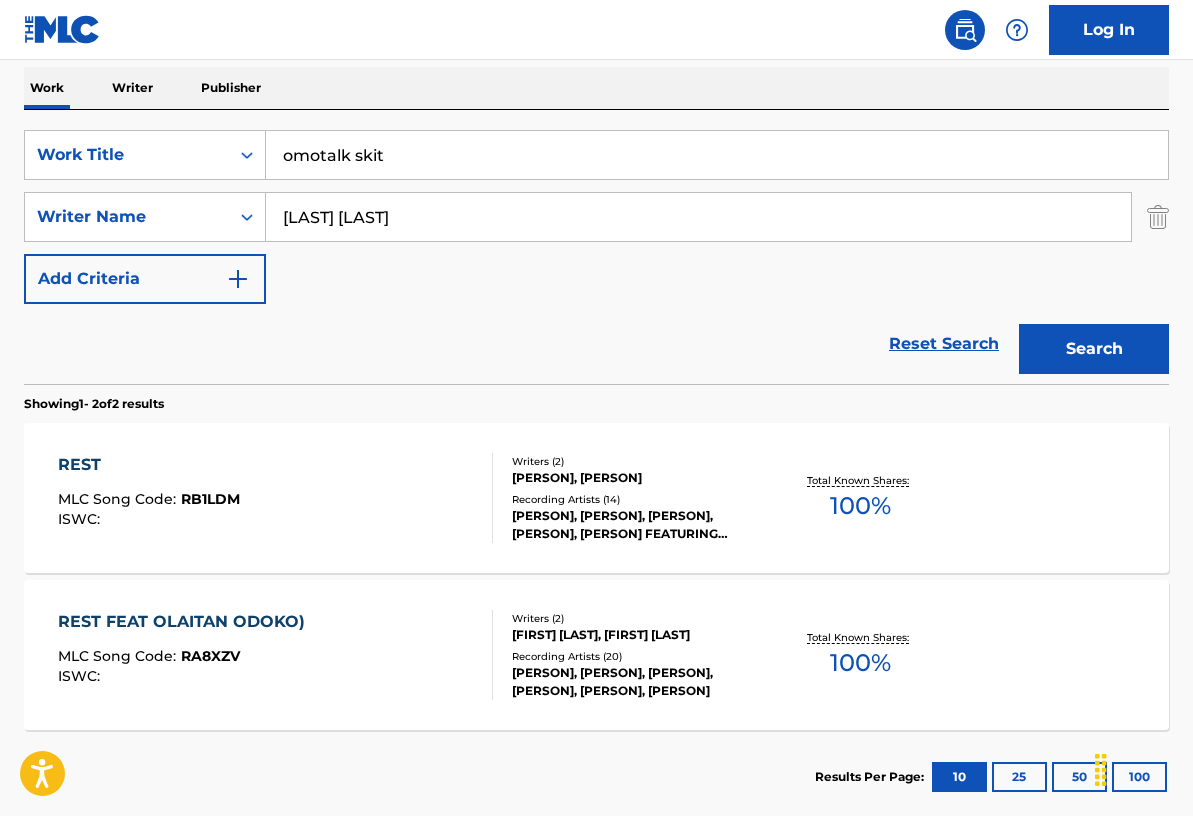 click on "Search" at bounding box center (1094, 349) 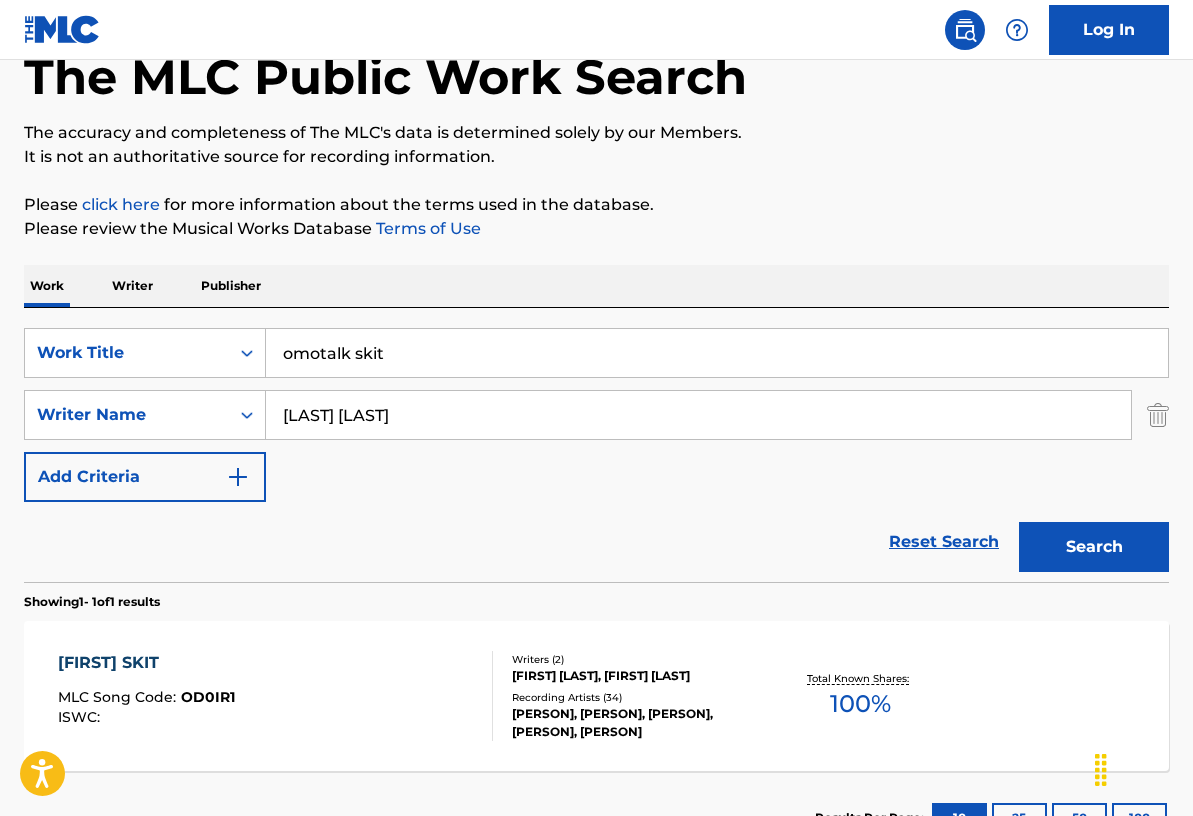 scroll, scrollTop: 272, scrollLeft: 0, axis: vertical 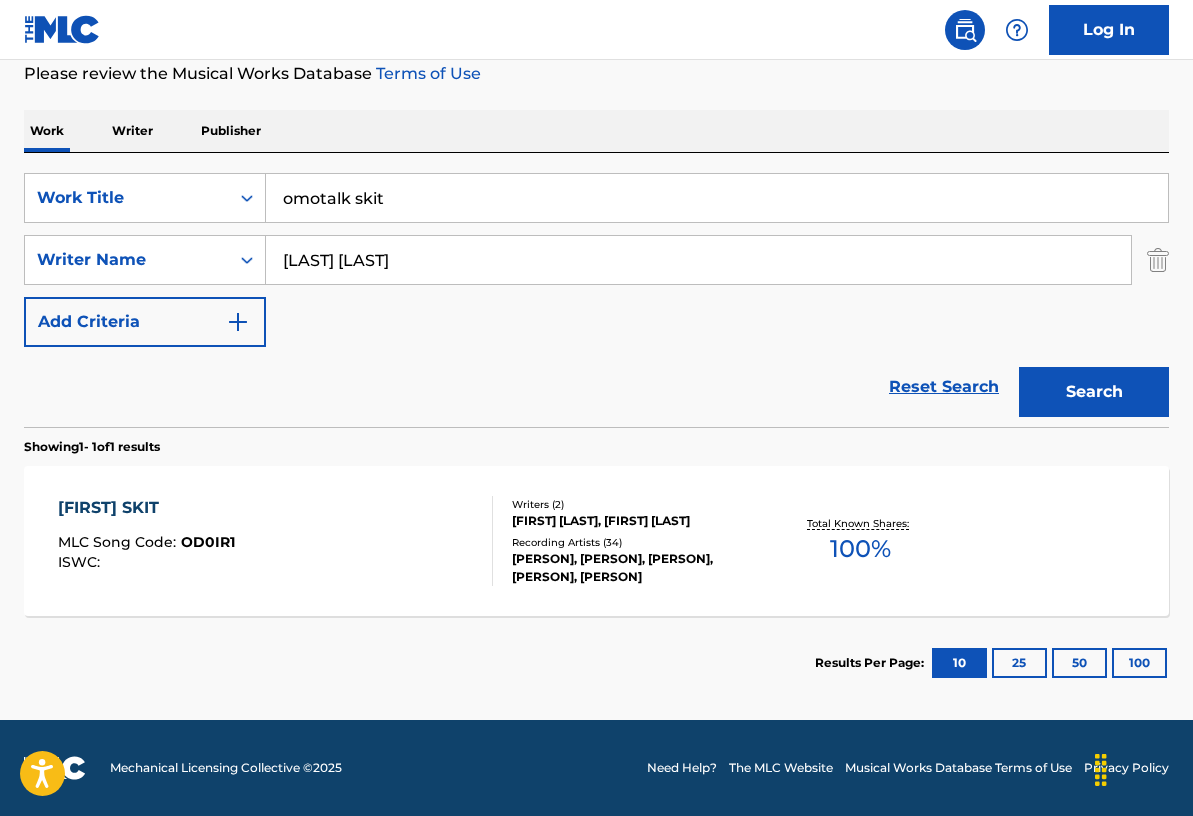 click on "[PERSON], [PERSON], [PERSON], [PERSON], [PERSON]" at bounding box center [638, 568] 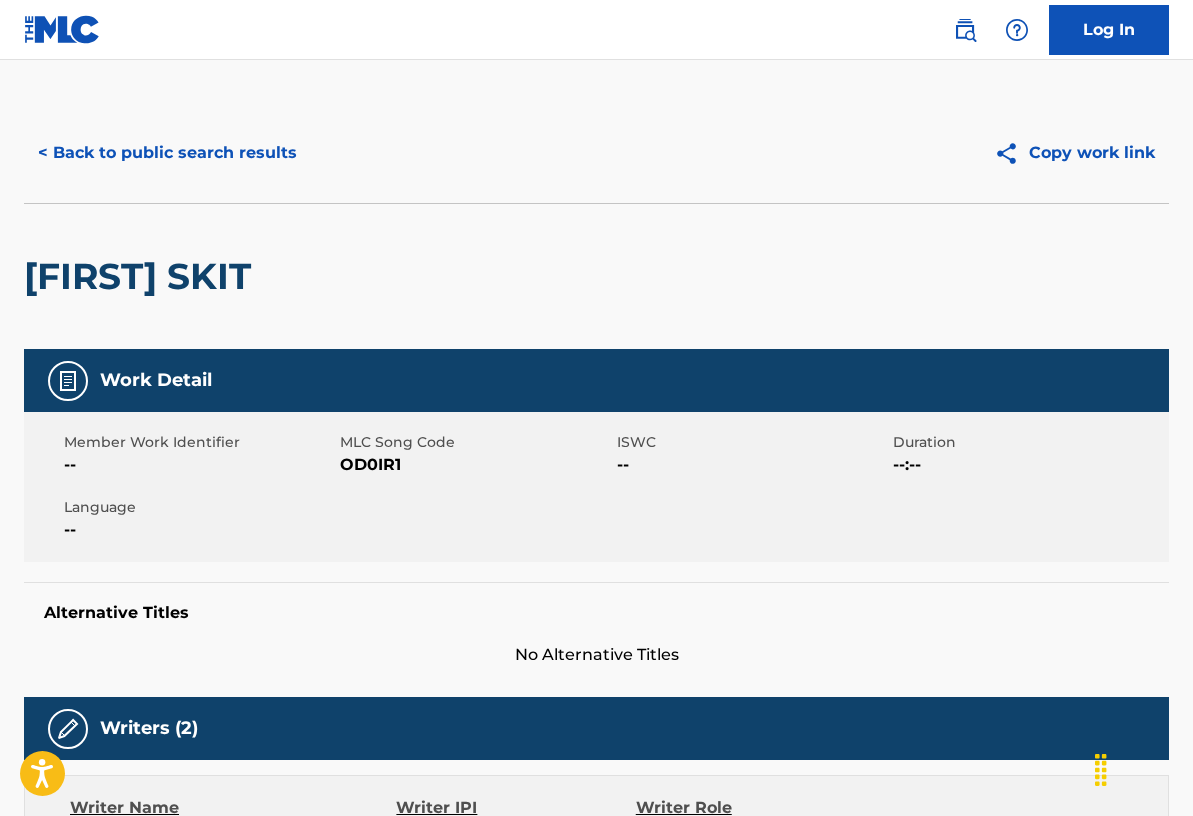 scroll, scrollTop: 0, scrollLeft: 0, axis: both 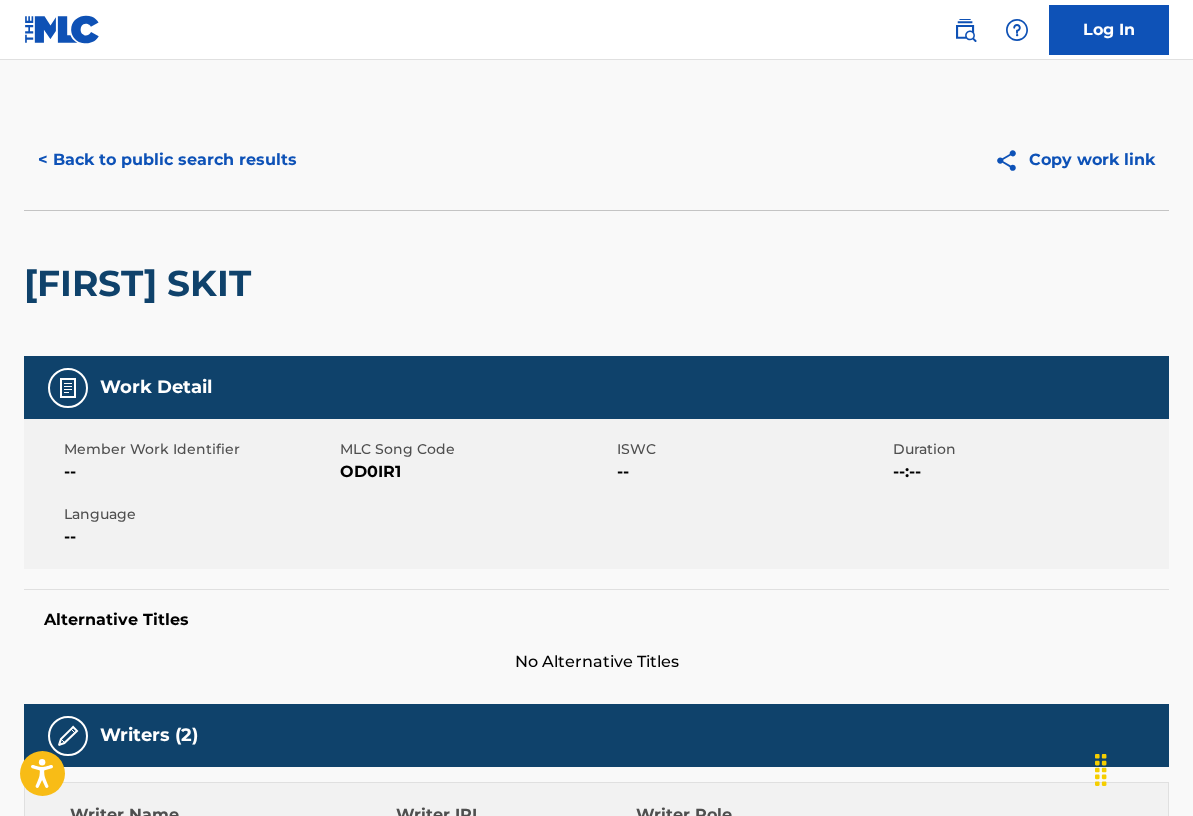 click on "< Back to public search results" at bounding box center (167, 160) 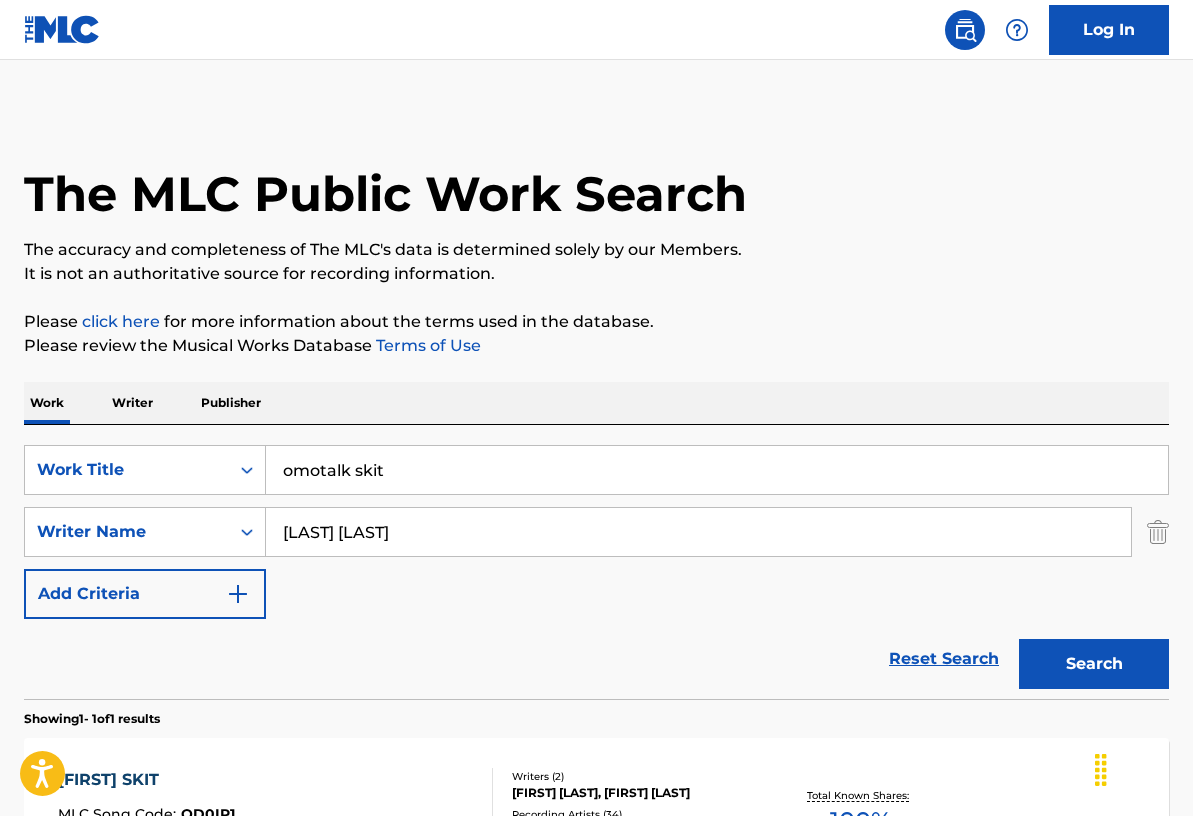 scroll, scrollTop: 158, scrollLeft: 0, axis: vertical 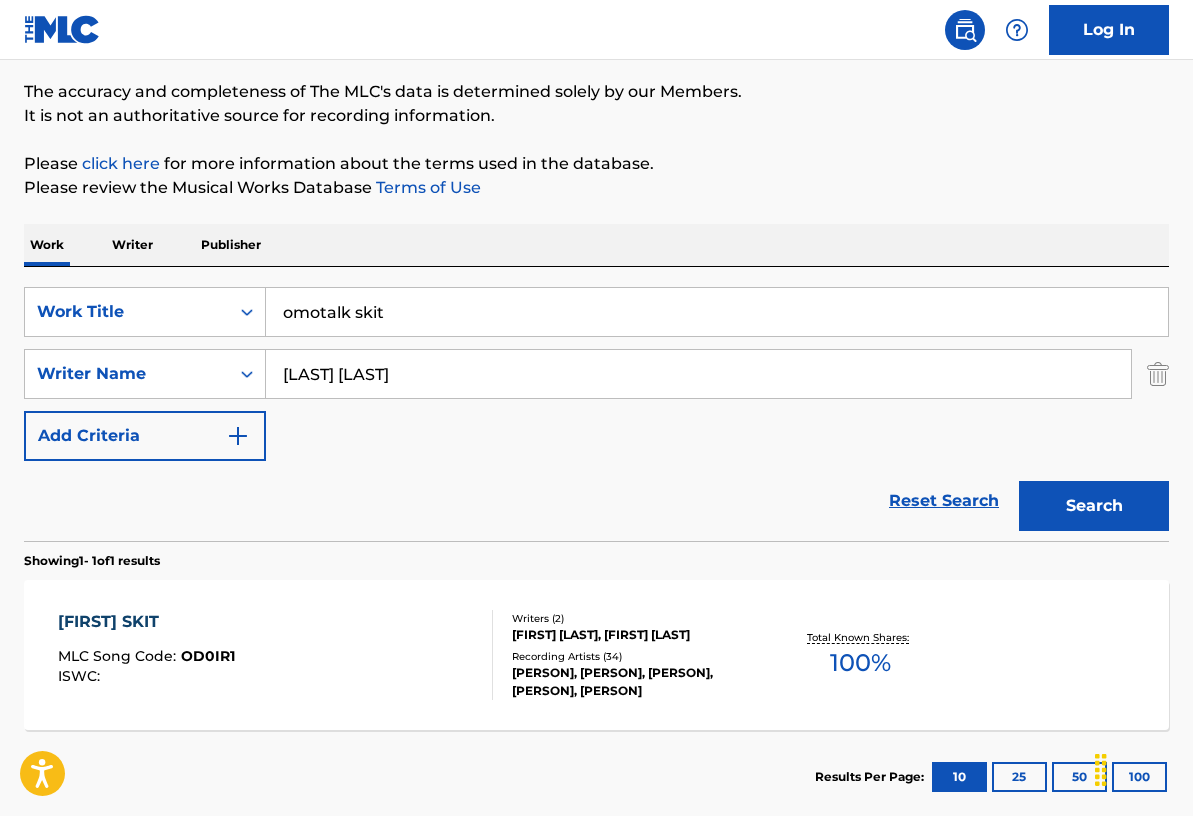 click on "omotalk skit" at bounding box center (717, 312) 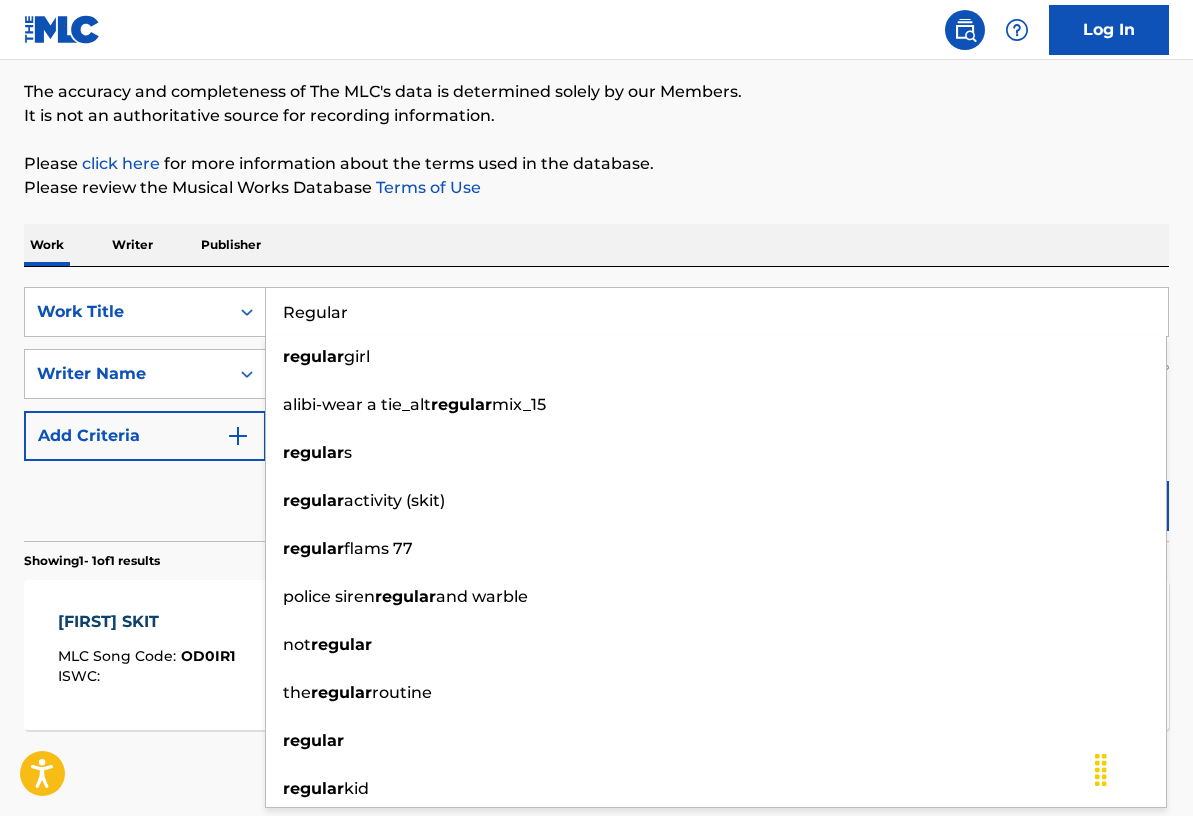 type on "Regular" 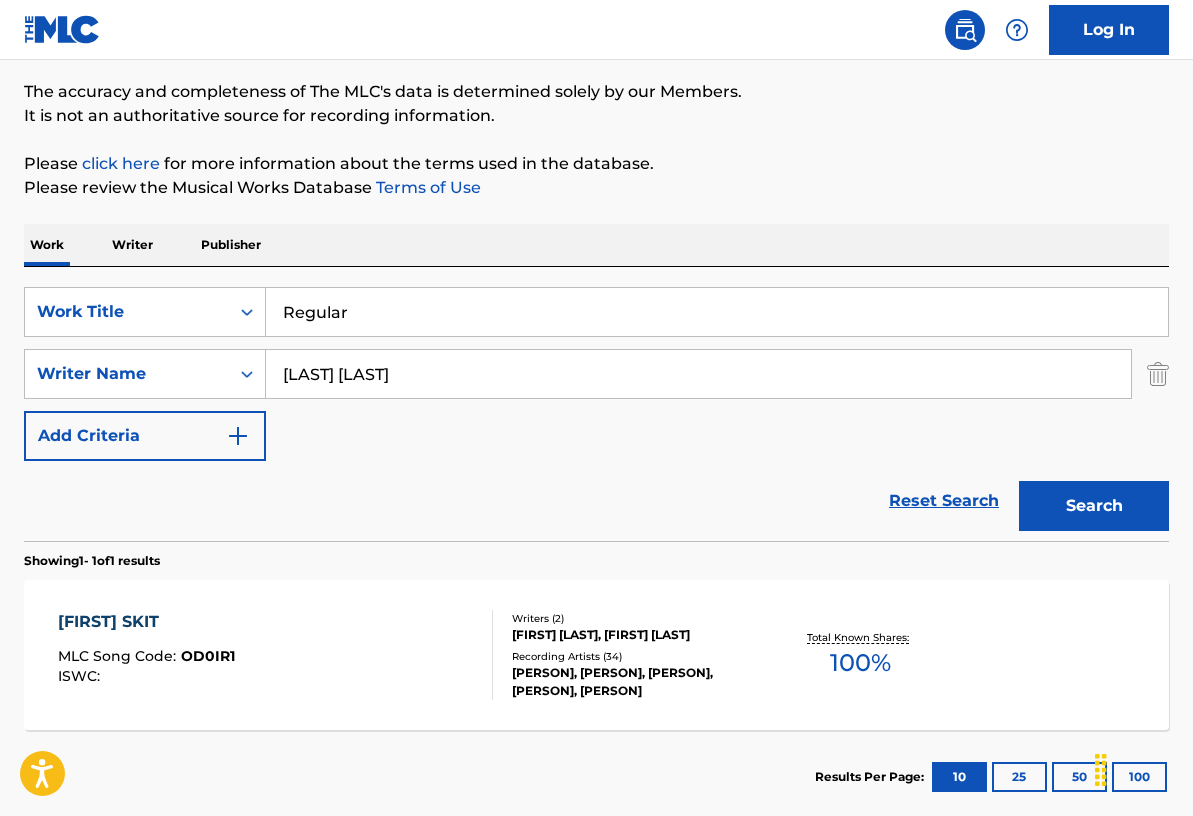 click on "Search" at bounding box center (1094, 506) 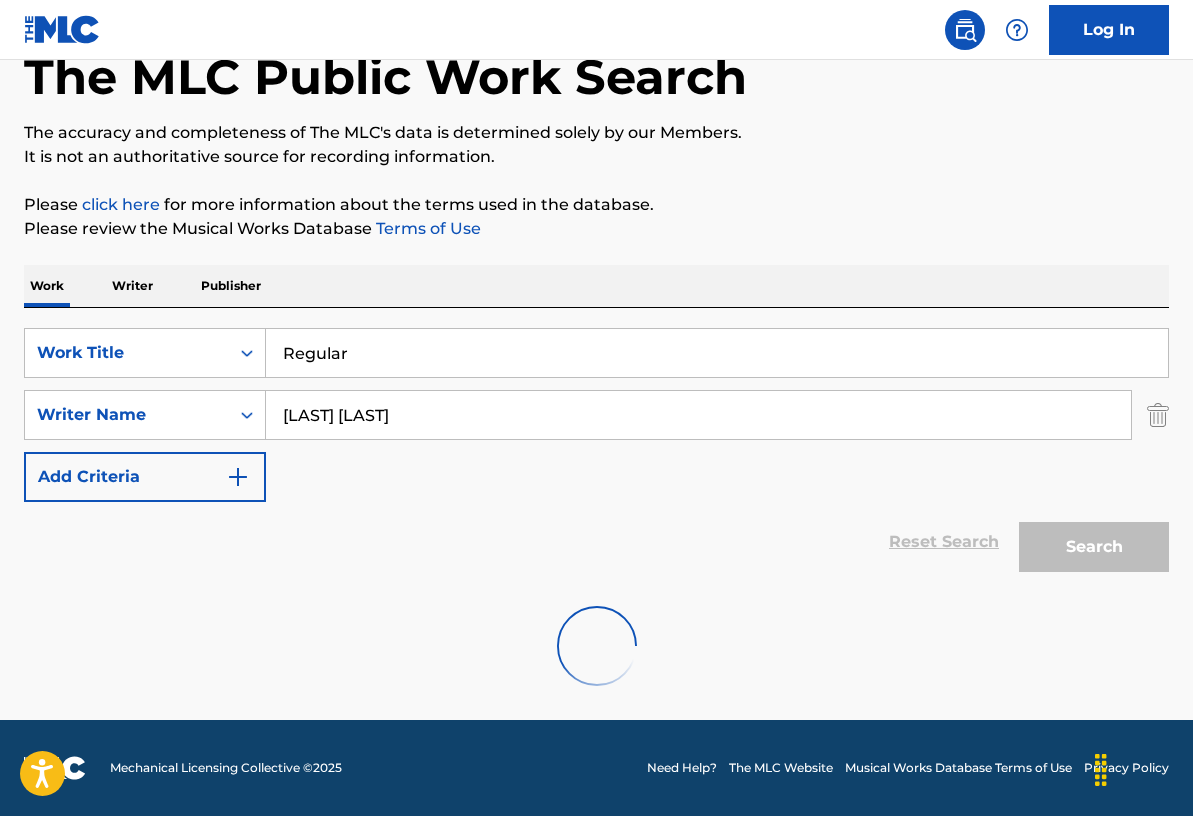 scroll, scrollTop: 158, scrollLeft: 0, axis: vertical 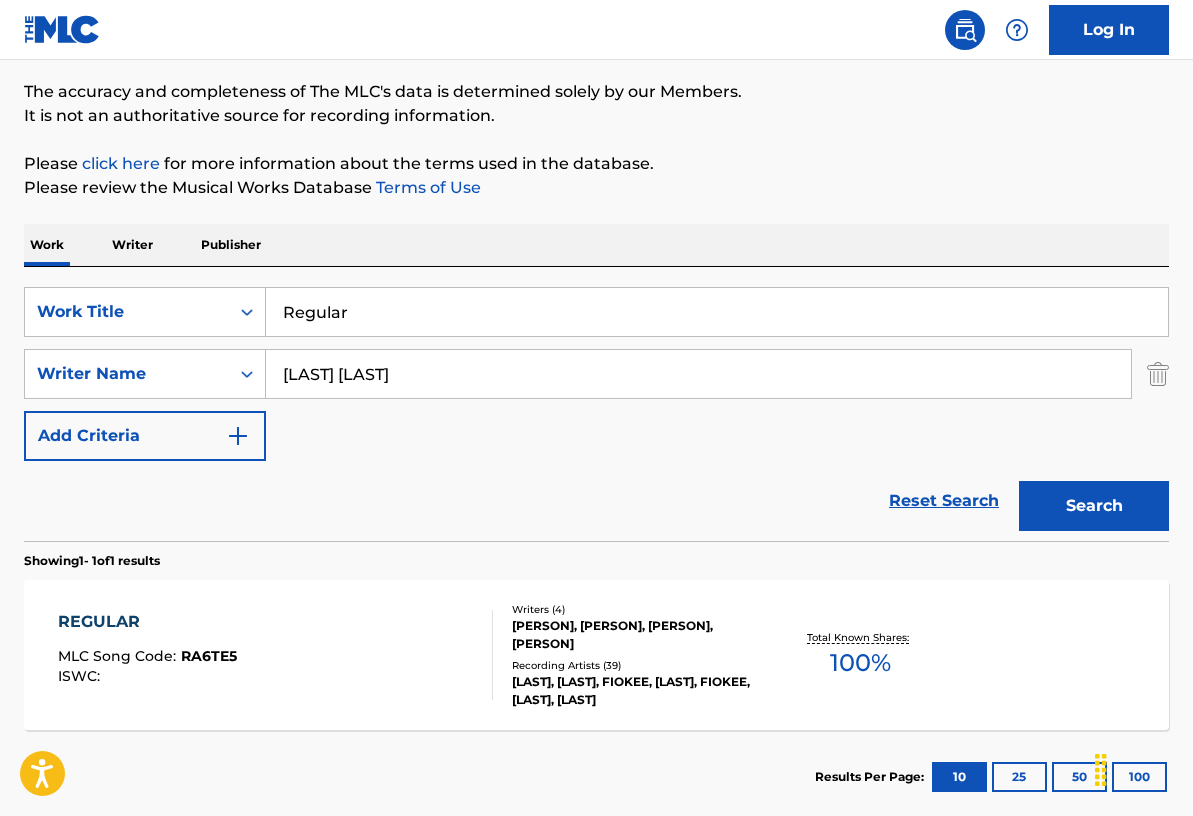 click on "[PERSON], [PERSON], [PERSON], [PERSON]" at bounding box center [638, 635] 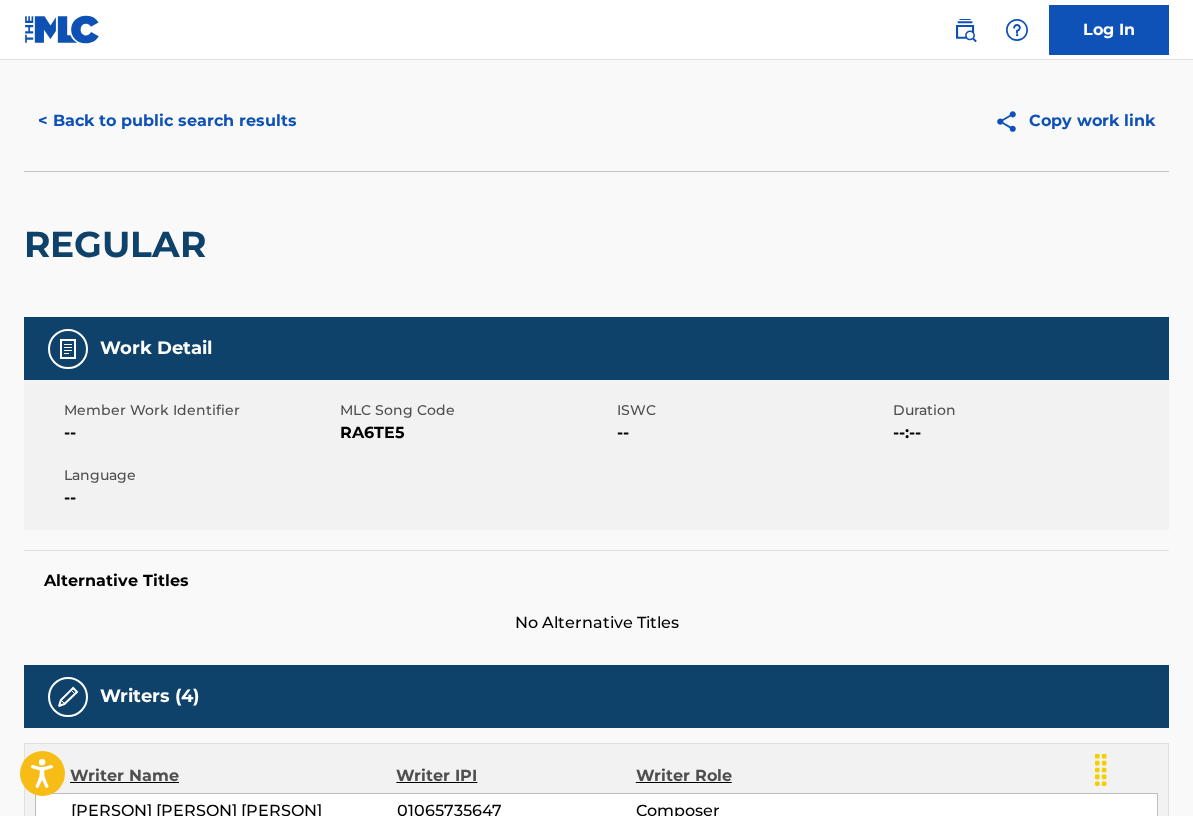 scroll, scrollTop: 0, scrollLeft: 0, axis: both 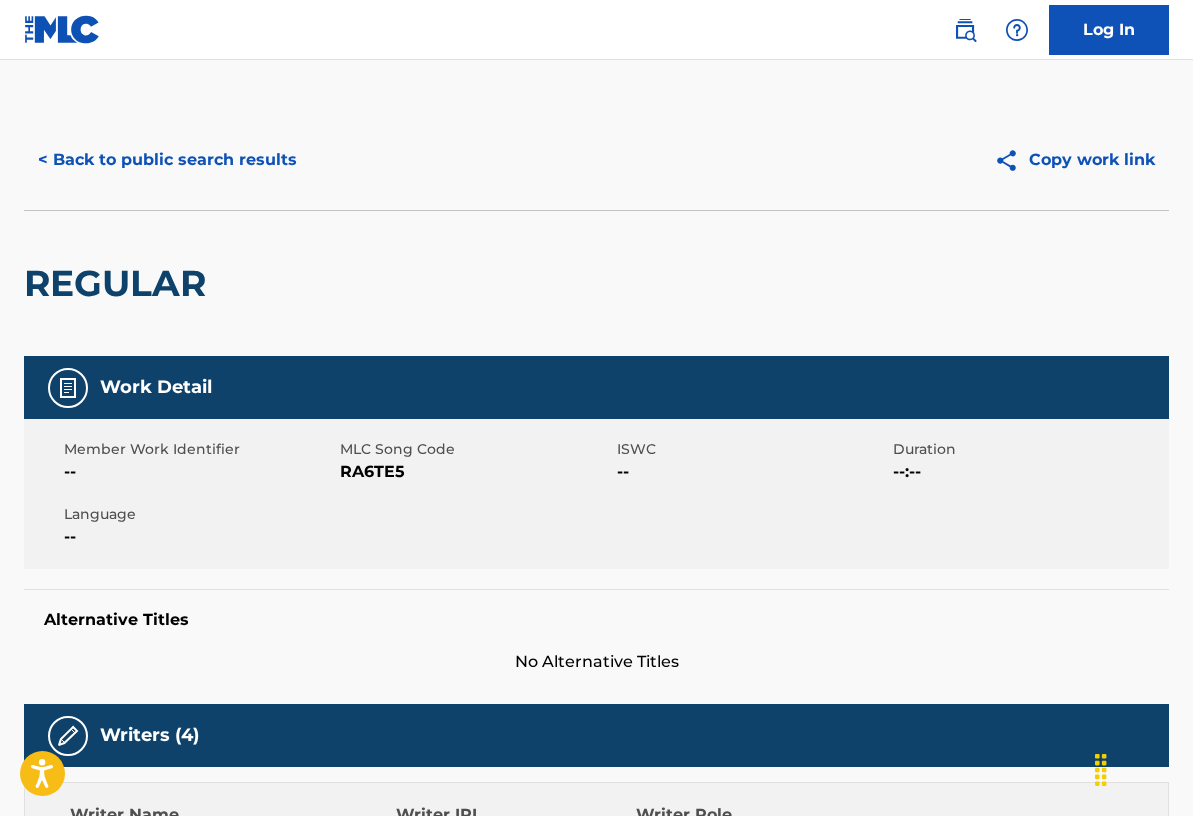 click on "< Back to public search results" at bounding box center [167, 160] 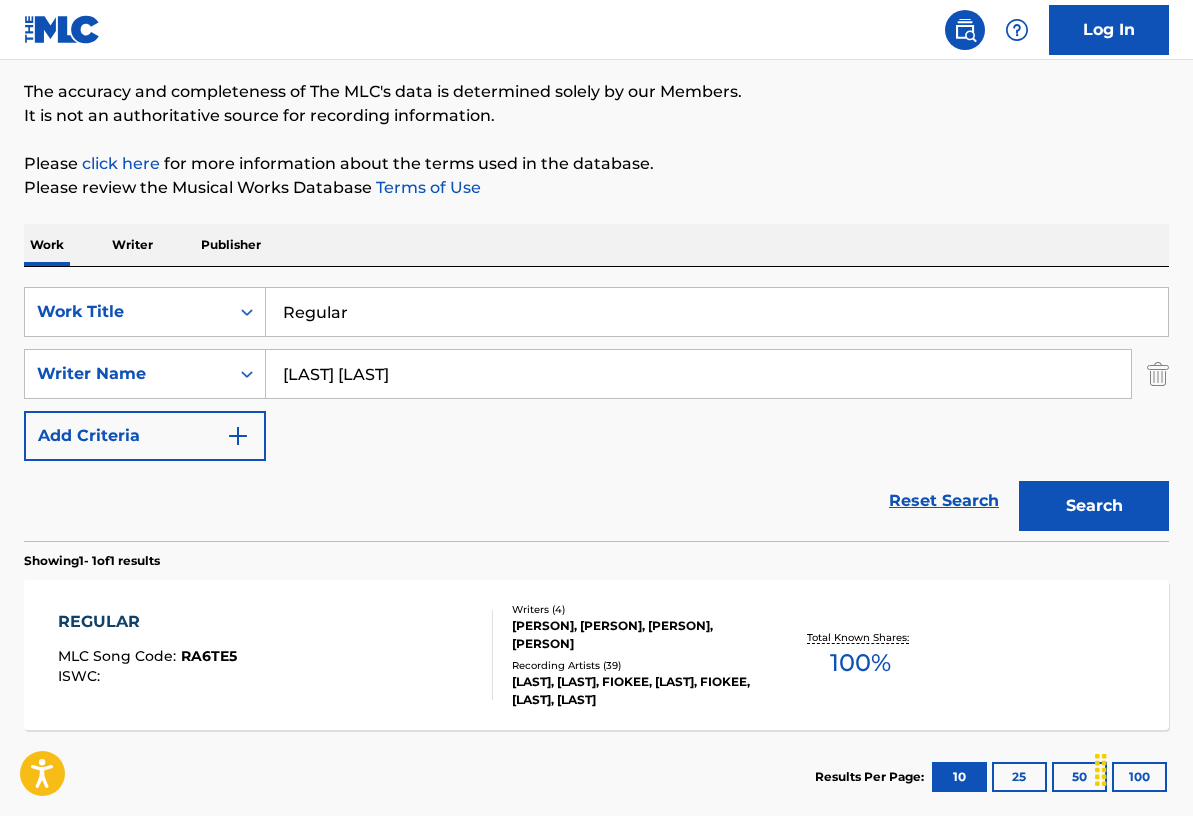 click on "Regular" at bounding box center (717, 312) 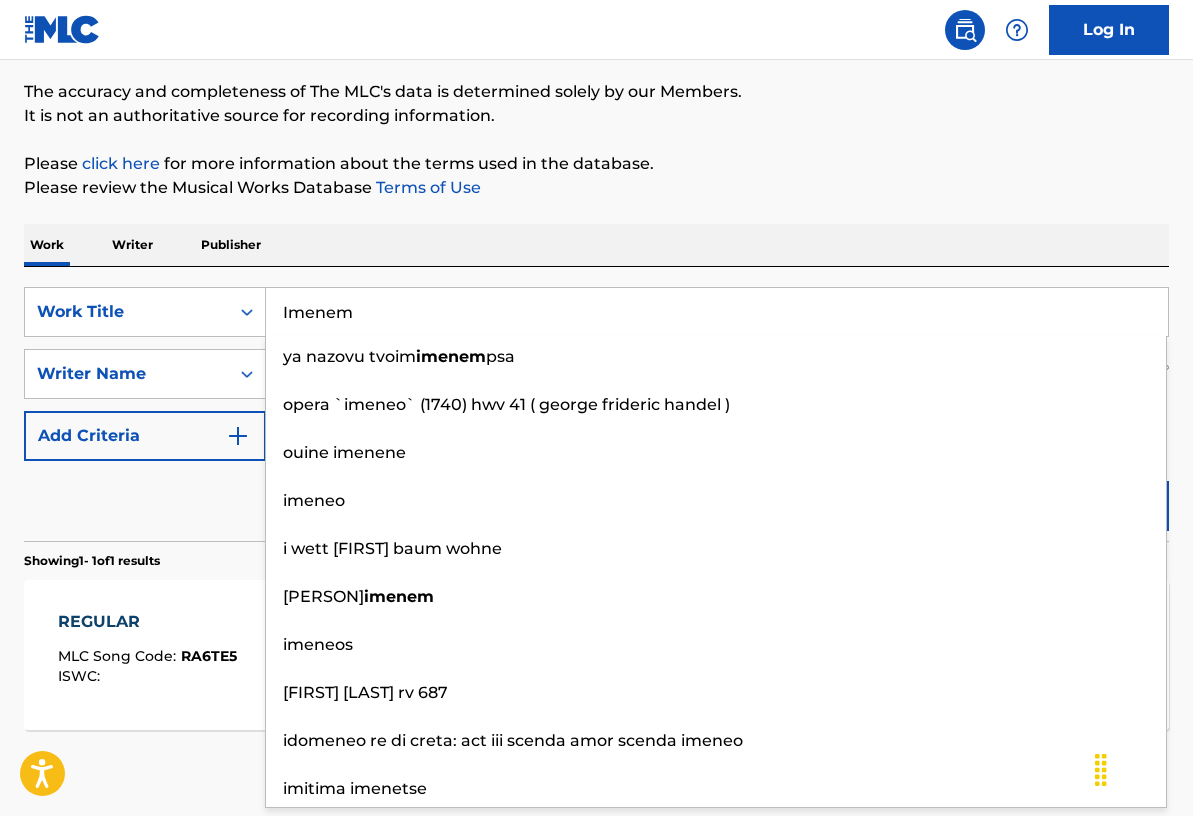 type on "Imenem" 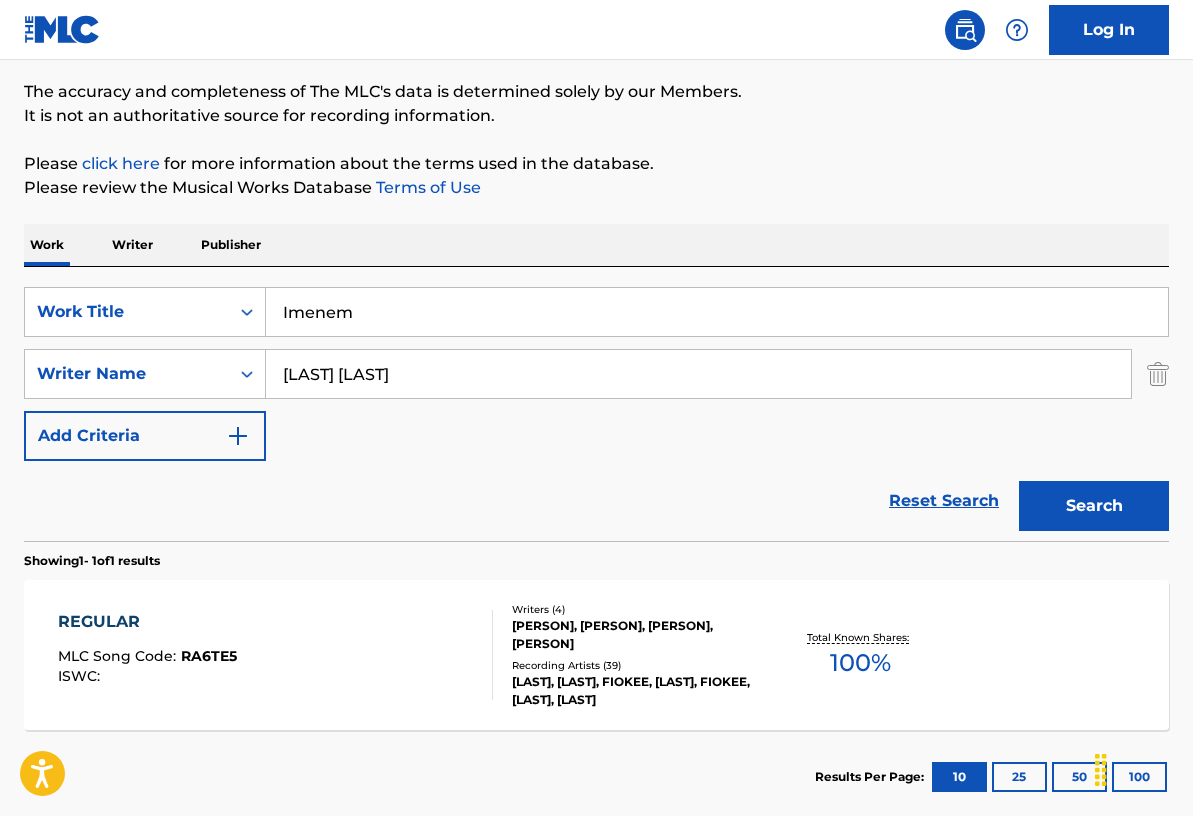 click on "Search" at bounding box center (1094, 506) 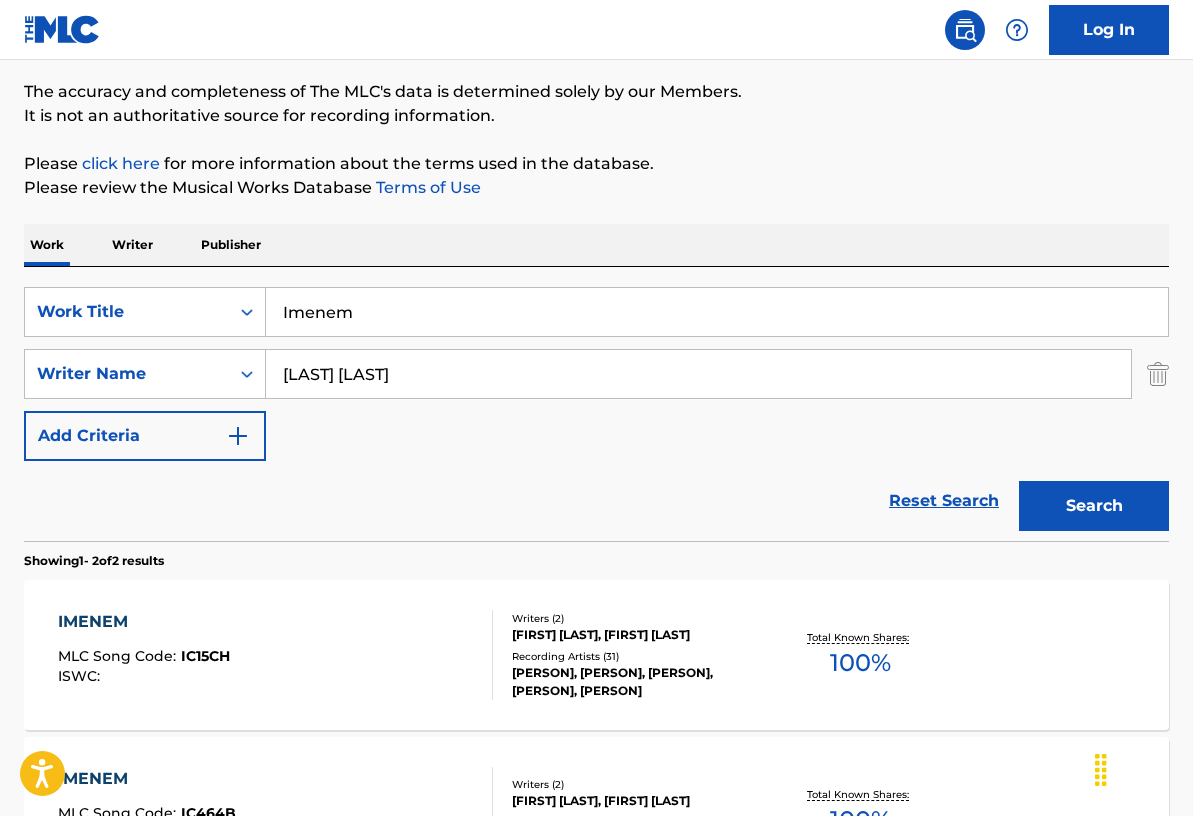 scroll, scrollTop: 429, scrollLeft: 0, axis: vertical 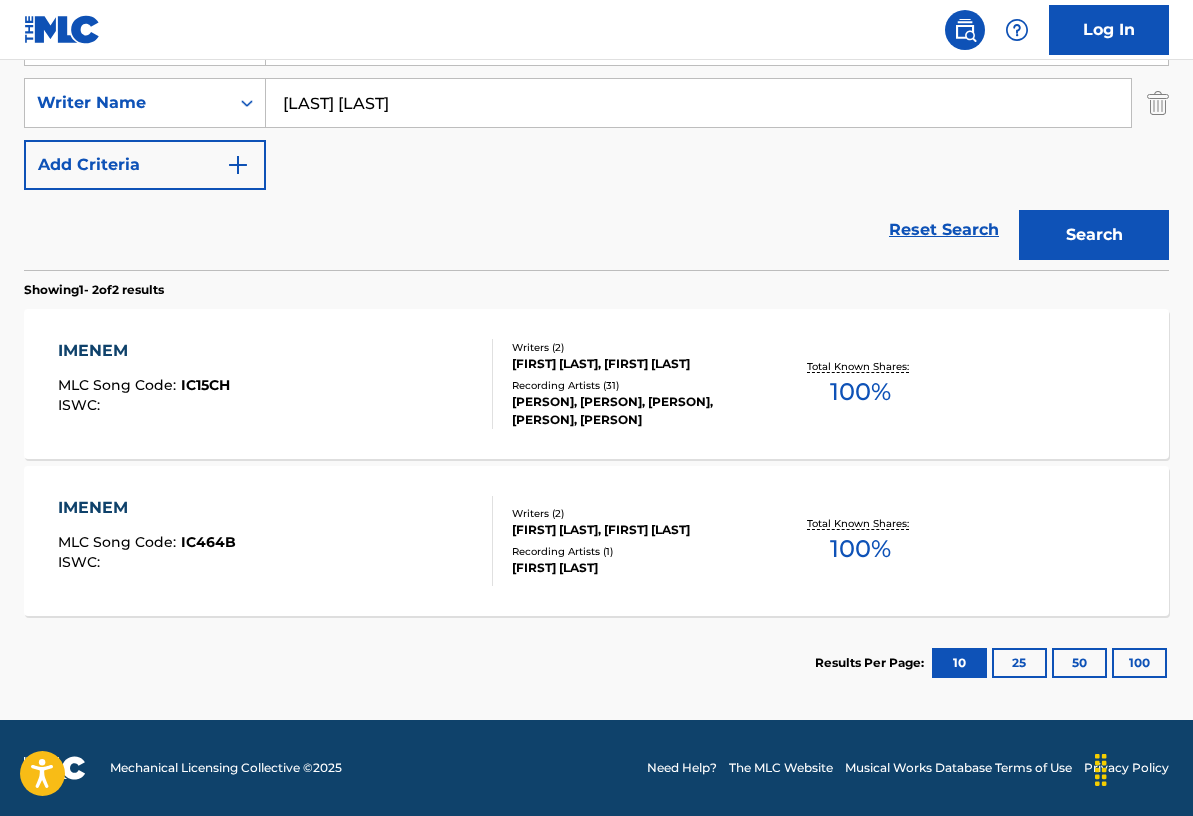 click on "[PERSON], [PERSON], [PERSON], [PERSON], [PERSON]" at bounding box center (638, 411) 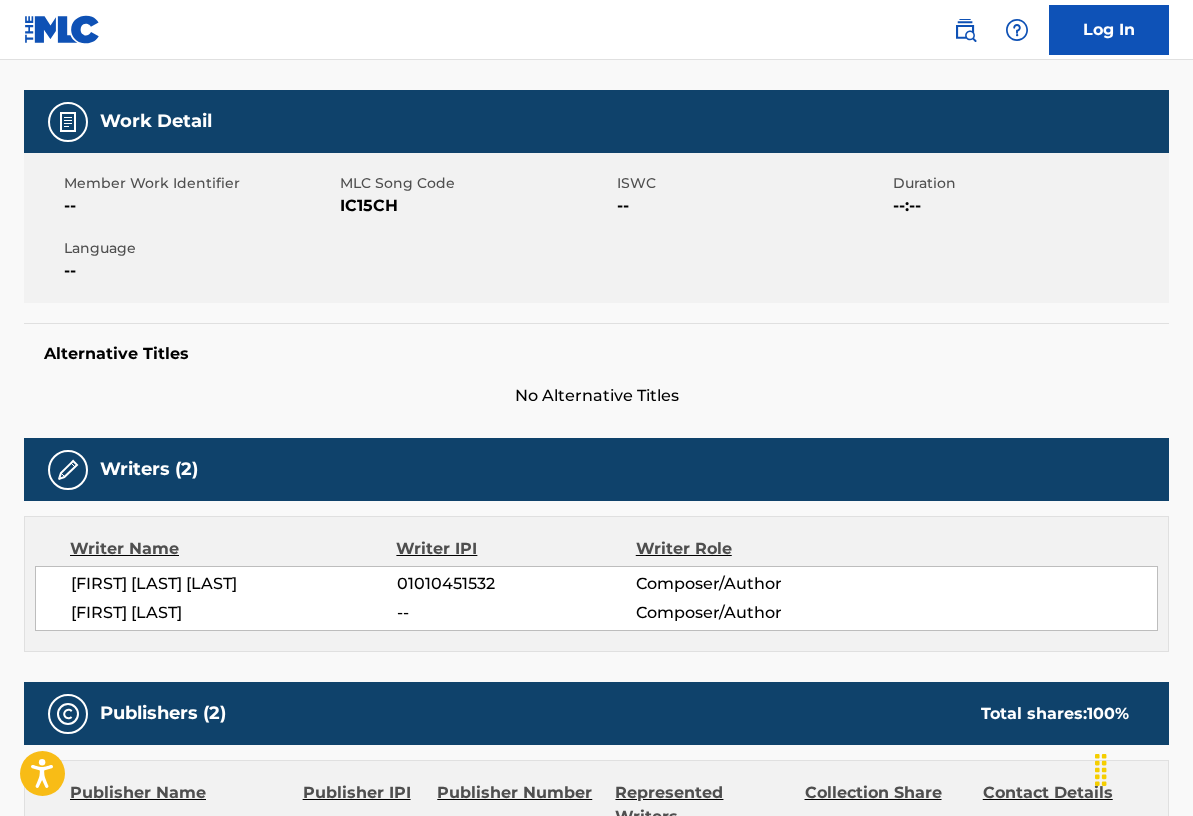 scroll, scrollTop: 0, scrollLeft: 0, axis: both 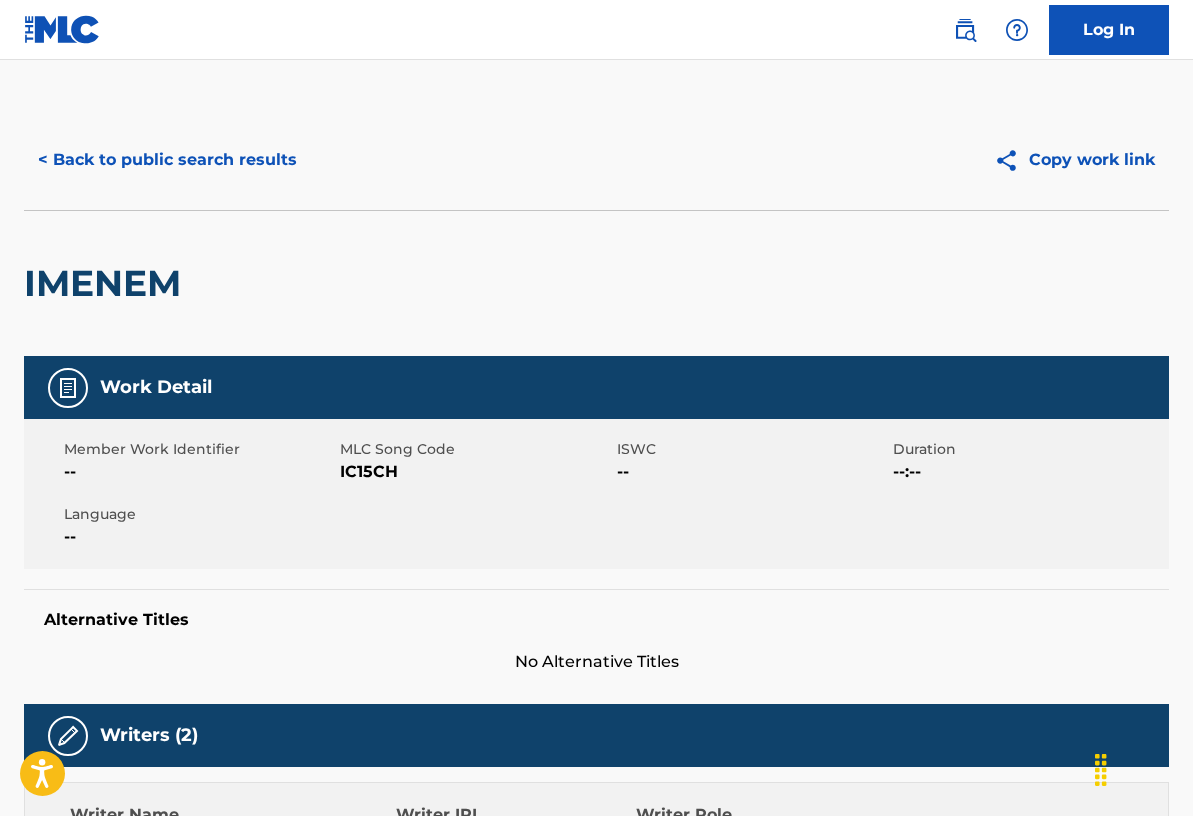 click on "< Back to public search results" at bounding box center [167, 160] 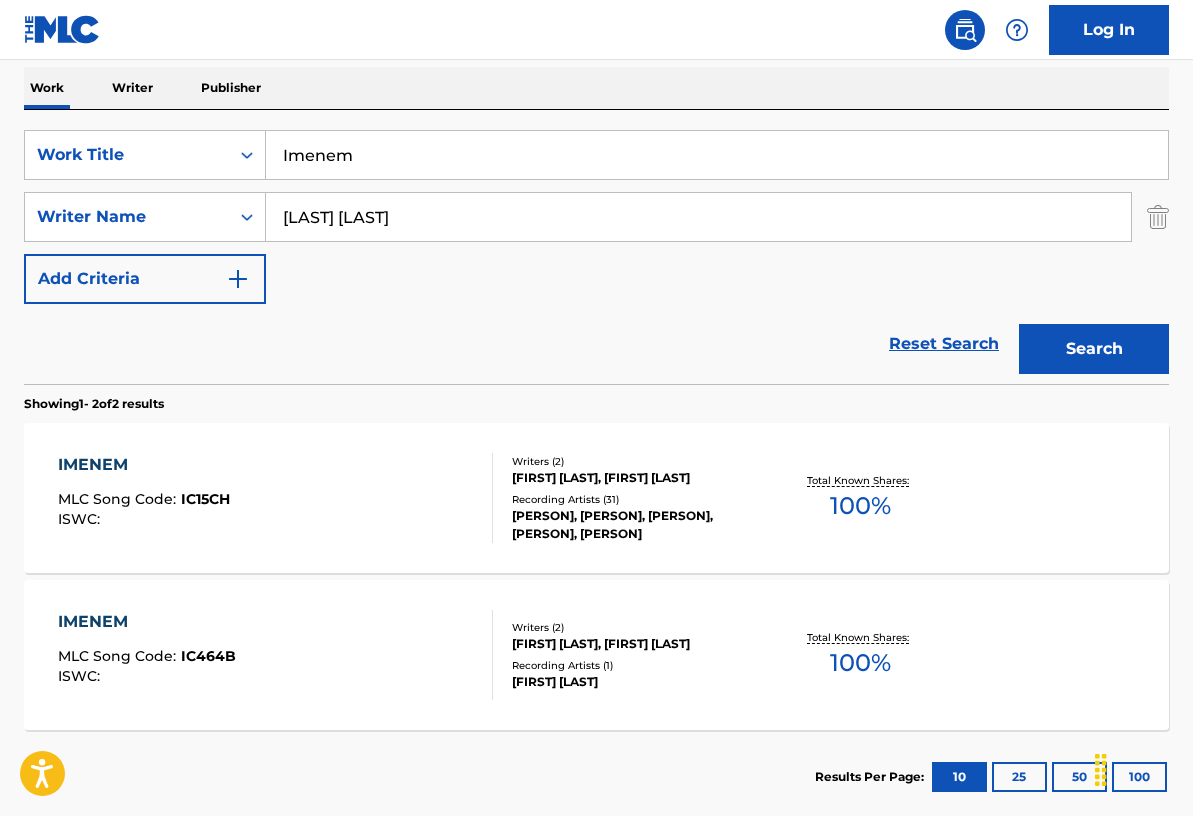 click on "[FIRST] [LAST], [FIRST] [LAST]" at bounding box center (638, 644) 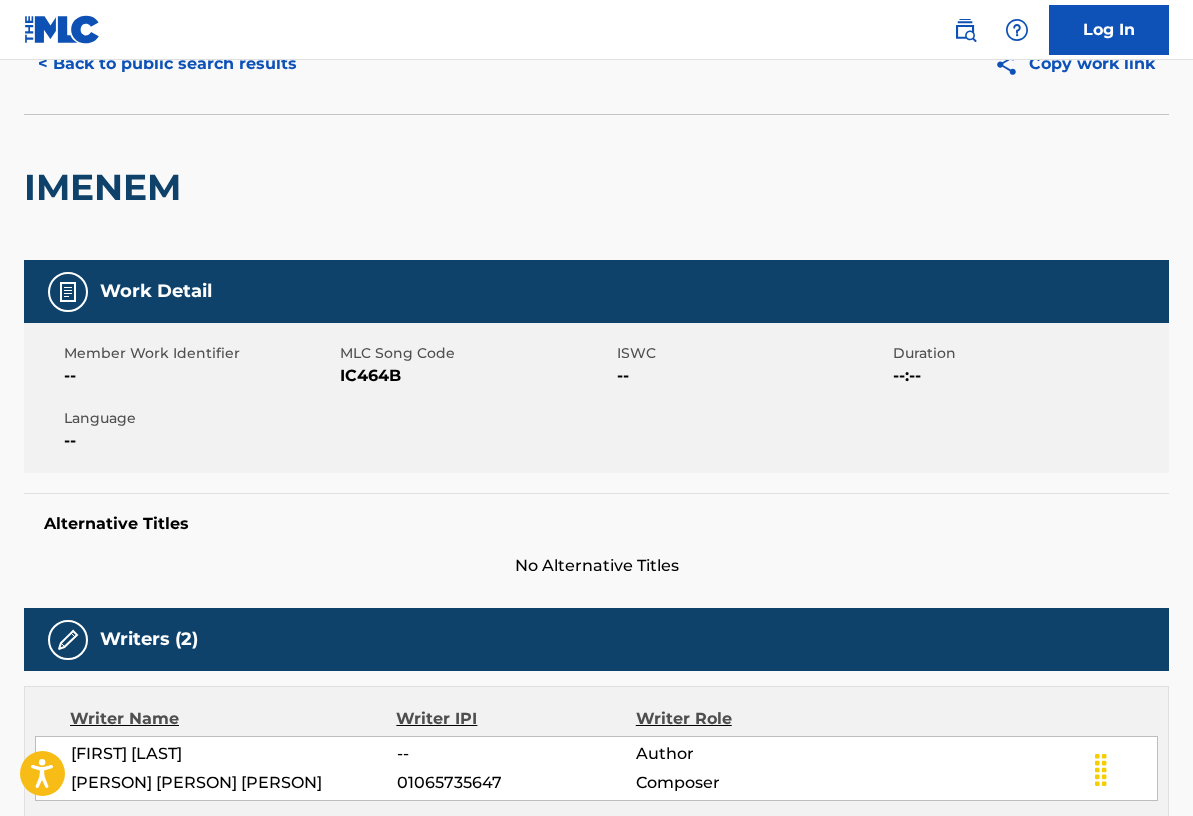 scroll, scrollTop: 92, scrollLeft: 0, axis: vertical 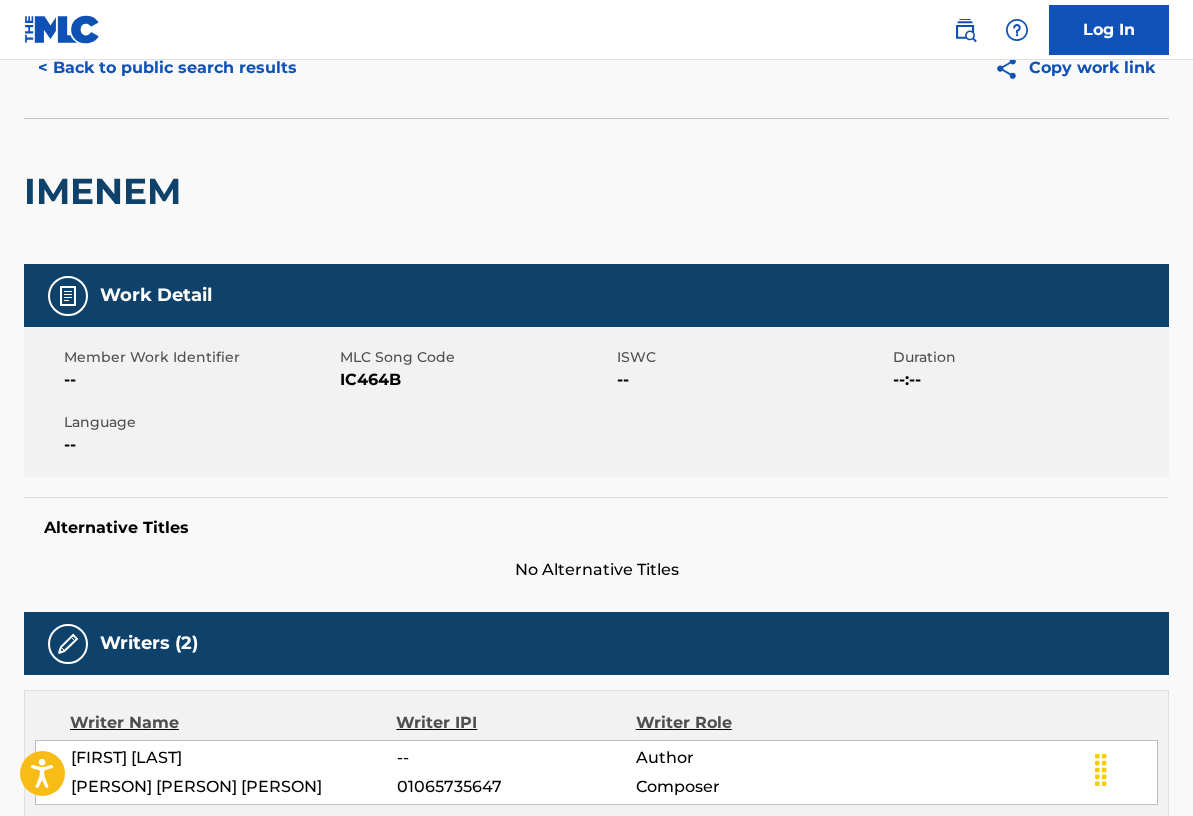 click on "< Back to public search results" at bounding box center (167, 68) 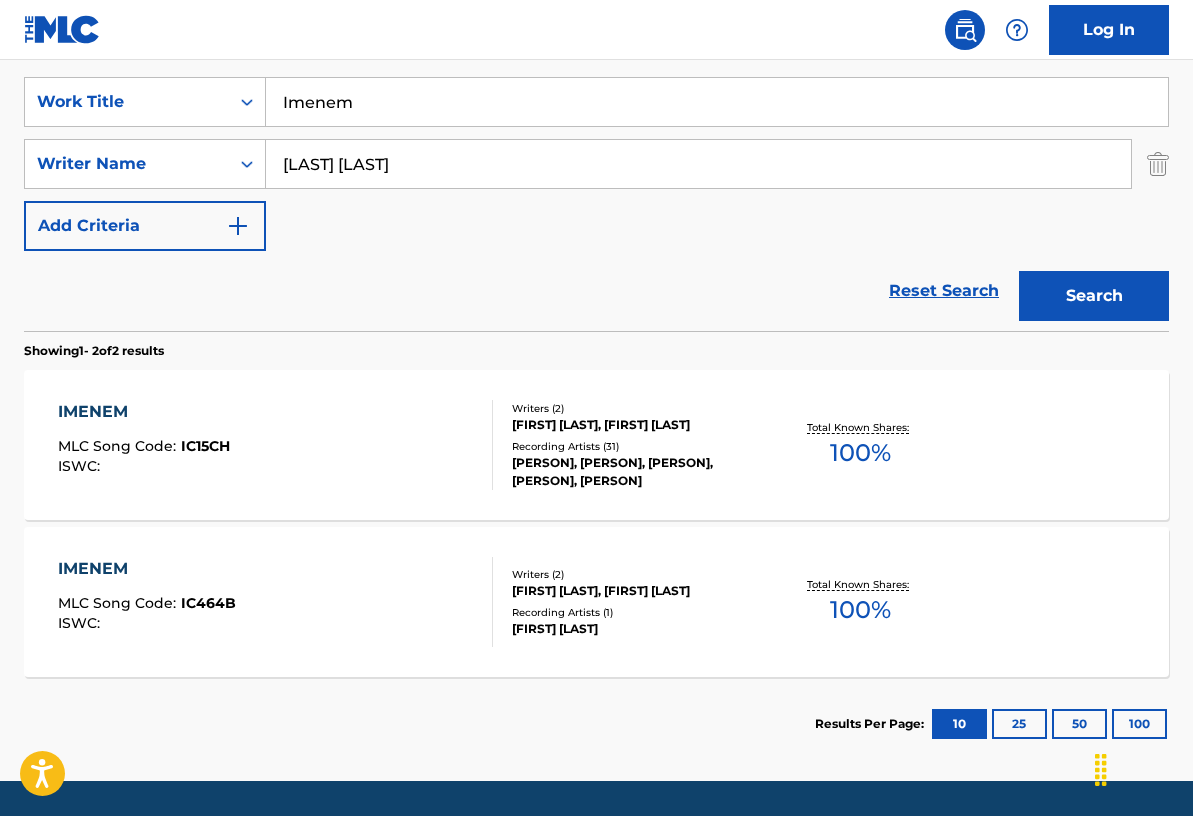 scroll, scrollTop: 369, scrollLeft: 0, axis: vertical 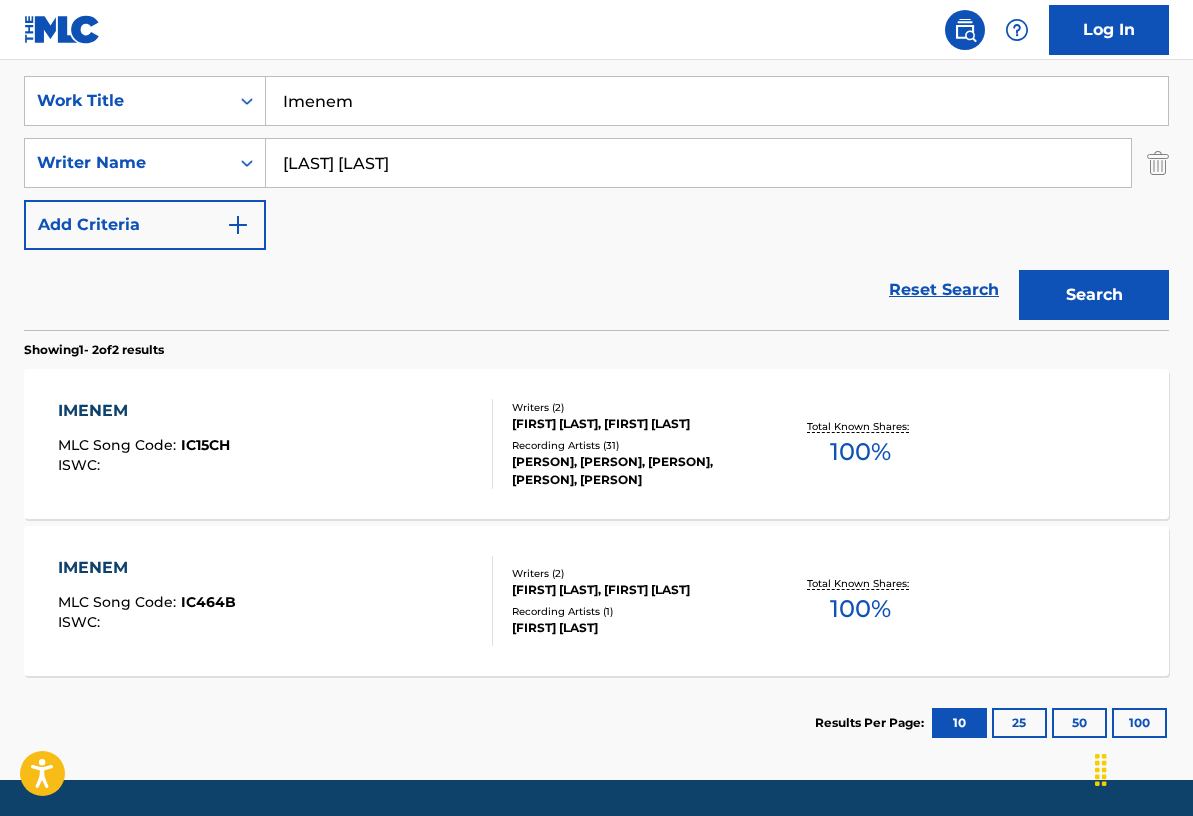 click on "[FIRST] MLC Song Code : IC464B ISWC : Writers ( 2 ) [LAST], [FIRST] [LAST] Recording Artists ( 1 ) [LAST] Total Known Shares: 100 %" at bounding box center [596, 601] 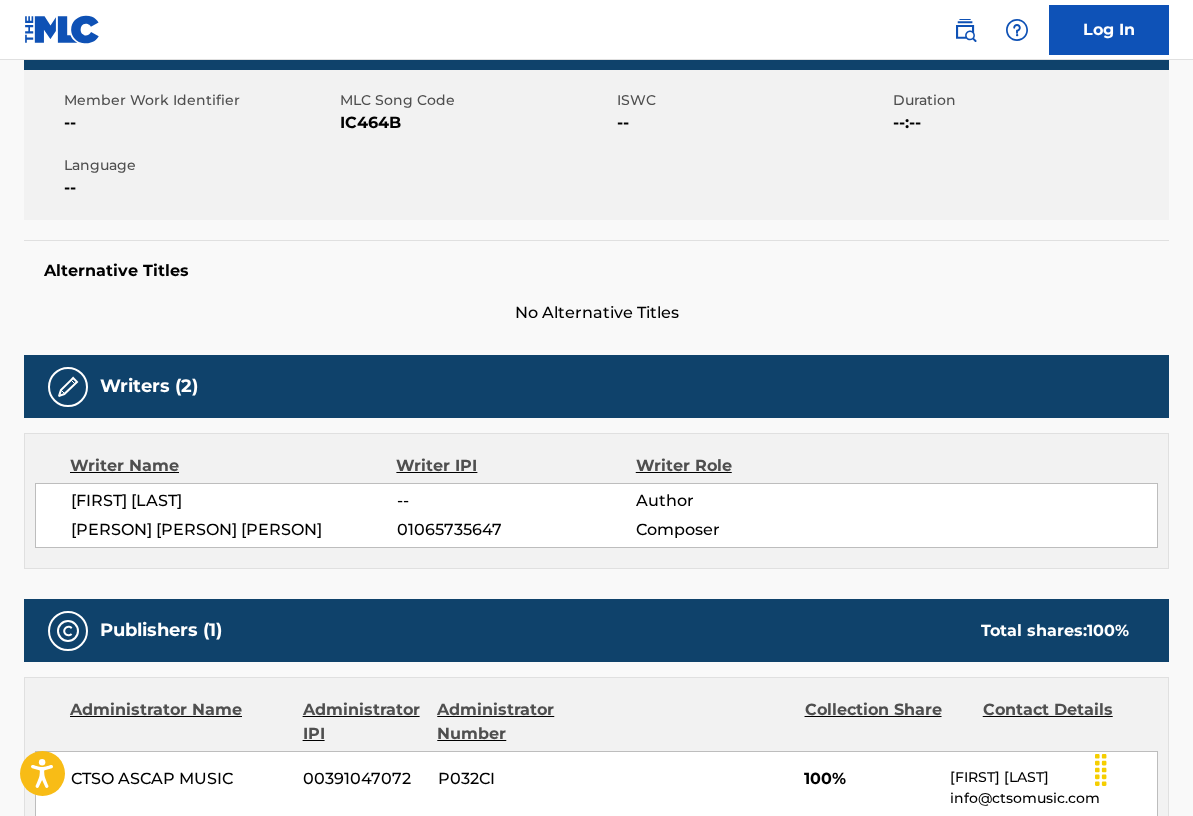 scroll, scrollTop: 0, scrollLeft: 0, axis: both 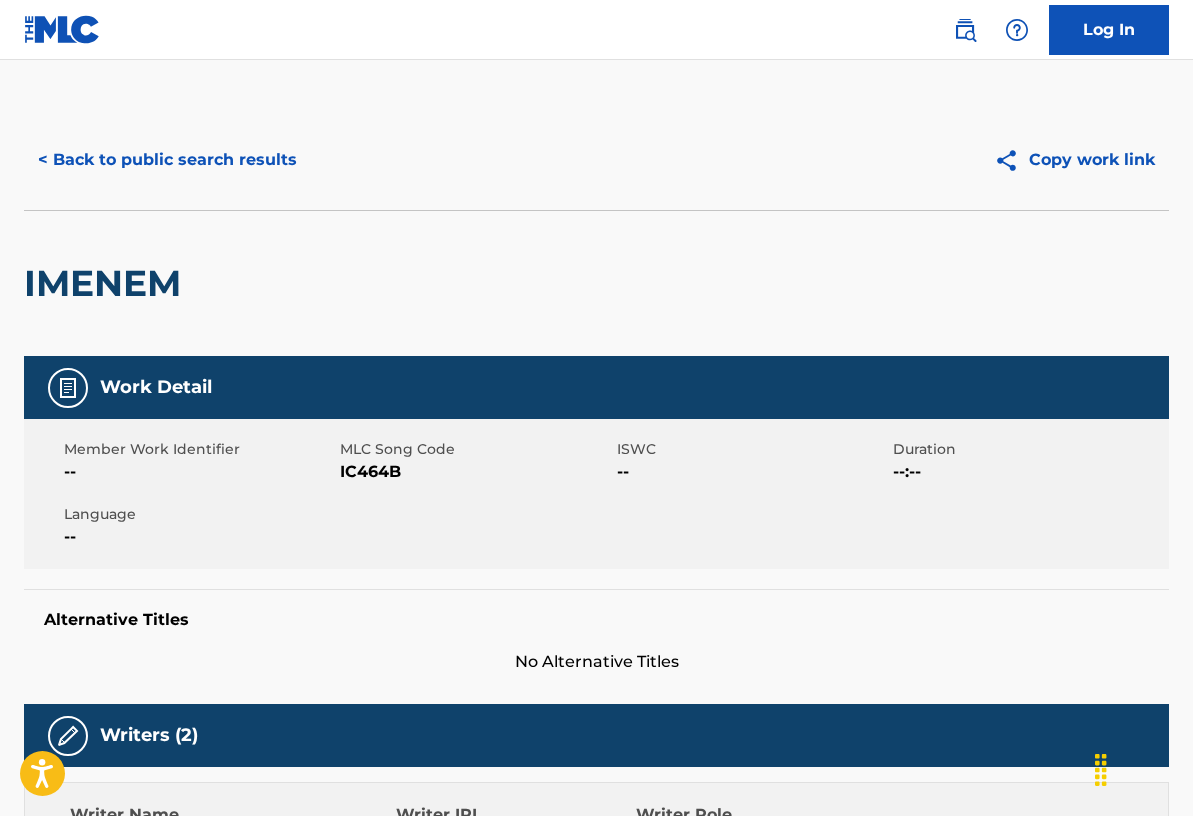 click on "< Back to public search results" at bounding box center [167, 160] 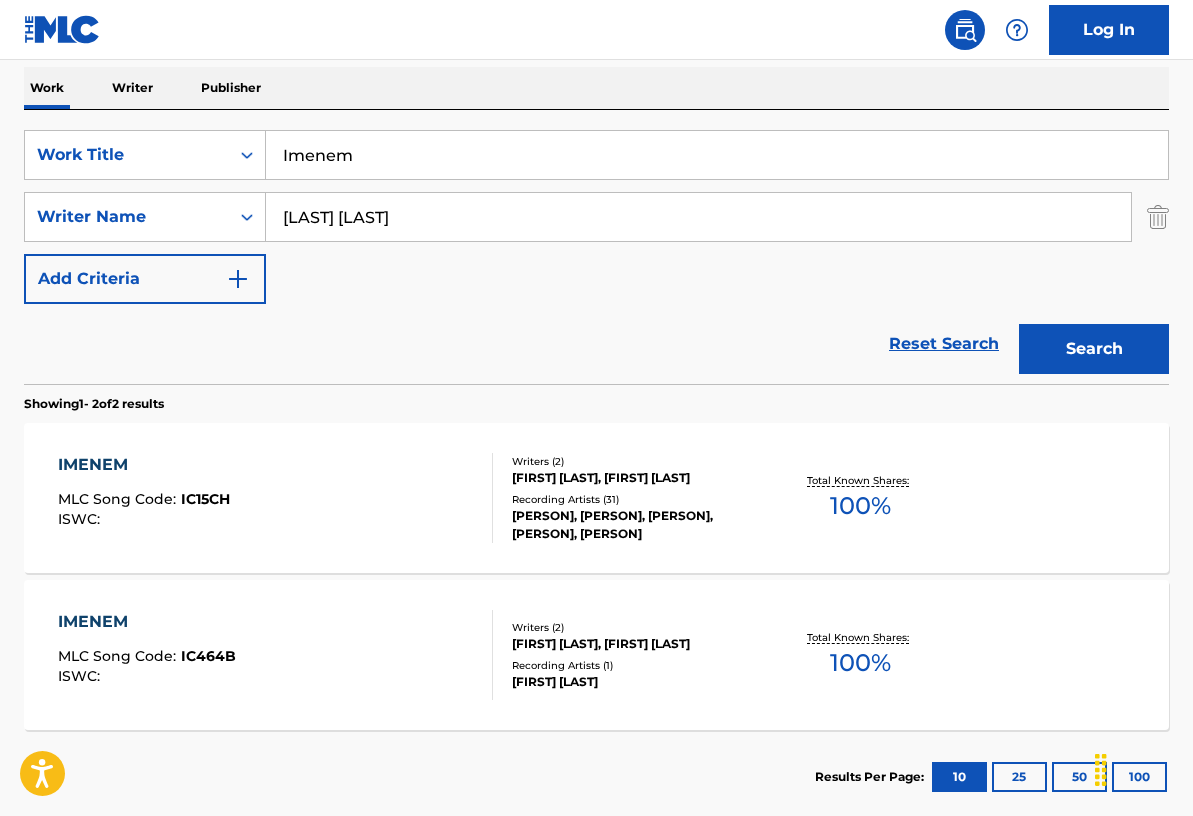click on "Recording Artists ( 31 )" at bounding box center (638, 499) 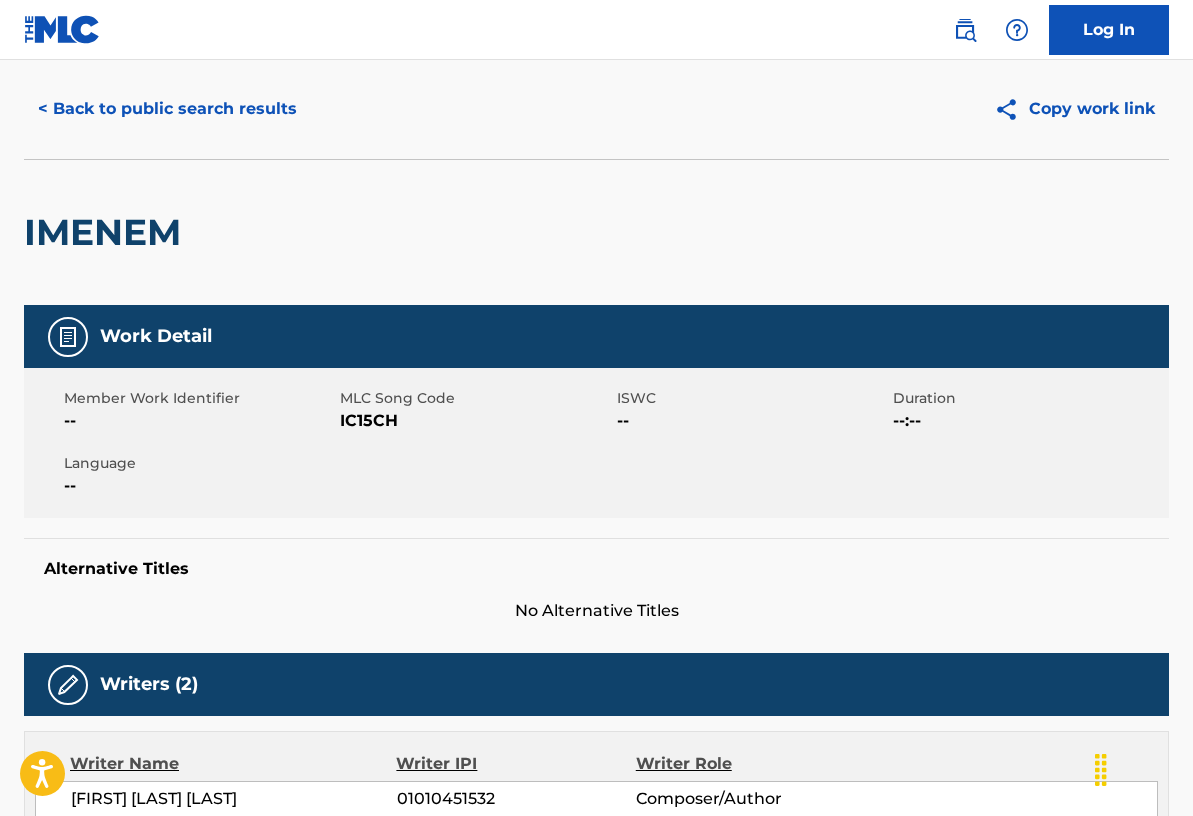 scroll, scrollTop: 0, scrollLeft: 0, axis: both 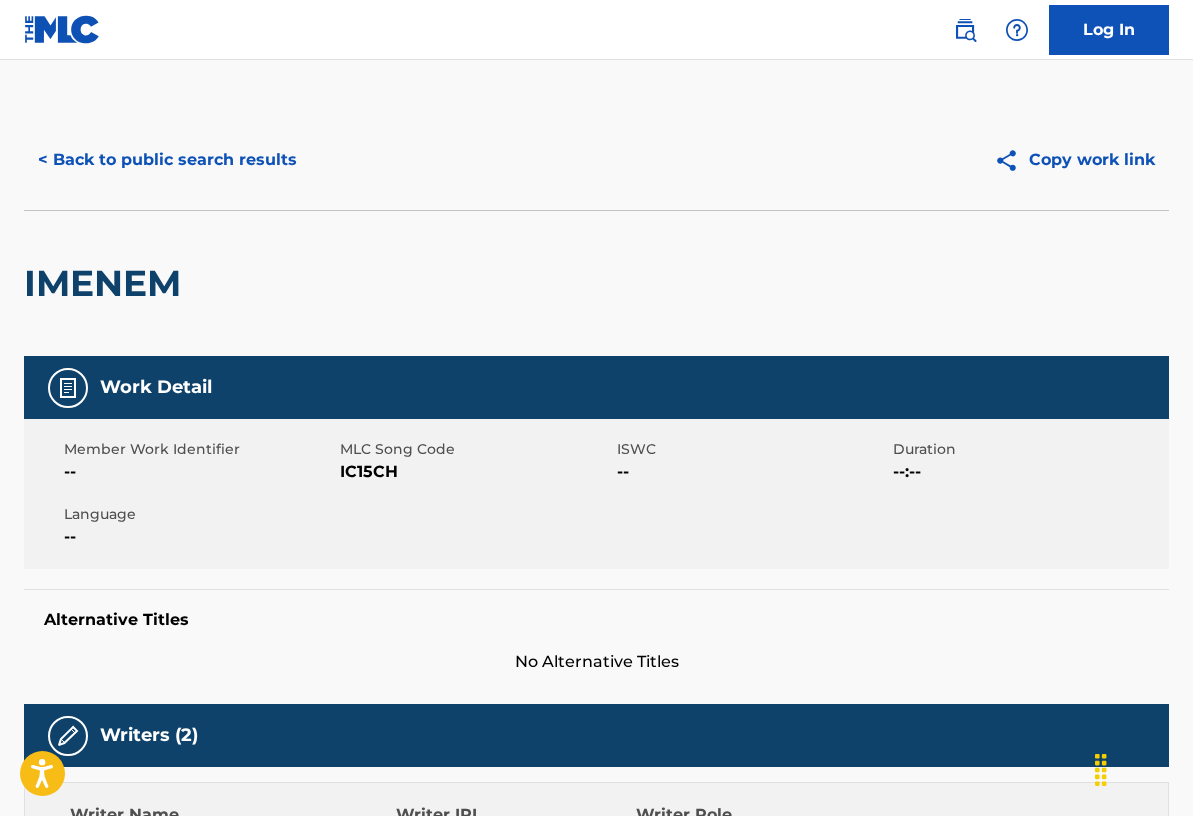 click on "< Back to public search results" at bounding box center [167, 160] 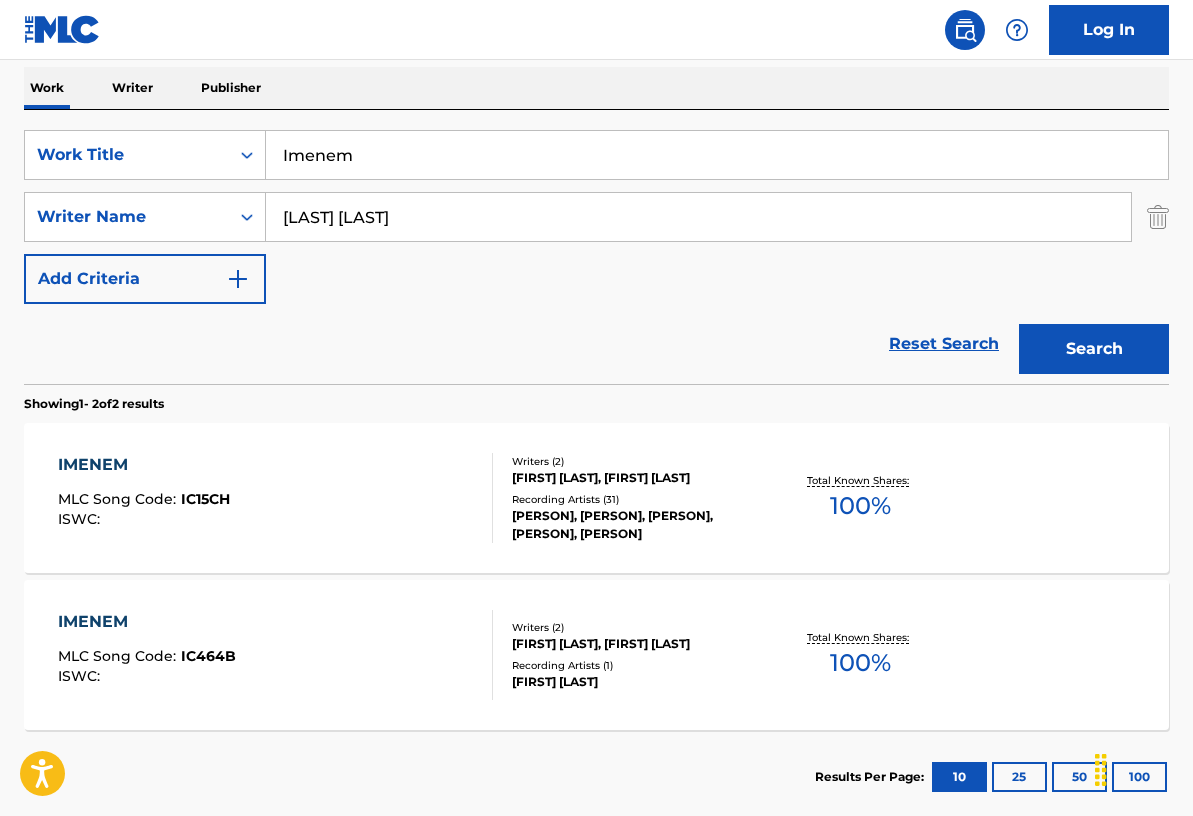 click on "Imenem" at bounding box center (717, 155) 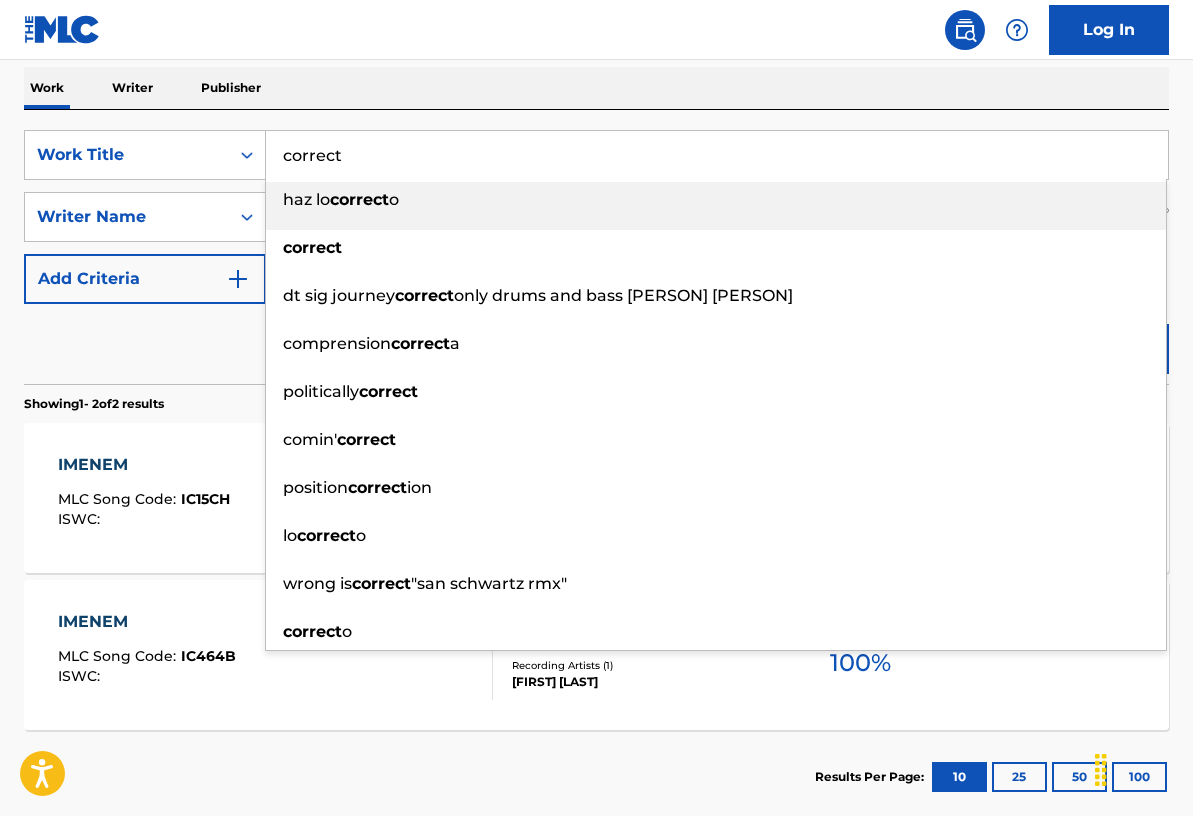 type on "correct" 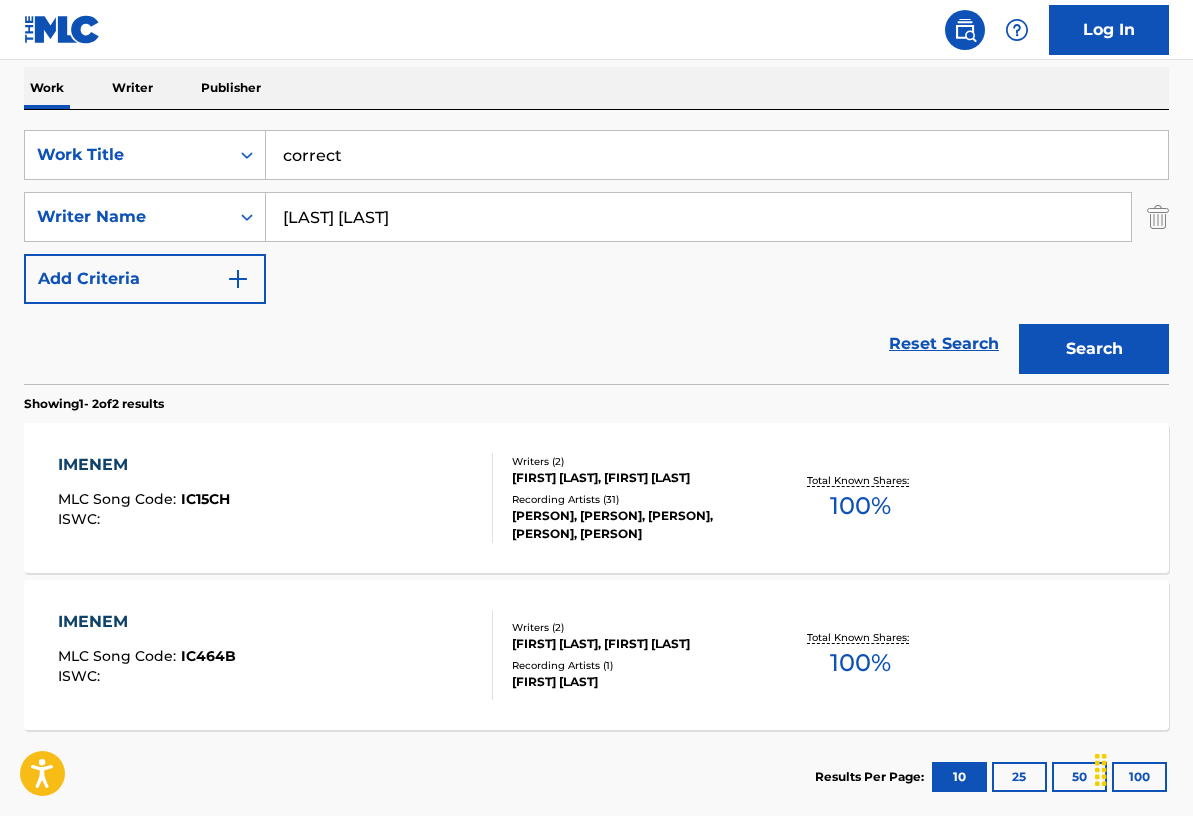 click on "Work Title correct Writer Name [FIRST] [LAST] Add Criteria" at bounding box center [596, 217] 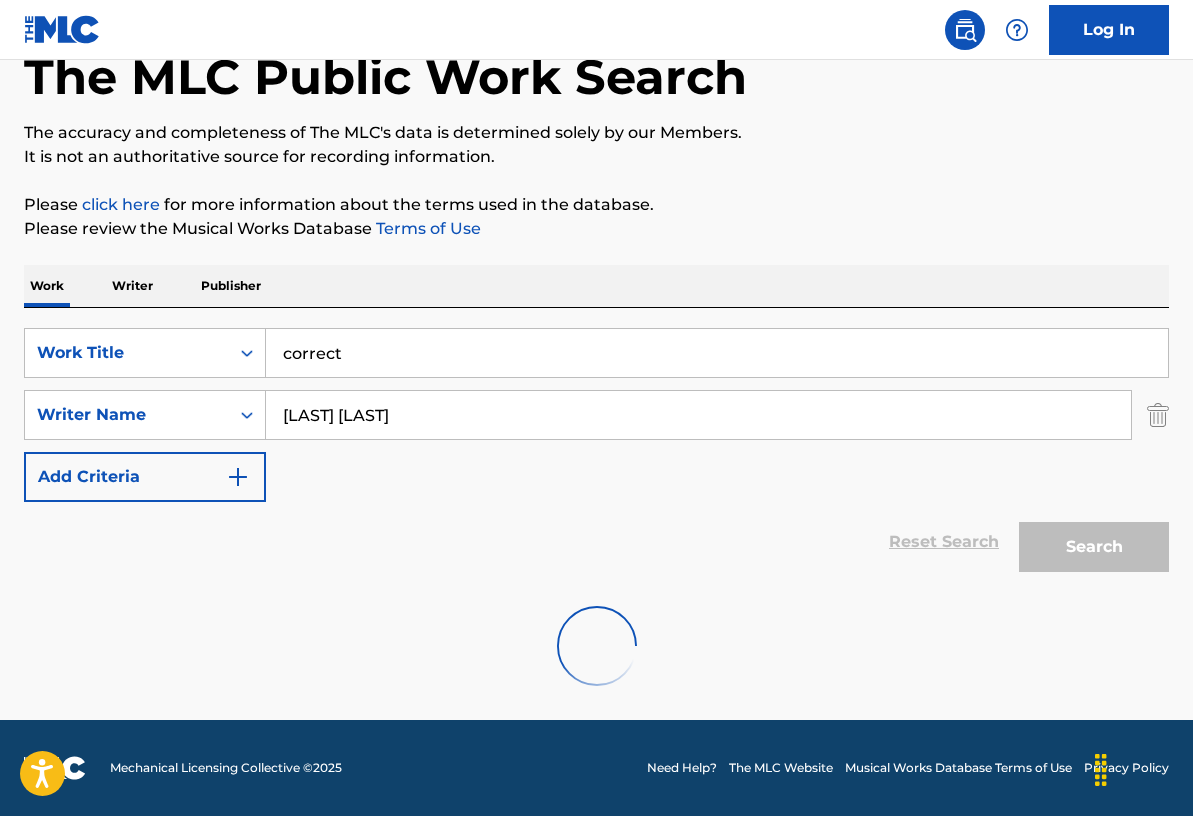 scroll, scrollTop: 315, scrollLeft: 0, axis: vertical 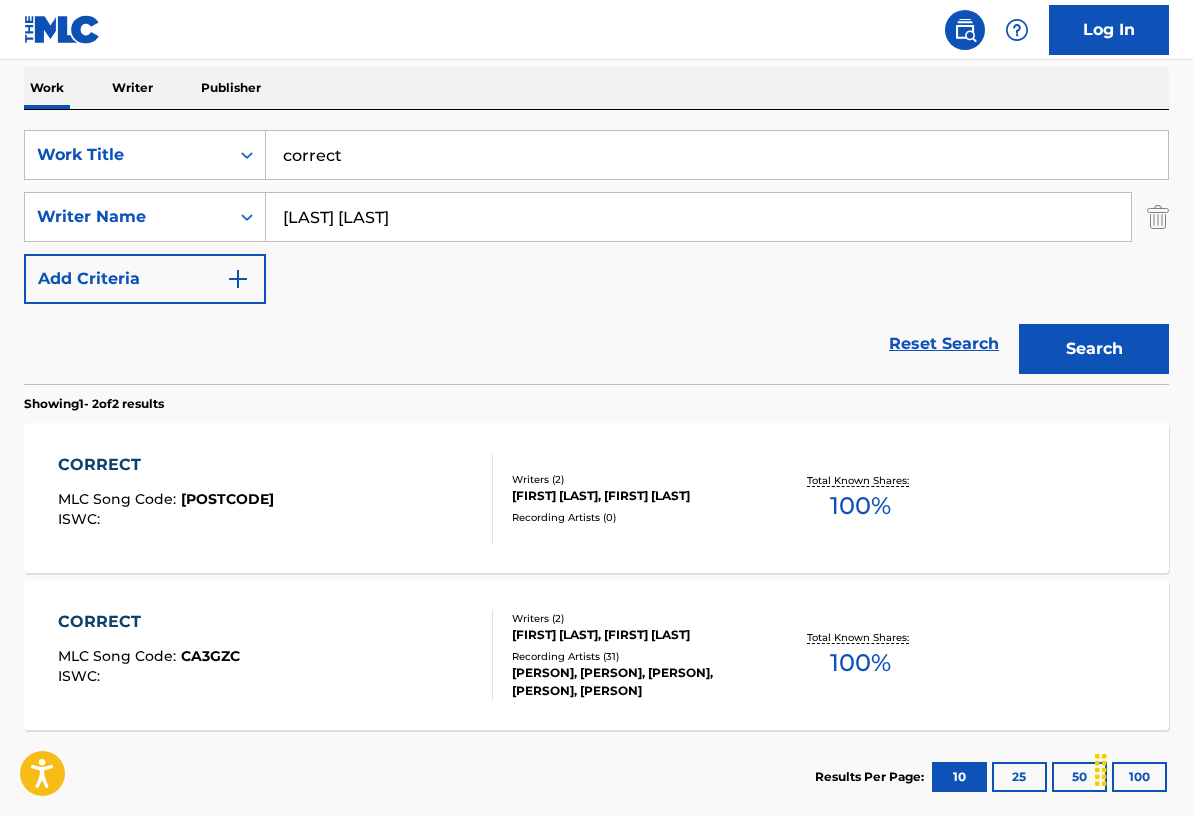 click on "[PERSON], [PERSON], [PERSON], [PERSON], [PERSON]" at bounding box center [638, 682] 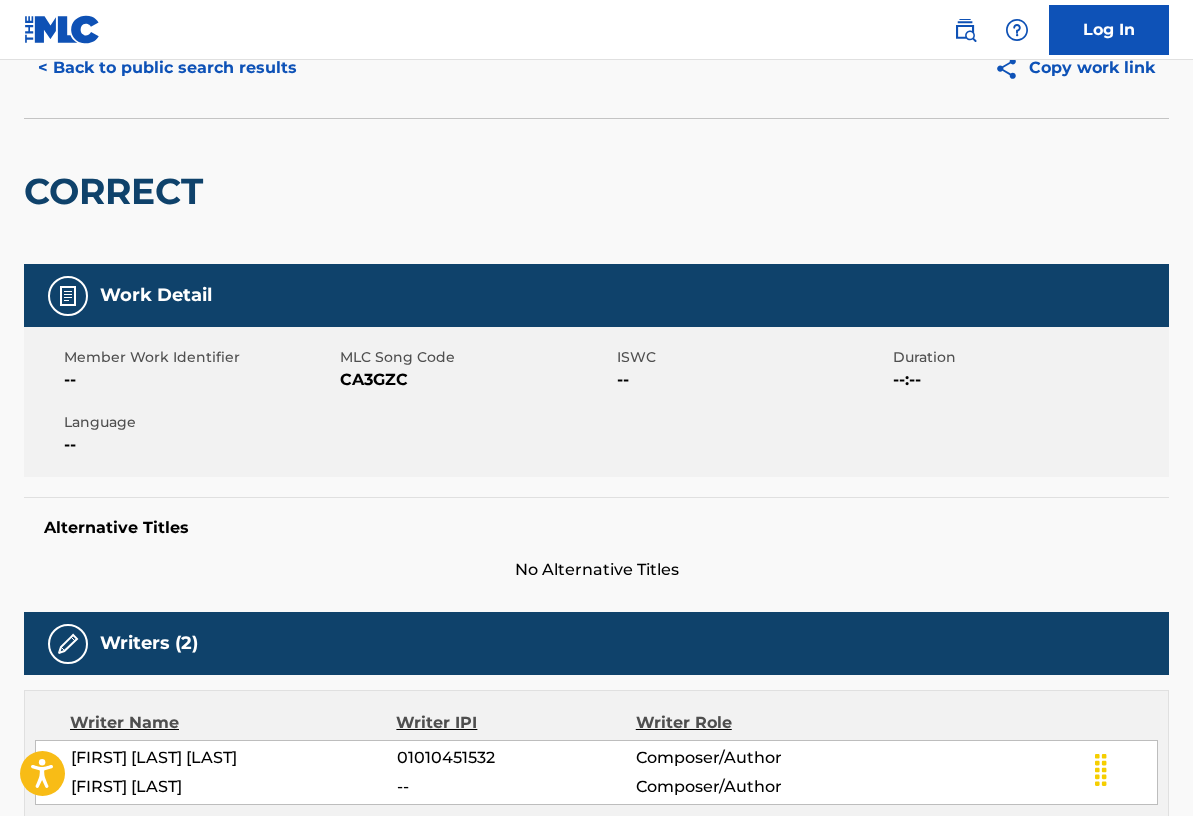 scroll, scrollTop: 0, scrollLeft: 0, axis: both 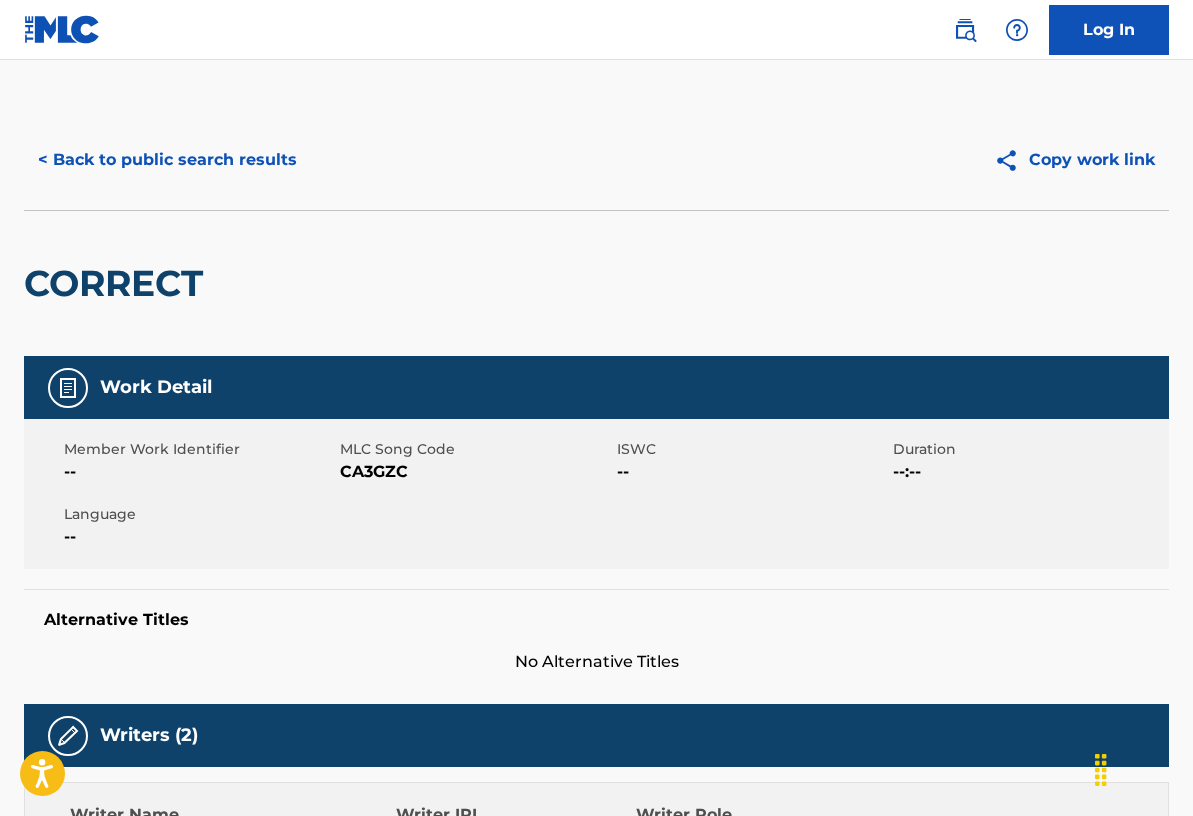 click on "< Back to public search results" at bounding box center [167, 160] 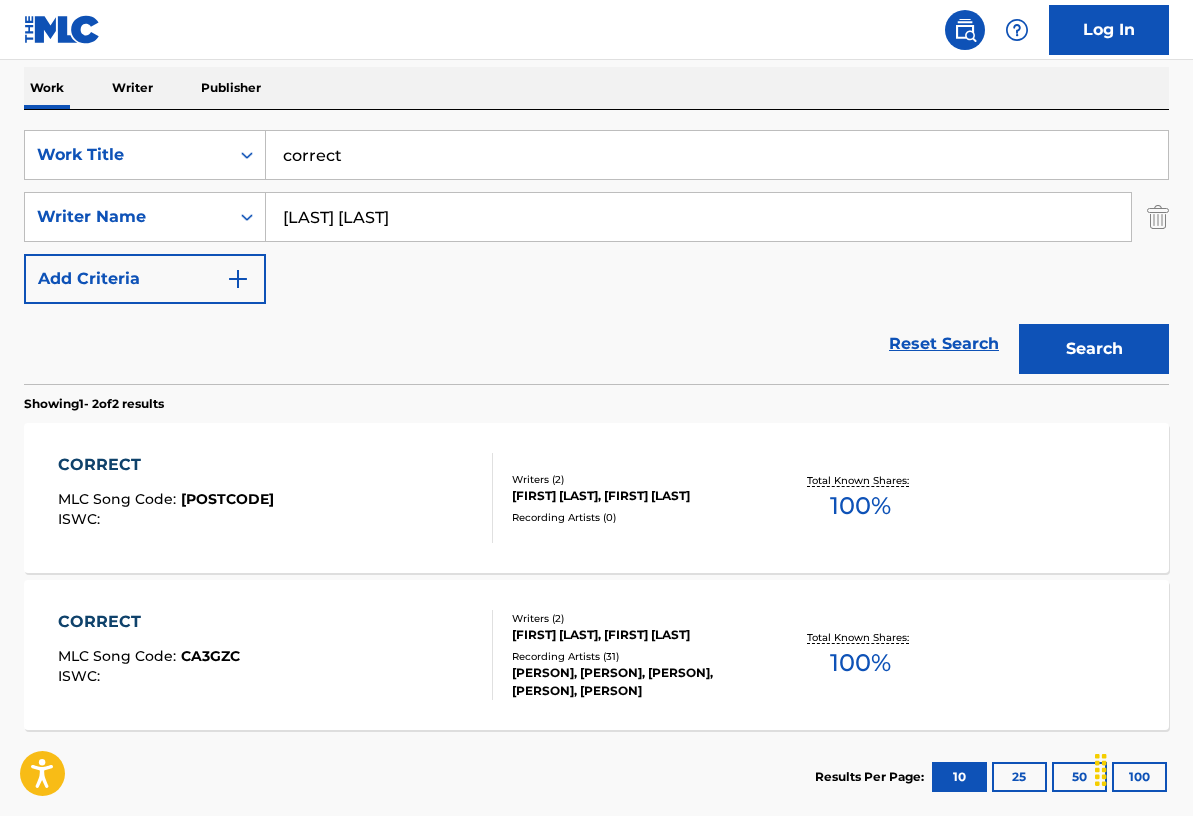 click on "correct" at bounding box center (717, 155) 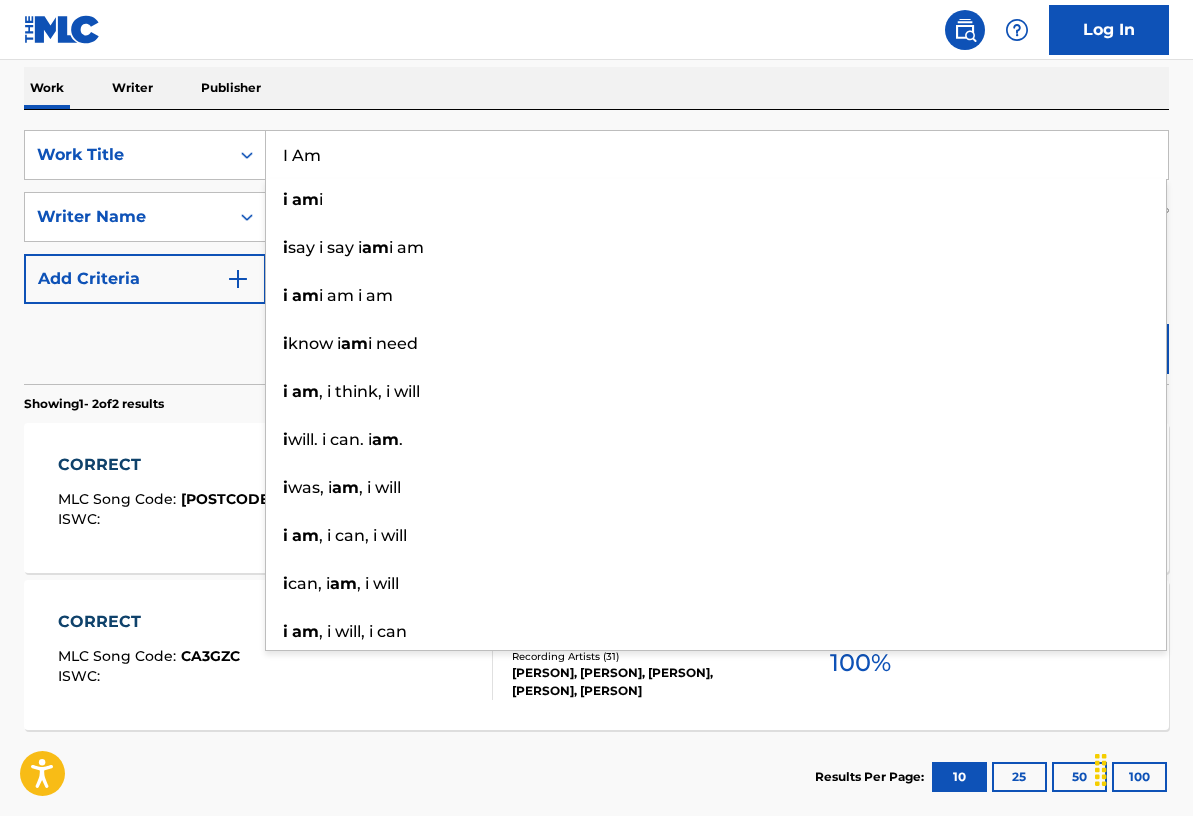 click on "Reset Search Search" at bounding box center (596, 344) 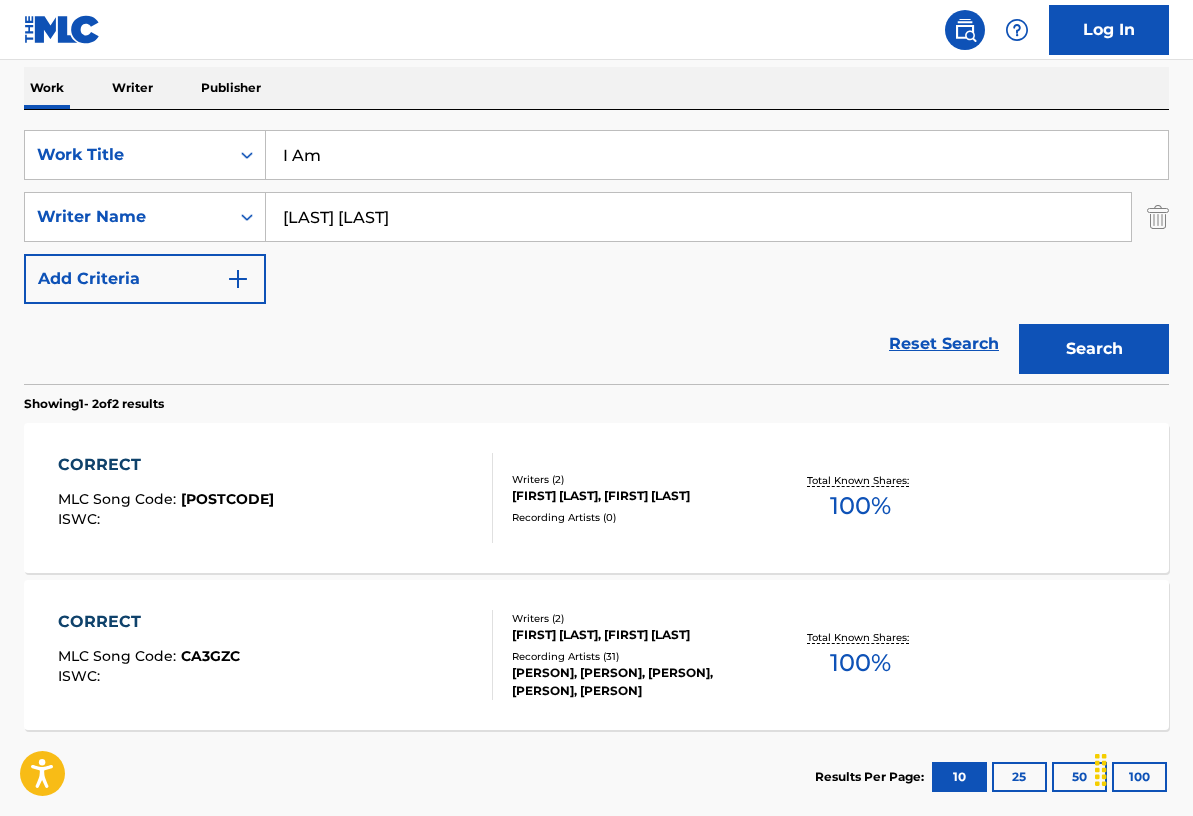 click on "Search" at bounding box center [1094, 349] 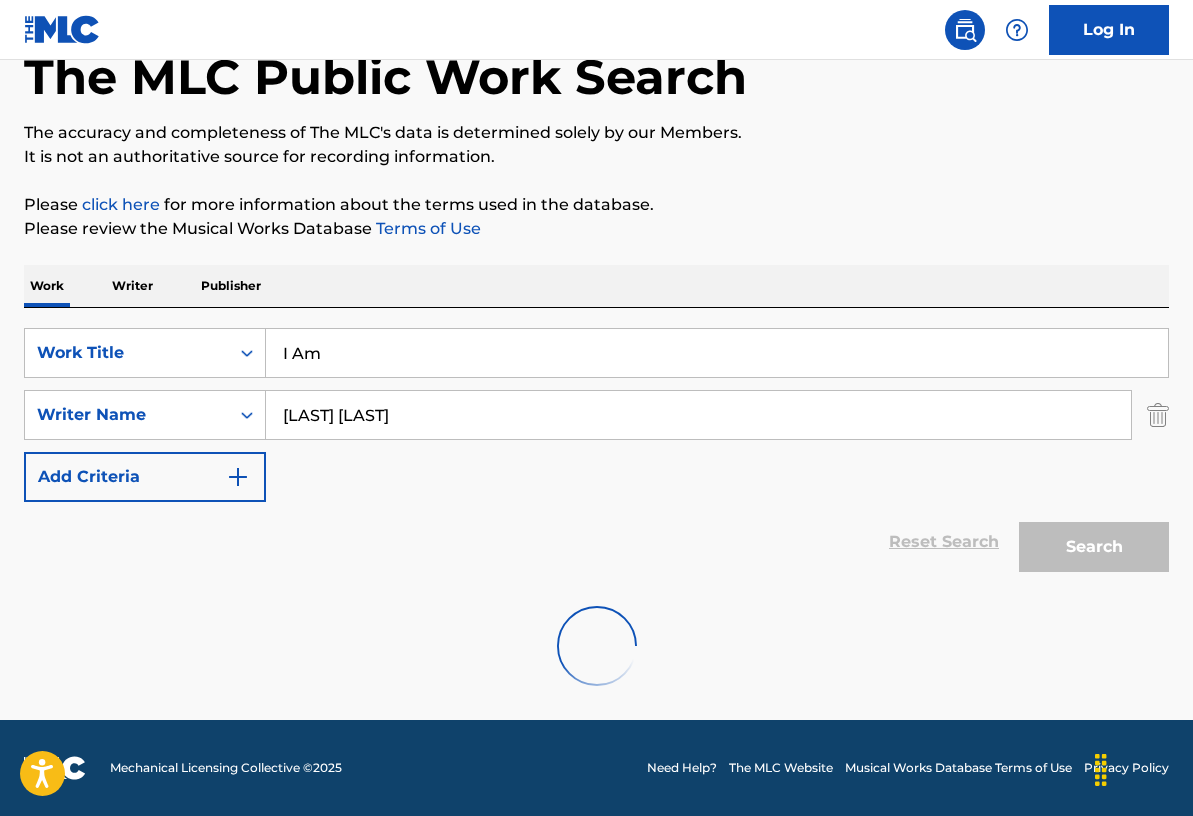 scroll, scrollTop: 315, scrollLeft: 0, axis: vertical 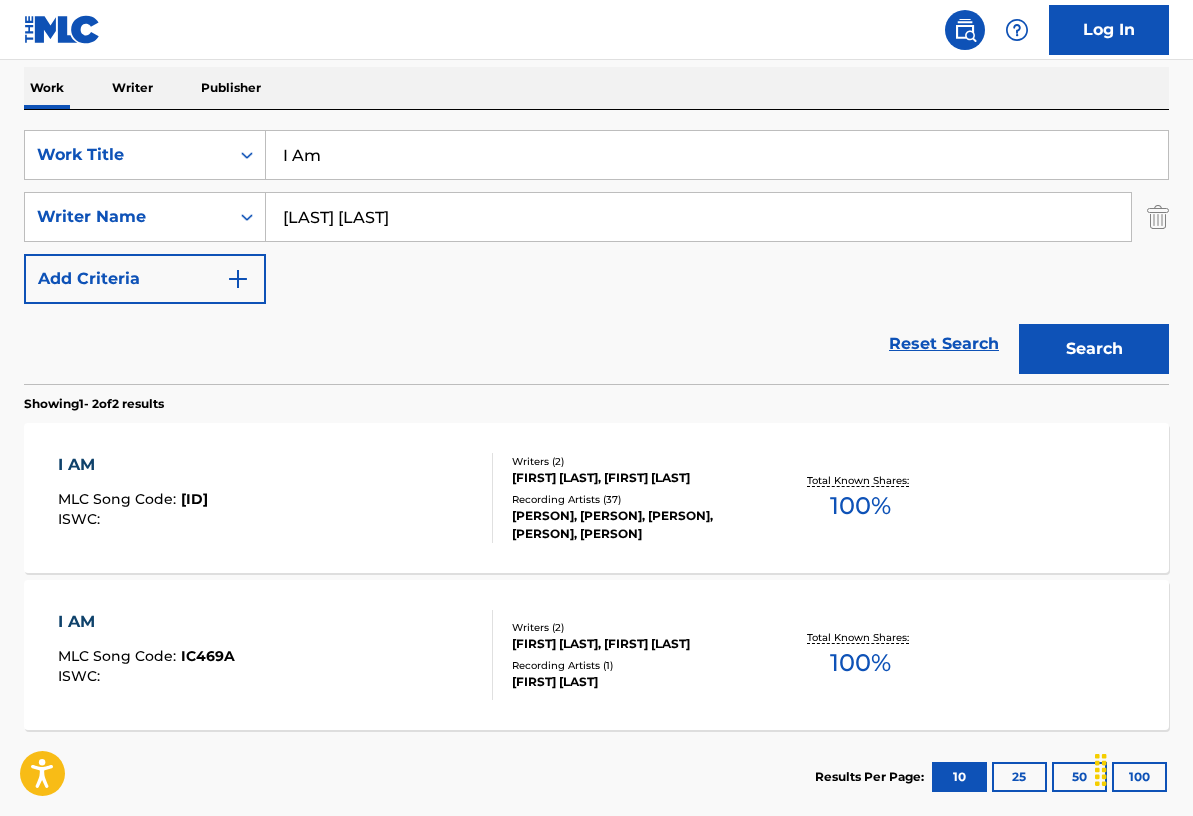 click on "I Am" at bounding box center [717, 155] 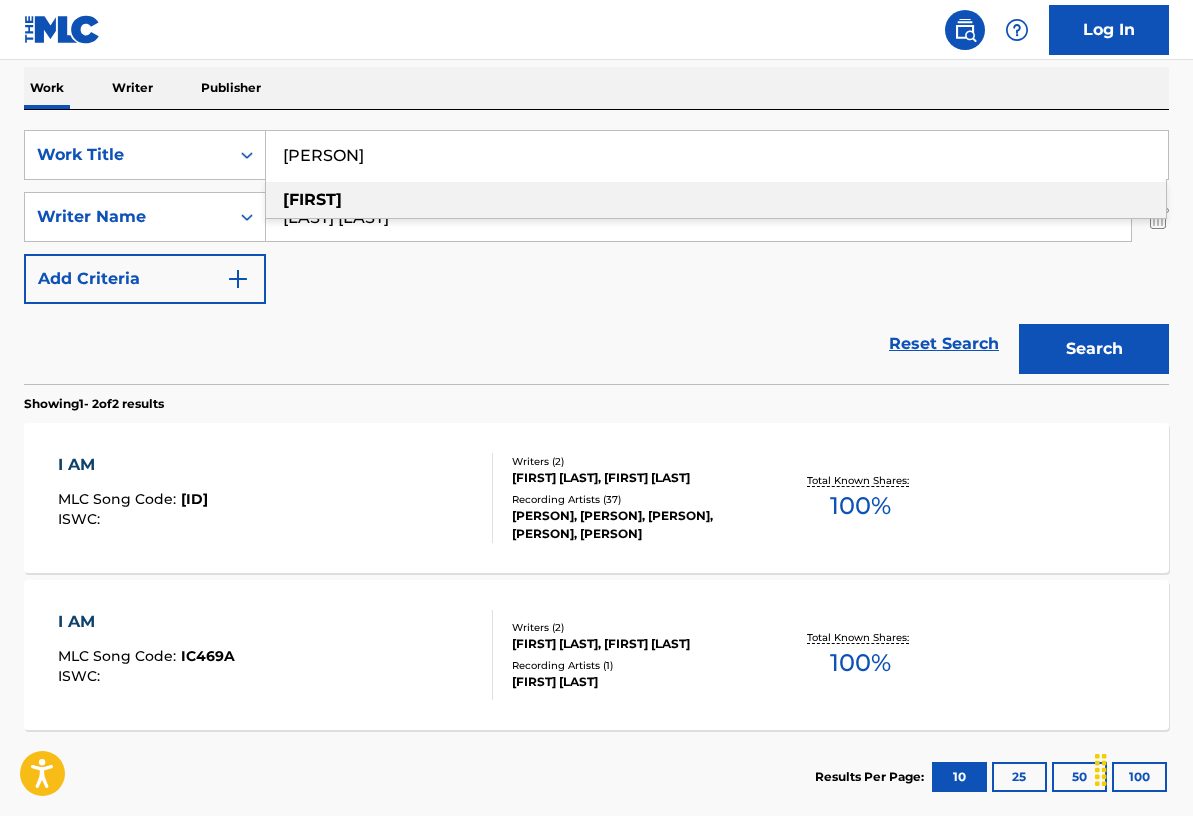 click on "[FIRST]" at bounding box center (312, 199) 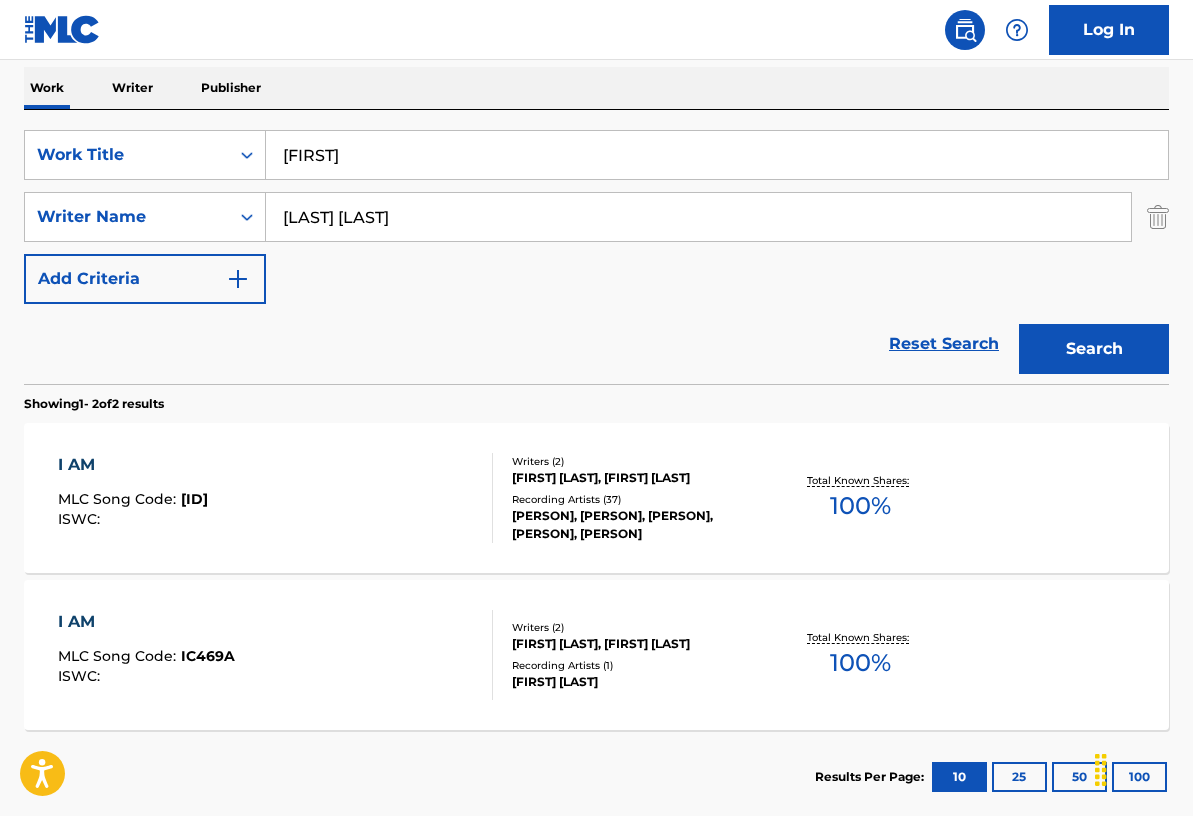 click on "Search" at bounding box center (1094, 349) 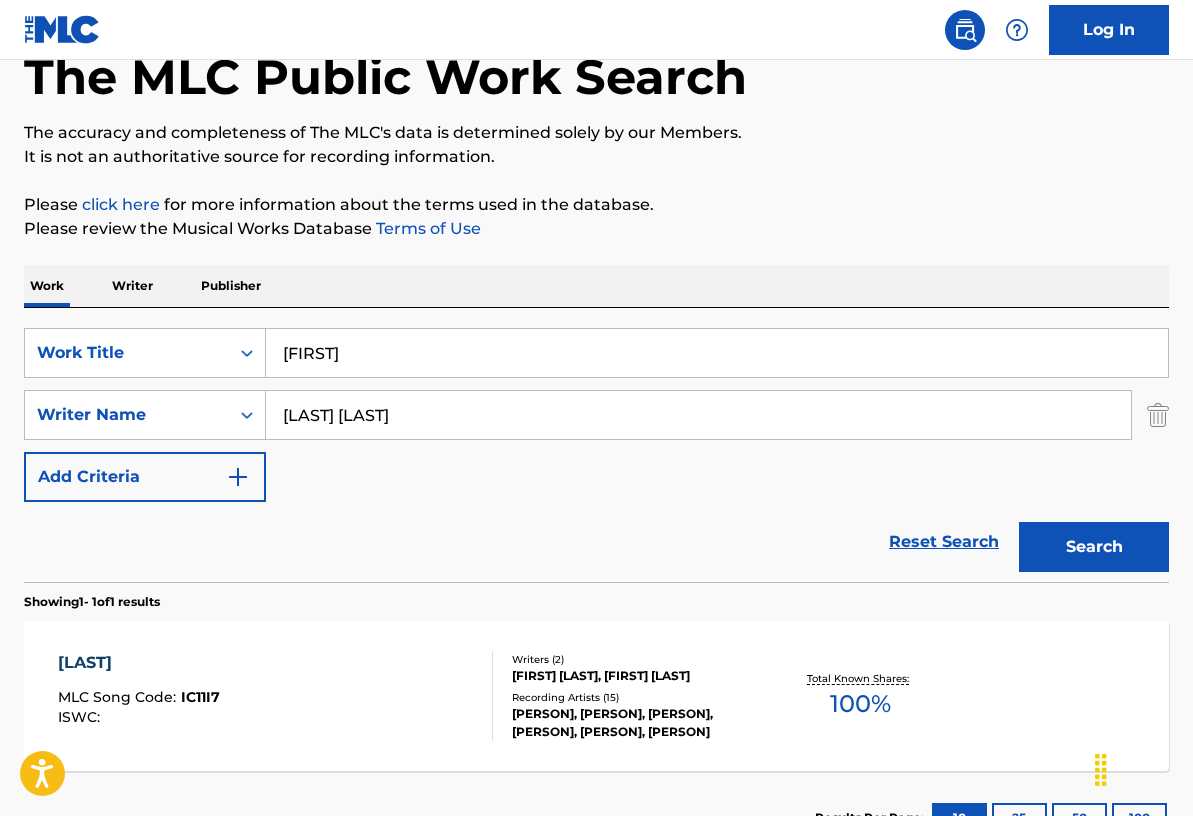 scroll, scrollTop: 272, scrollLeft: 0, axis: vertical 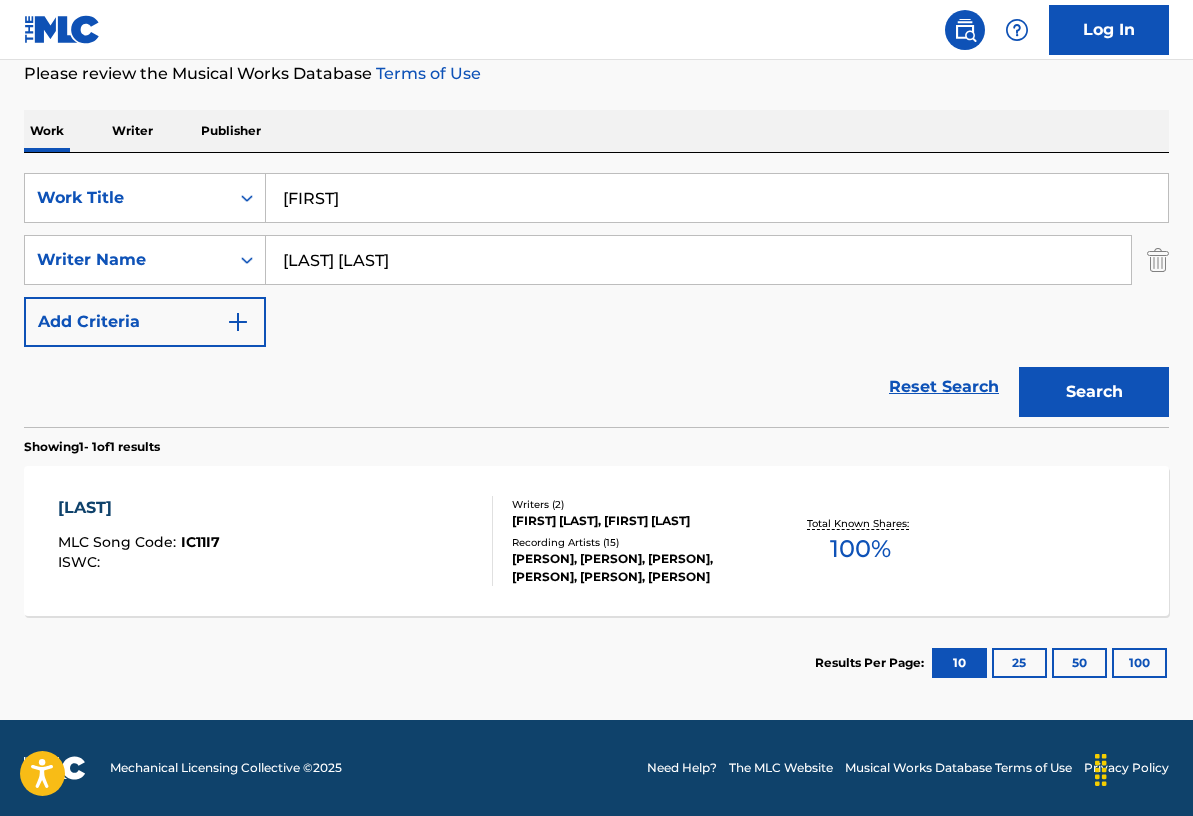 click on "Recording Artists ( 15 )" at bounding box center (638, 542) 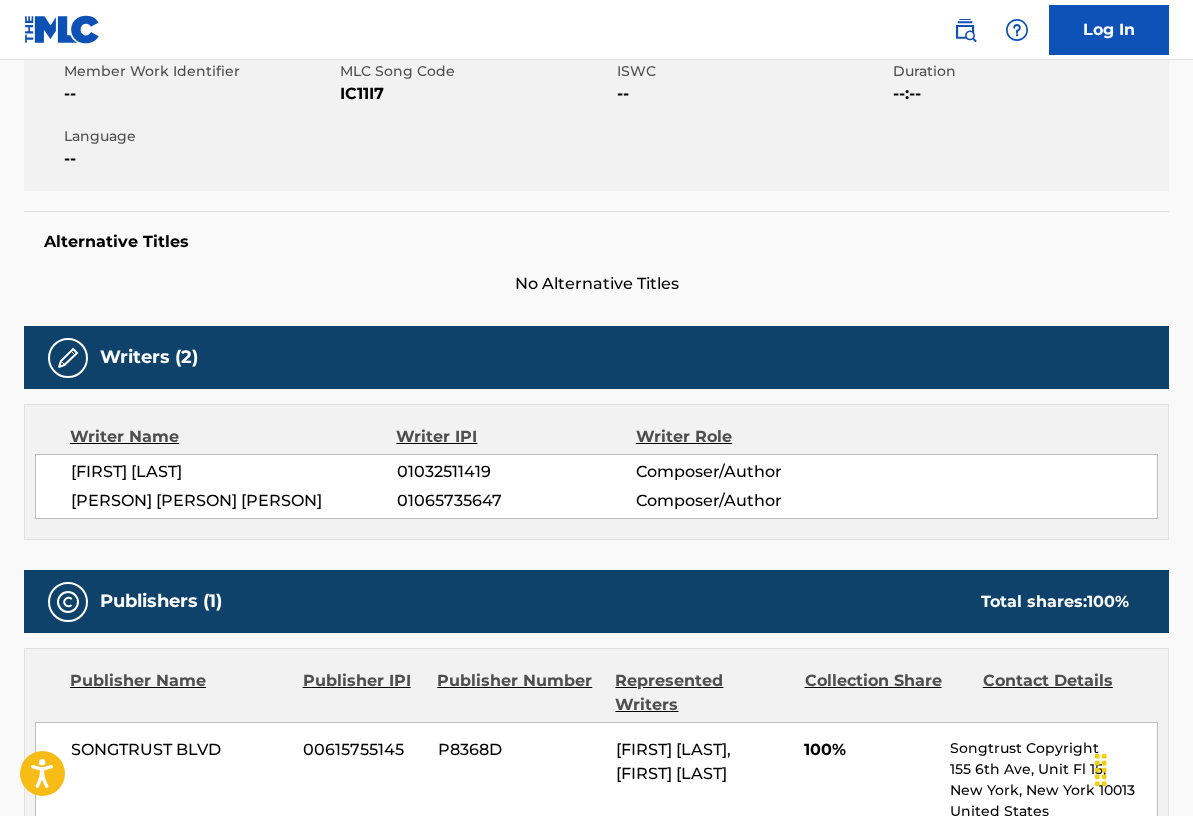 scroll, scrollTop: 0, scrollLeft: 0, axis: both 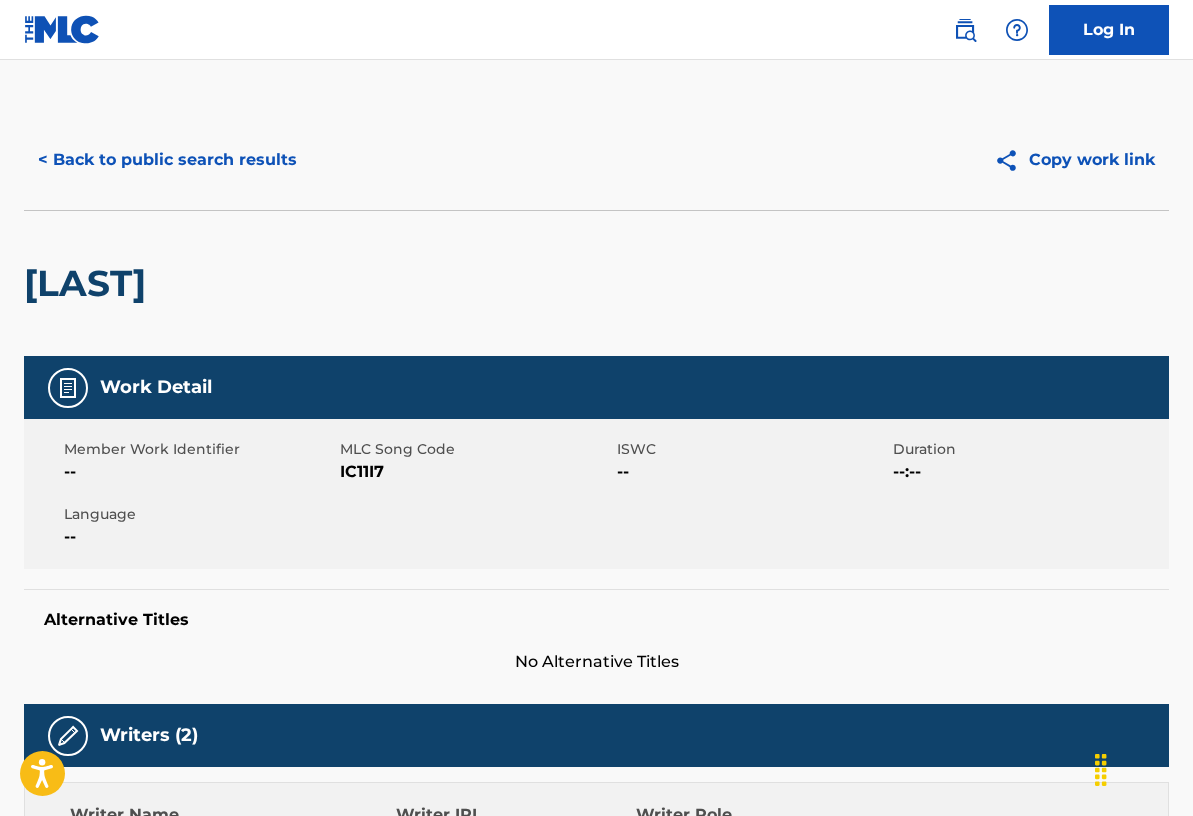 click on "< Back to public search results" at bounding box center (167, 160) 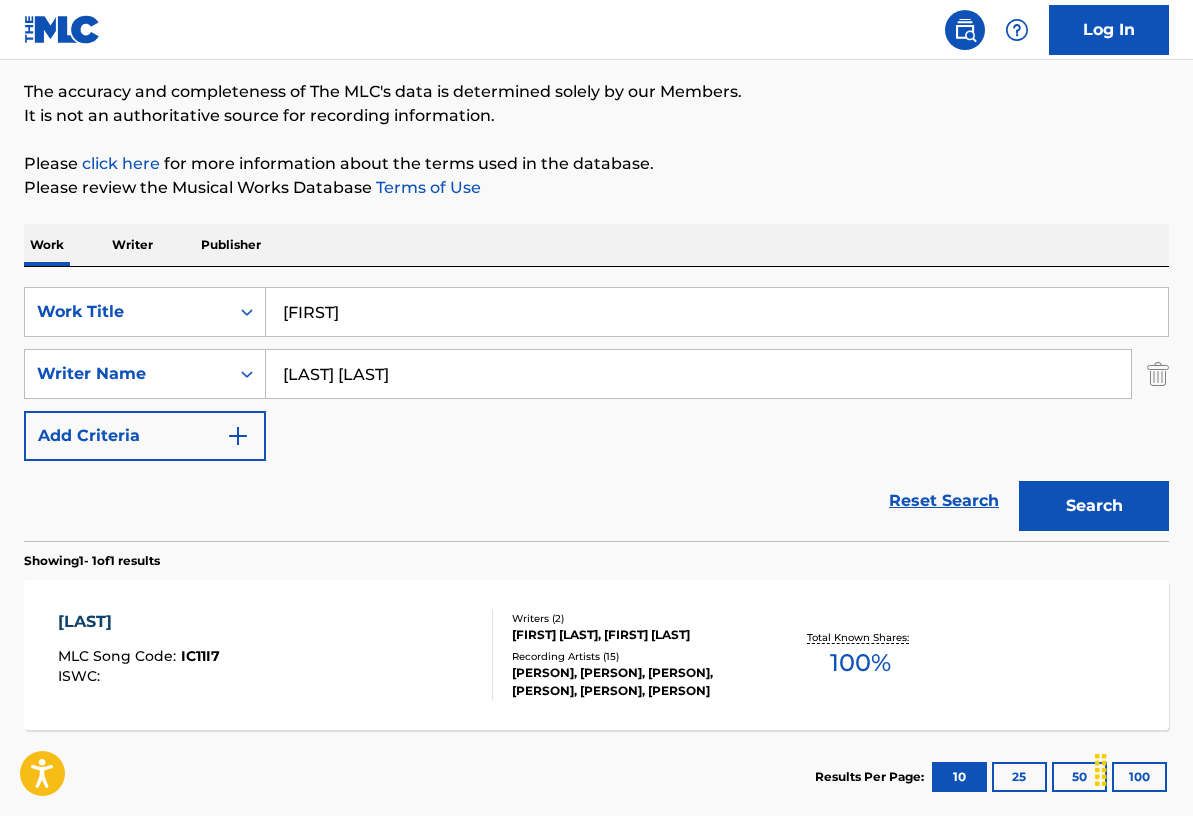 click on "[FIRST]" at bounding box center [717, 312] 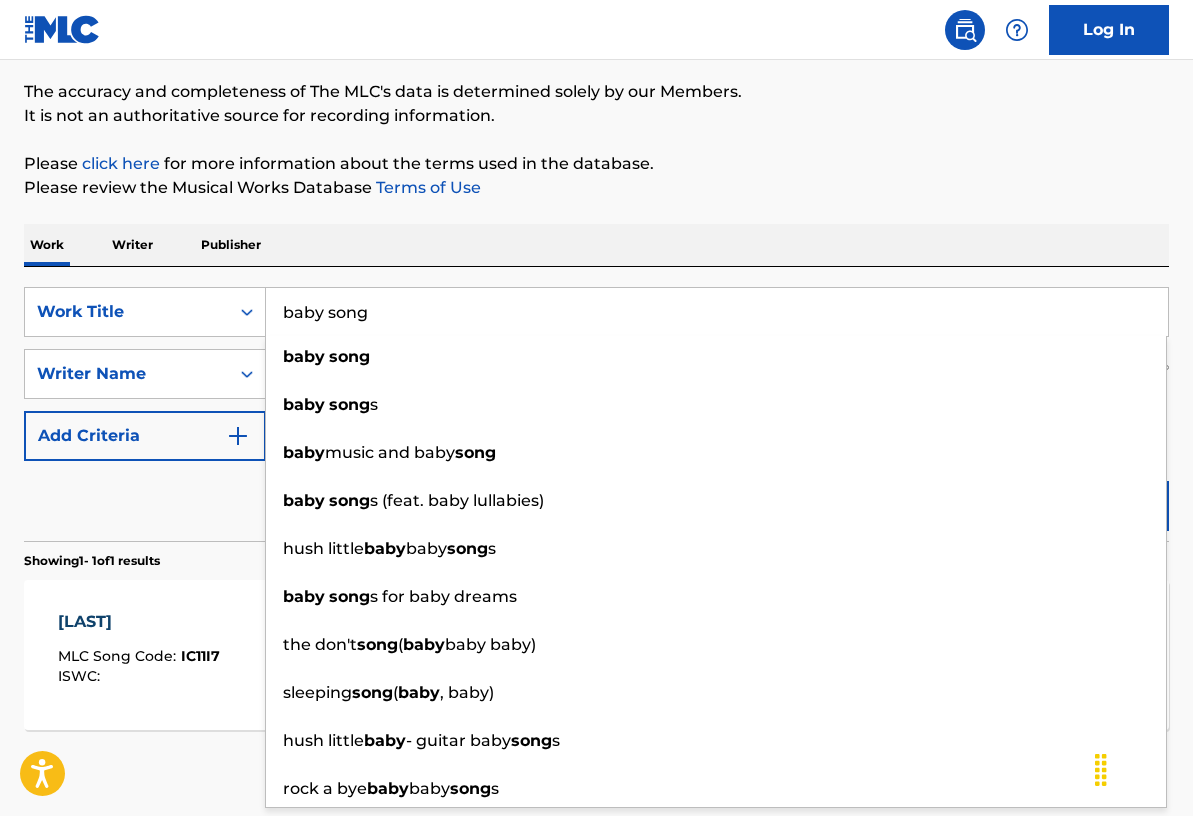 type on "baby song" 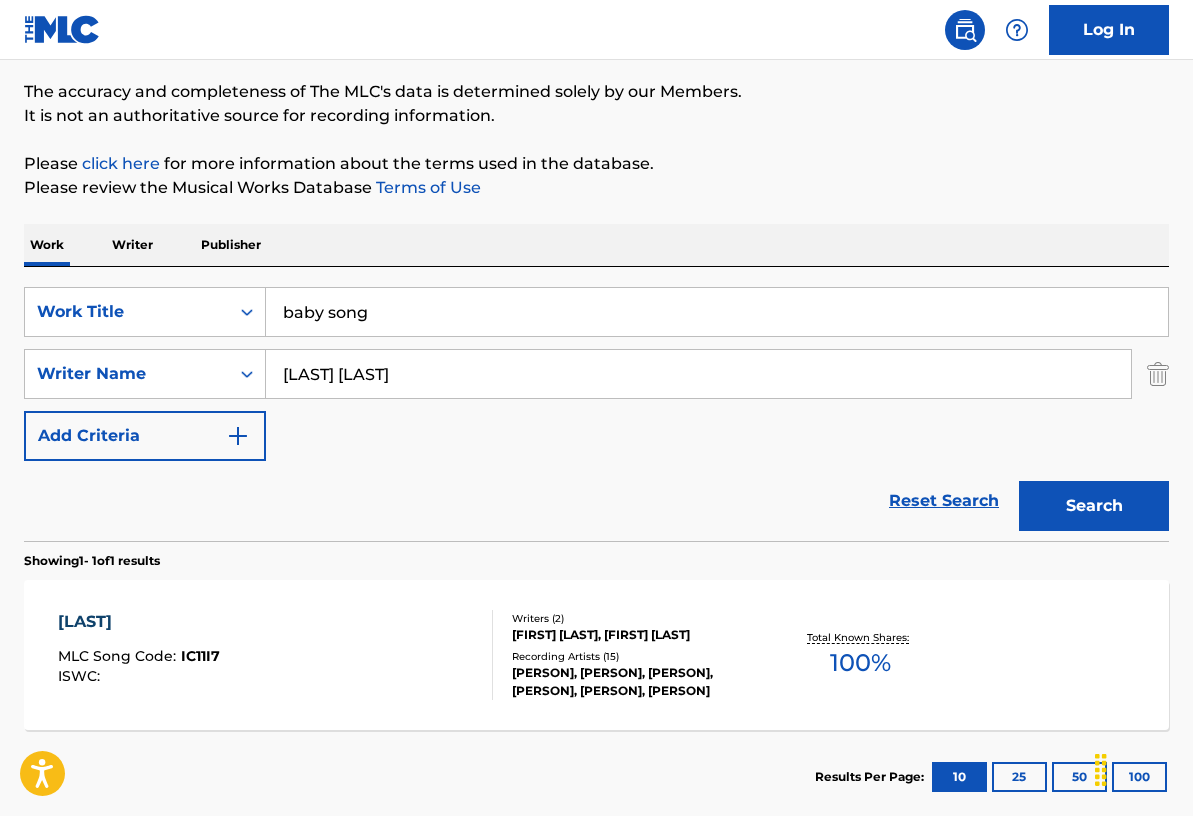 click on "Reset Search Search" at bounding box center (596, 501) 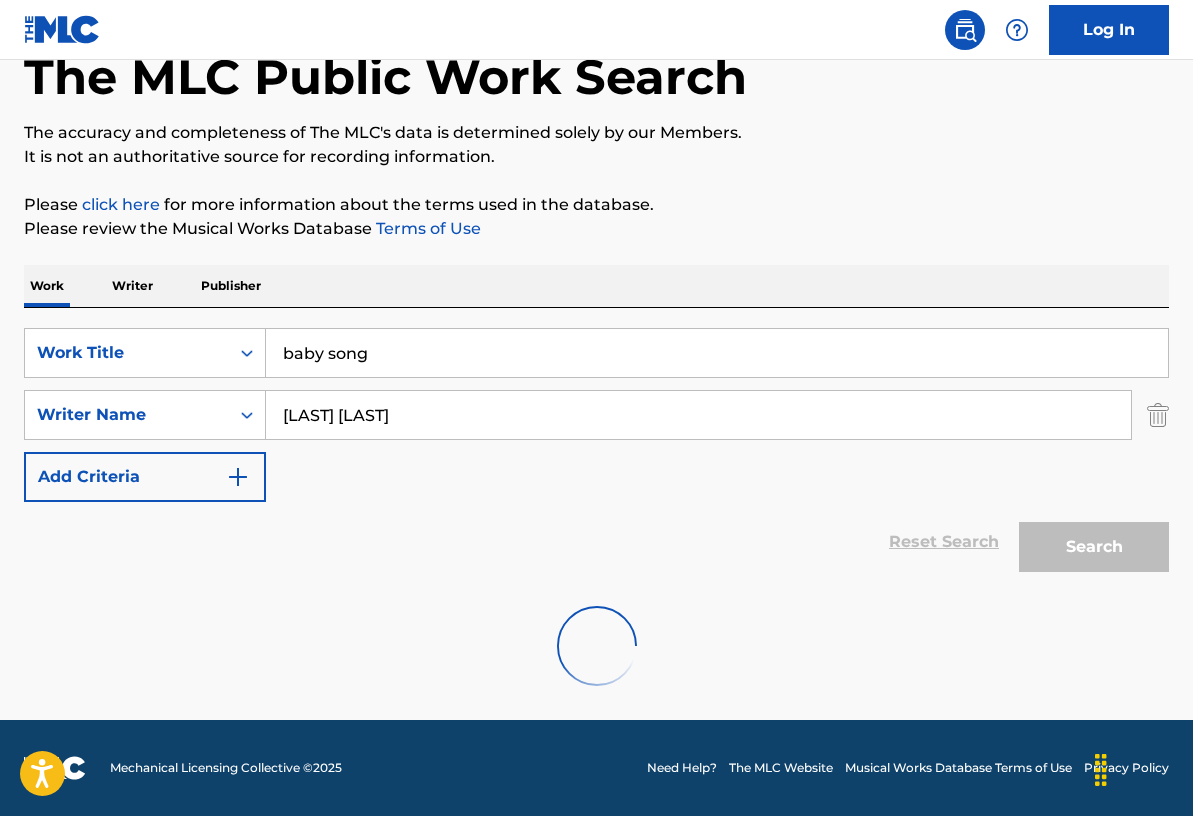 scroll, scrollTop: 158, scrollLeft: 0, axis: vertical 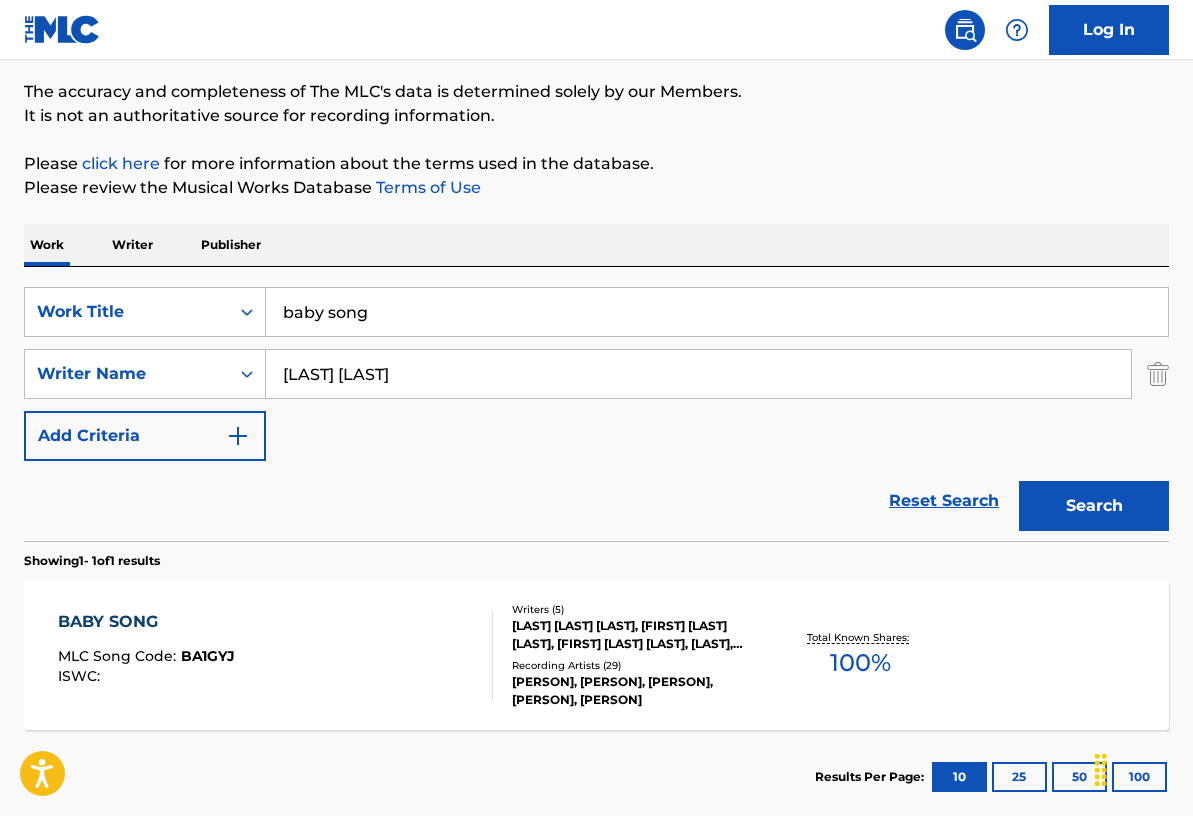 click on "Recording Artists ( 29 )" at bounding box center [638, 665] 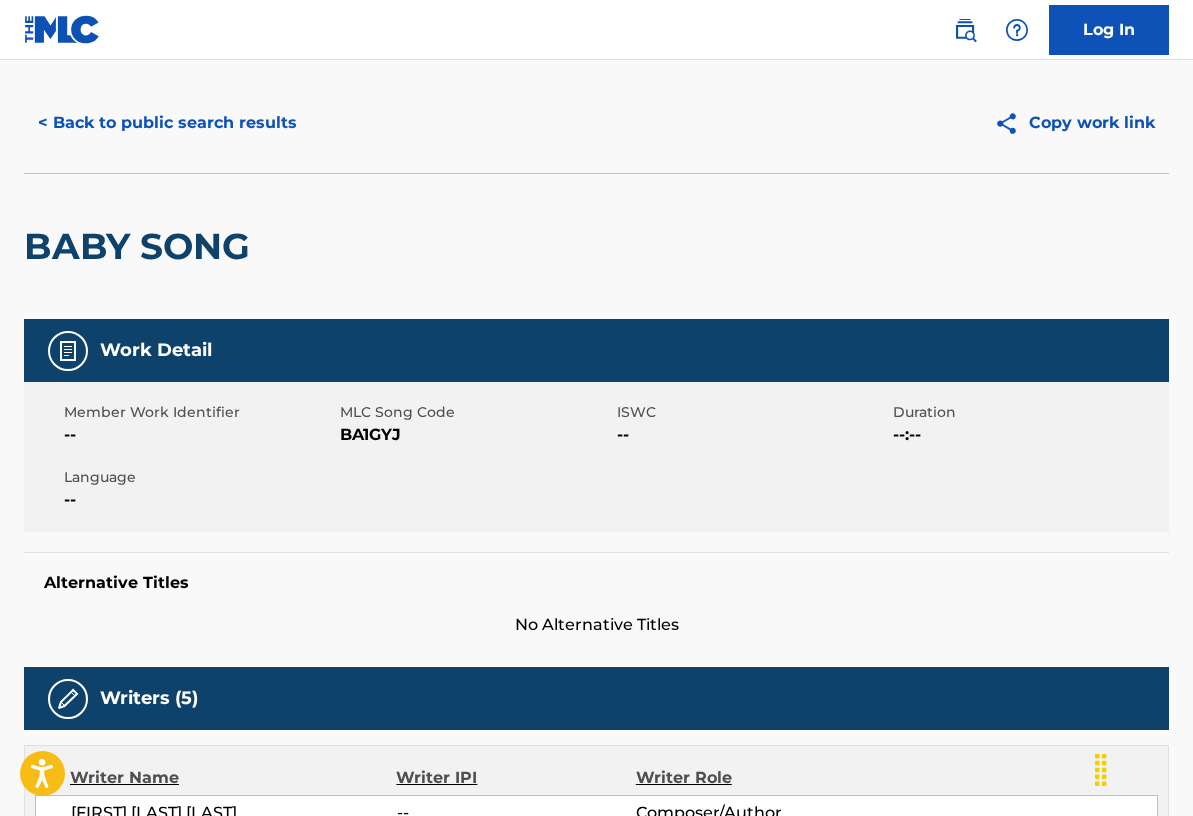 scroll, scrollTop: 0, scrollLeft: 0, axis: both 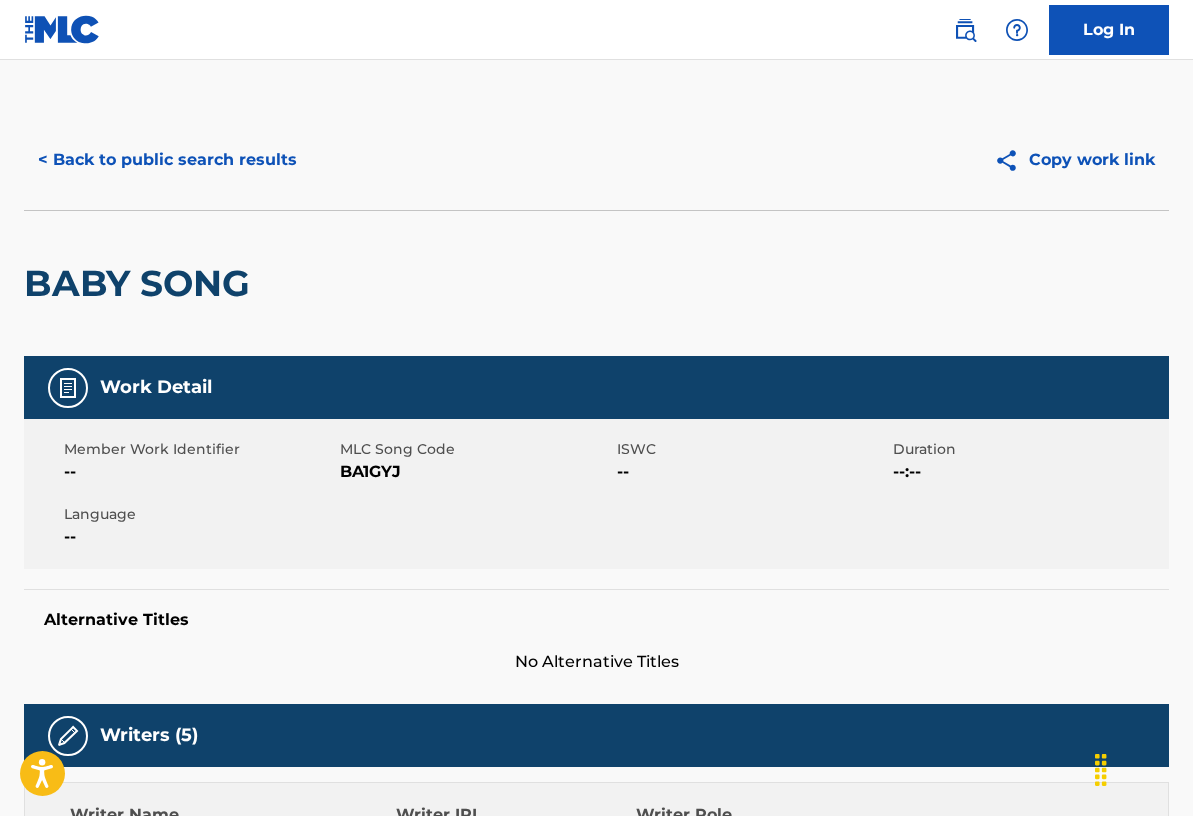click on "< Back to public search results" at bounding box center [167, 160] 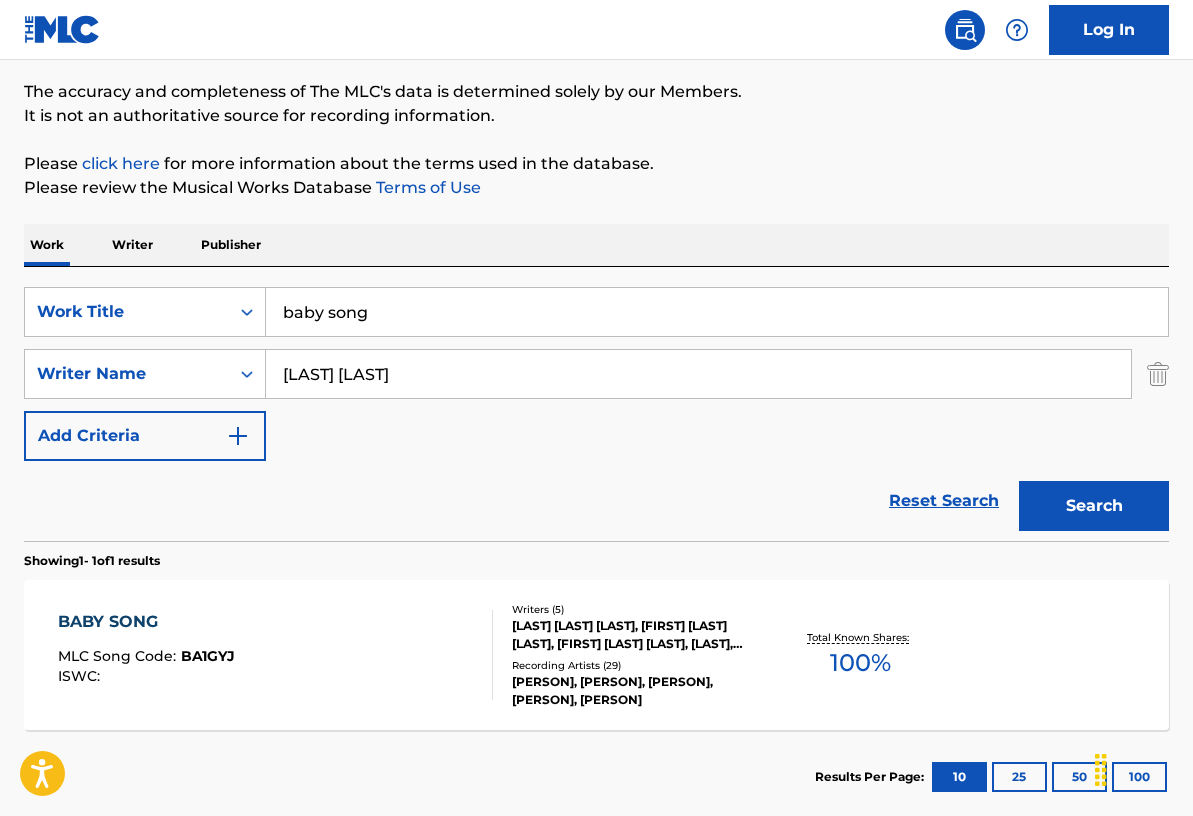 click on "baby song" at bounding box center [717, 312] 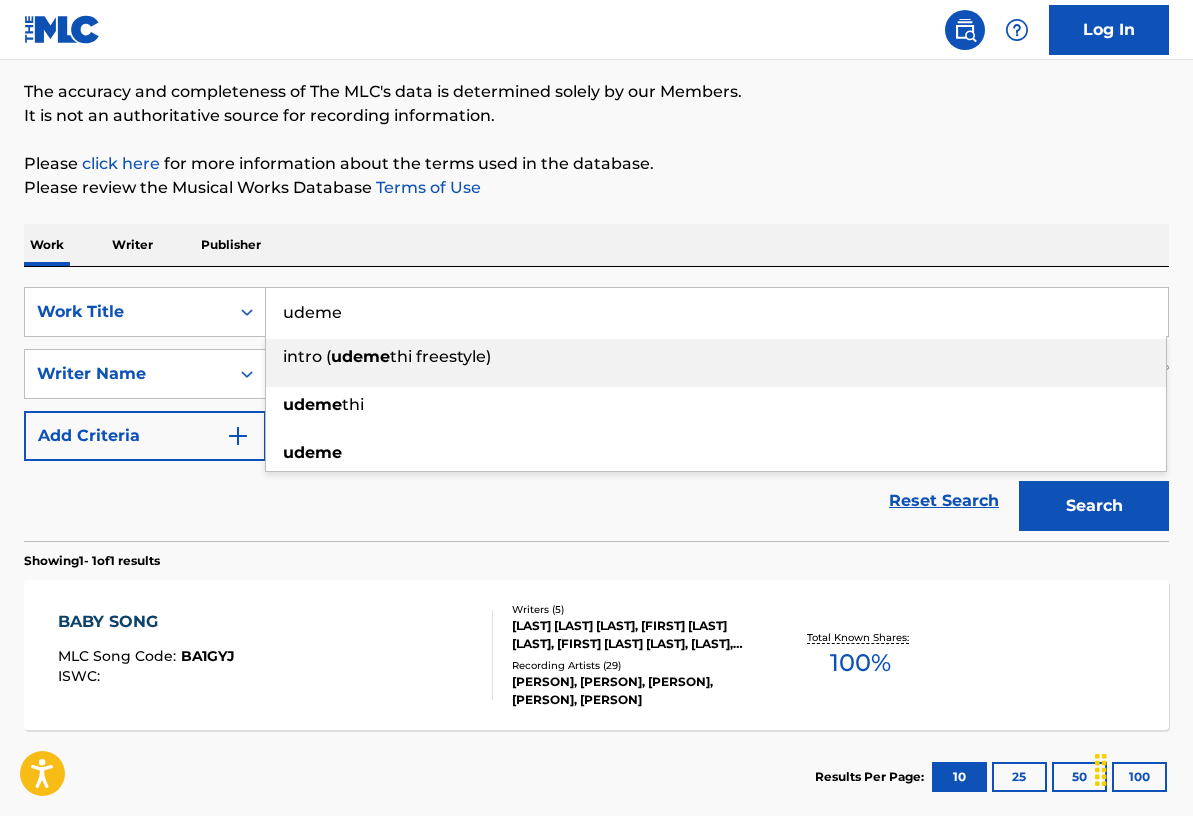 click on "Reset Search Search" at bounding box center [596, 501] 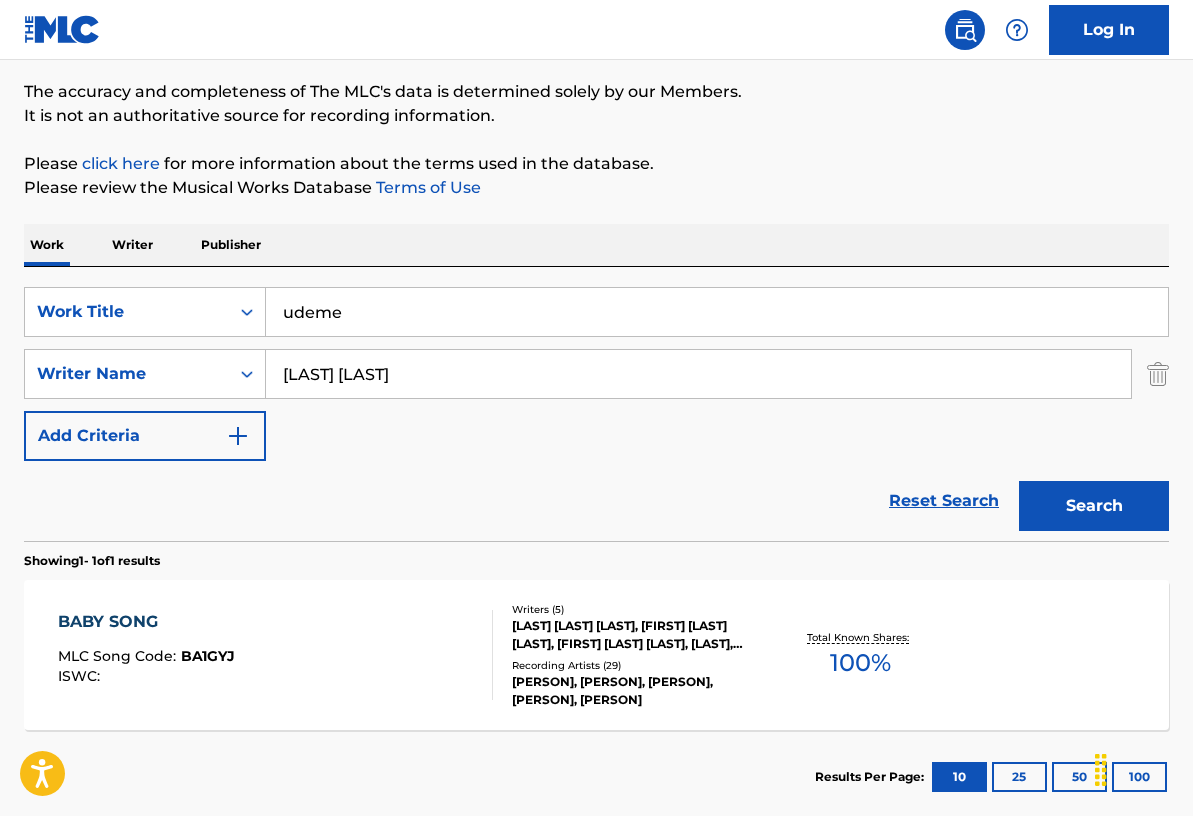 click on "Search" at bounding box center (1094, 506) 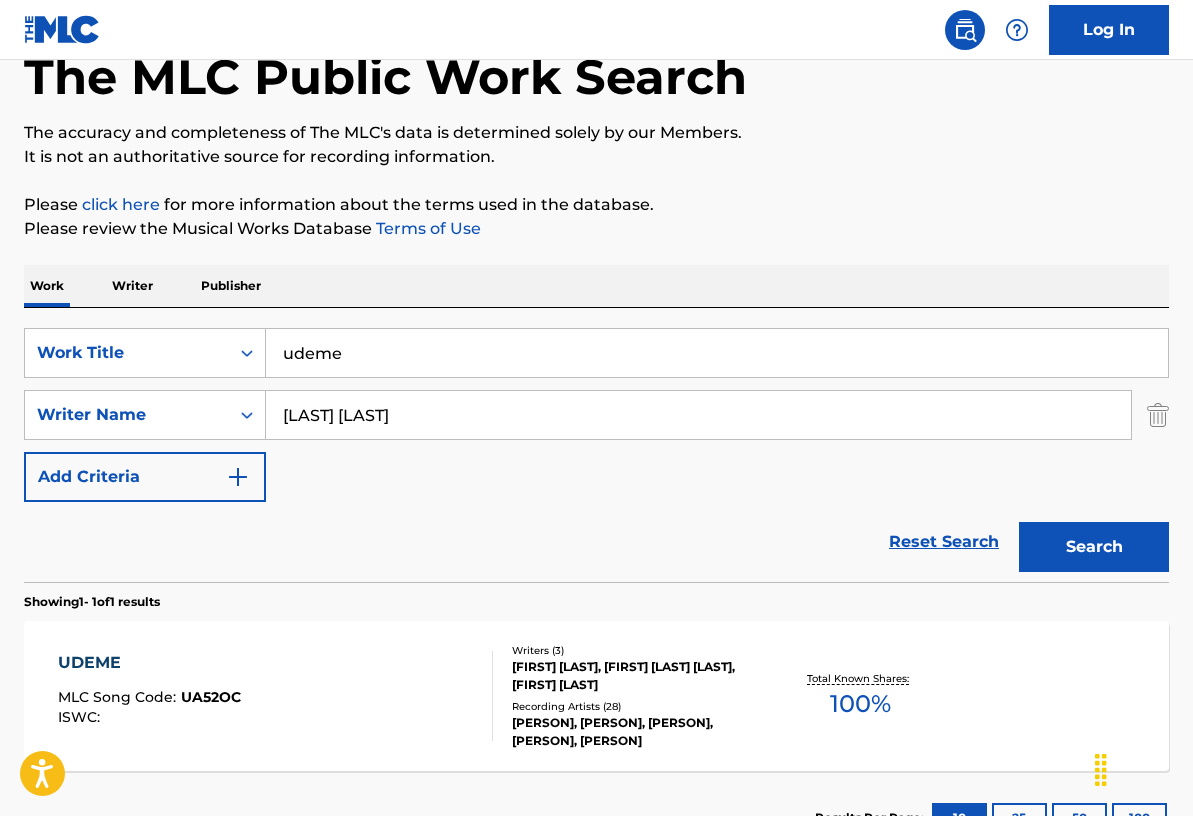 scroll, scrollTop: 158, scrollLeft: 0, axis: vertical 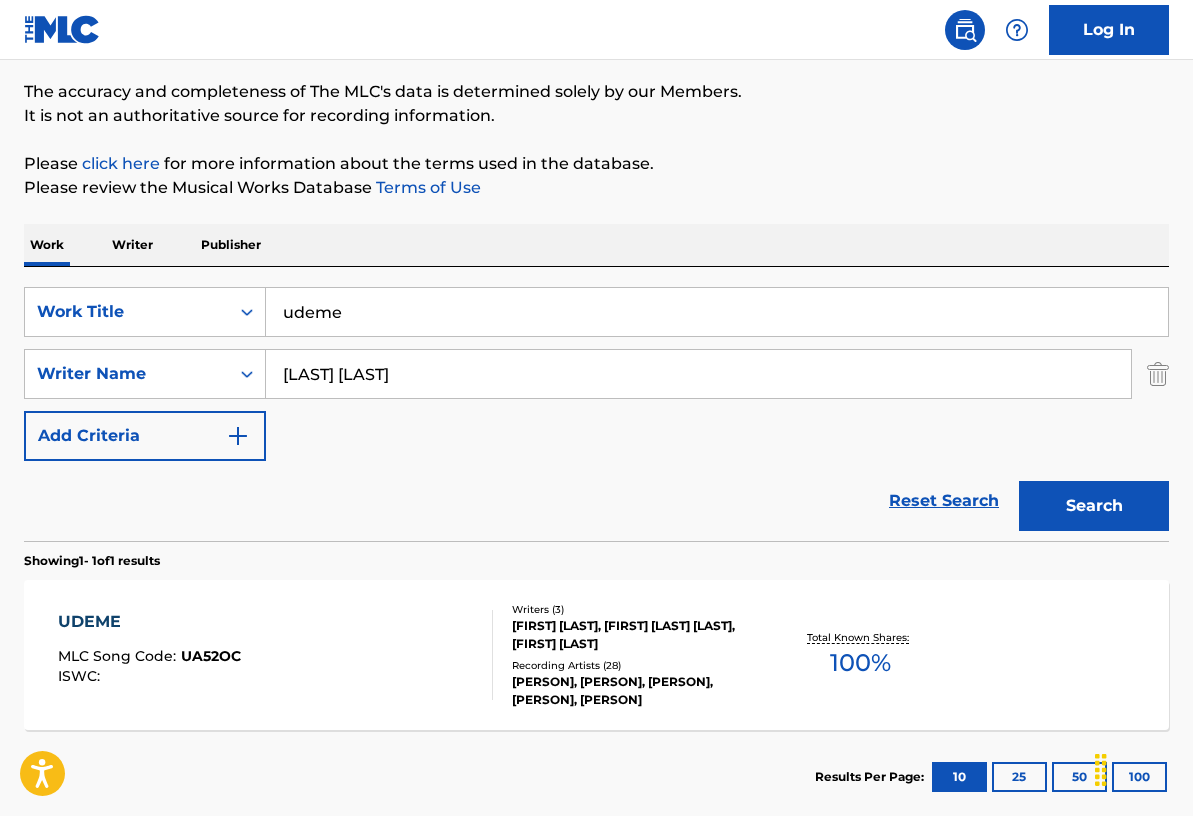 click on "udeme" at bounding box center [717, 312] 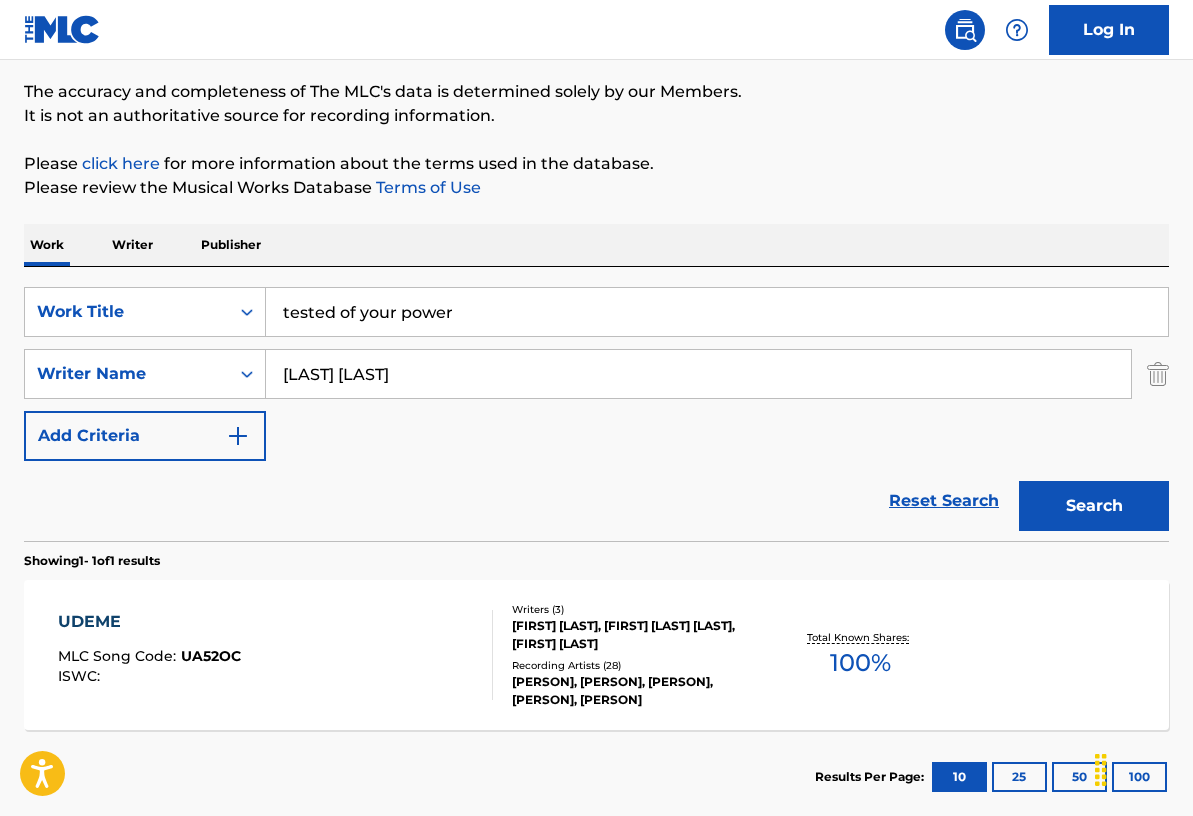 type on "tested of your power" 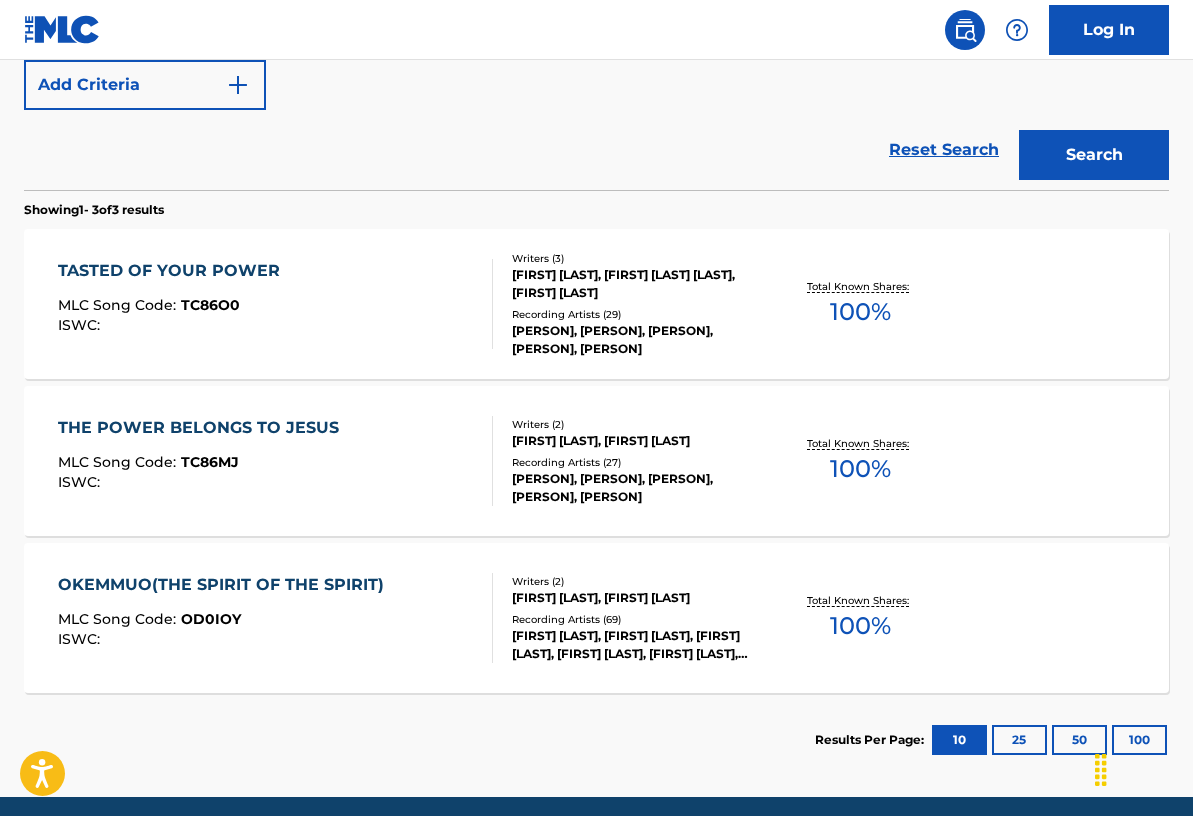 scroll, scrollTop: 586, scrollLeft: 0, axis: vertical 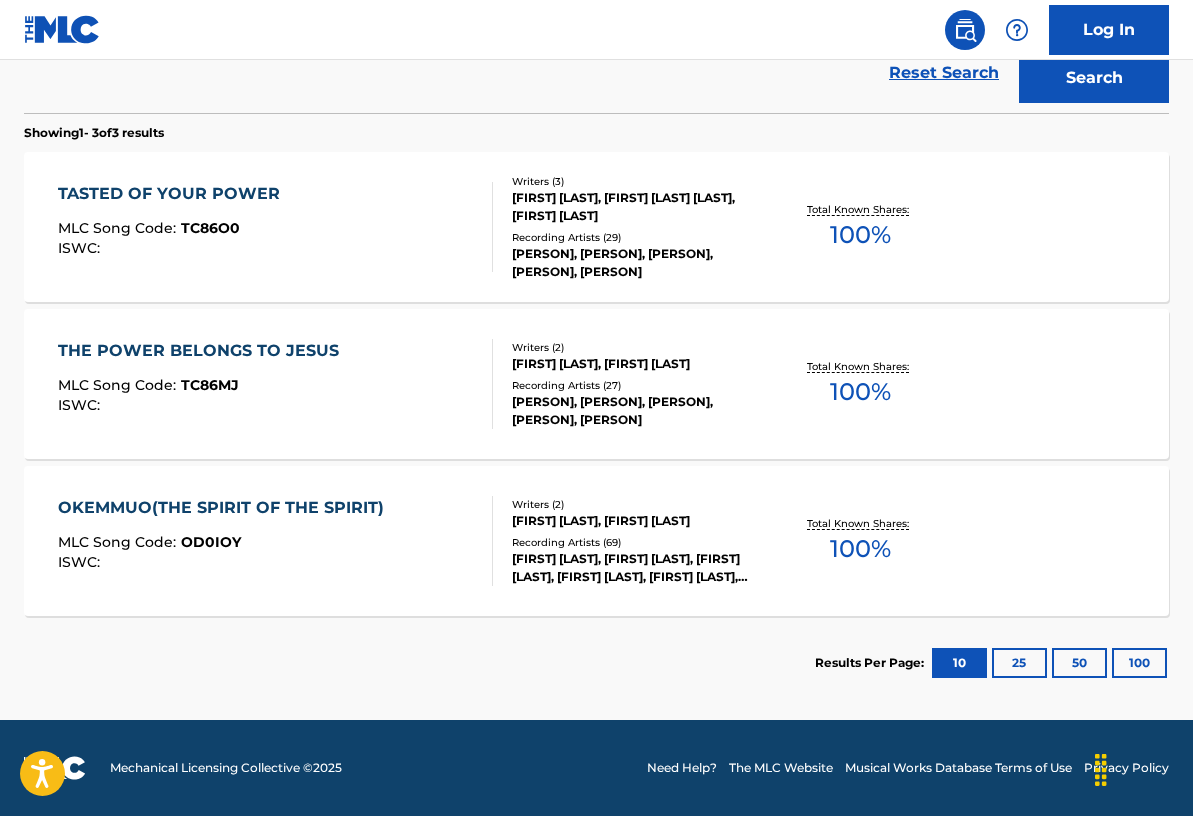 click on "[PERSON], [PERSON], [PERSON], [PERSON], [PERSON]" at bounding box center [638, 263] 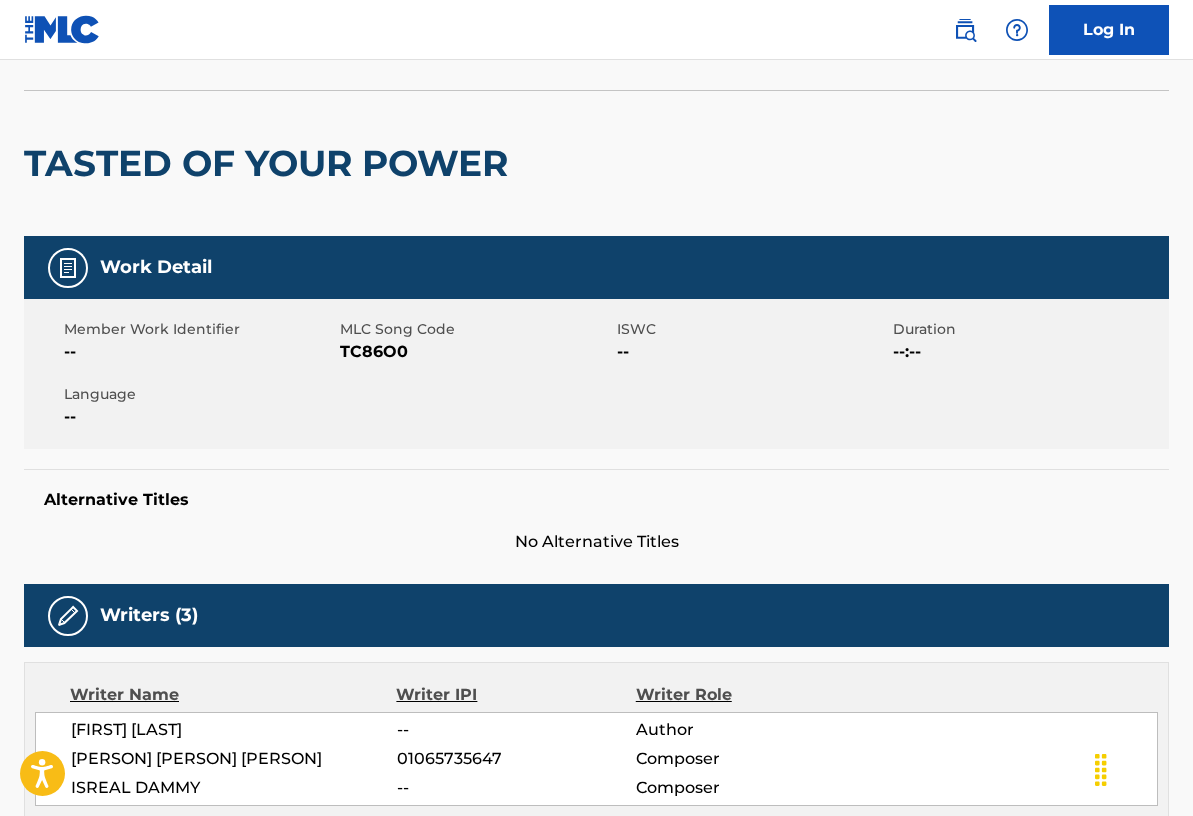 scroll, scrollTop: 0, scrollLeft: 0, axis: both 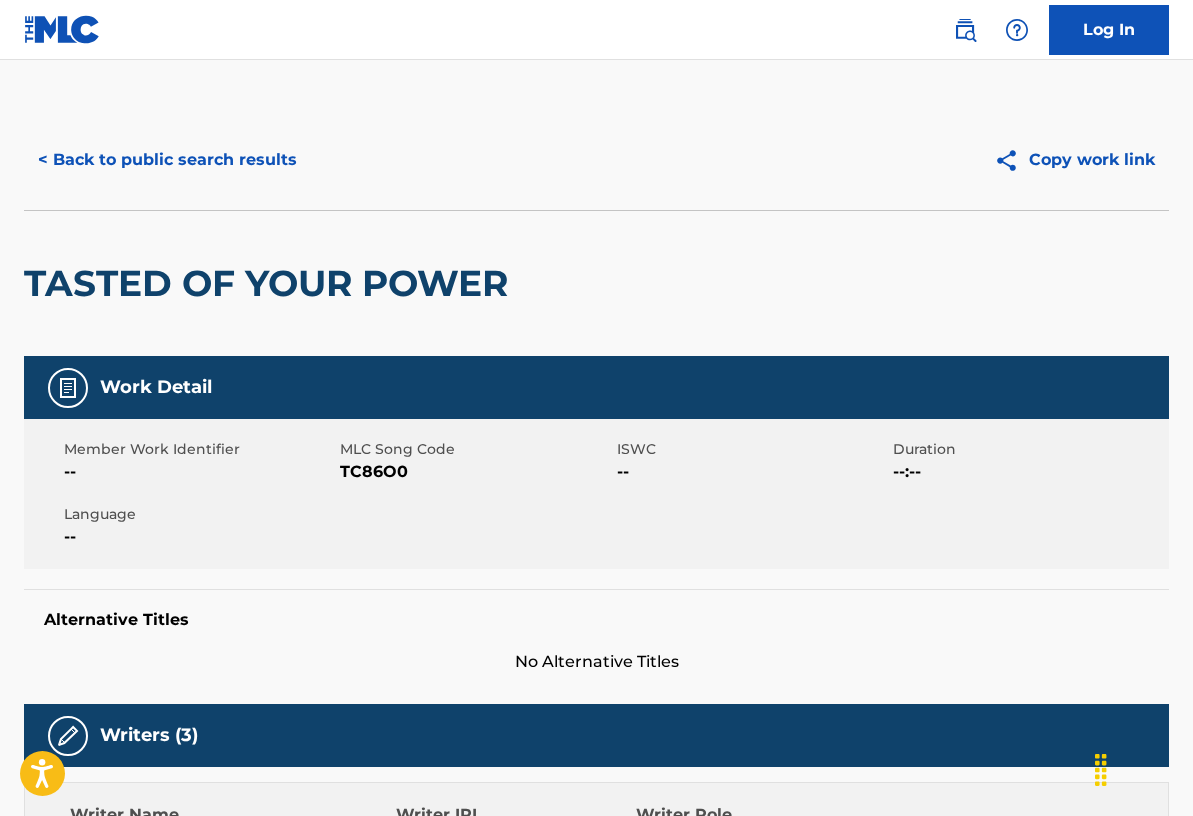 click on "< Back to public search results" at bounding box center [167, 160] 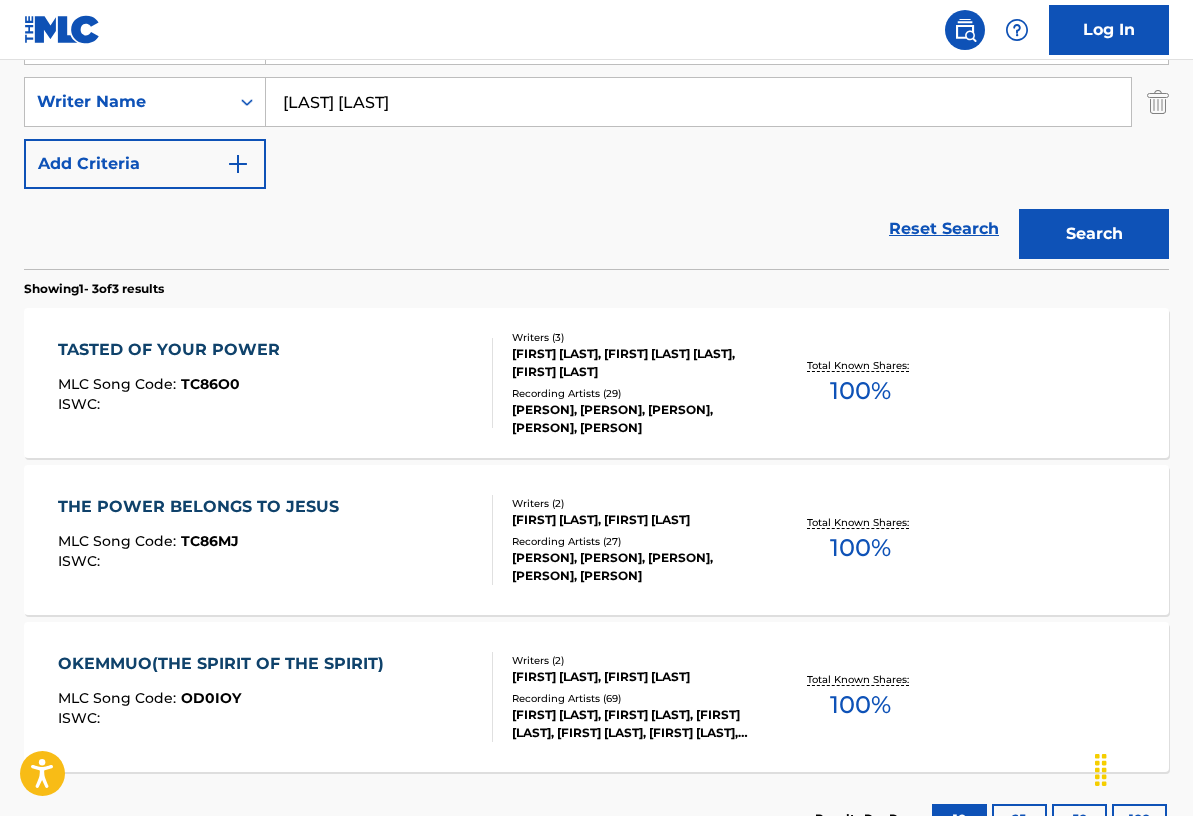 scroll, scrollTop: 0, scrollLeft: 0, axis: both 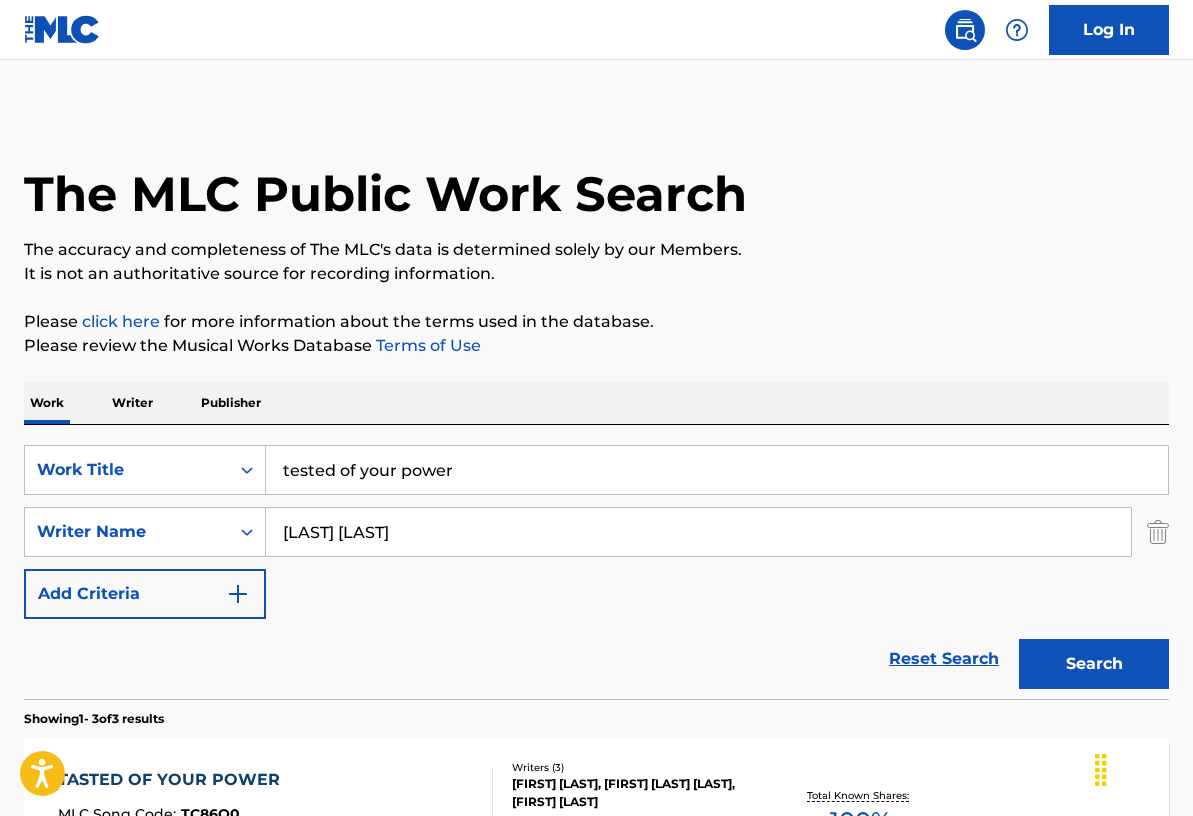 click on "tested of your power" at bounding box center (717, 470) 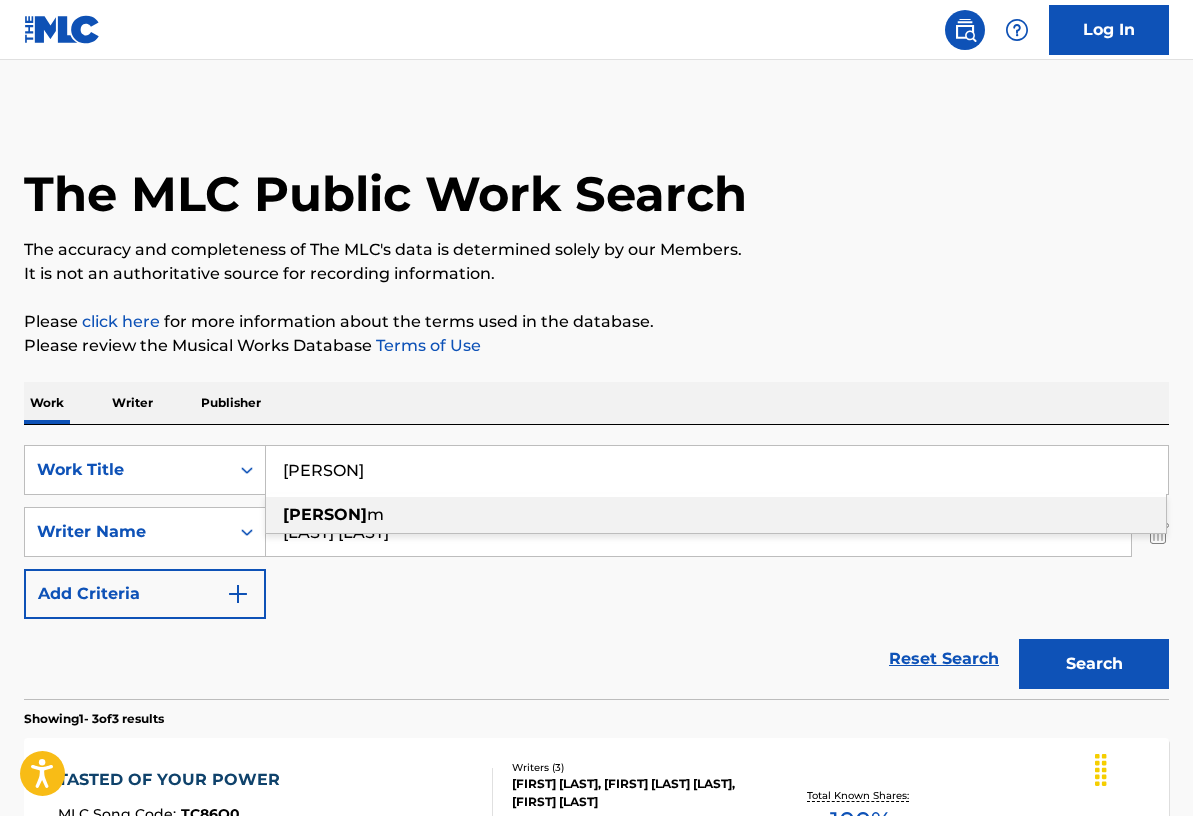 click on "[PERSON]" at bounding box center (325, 514) 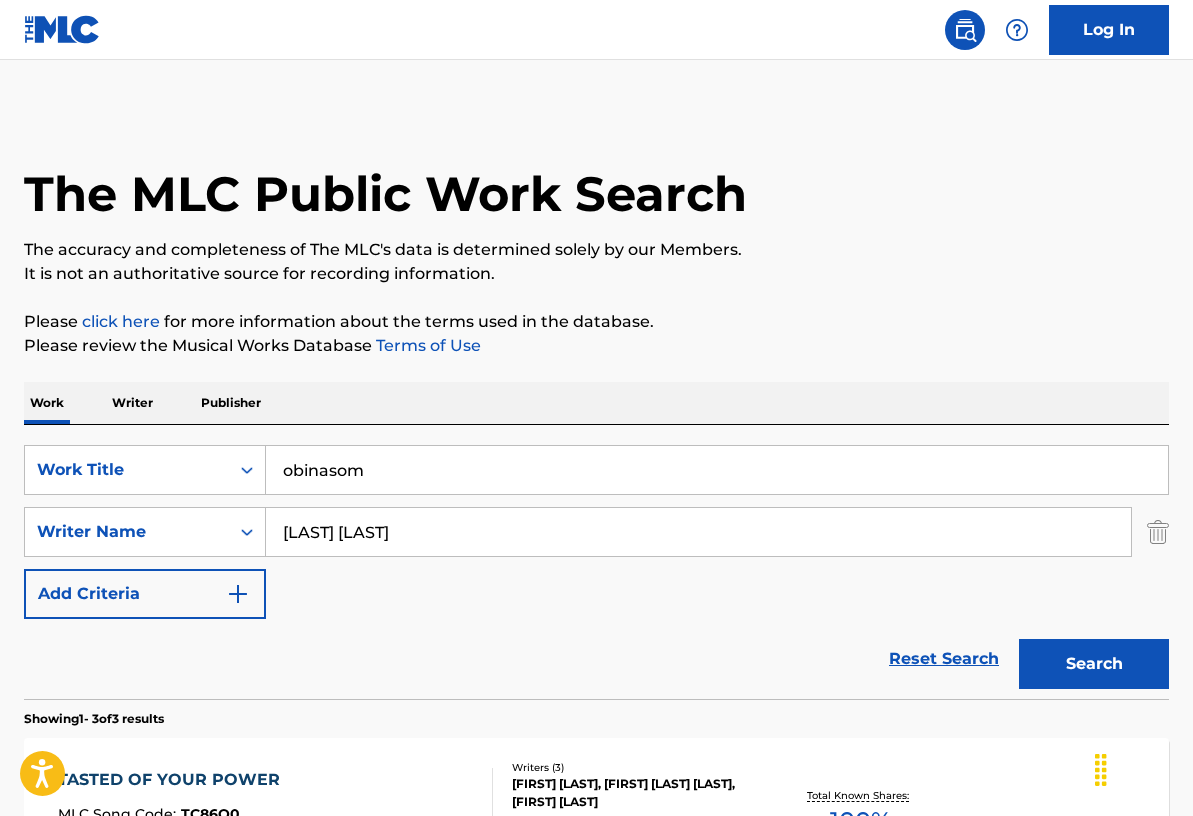 click on "Search" at bounding box center (1094, 664) 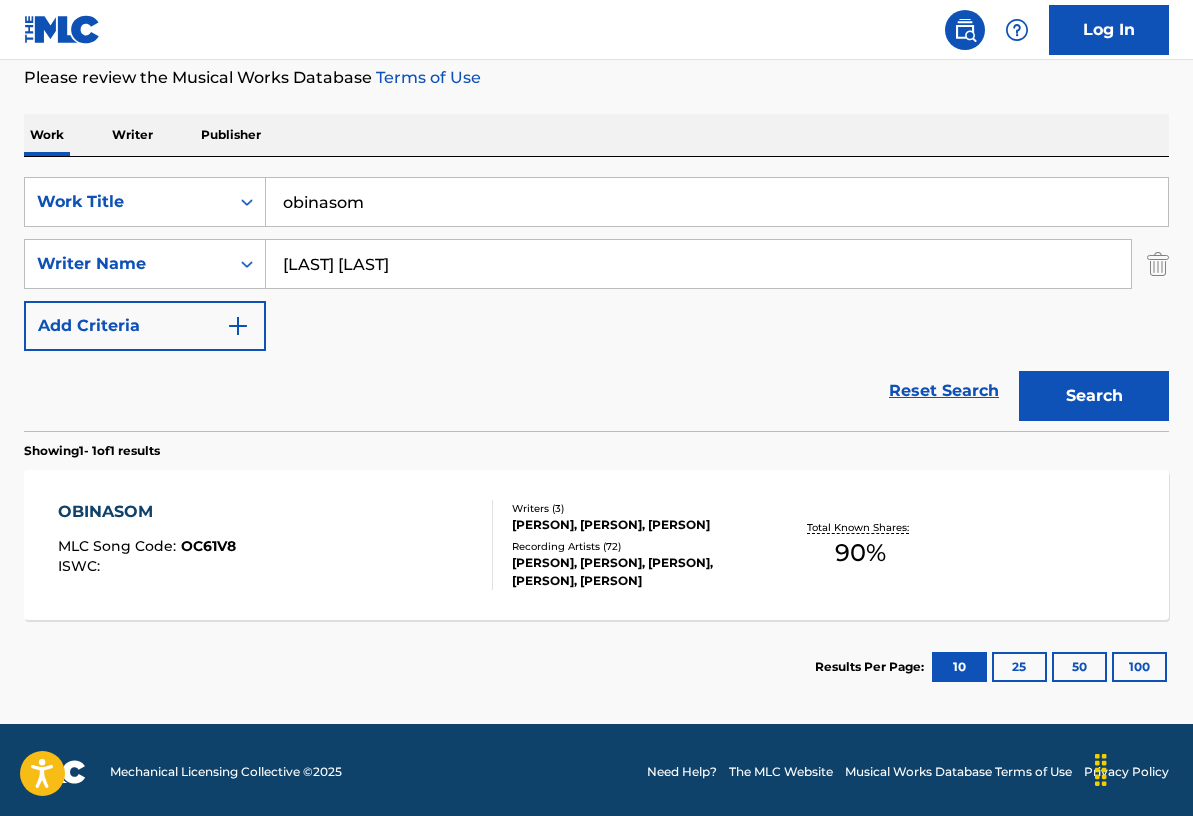 scroll, scrollTop: 272, scrollLeft: 0, axis: vertical 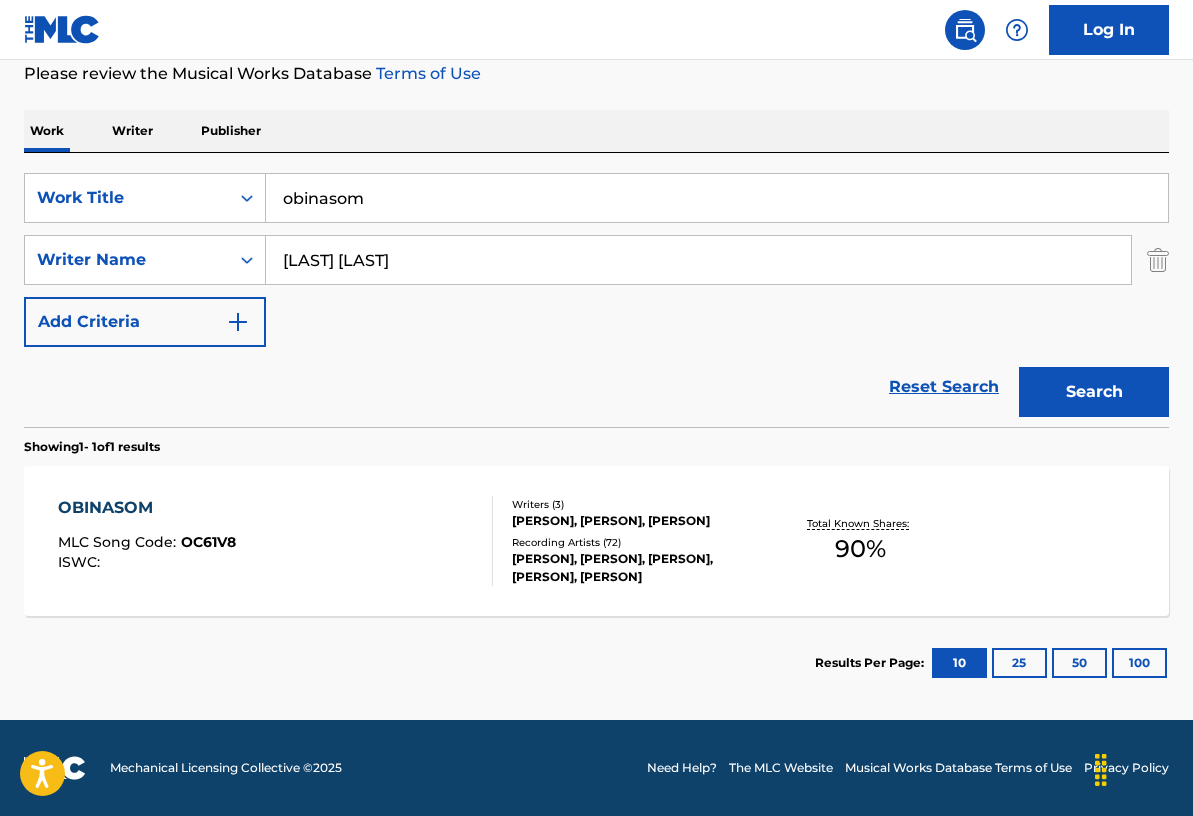 click on "Writers ( 3 ) MYSTIC SOUNDS, [FIRST] [LAST], [LAST] Recording Artists ( 72 ) [LAST], [LAST], [LAST], [LAST], [LAST]" at bounding box center (629, 541) 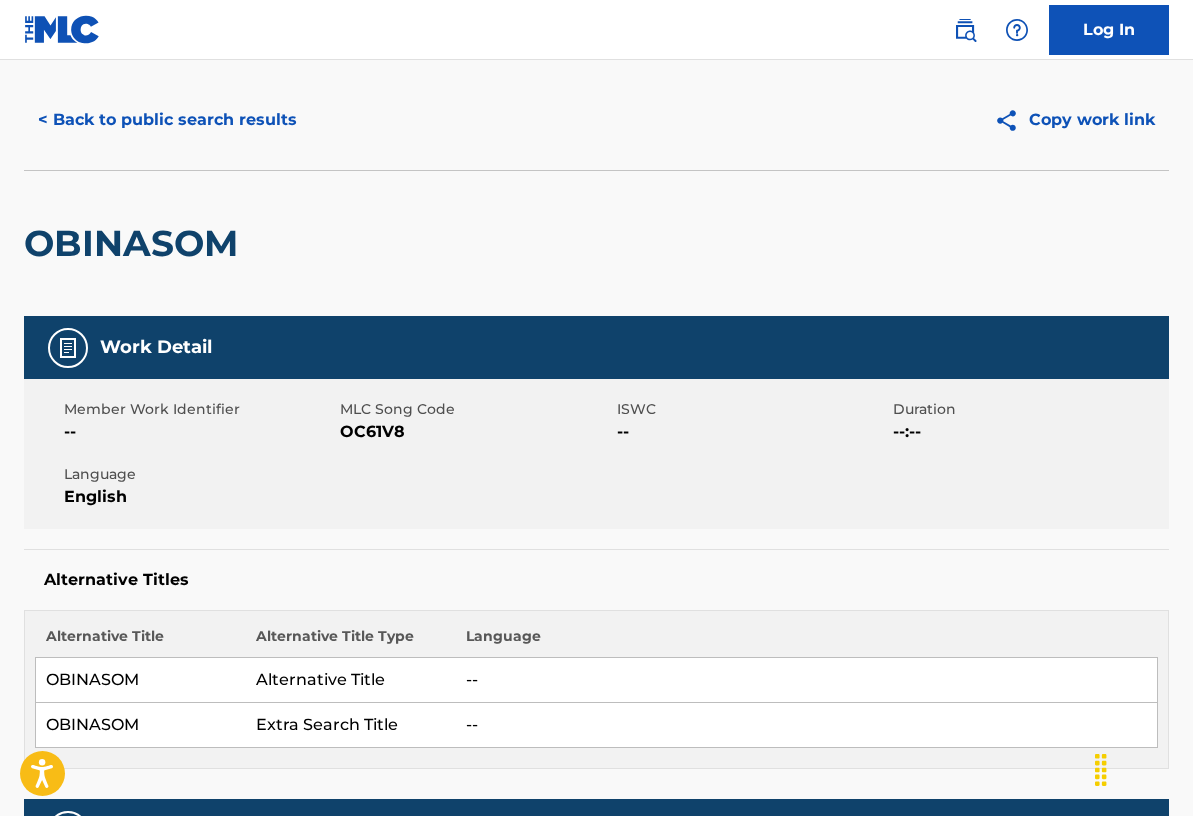 scroll, scrollTop: 0, scrollLeft: 0, axis: both 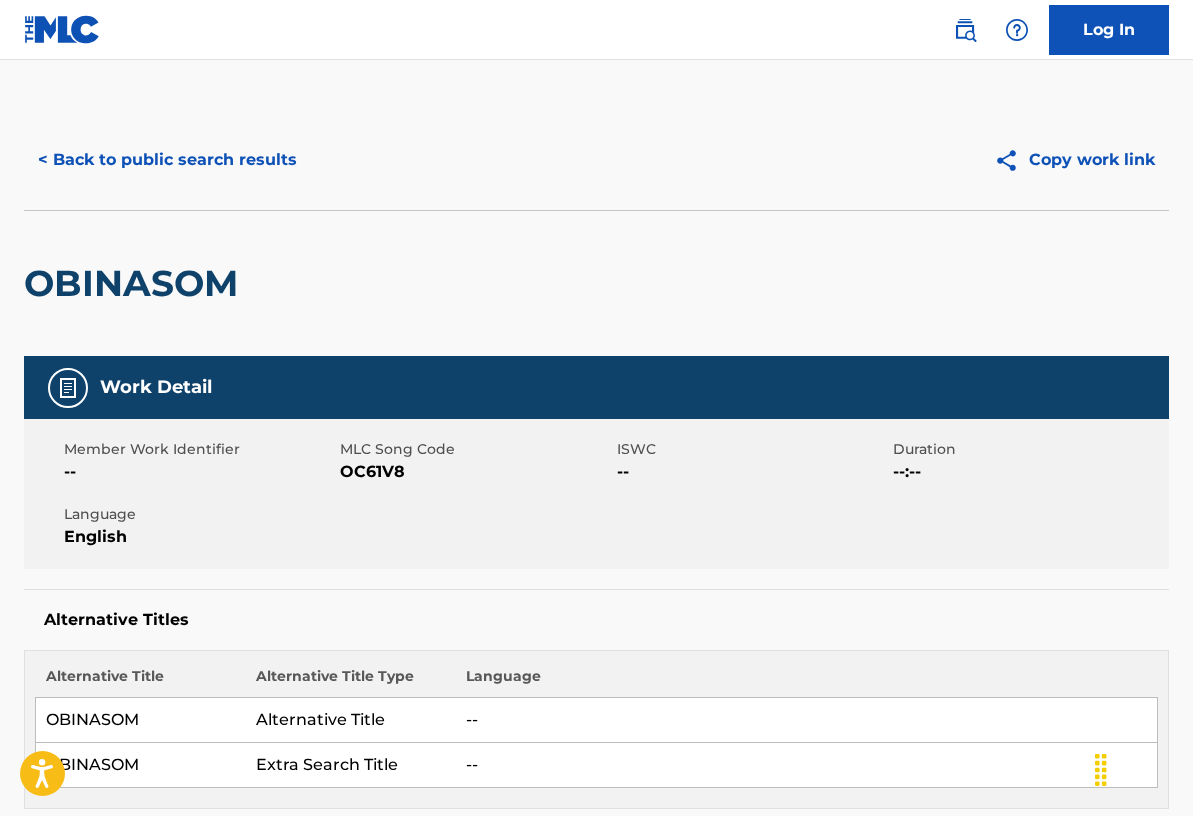 click on "< Back to public search results" at bounding box center [167, 160] 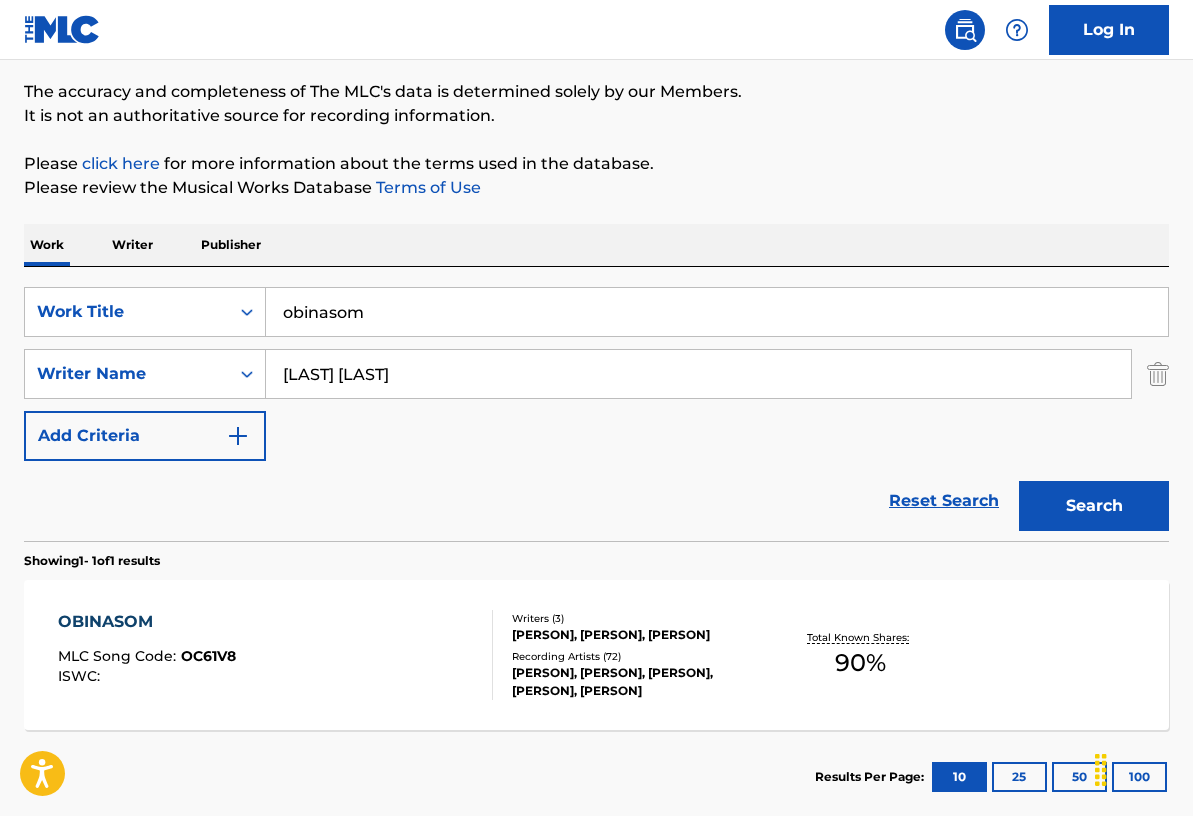 click on "obinasom" at bounding box center [717, 312] 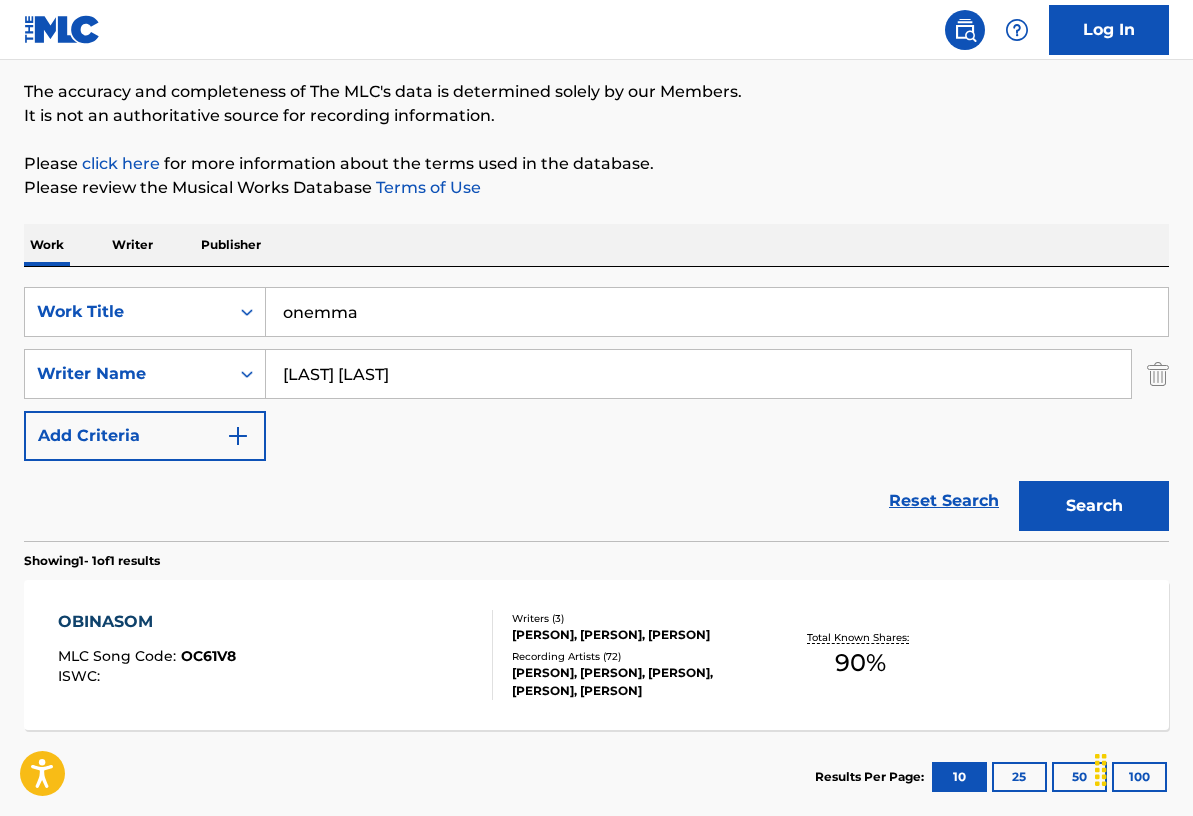 click on "Search" at bounding box center [1094, 506] 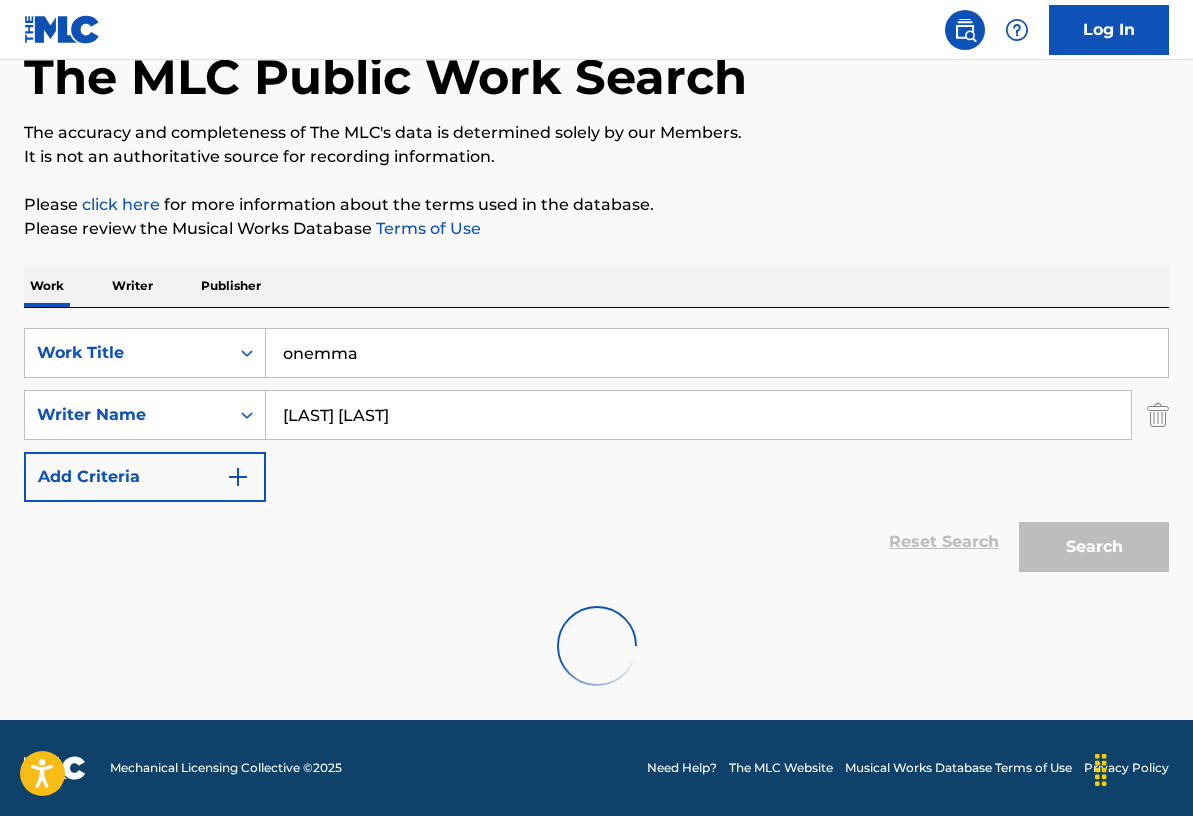 scroll, scrollTop: 52, scrollLeft: 0, axis: vertical 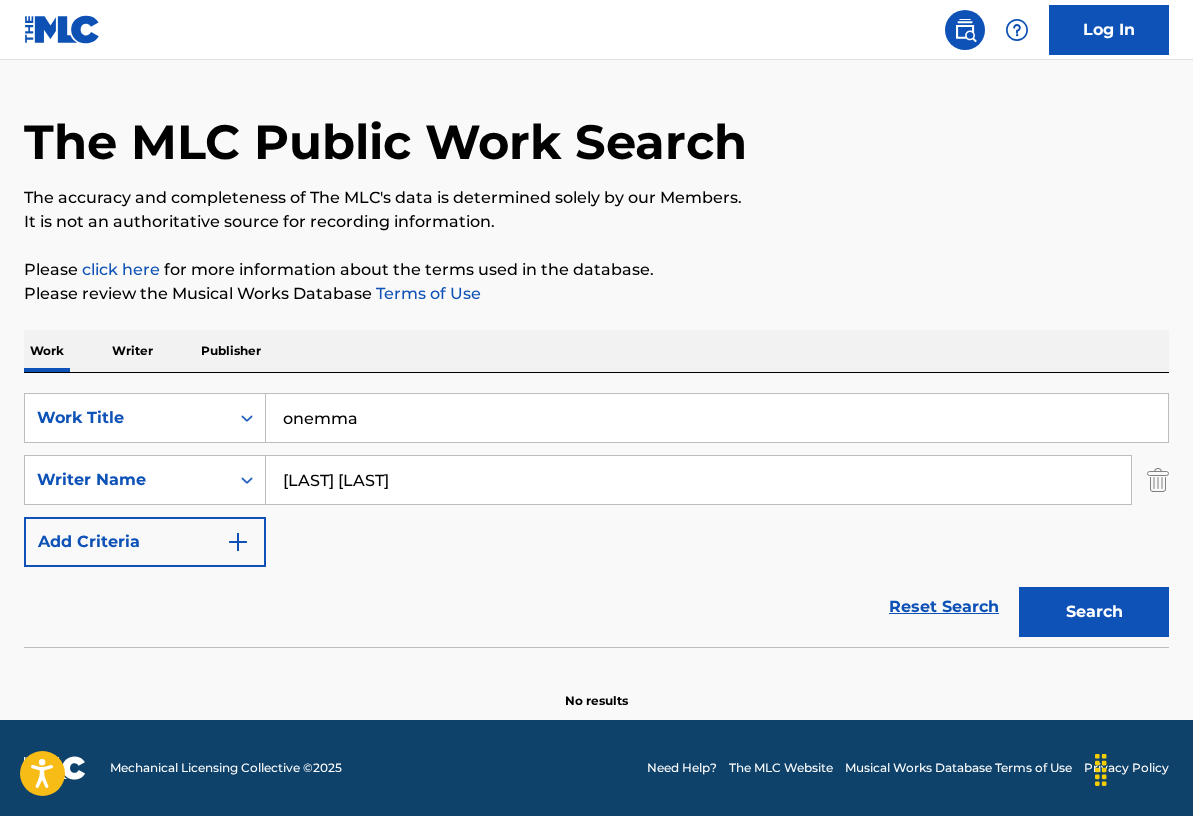 click on "onemma" at bounding box center (717, 418) 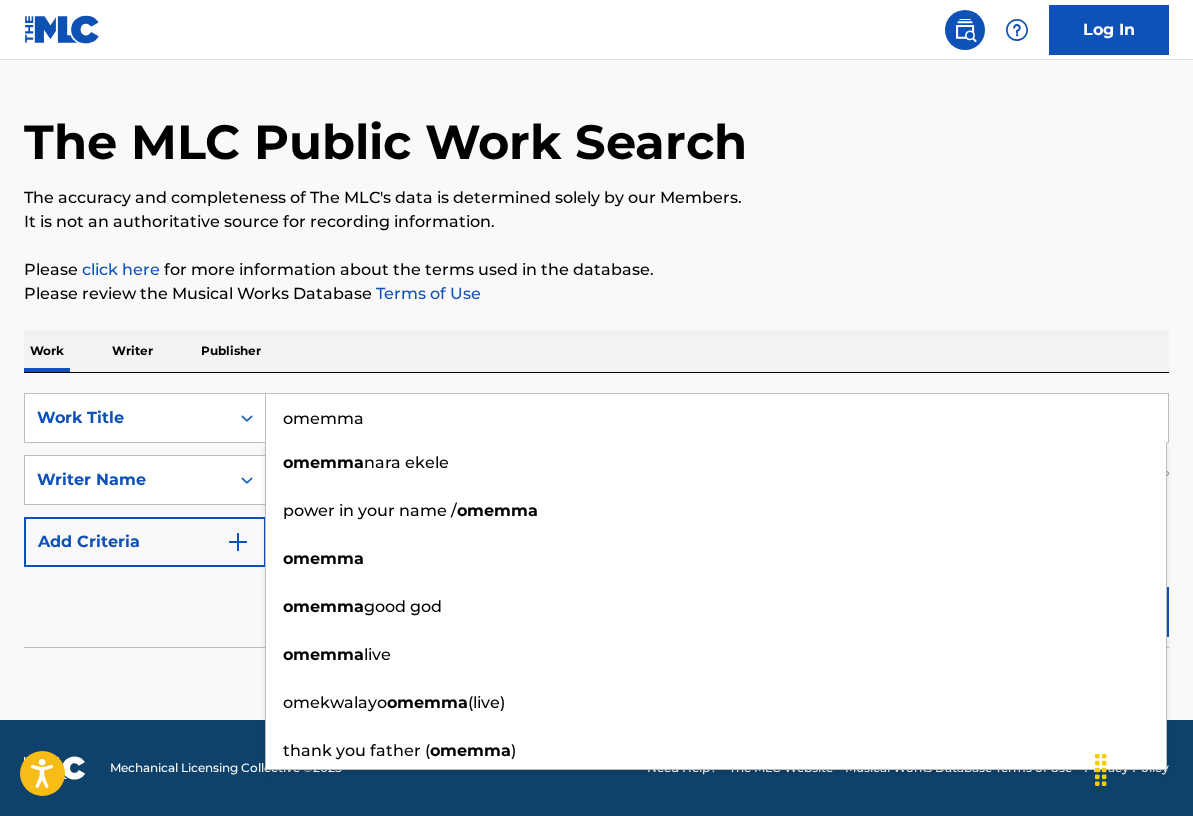 type on "omemma" 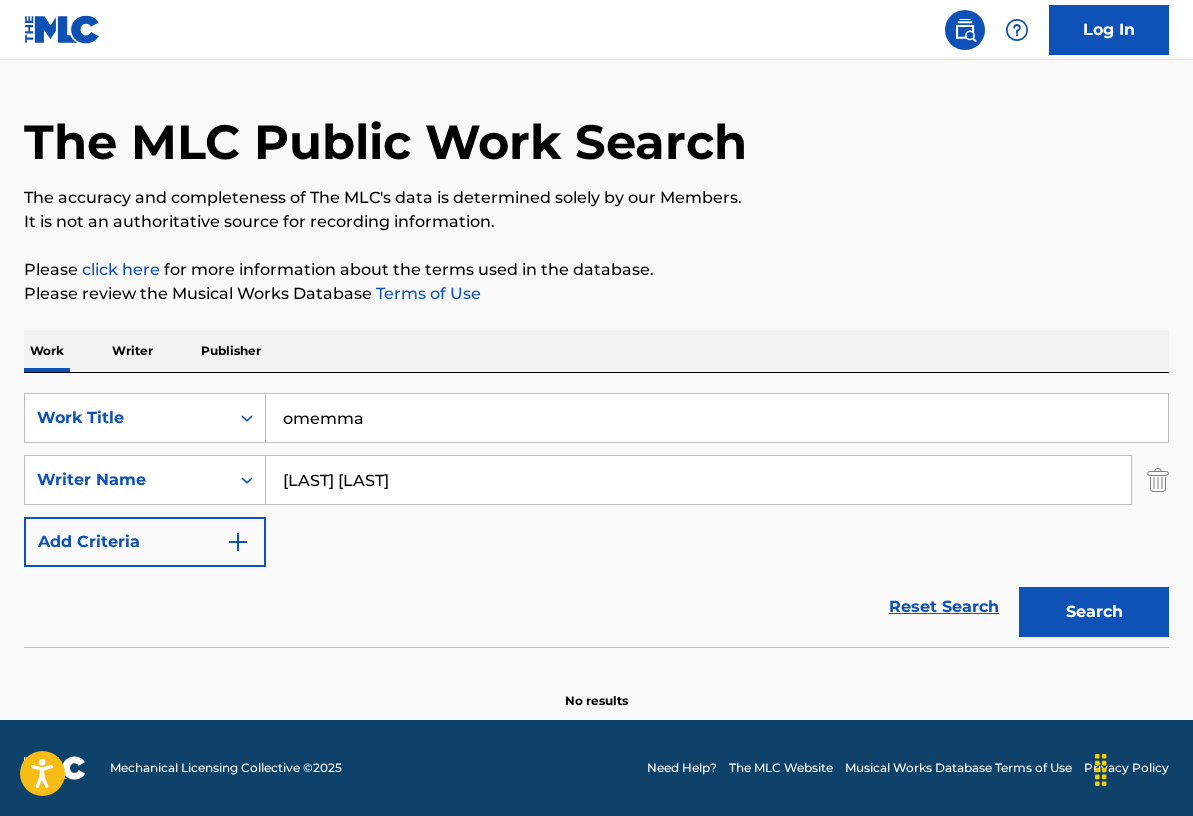 click on "Search" at bounding box center [1094, 612] 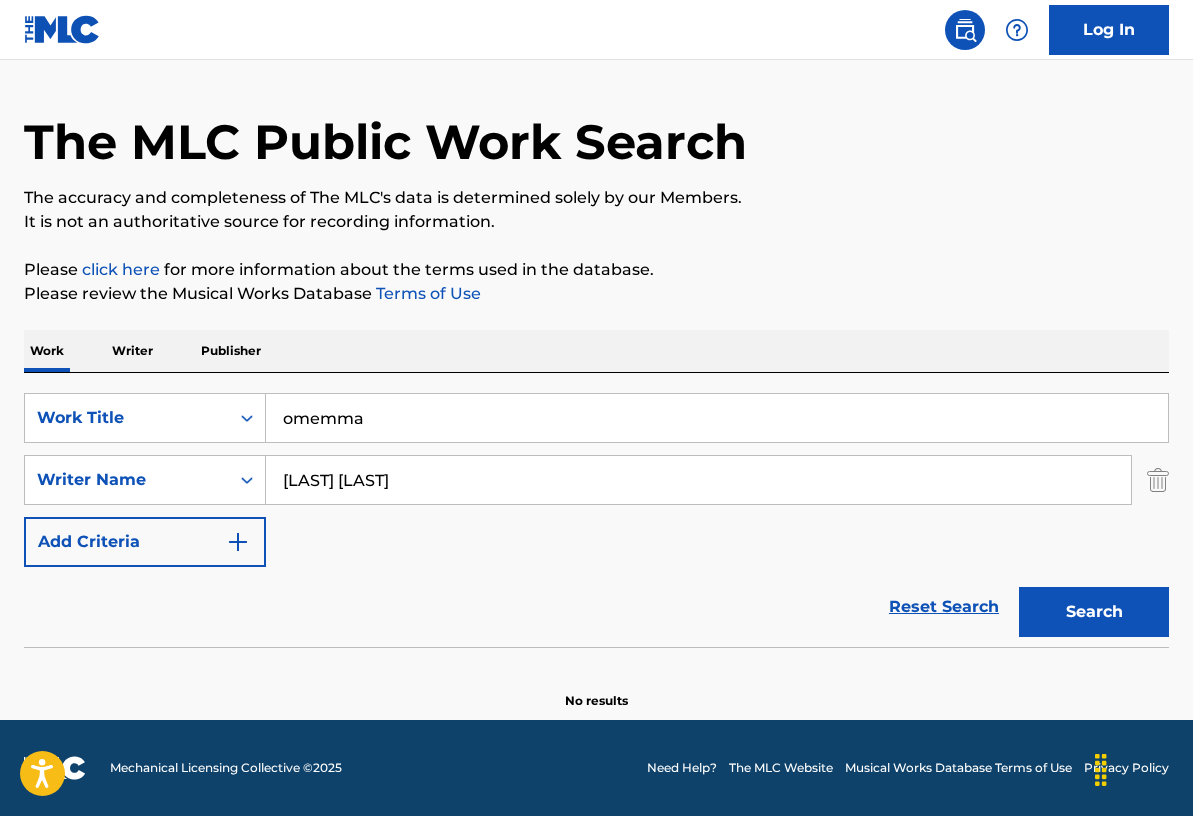 click on "Search" at bounding box center (1094, 612) 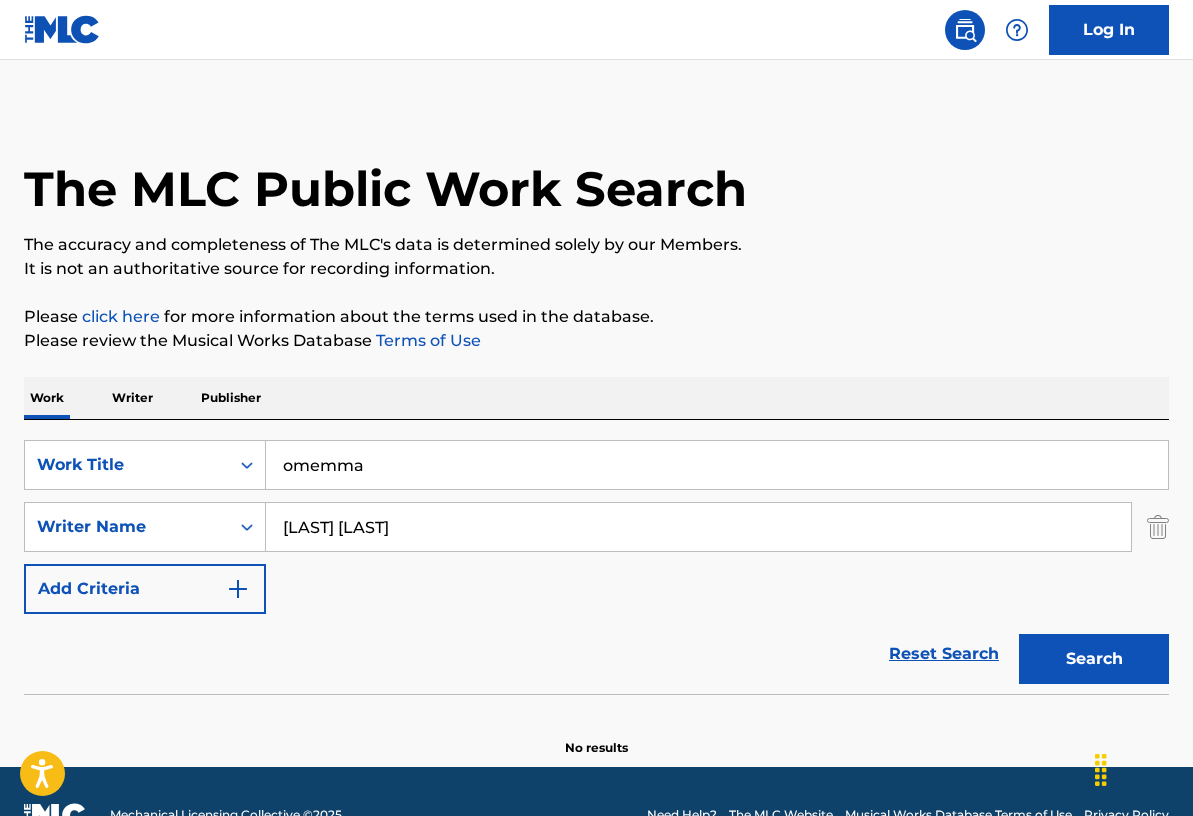scroll, scrollTop: 0, scrollLeft: 0, axis: both 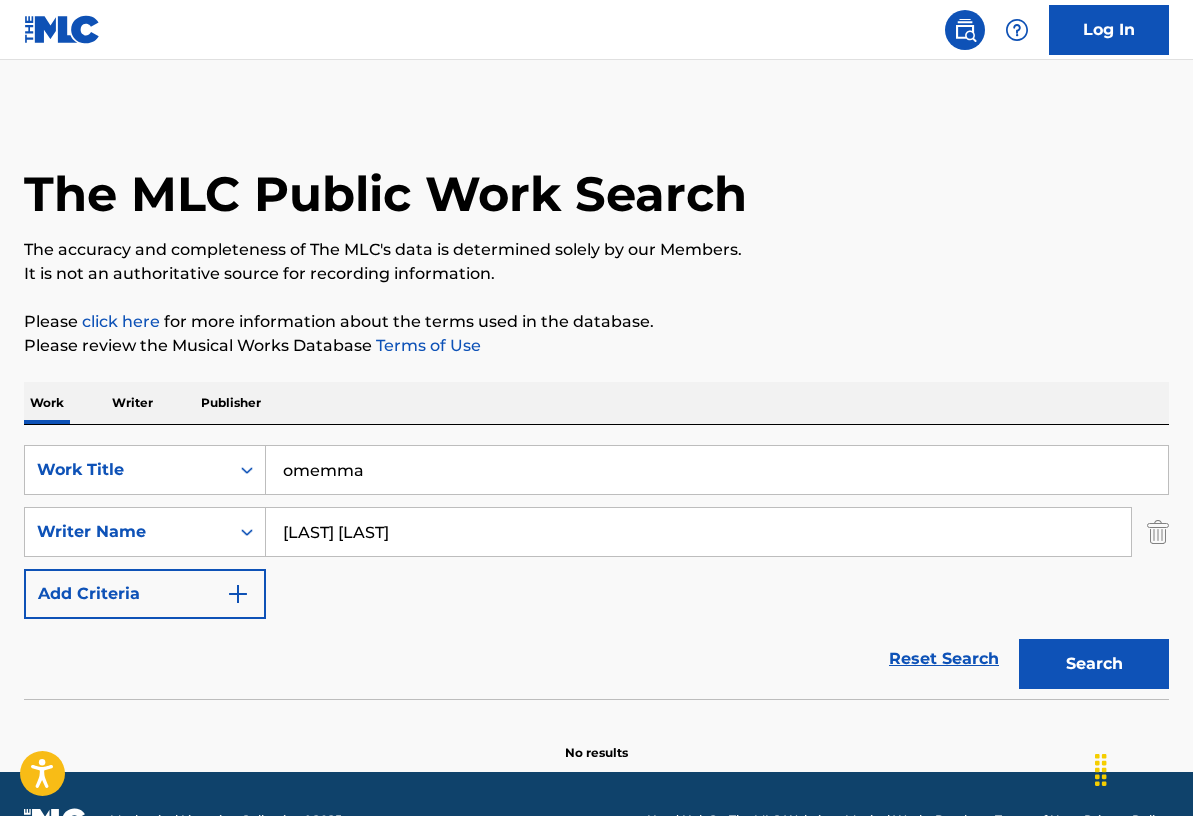 click on "omemma" at bounding box center (717, 470) 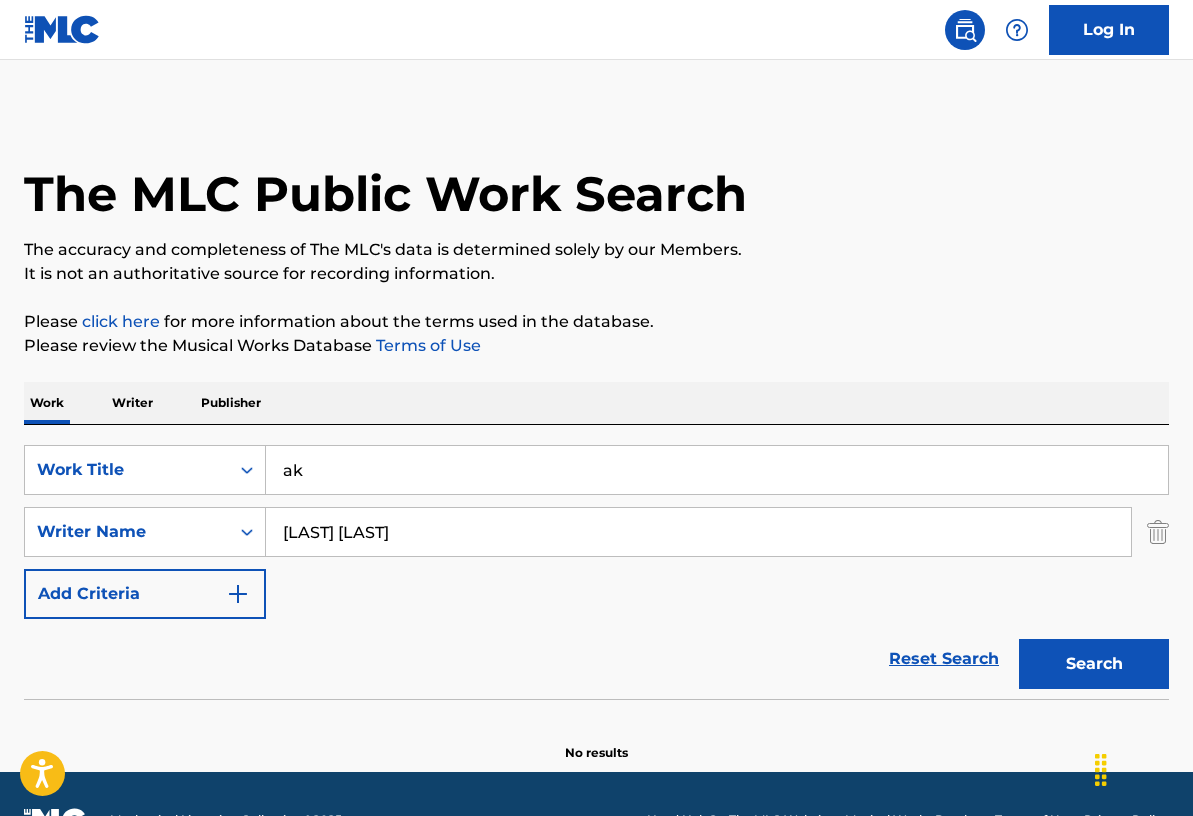 type on "a" 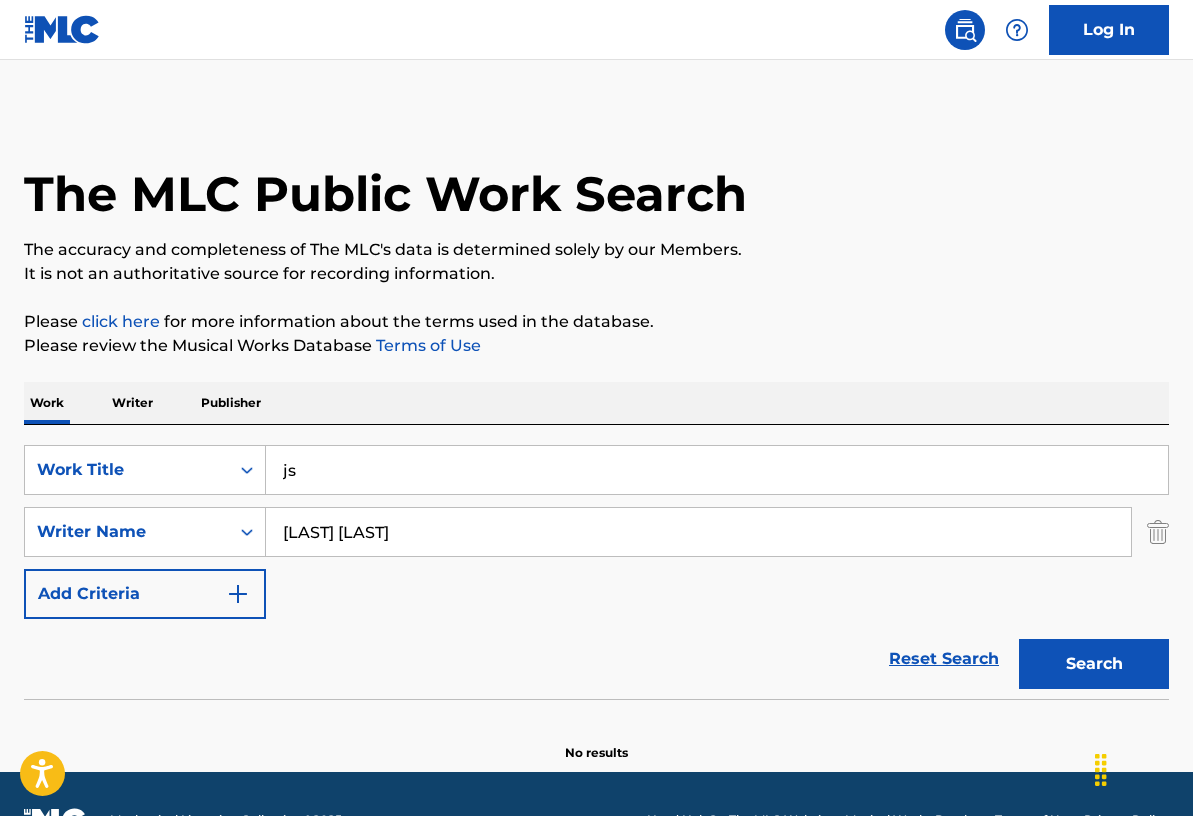 type on "j" 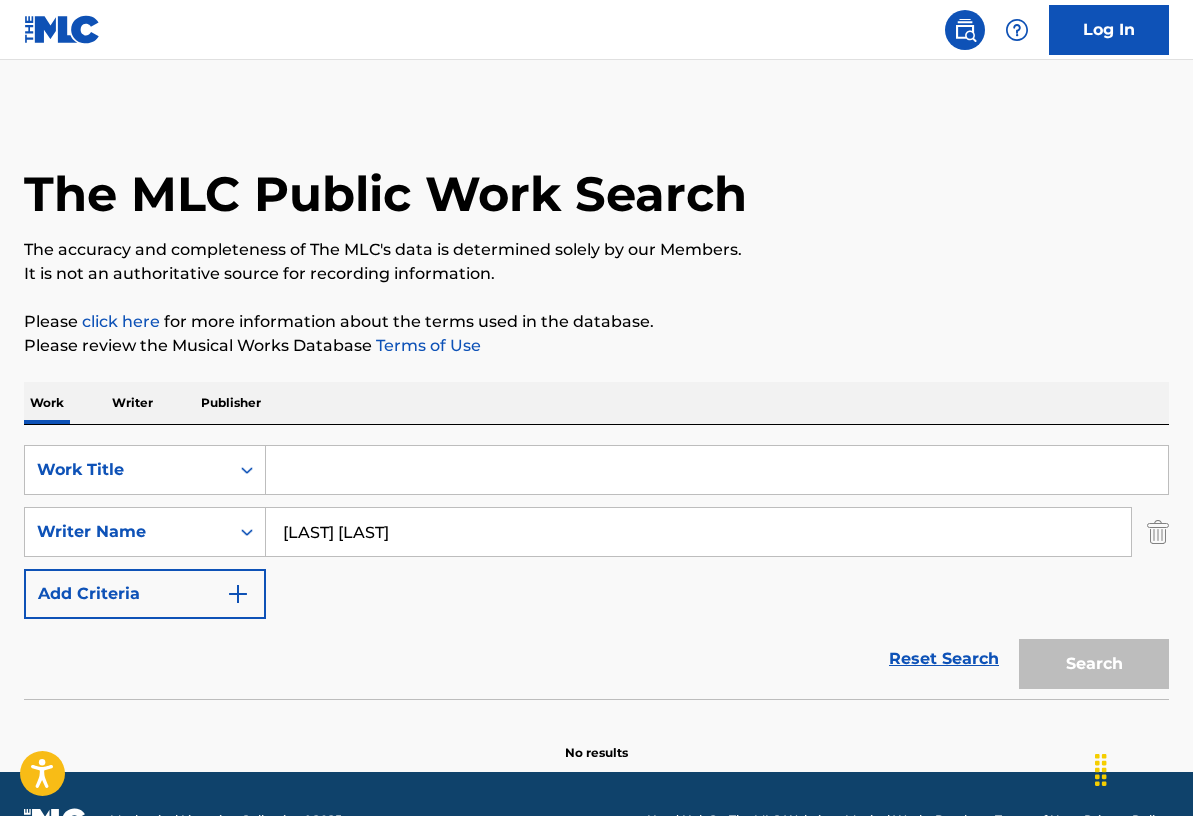 click at bounding box center (717, 470) 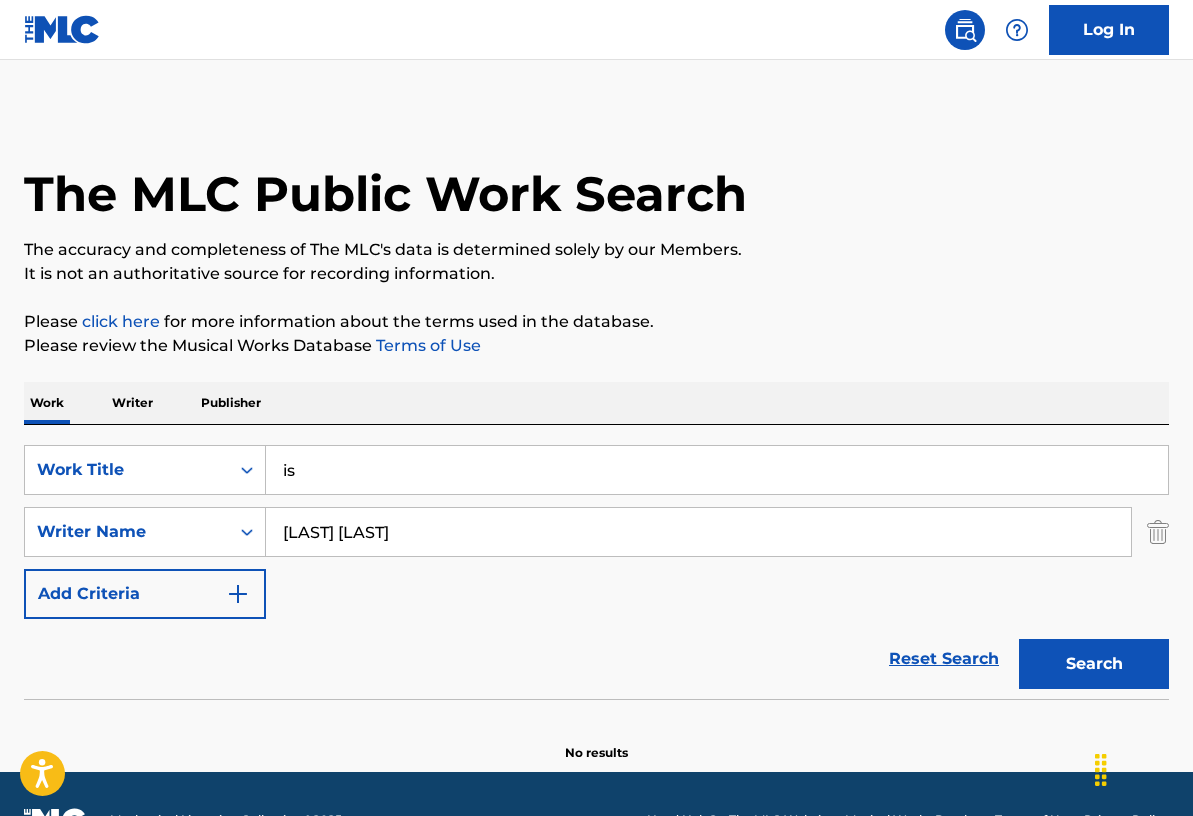 type on "i" 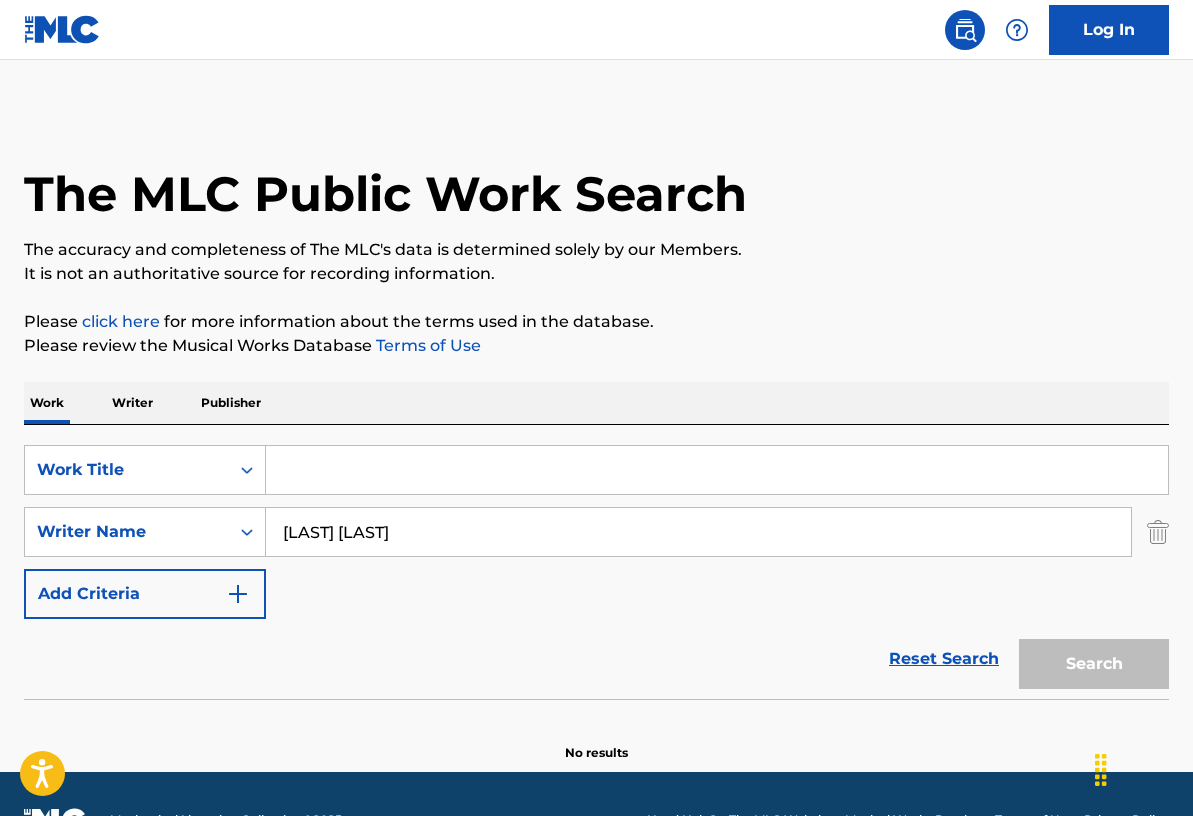 click at bounding box center (717, 470) 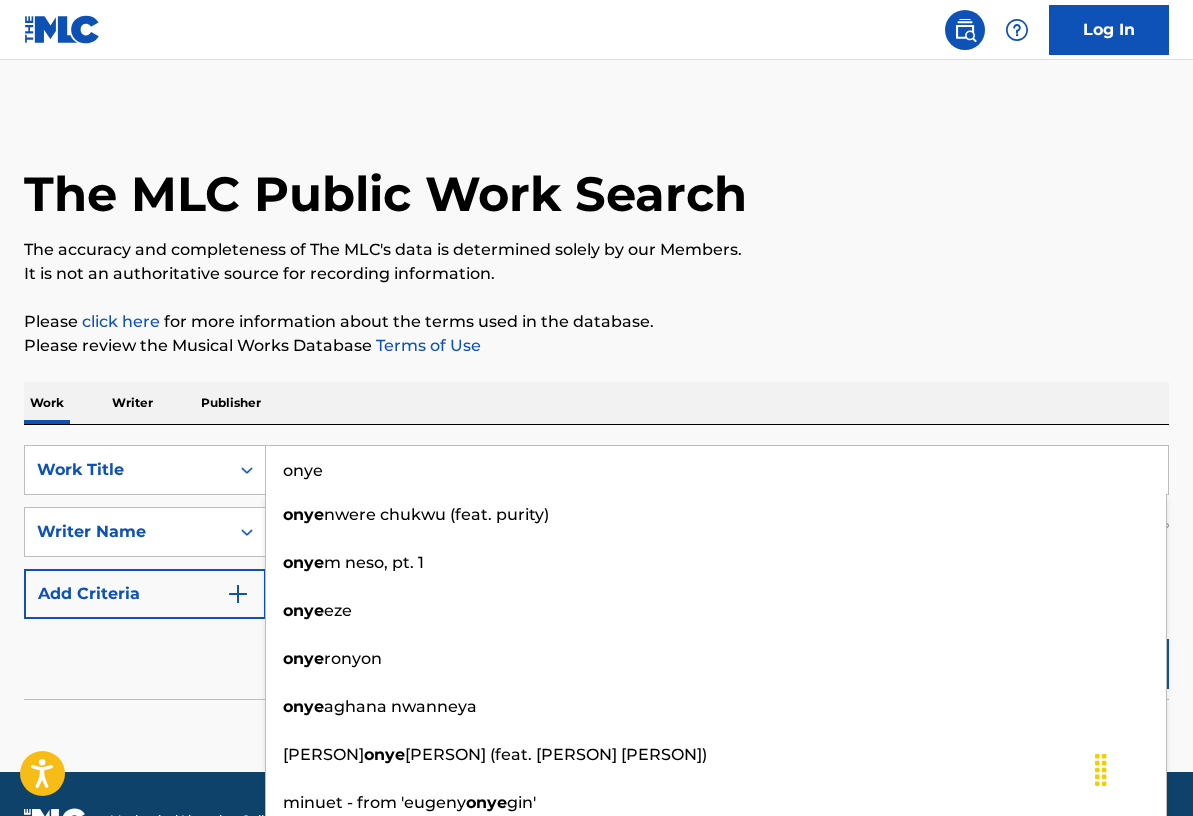 type on "onye" 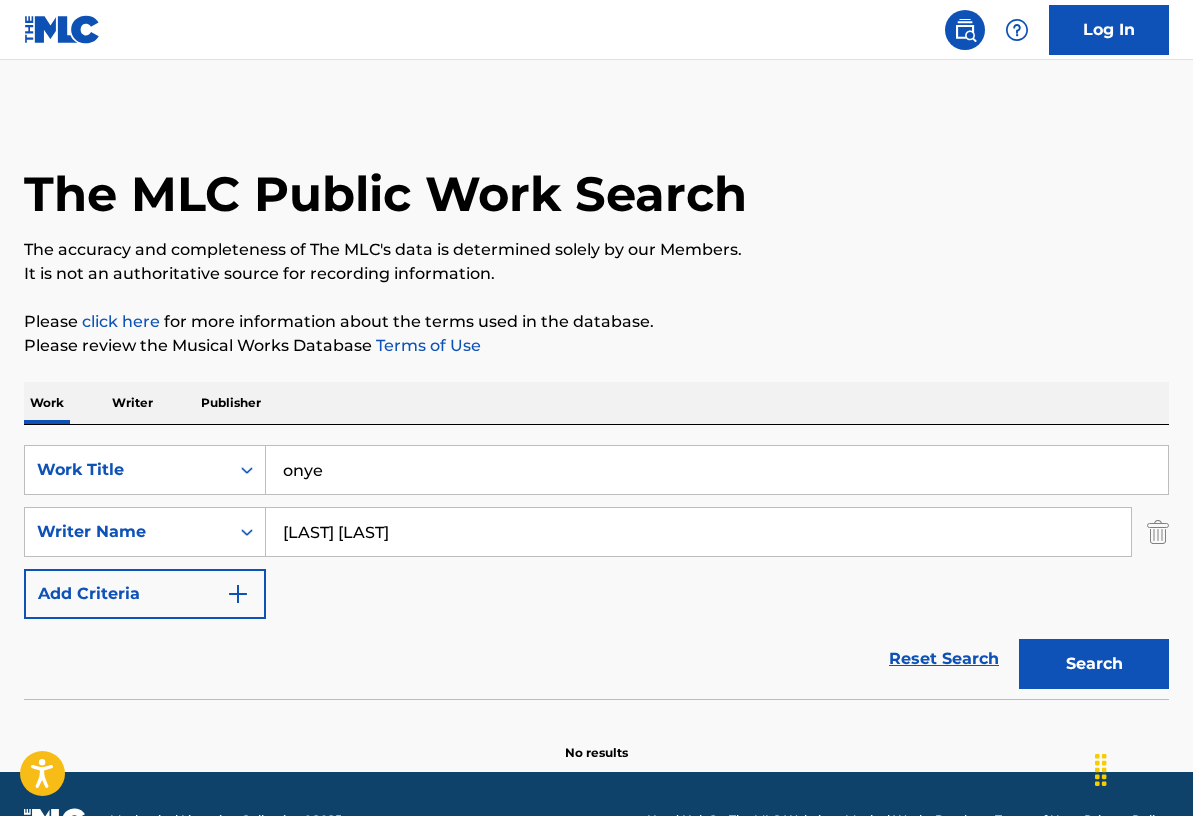click on "Search" at bounding box center (1094, 664) 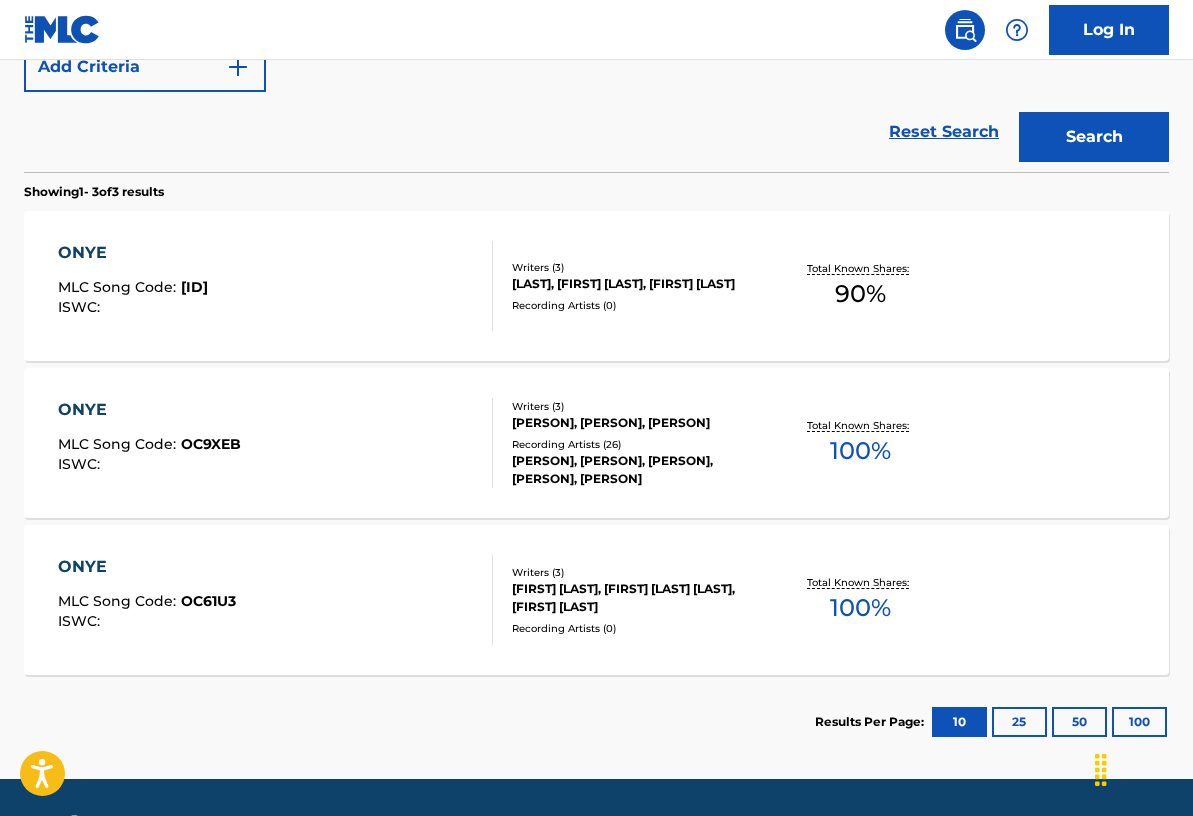 scroll, scrollTop: 529, scrollLeft: 0, axis: vertical 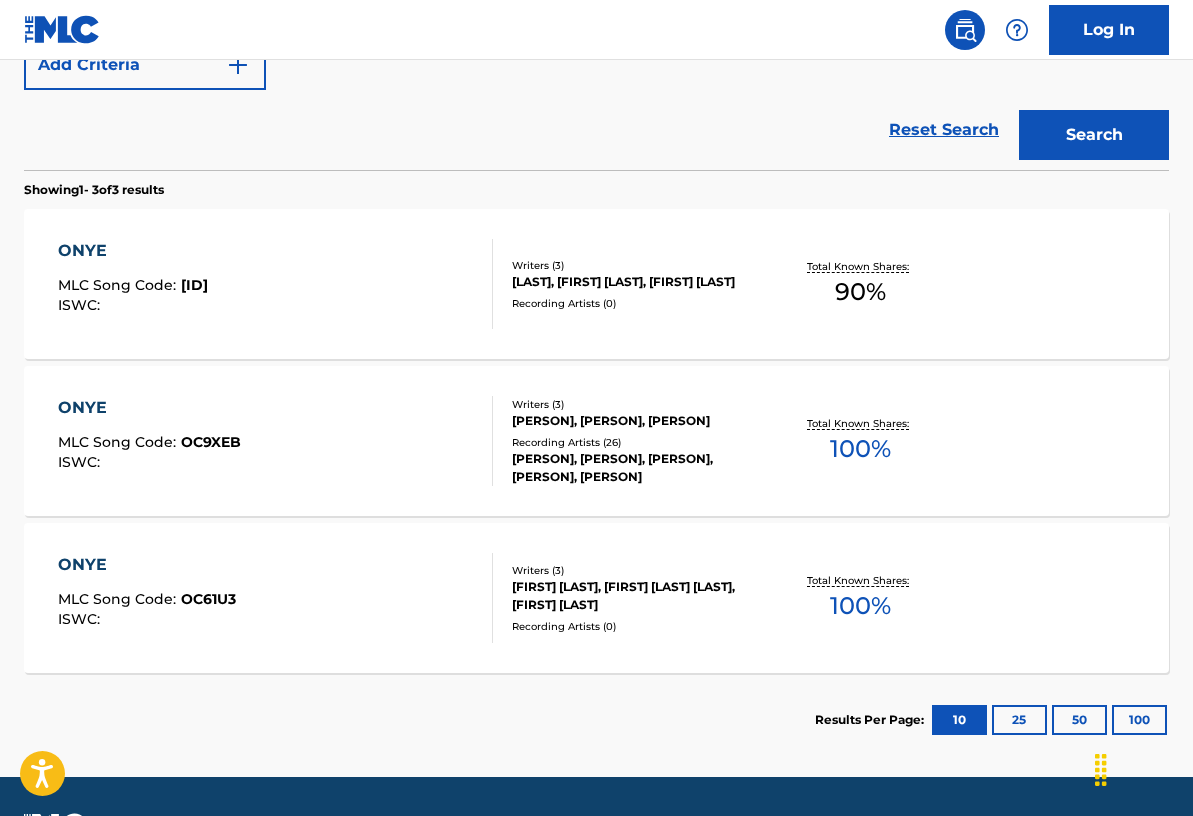 click on "[PERSON], [PERSON], [PERSON], [PERSON], [PERSON]" at bounding box center (638, 468) 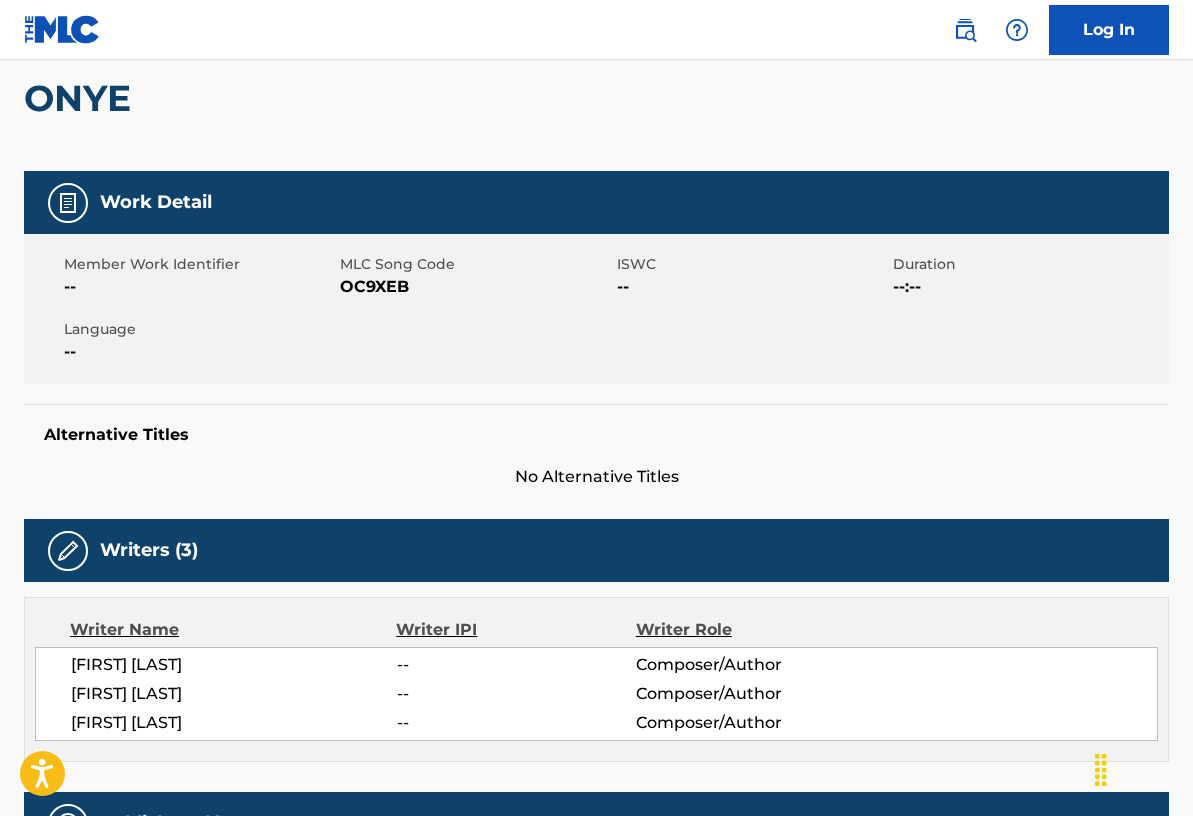 scroll, scrollTop: 79, scrollLeft: 0, axis: vertical 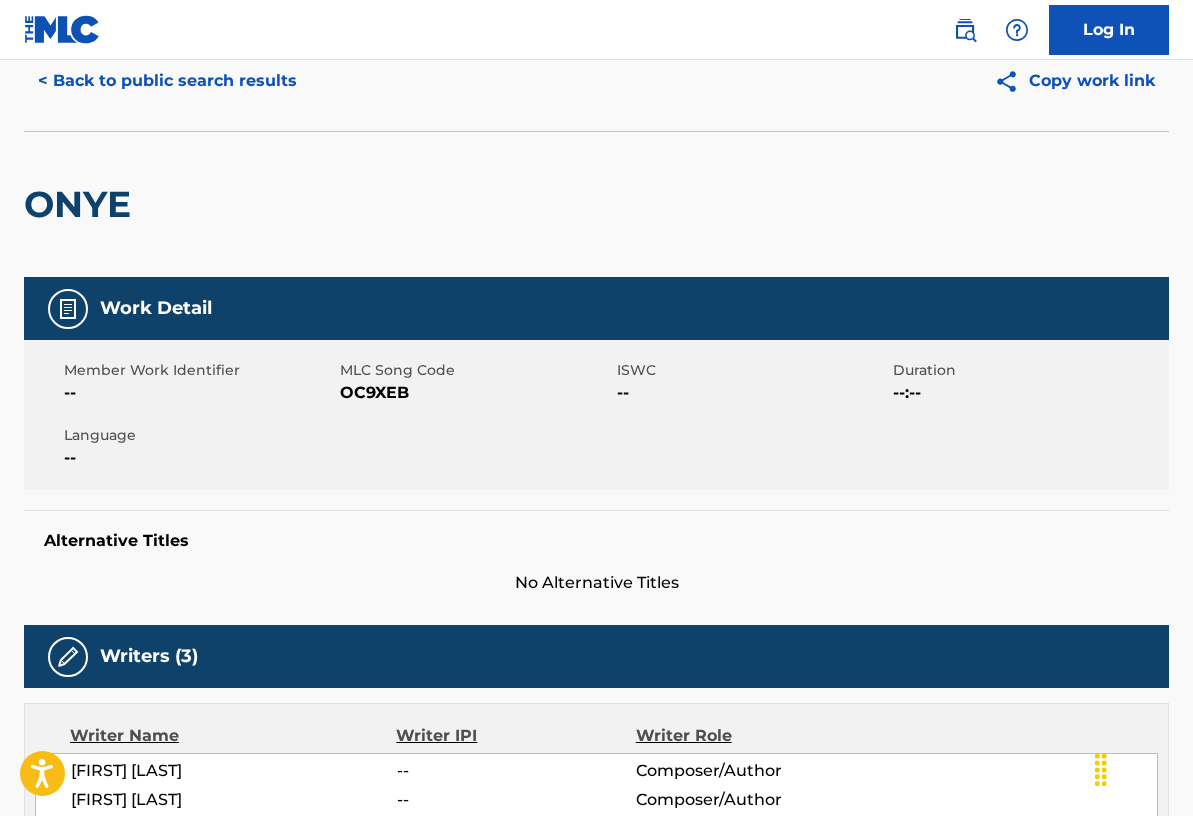 click on "< Back to public search results" at bounding box center (167, 81) 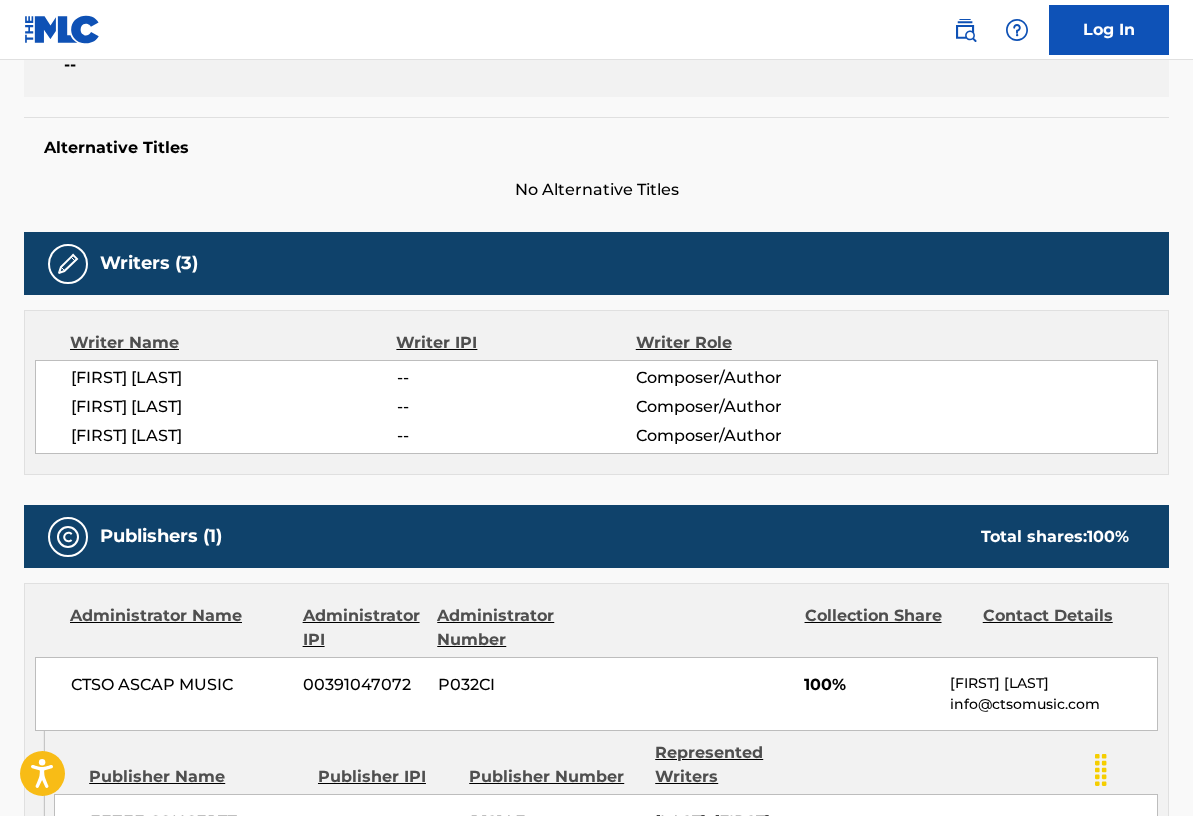 scroll, scrollTop: 586, scrollLeft: 0, axis: vertical 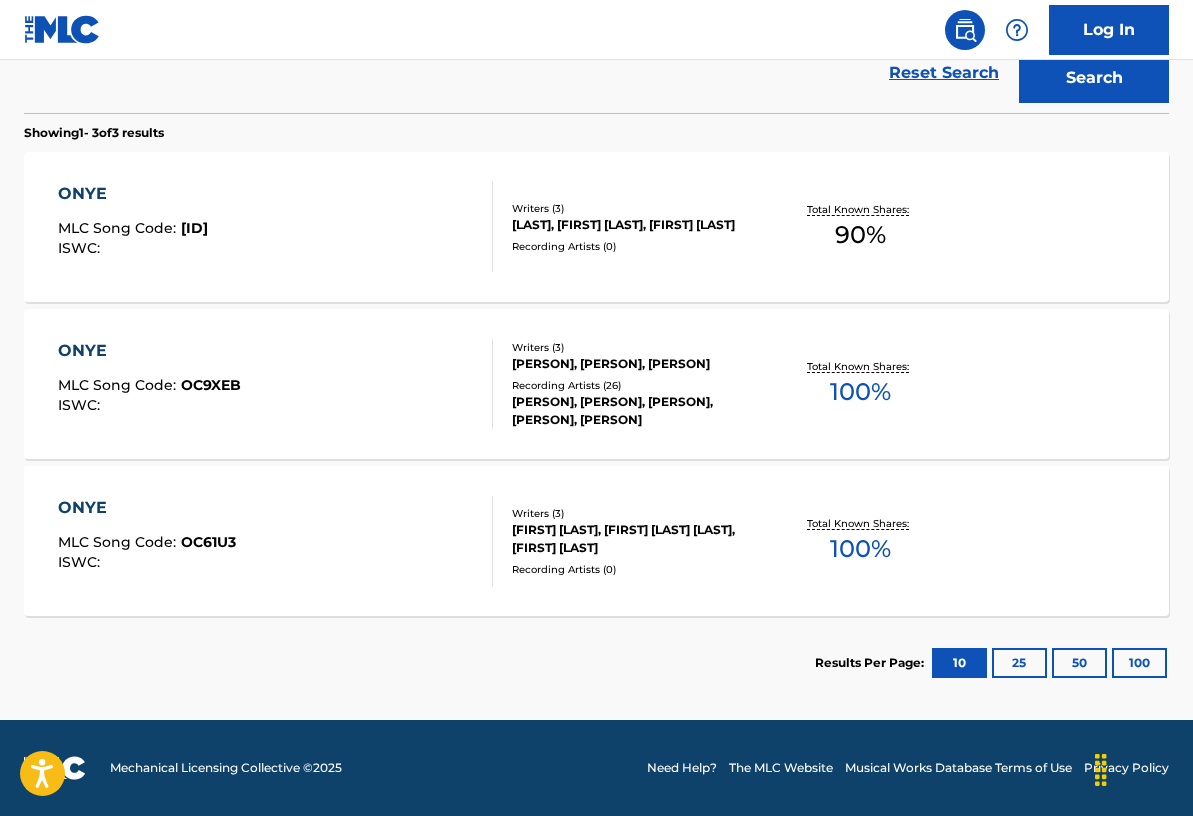 click on "[FIRST] [LAST] Song Code : OC9150 ISWC : Writers ( 3 ) [FIRST] [LAST], [FIRST] [LAST] [LAST], [FIRST] [LAST] Recording Artists ( 0 ) Total Known Shares: 90 %" at bounding box center (596, 227) 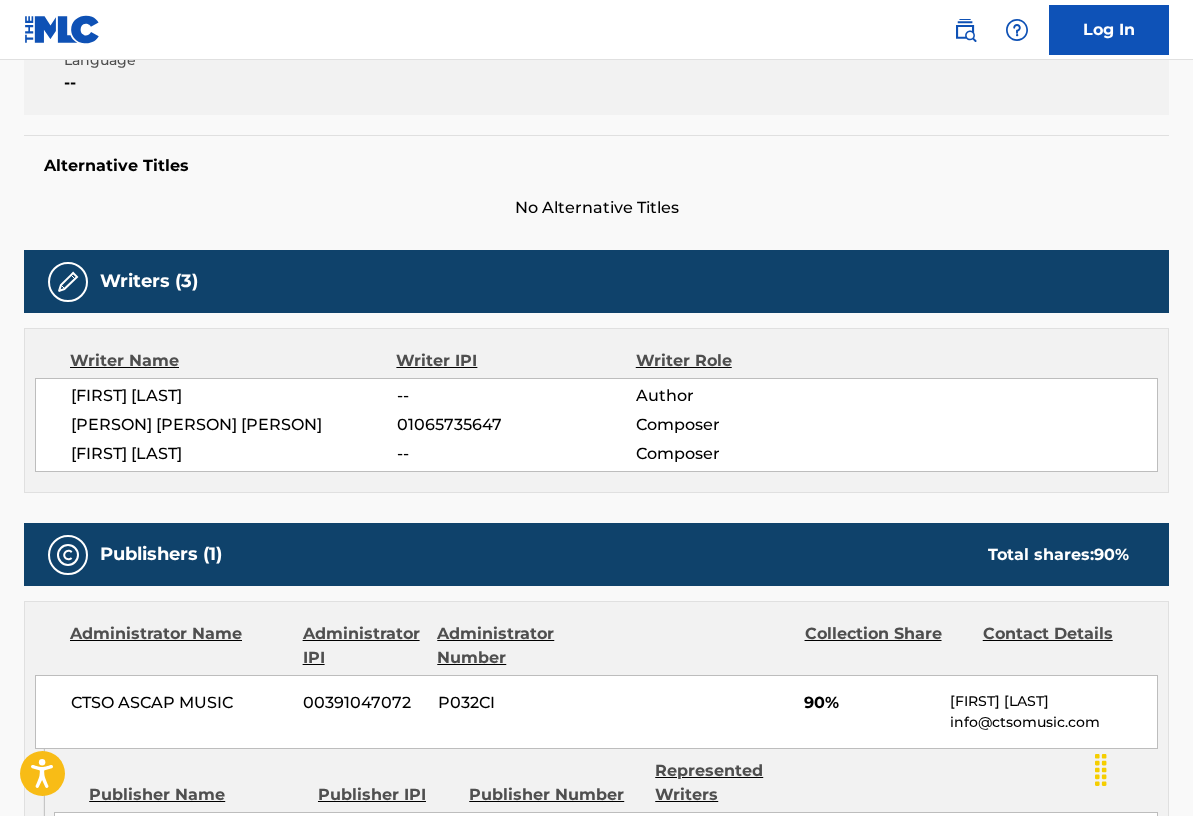 scroll, scrollTop: 467, scrollLeft: 0, axis: vertical 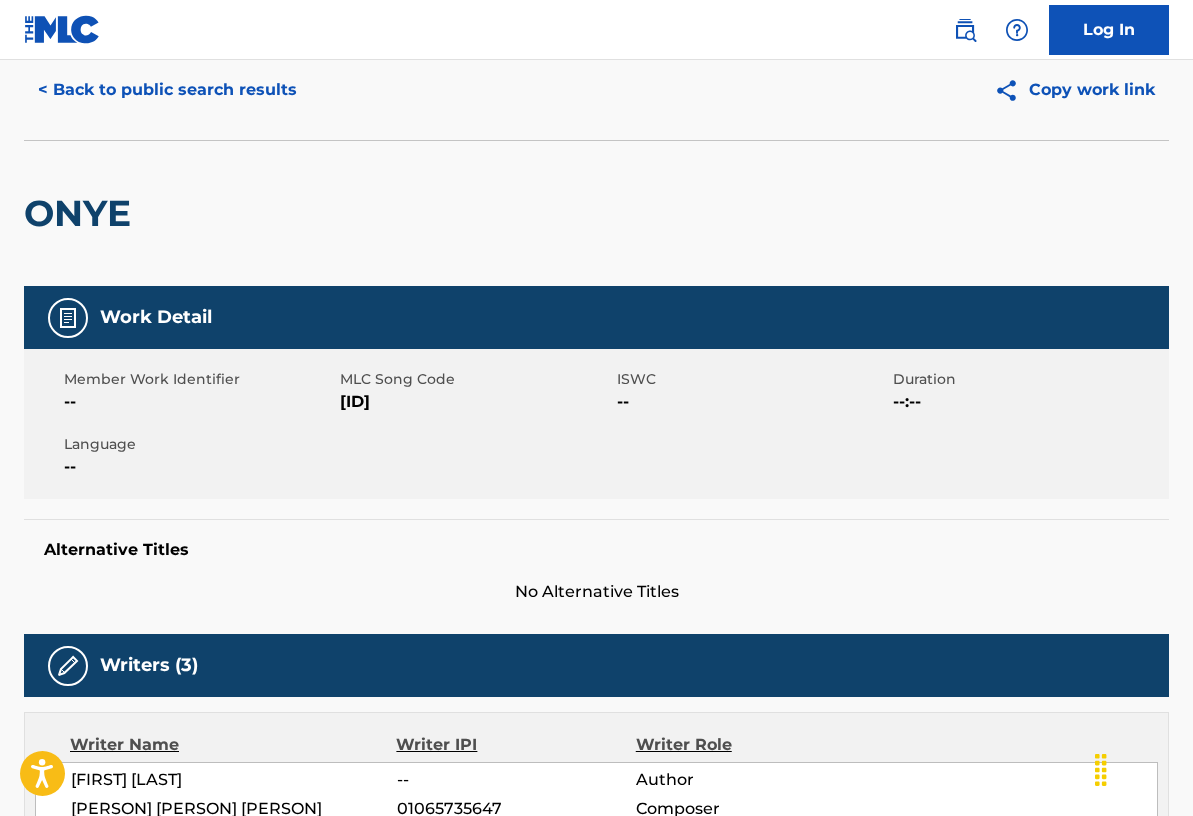 click on "< Back to public search results" at bounding box center (167, 90) 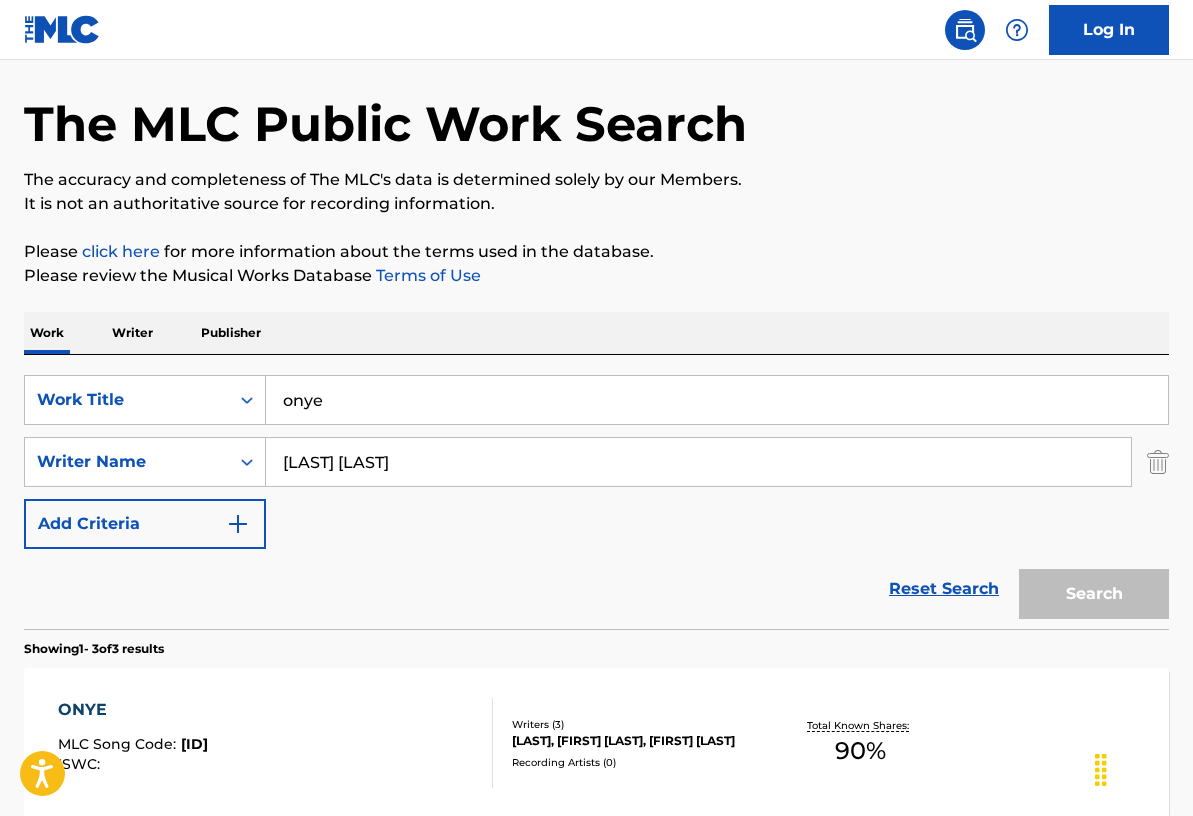 scroll, scrollTop: 586, scrollLeft: 0, axis: vertical 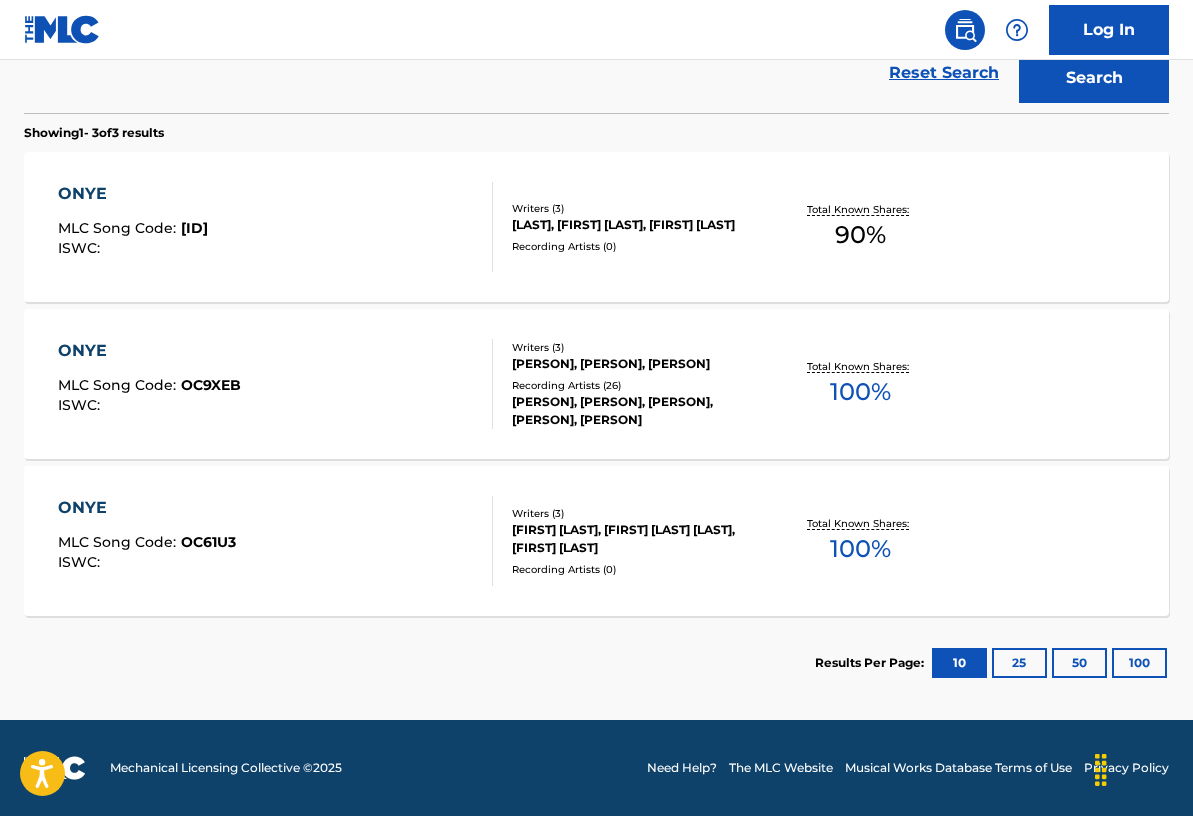 click on "[FIRST] [LAST], [FIRST] [LAST] [LAST], [FIRST] [LAST]" at bounding box center (638, 539) 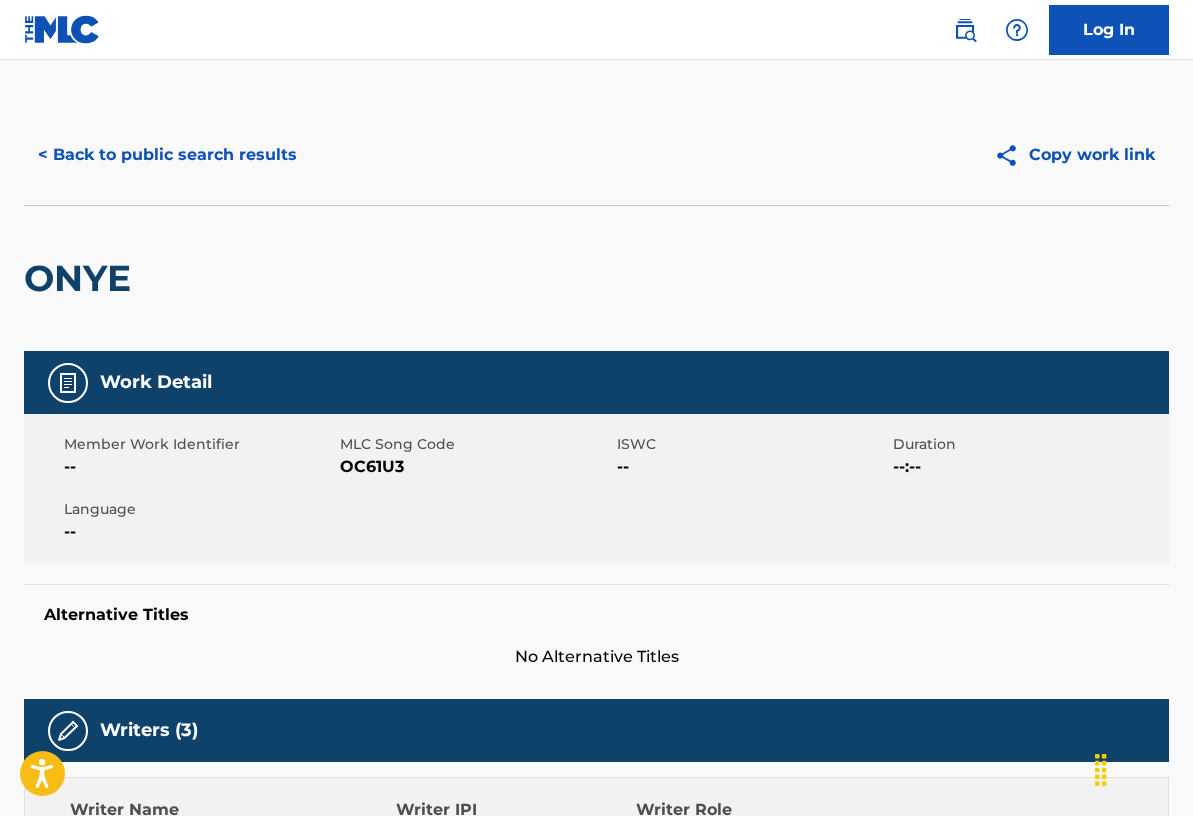 scroll, scrollTop: 0, scrollLeft: 0, axis: both 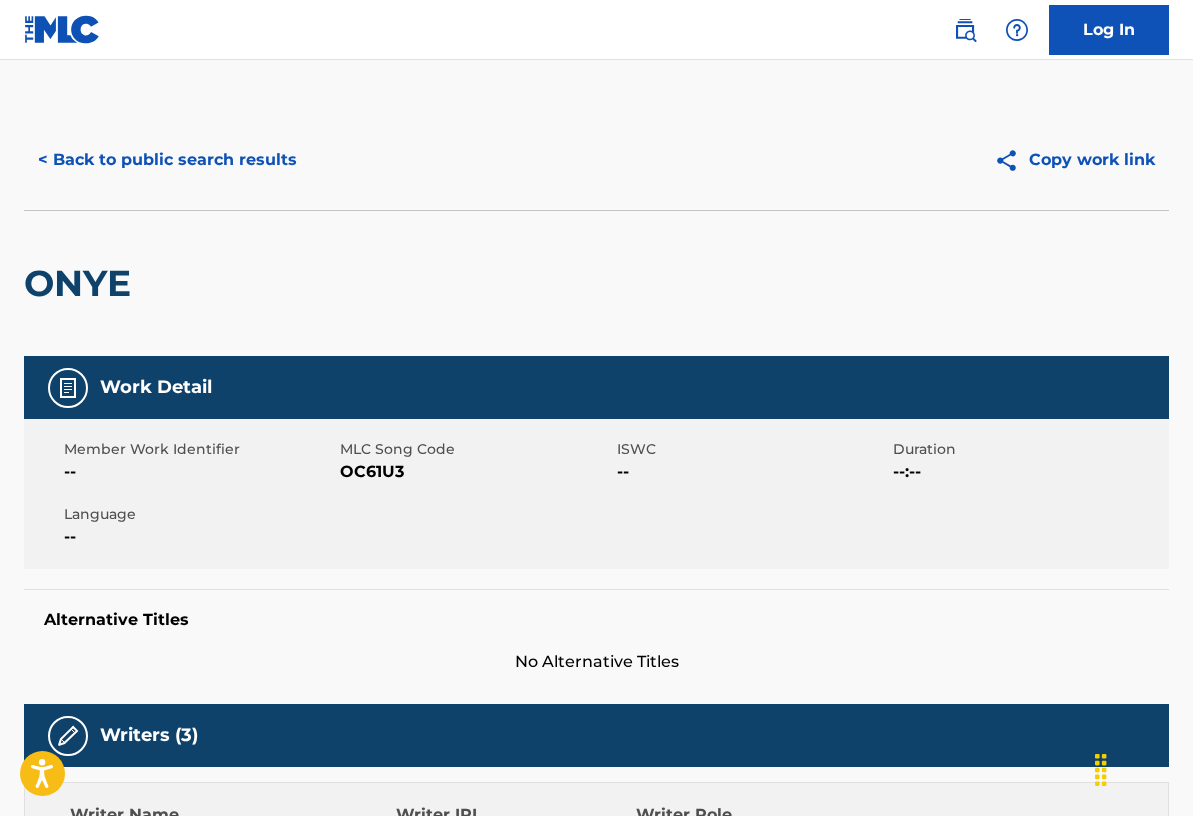 click on "< Back to public search results" at bounding box center (167, 160) 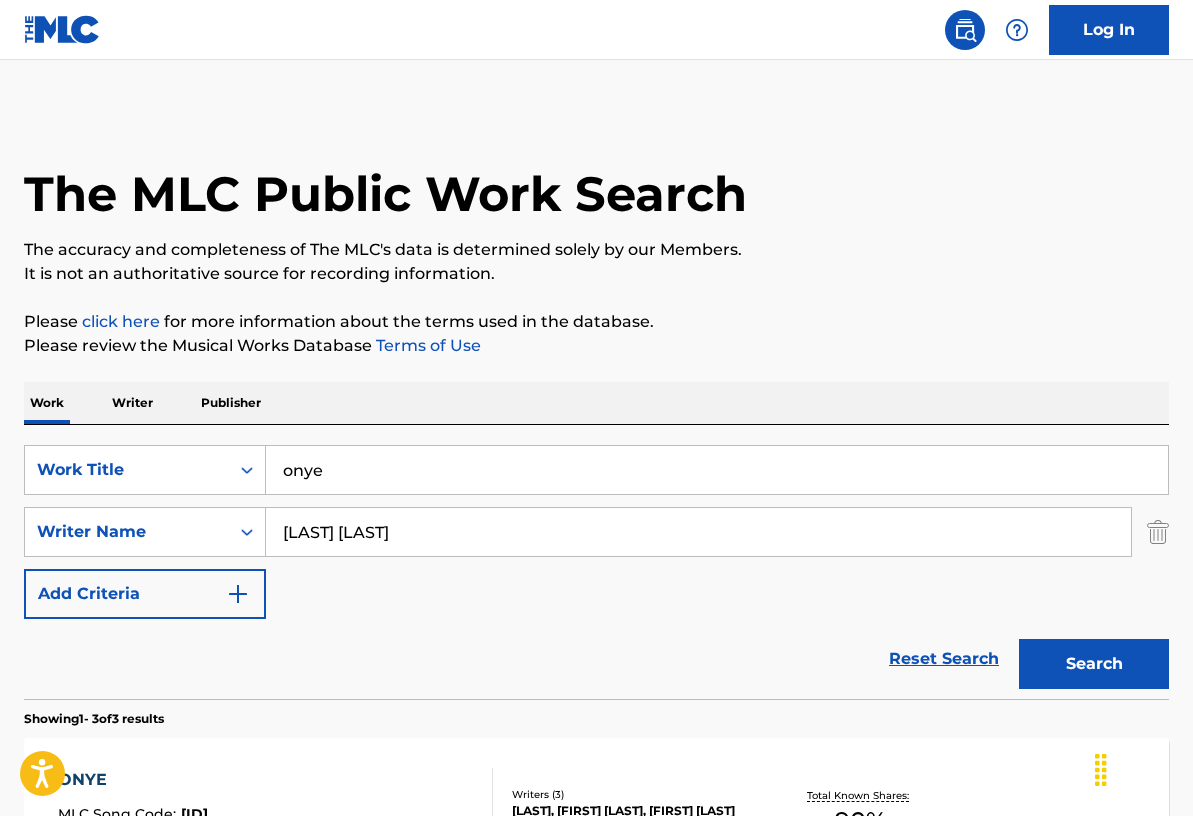 scroll, scrollTop: 586, scrollLeft: 0, axis: vertical 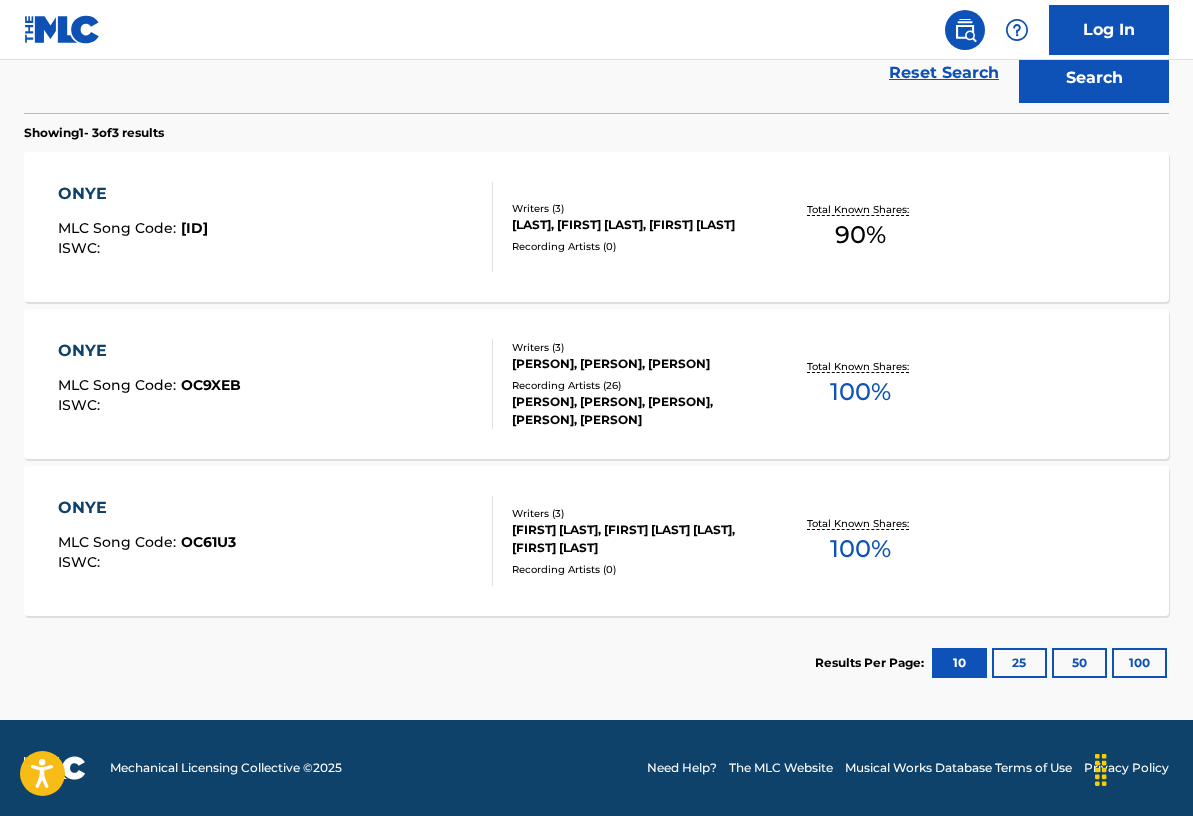 click on "[PERSON], [PERSON], [PERSON], [PERSON], [PERSON]" at bounding box center (638, 411) 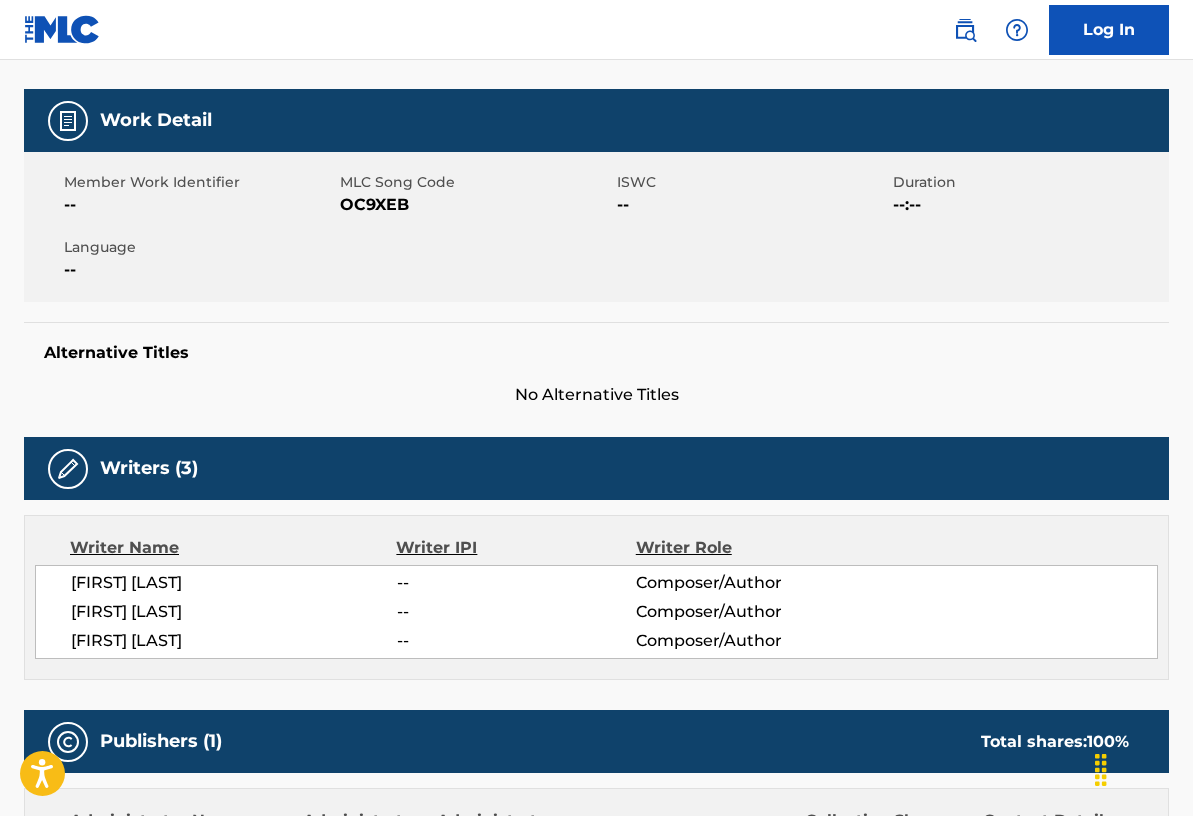 scroll, scrollTop: 0, scrollLeft: 0, axis: both 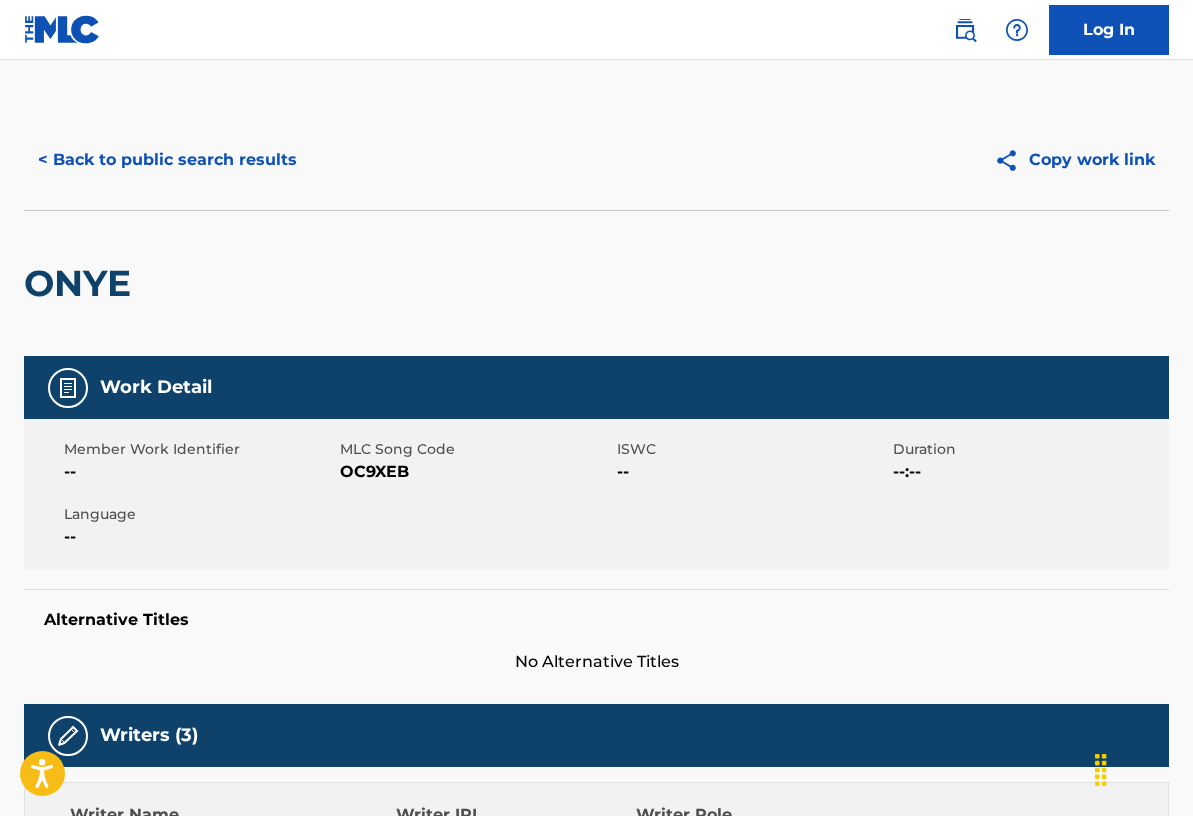 click on "< Back to public search results" at bounding box center (167, 160) 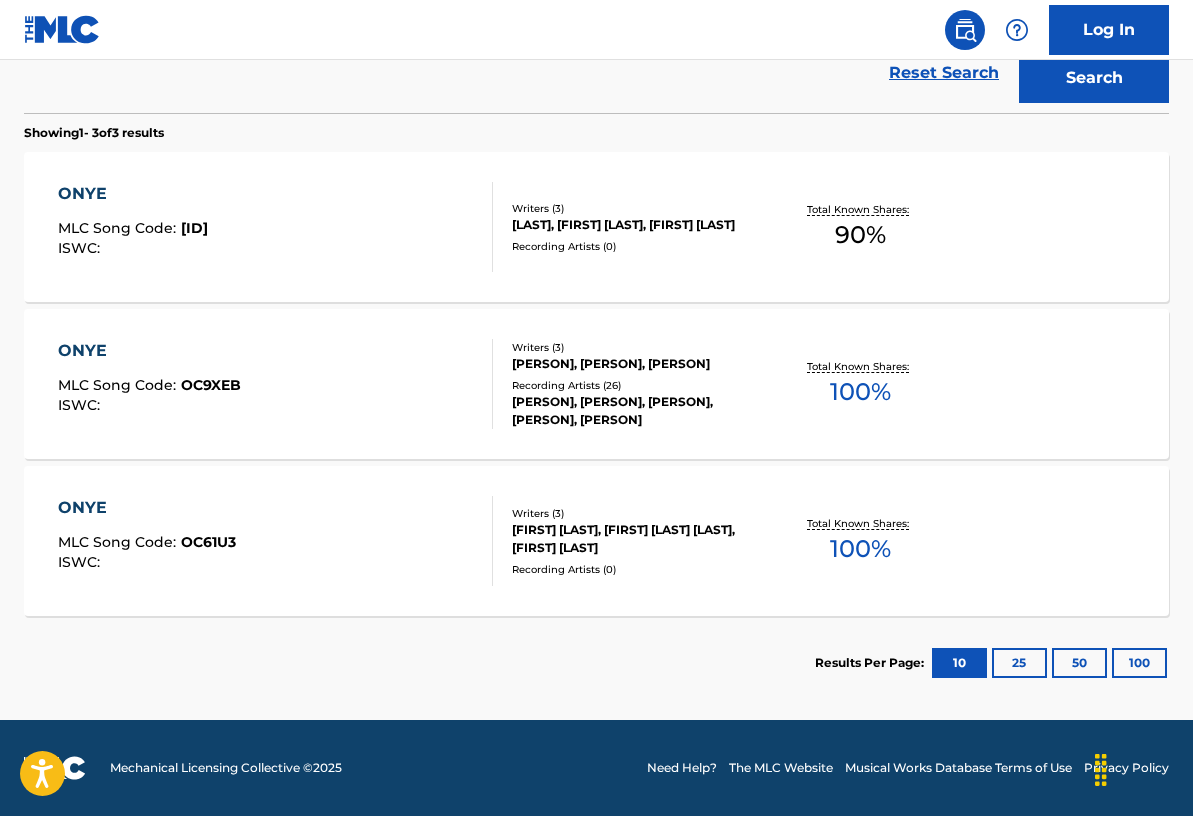 click on "Recording Artists ( 0 )" at bounding box center (638, 246) 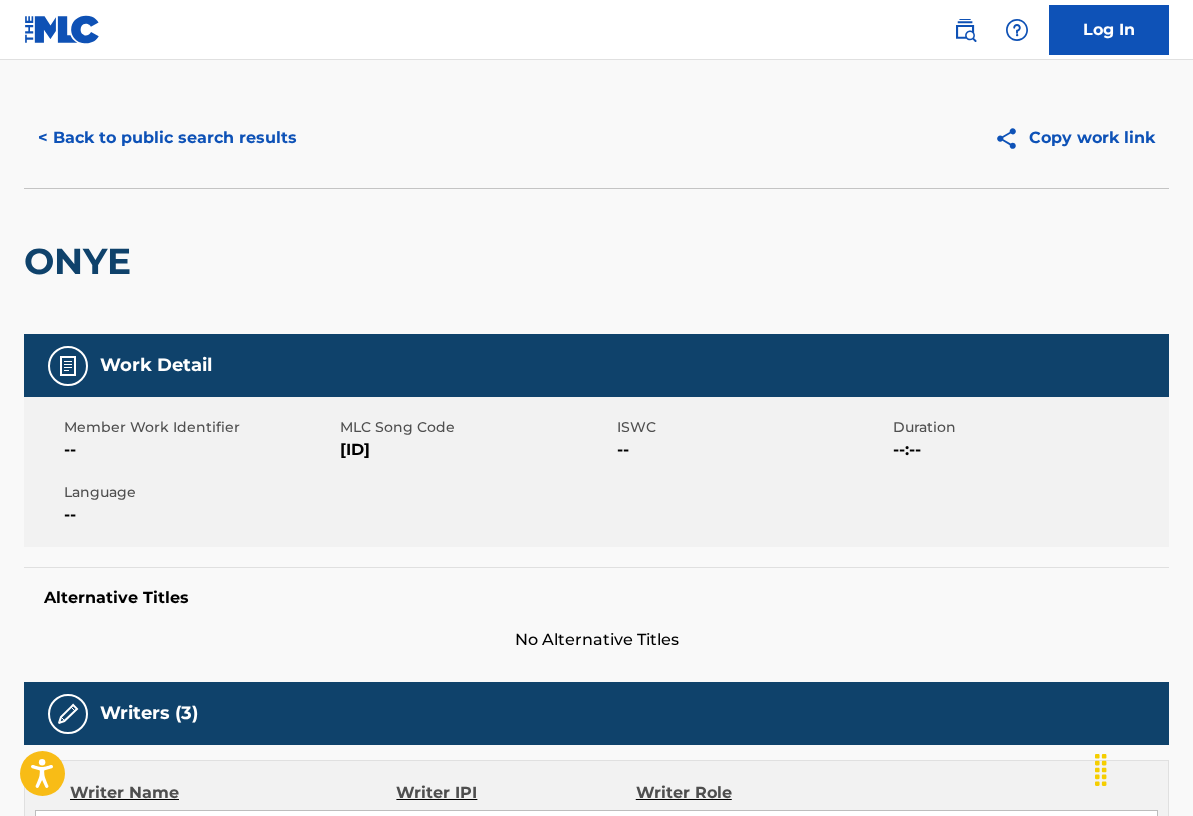 scroll, scrollTop: 0, scrollLeft: 0, axis: both 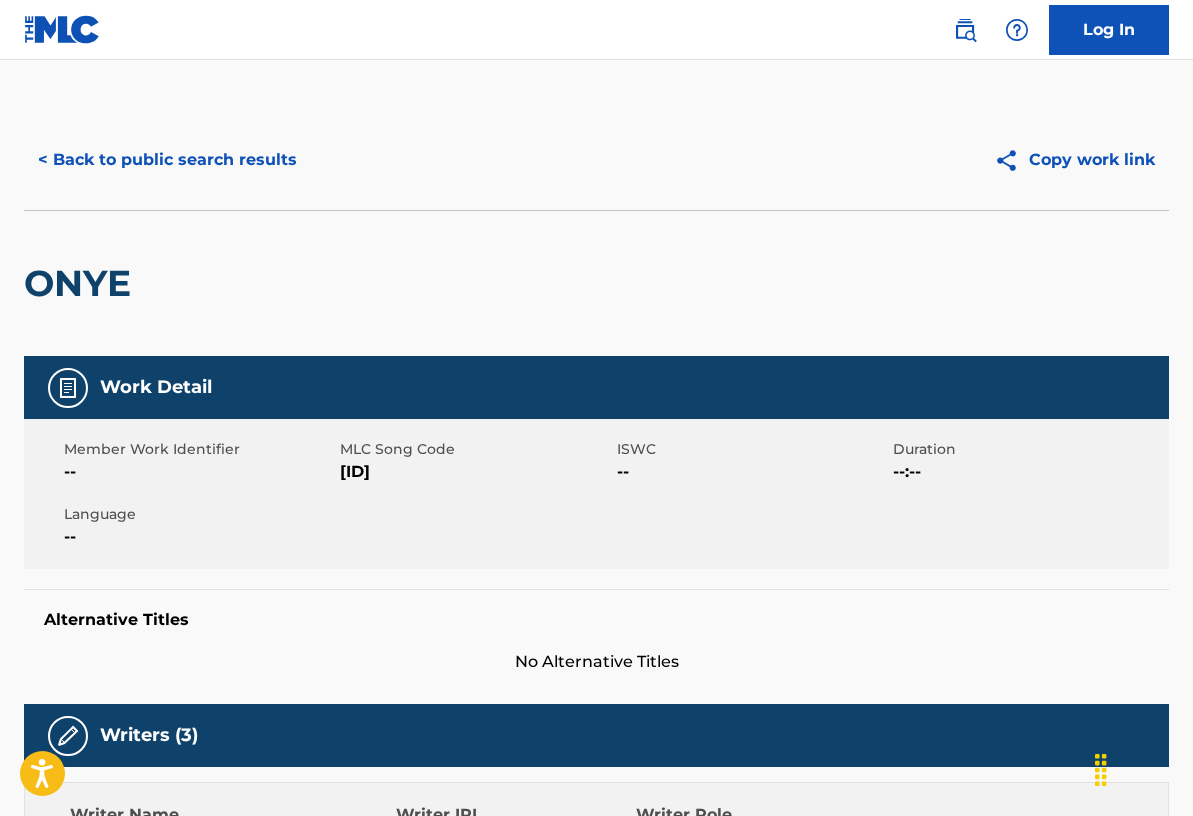 click on "< Back to public search results" at bounding box center (167, 160) 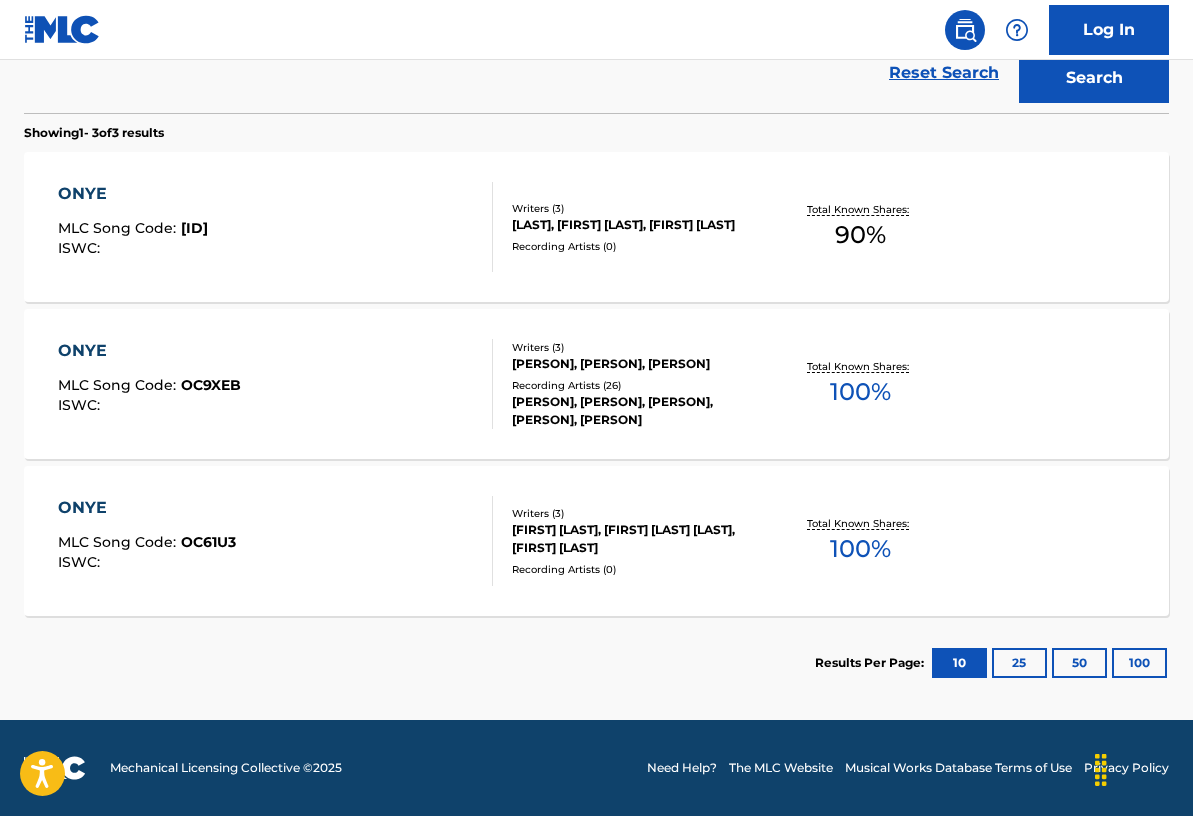 scroll, scrollTop: 0, scrollLeft: 0, axis: both 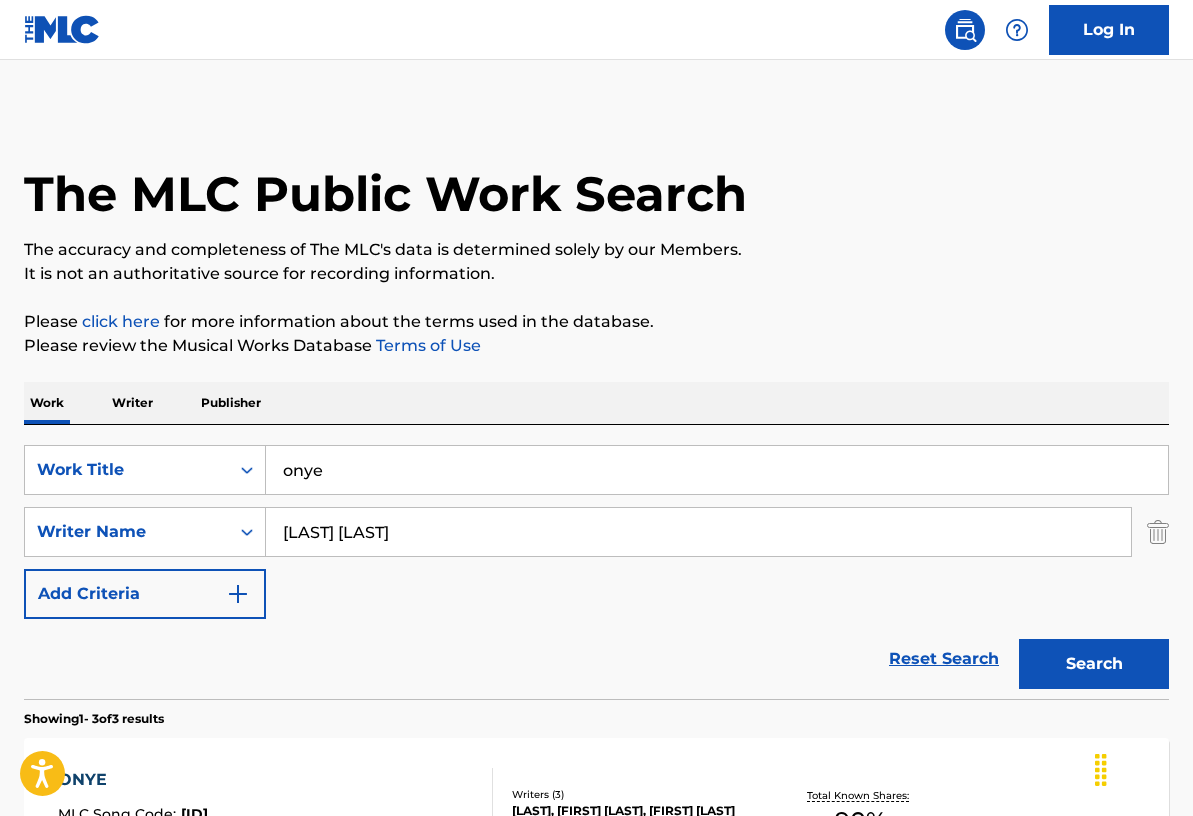 click on "Writer" at bounding box center [132, 403] 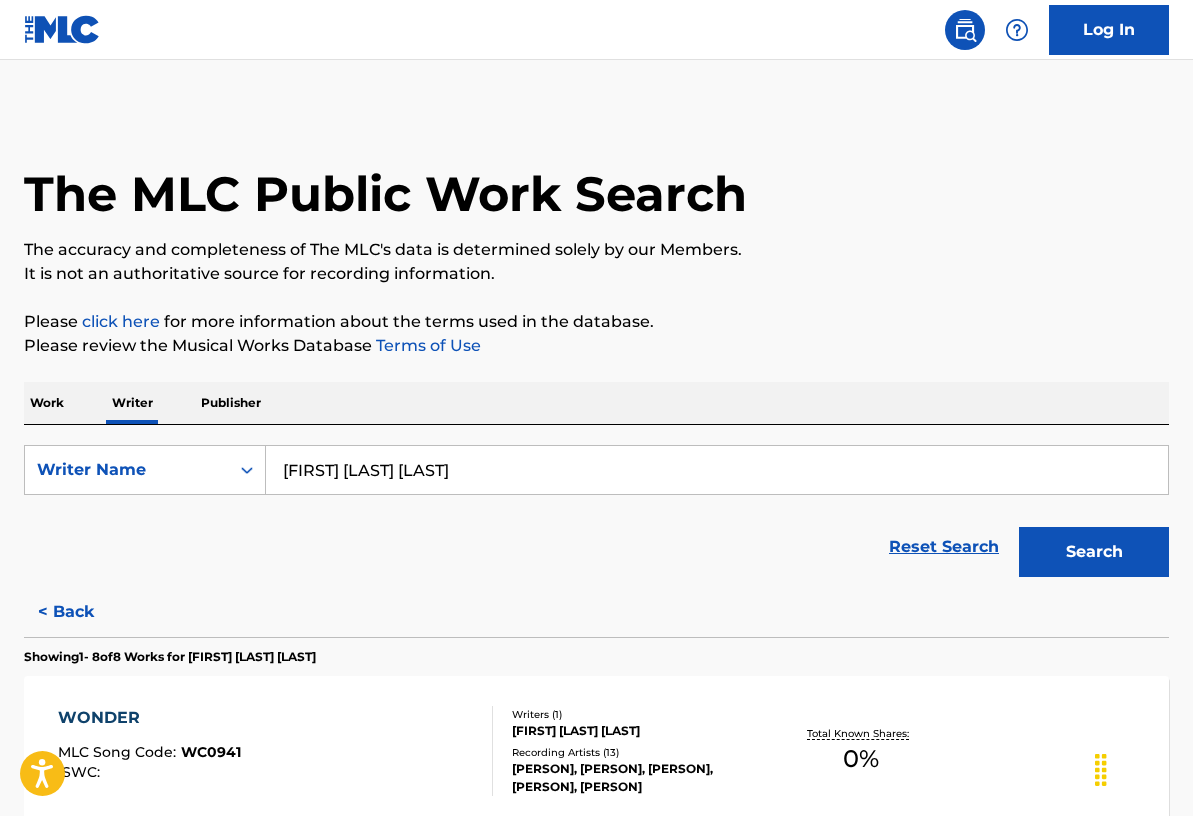 click on "[FIRST] [LAST] [LAST]" at bounding box center [717, 470] 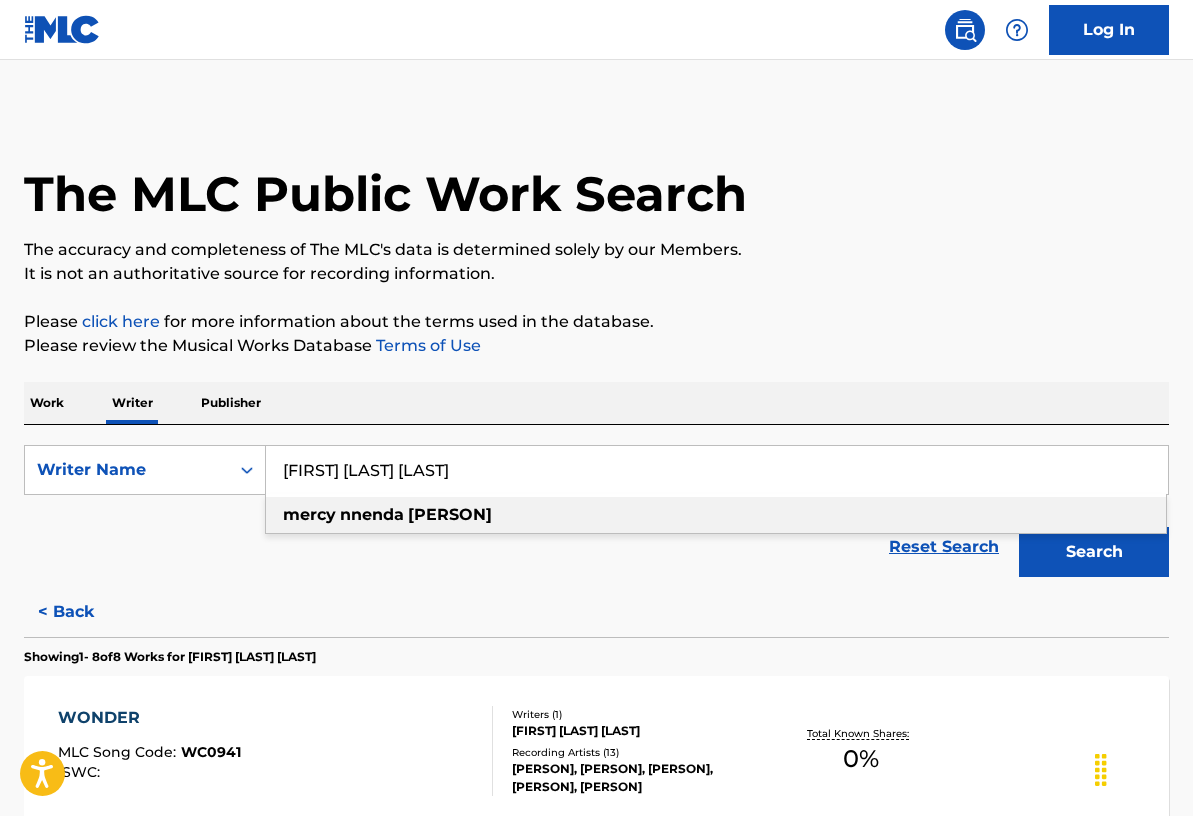 paste on "[LAST] [LAST] [LAST] [LAST]" 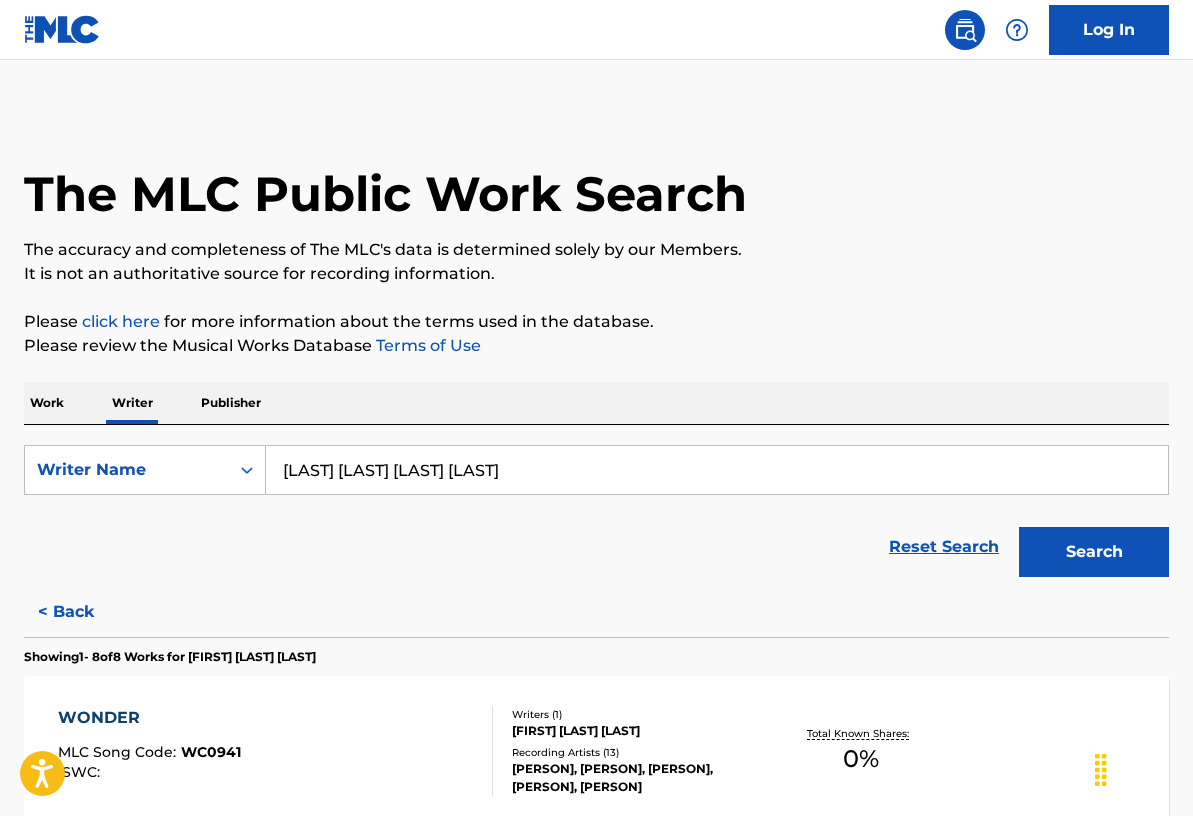 type on "[LAST] [LAST] [LAST] [LAST]" 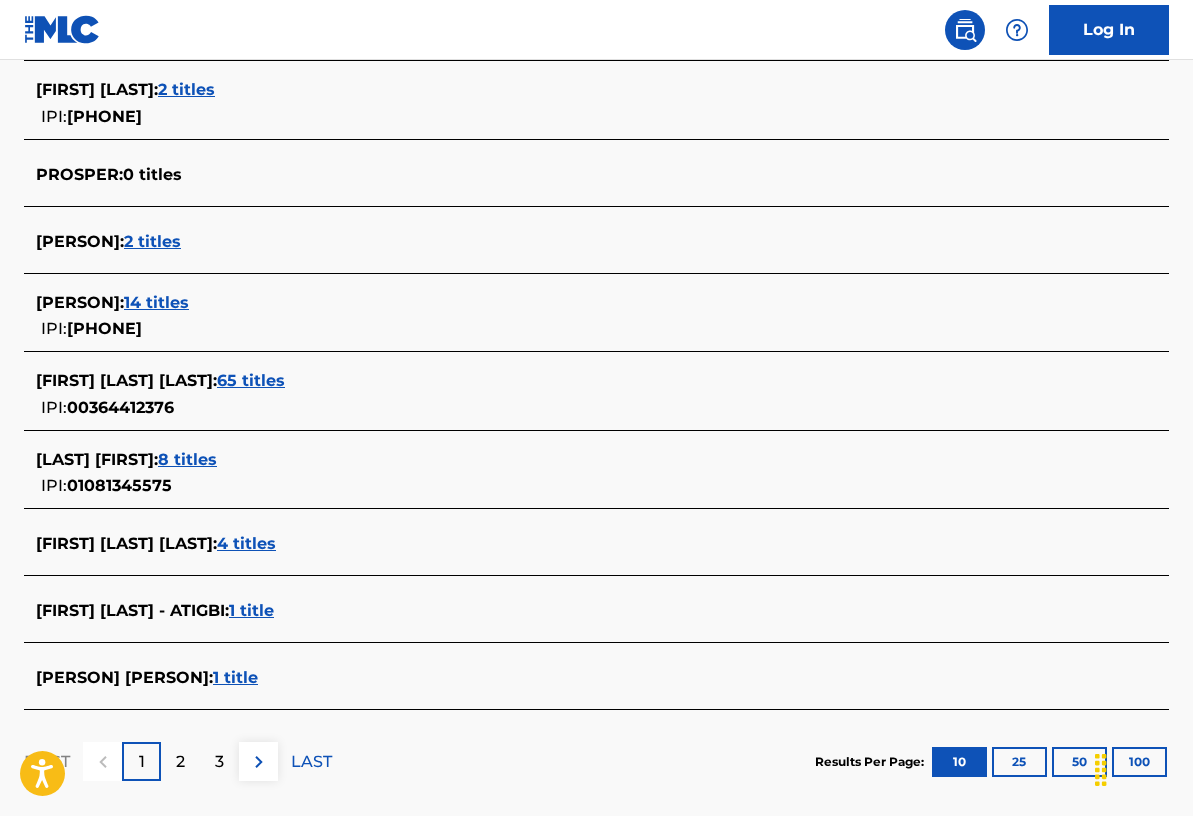 scroll, scrollTop: 651, scrollLeft: 0, axis: vertical 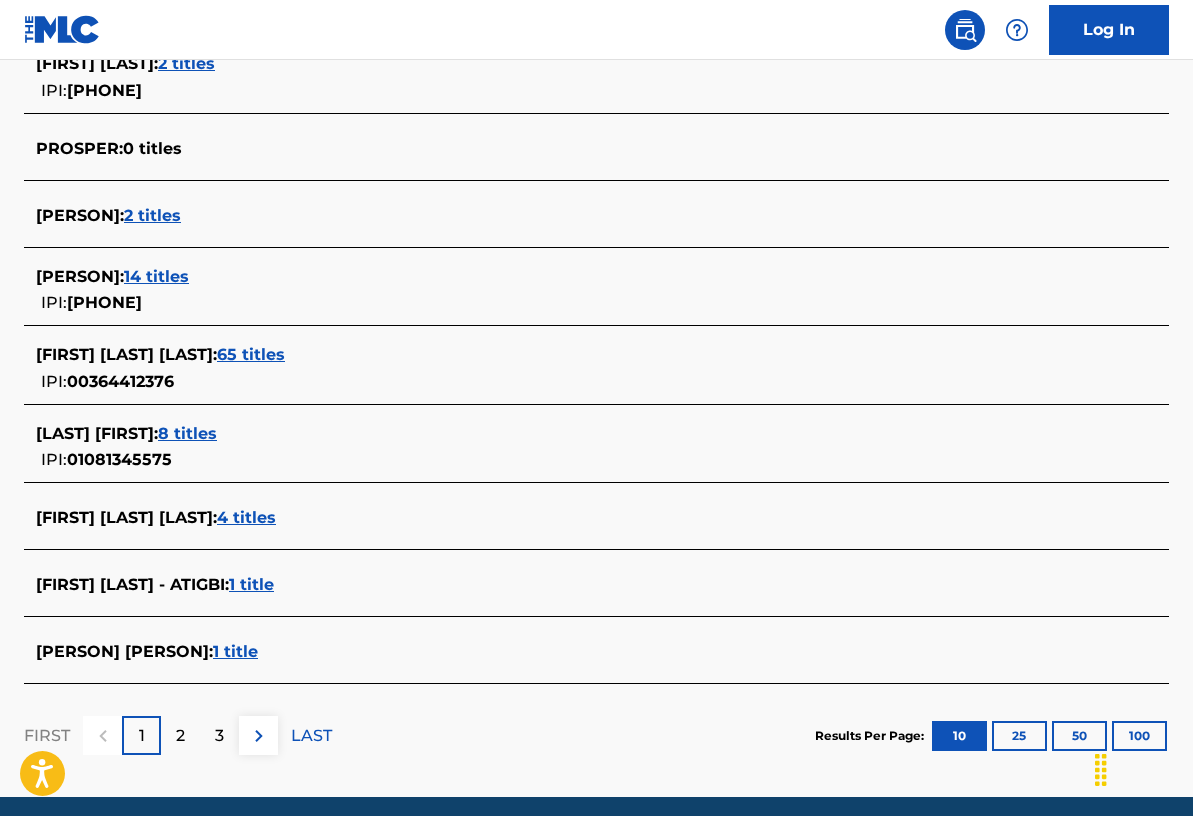 click on "1 title" at bounding box center [251, 584] 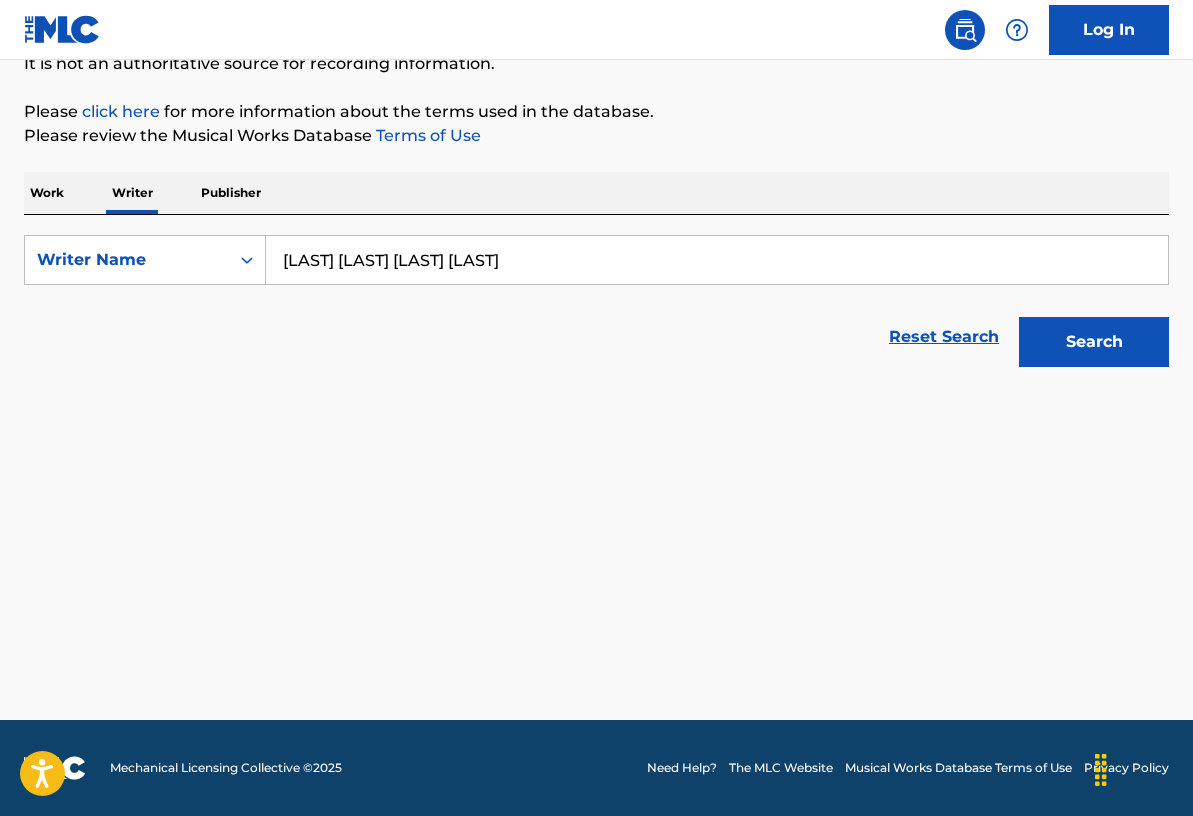 scroll, scrollTop: 210, scrollLeft: 0, axis: vertical 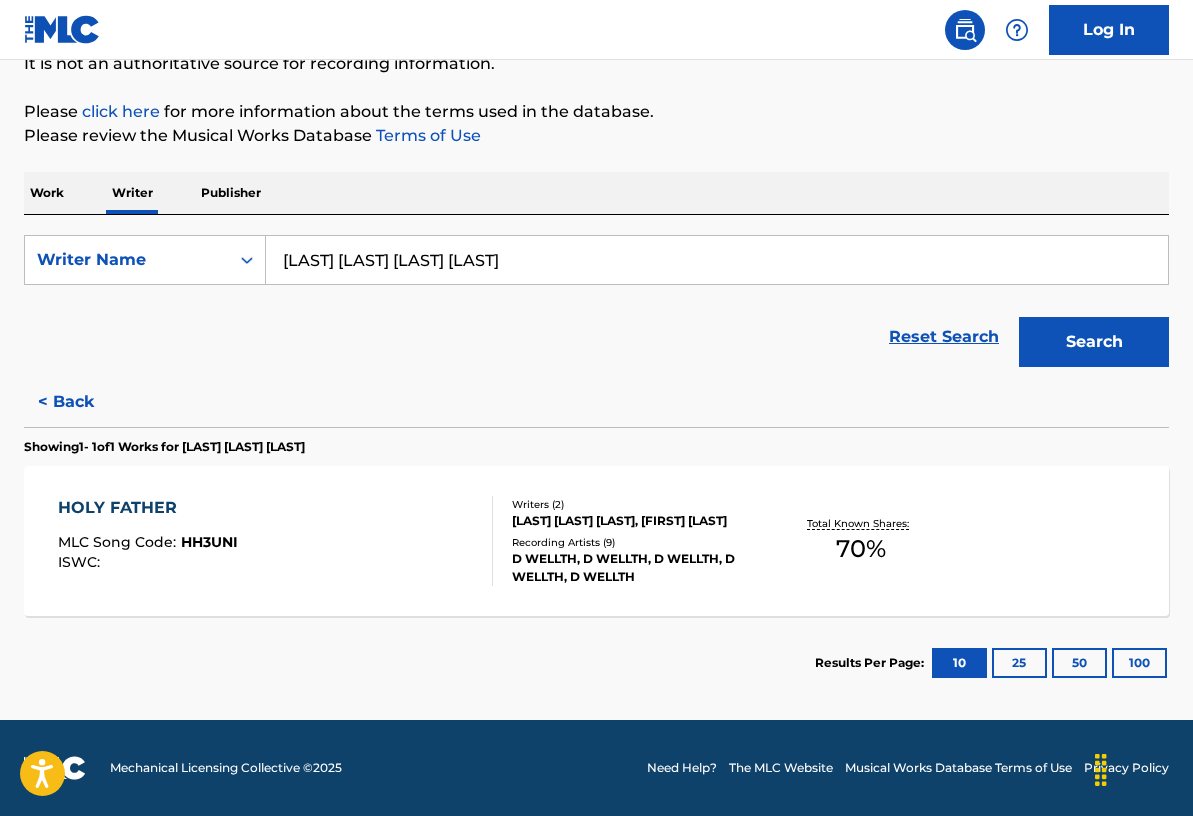 click on "[LAST] [LAST] [LAST], [FIRST] [LAST]" at bounding box center (638, 521) 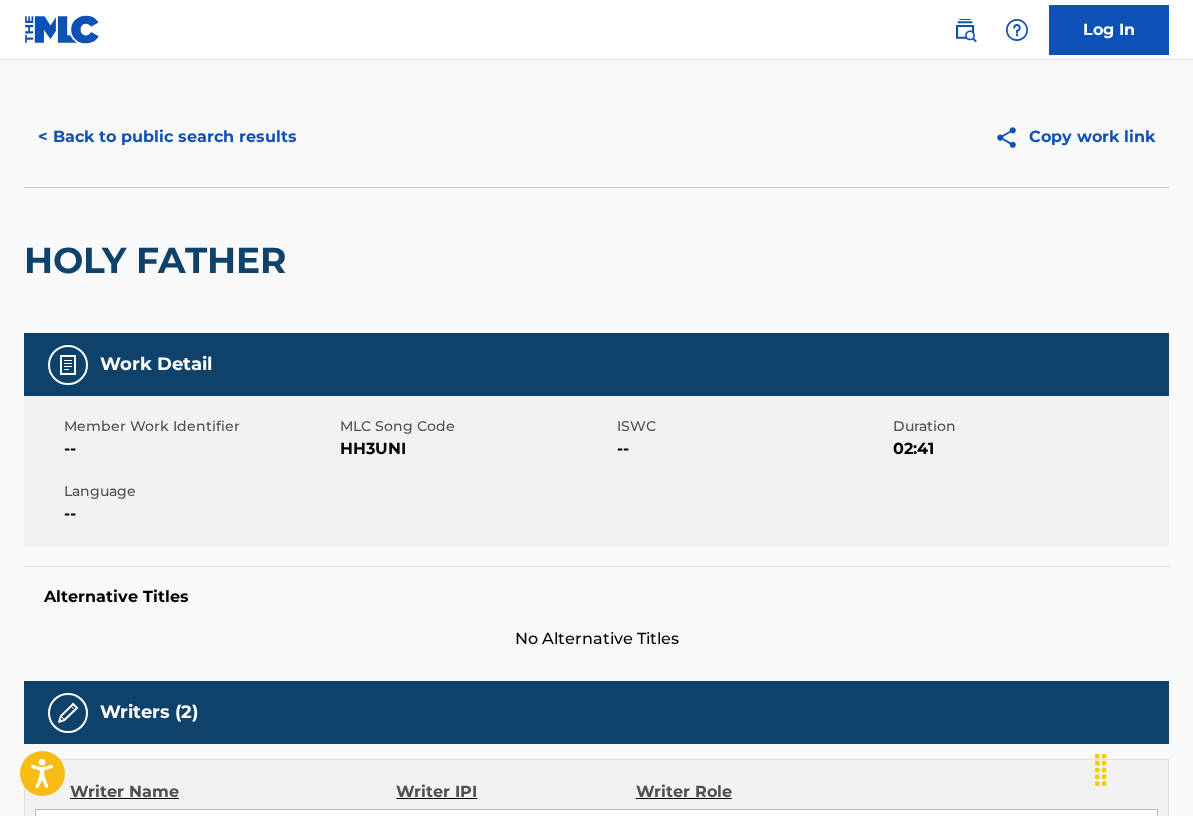 scroll, scrollTop: 0, scrollLeft: 0, axis: both 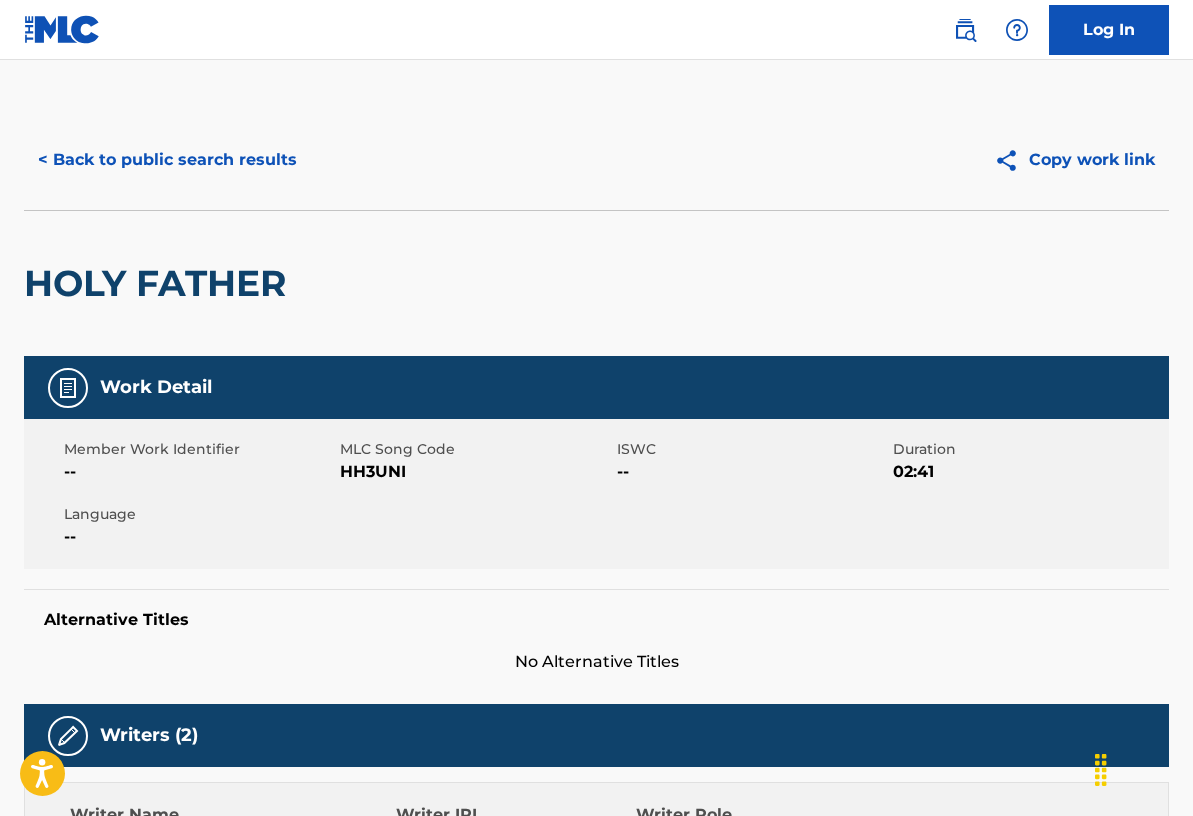 click on "< Back to public search results" at bounding box center [167, 160] 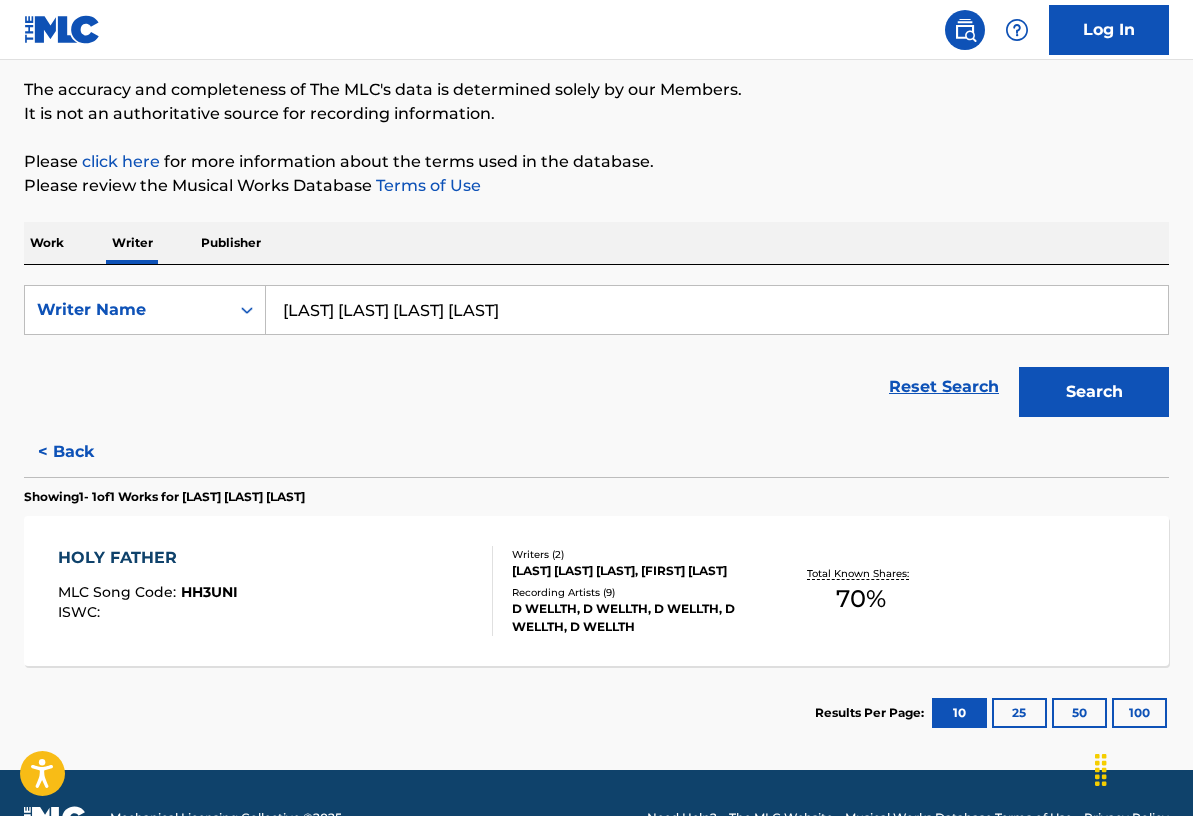 scroll, scrollTop: 210, scrollLeft: 0, axis: vertical 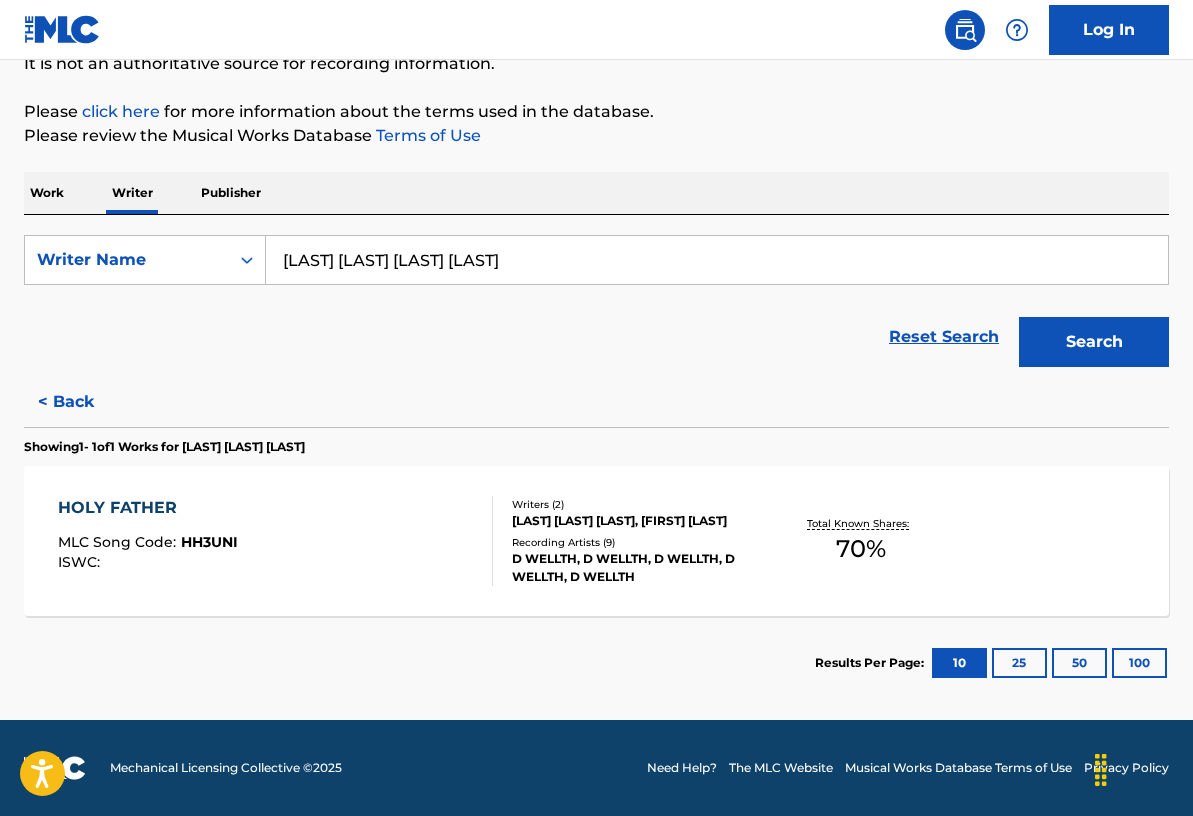 click on "[LAST] [LAST] [LAST], [FIRST] [LAST]" at bounding box center [638, 521] 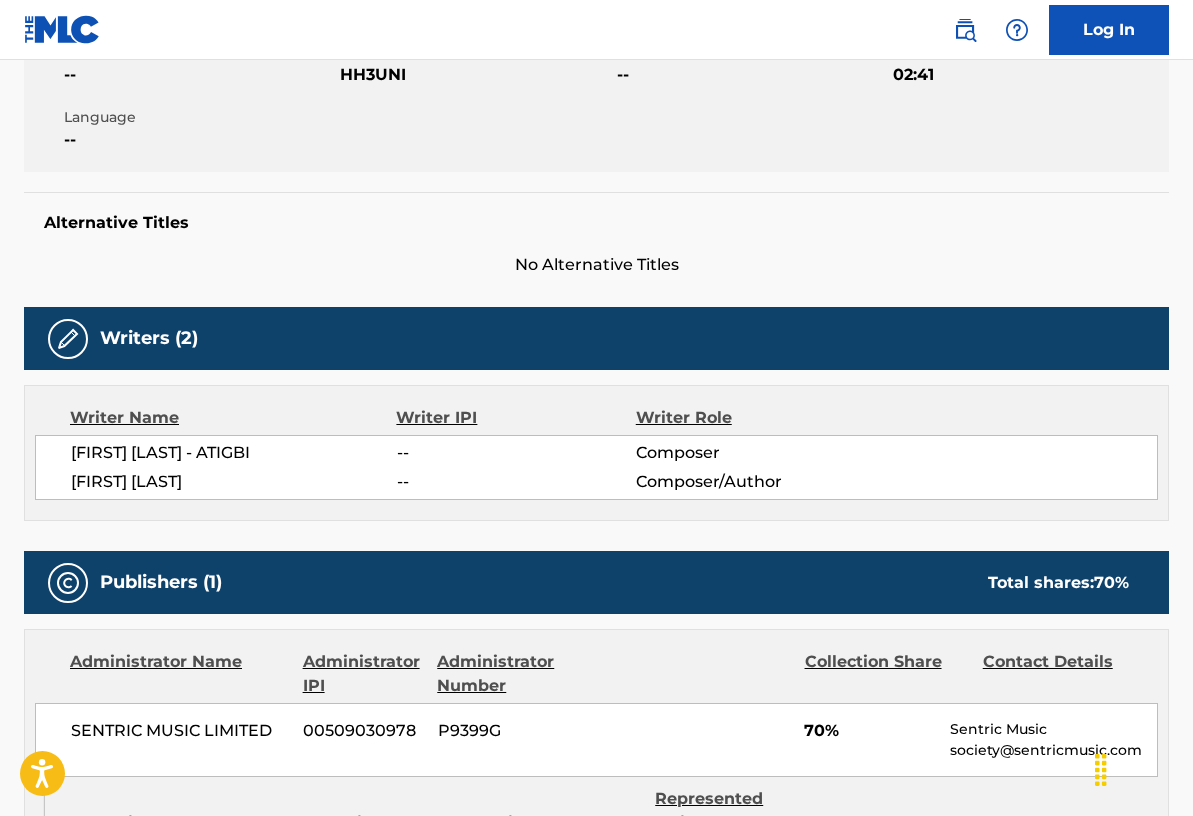 scroll, scrollTop: 399, scrollLeft: 0, axis: vertical 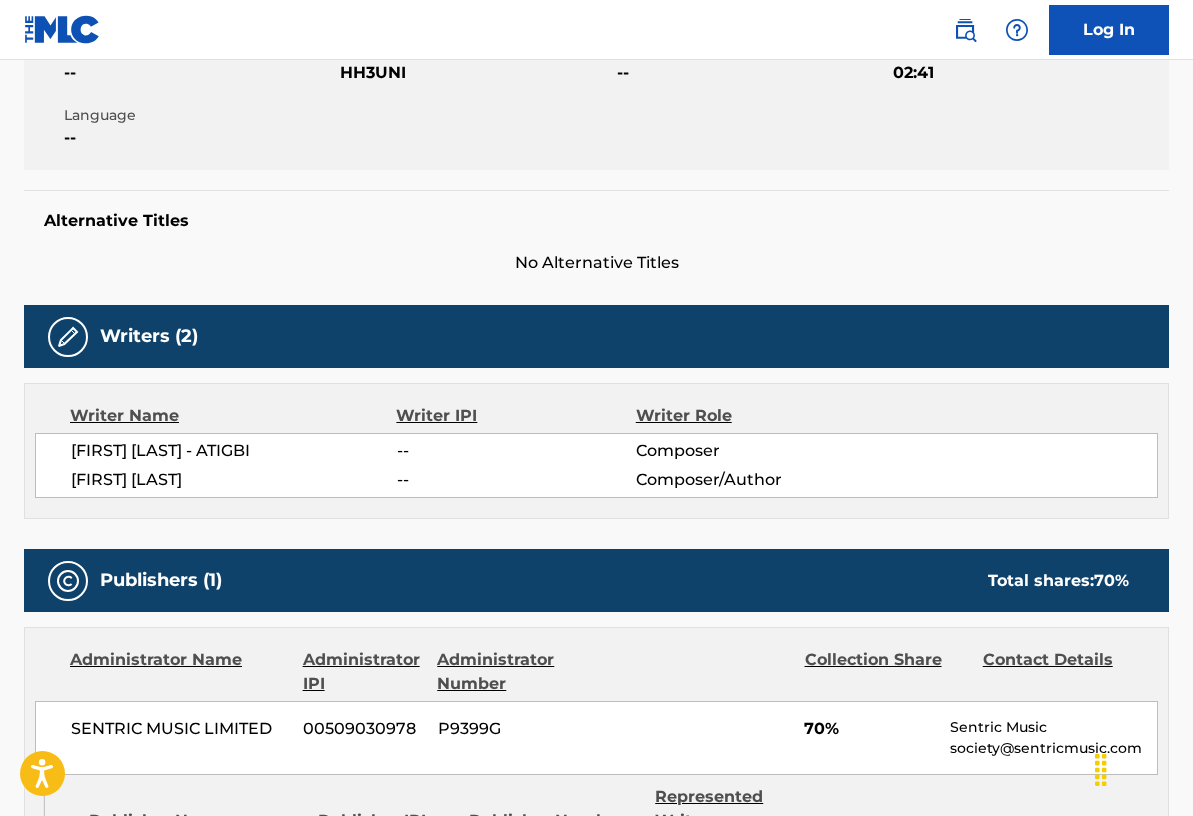 drag, startPoint x: 379, startPoint y: 449, endPoint x: 71, endPoint y: 454, distance: 308.0406 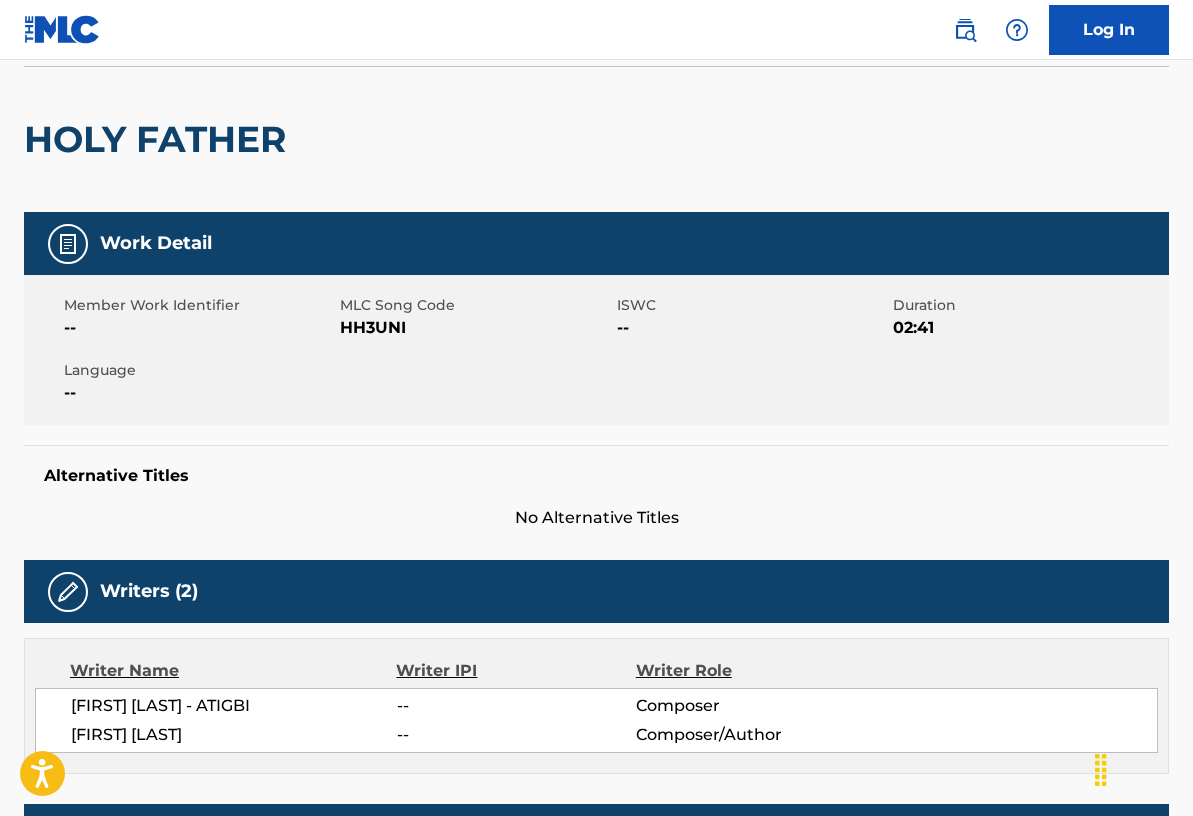 scroll, scrollTop: 0, scrollLeft: 0, axis: both 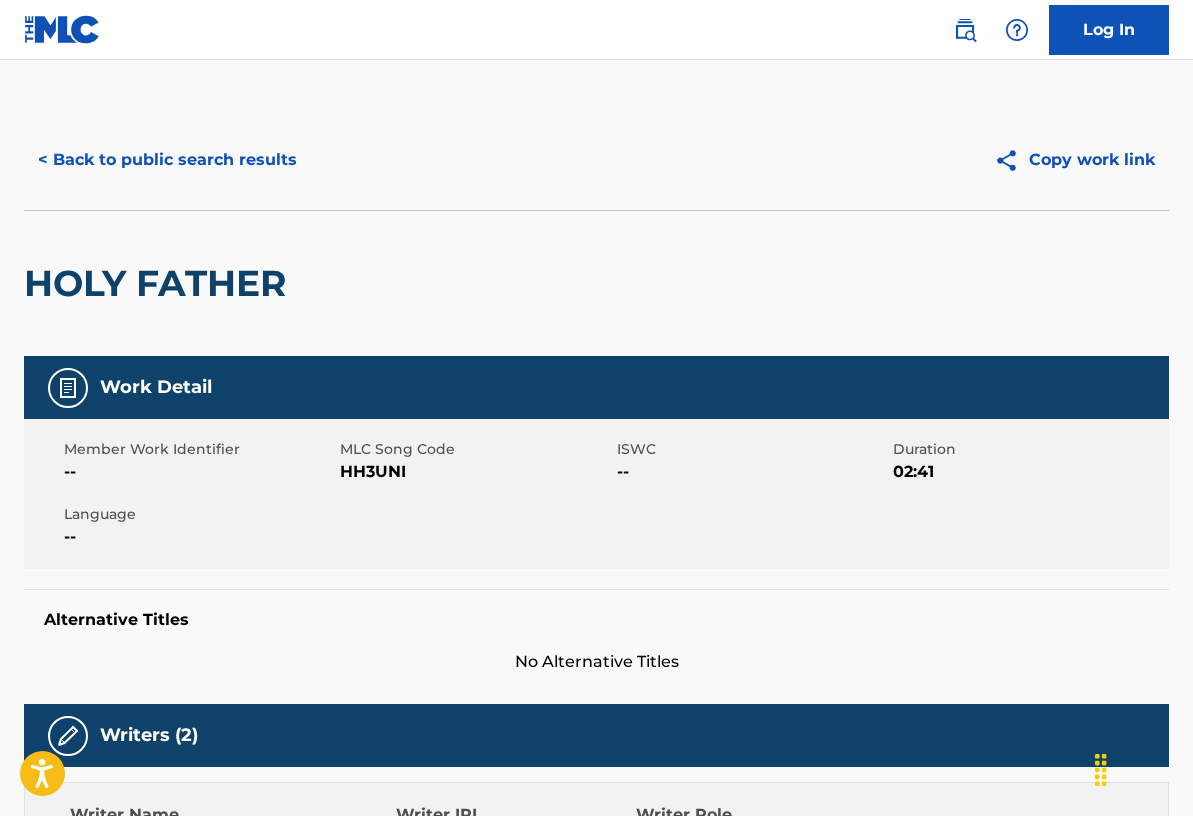 click on "< Back to public search results" at bounding box center [167, 160] 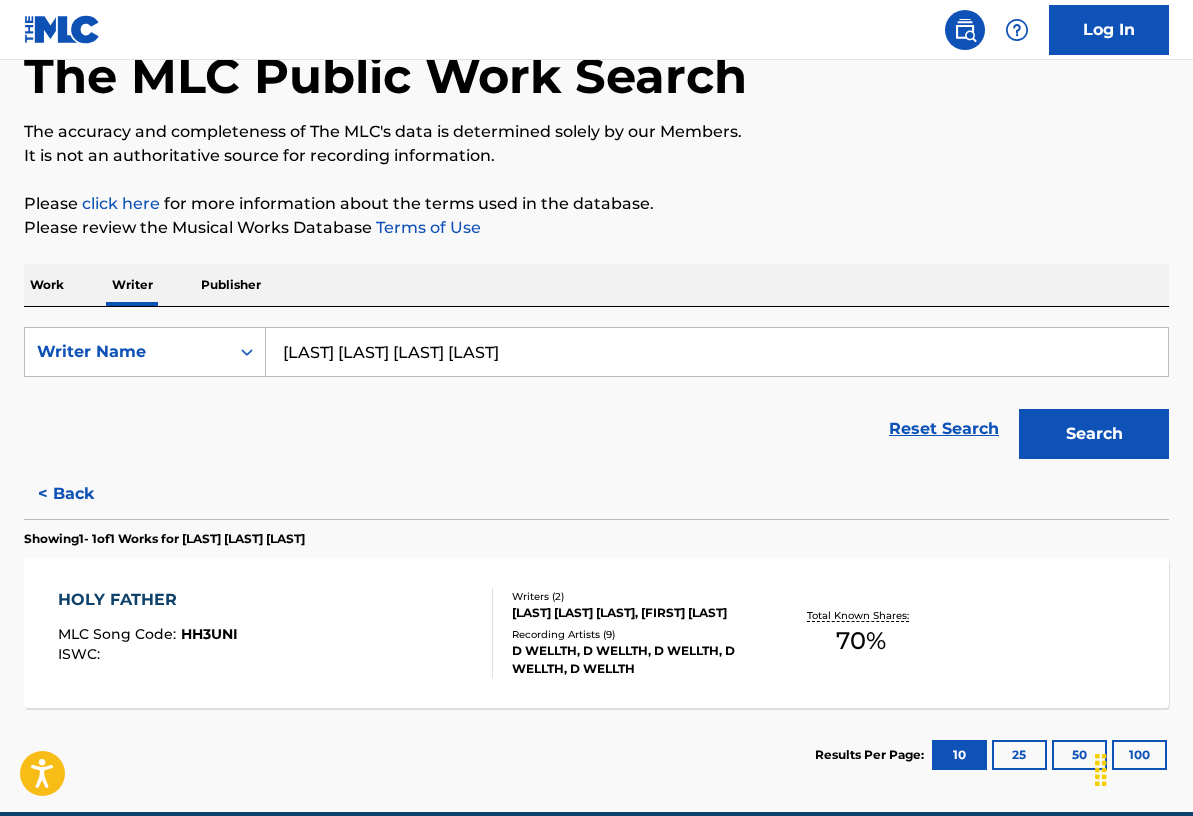 scroll, scrollTop: 210, scrollLeft: 0, axis: vertical 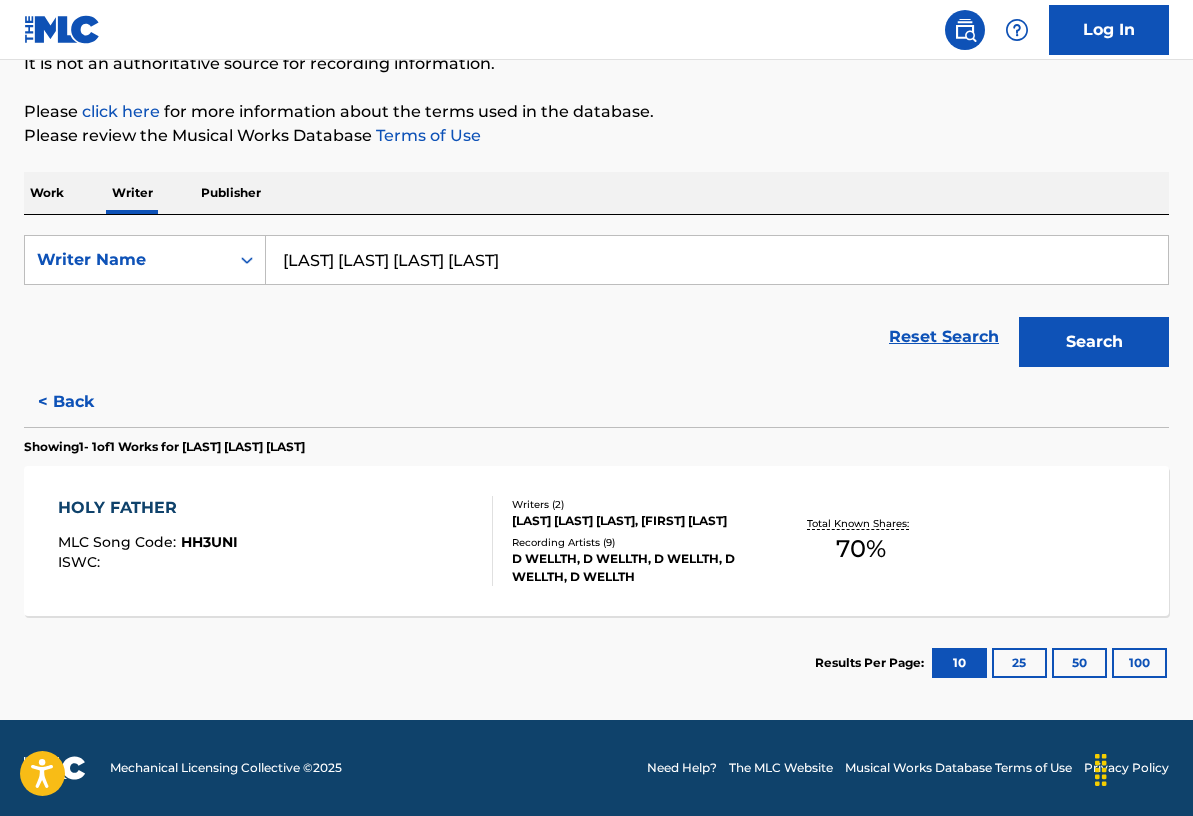 click on "[LAST] [LAST] [LAST] [LAST]" at bounding box center (717, 260) 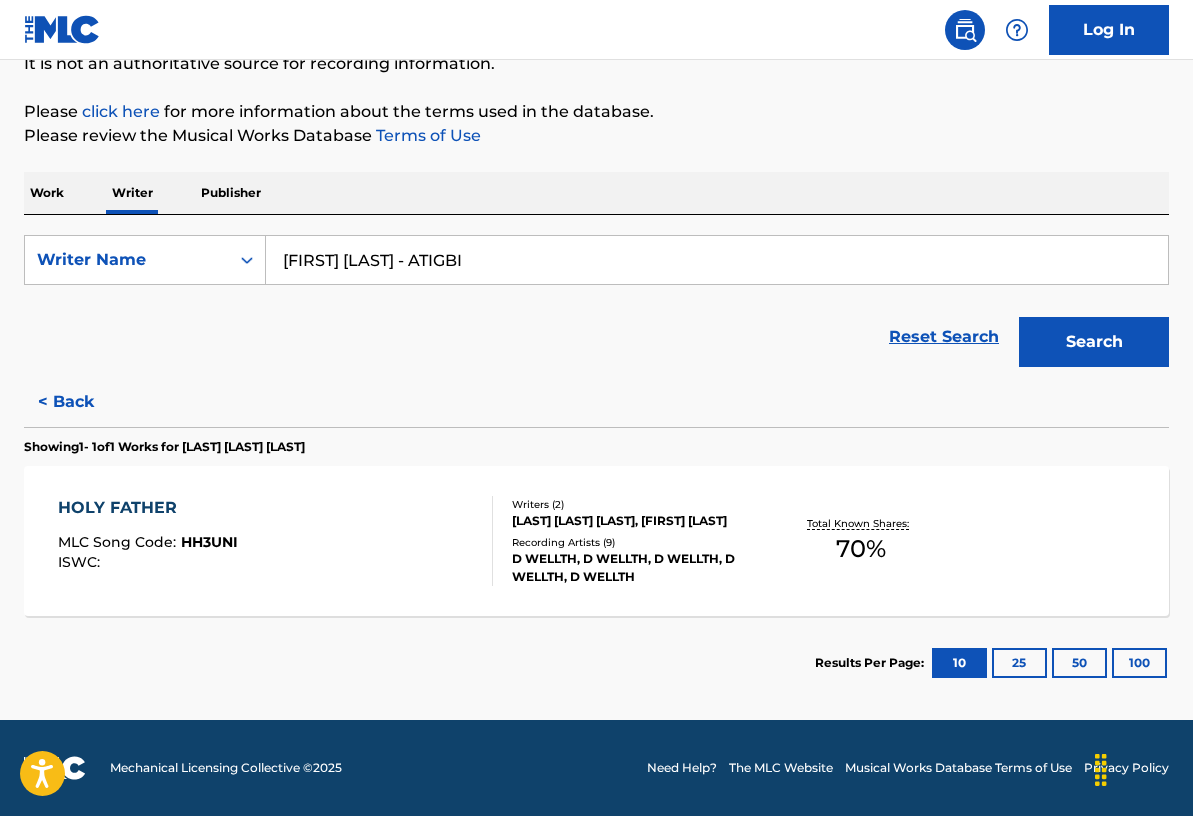 type on "[FIRST] [LAST] - ATIGBI" 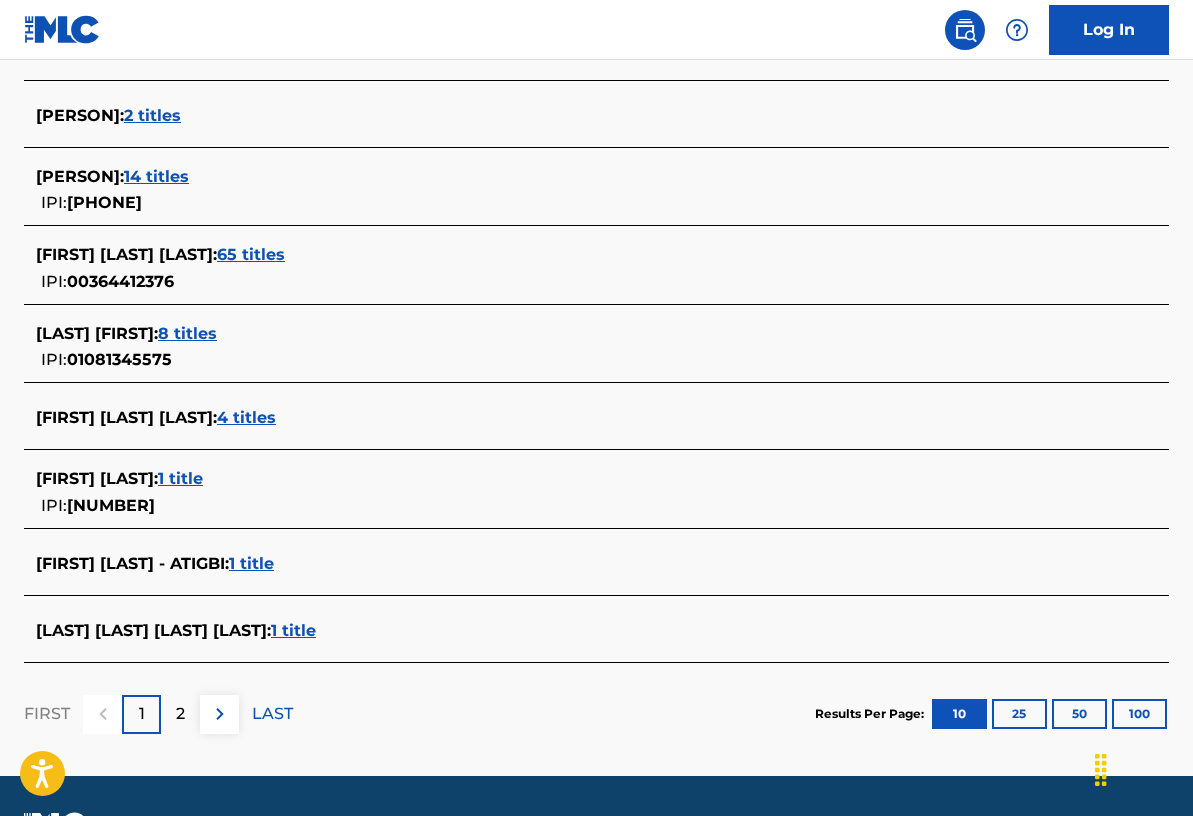 scroll, scrollTop: 686, scrollLeft: 0, axis: vertical 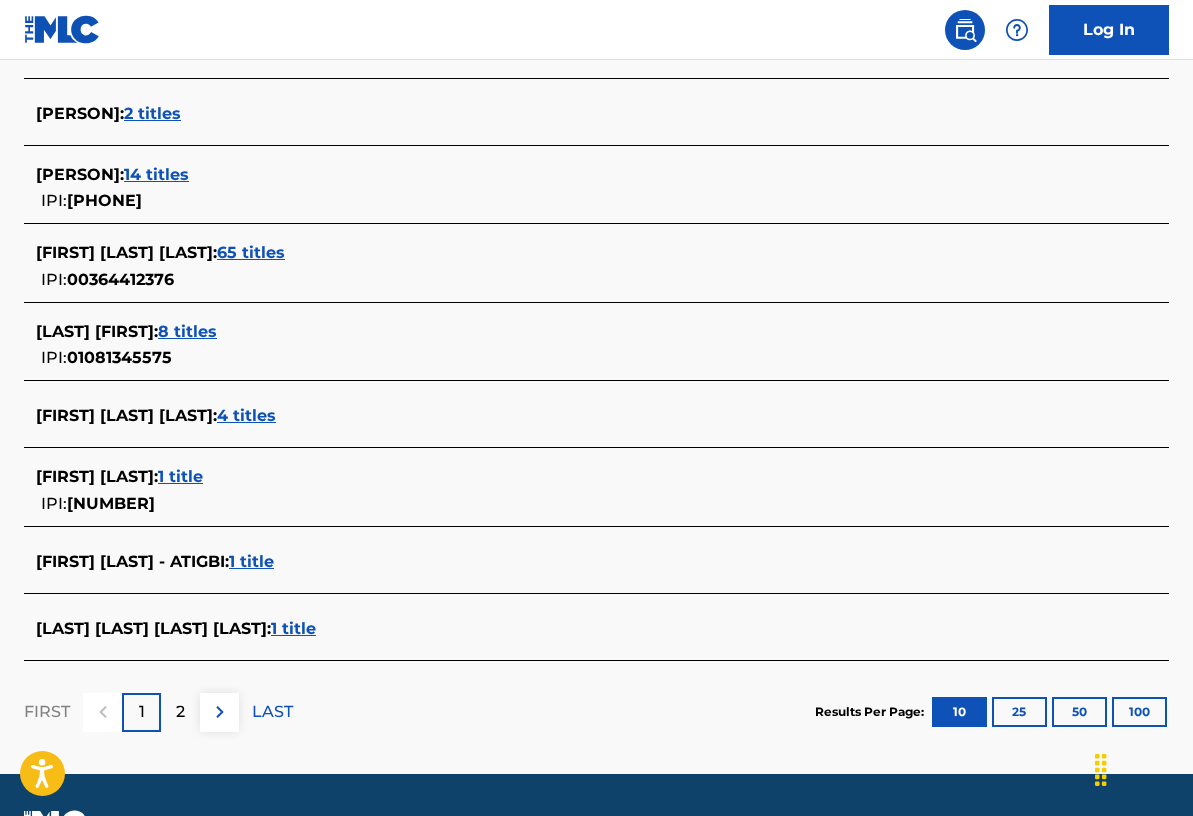 click on "2" at bounding box center (180, 712) 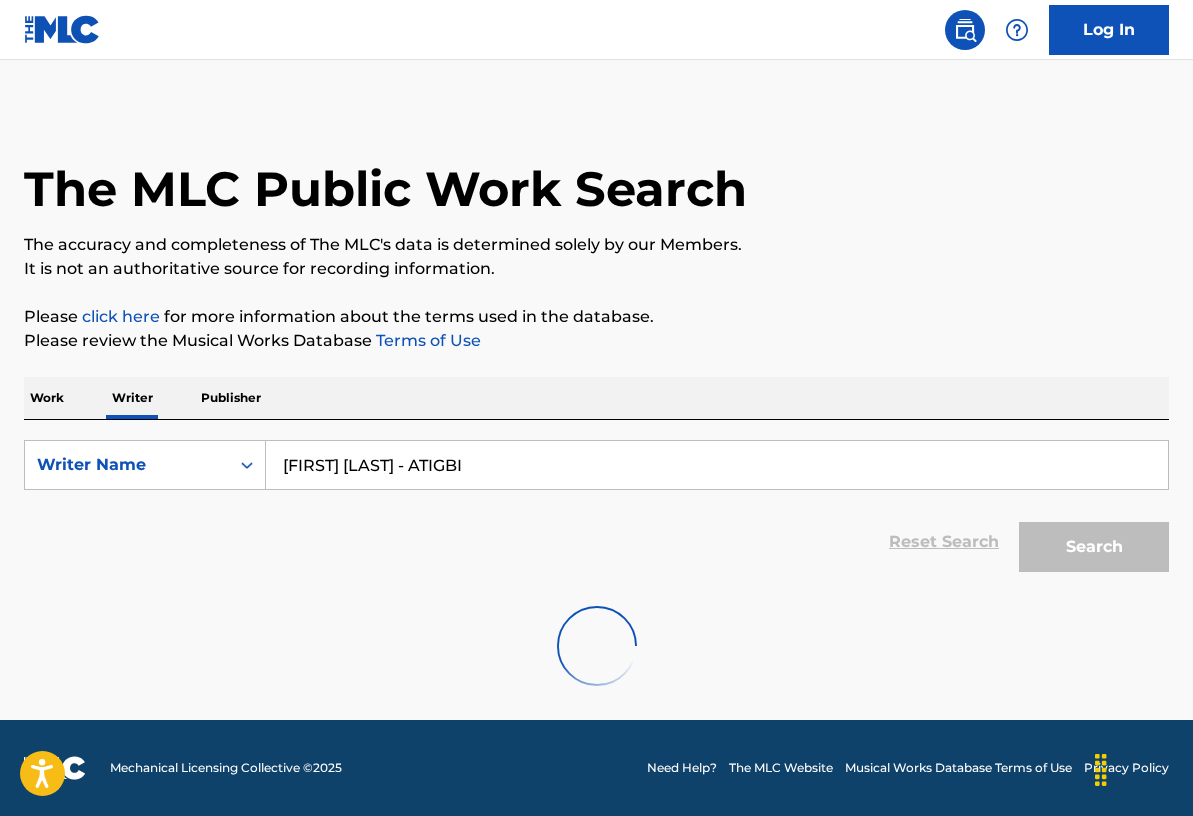 scroll, scrollTop: 213, scrollLeft: 0, axis: vertical 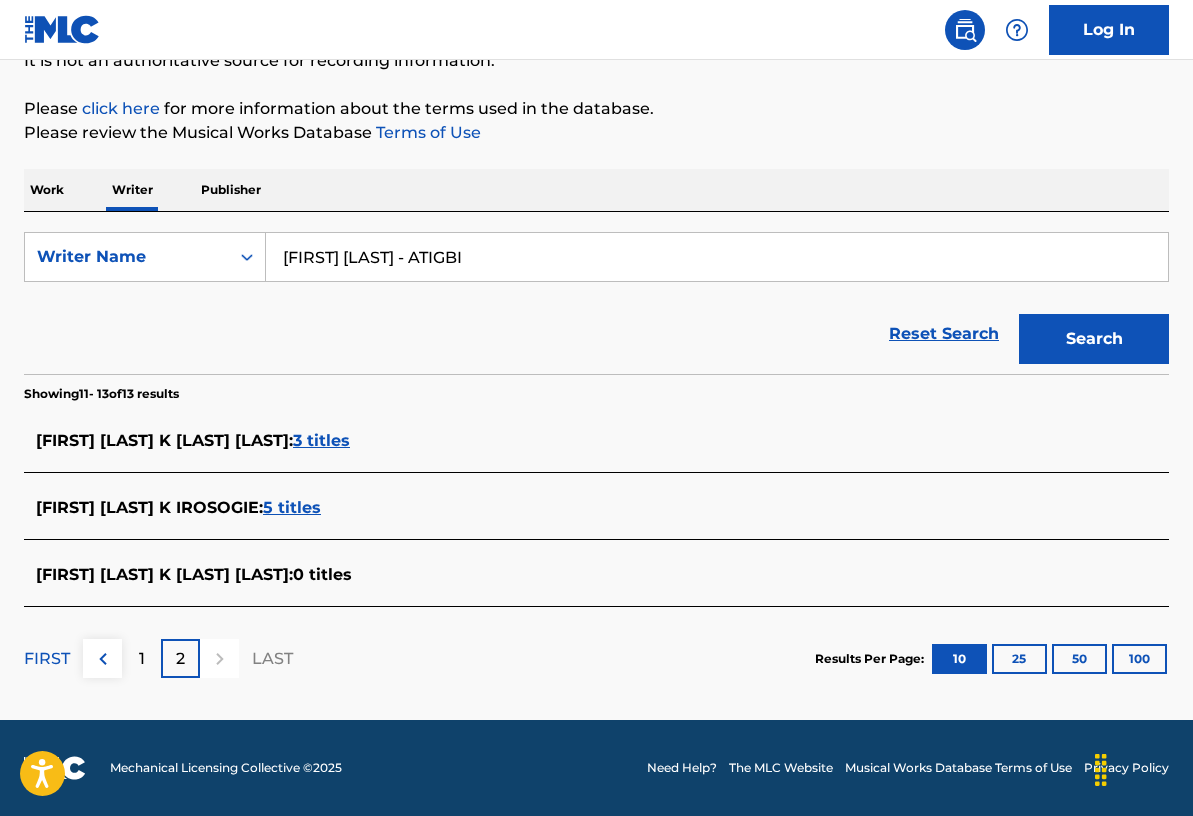 click on "1" at bounding box center [141, 658] 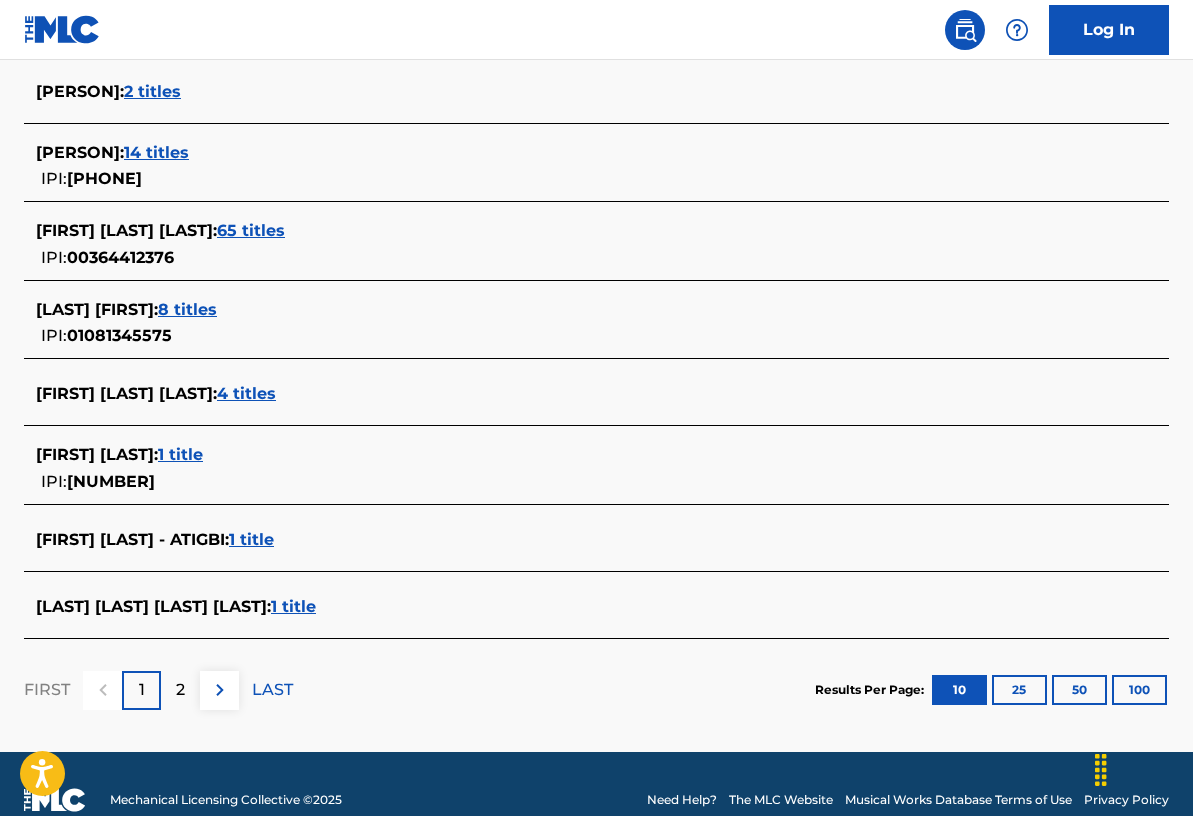 scroll, scrollTop: 0, scrollLeft: 0, axis: both 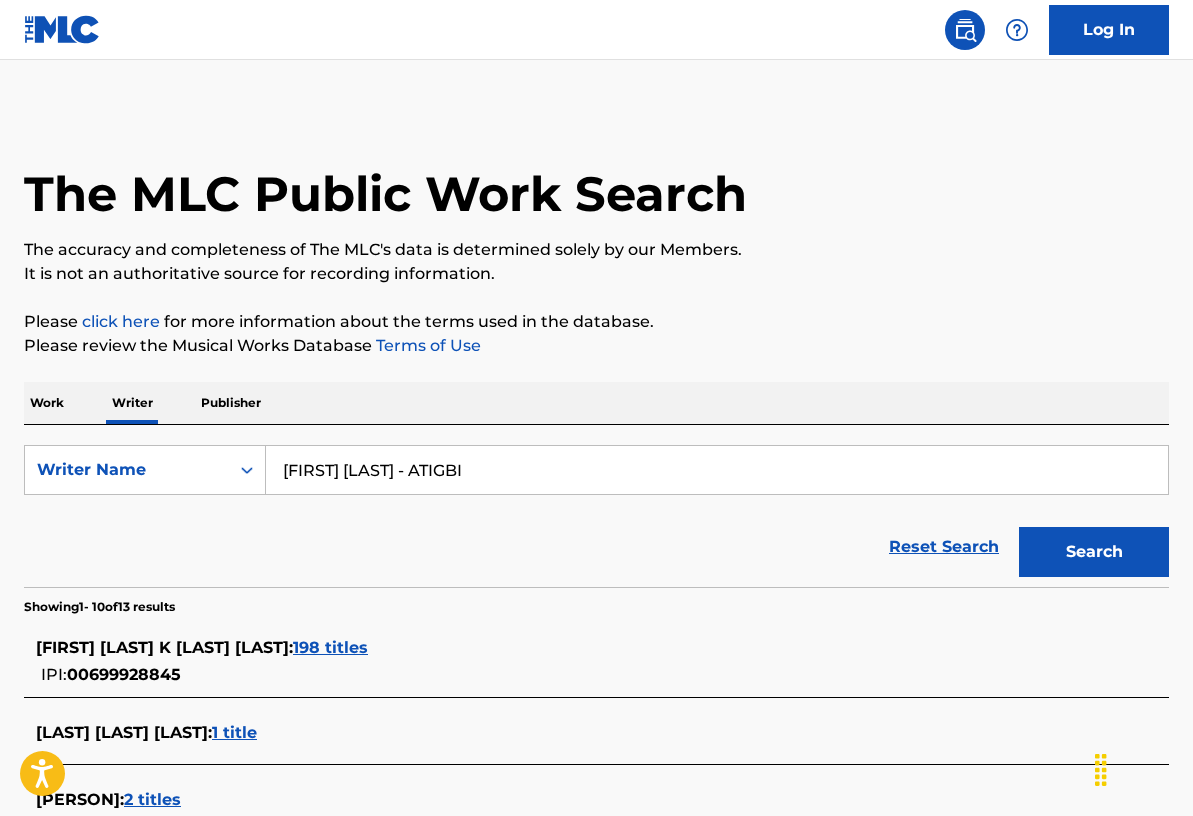 click on "Work Writer Publisher" at bounding box center (596, 403) 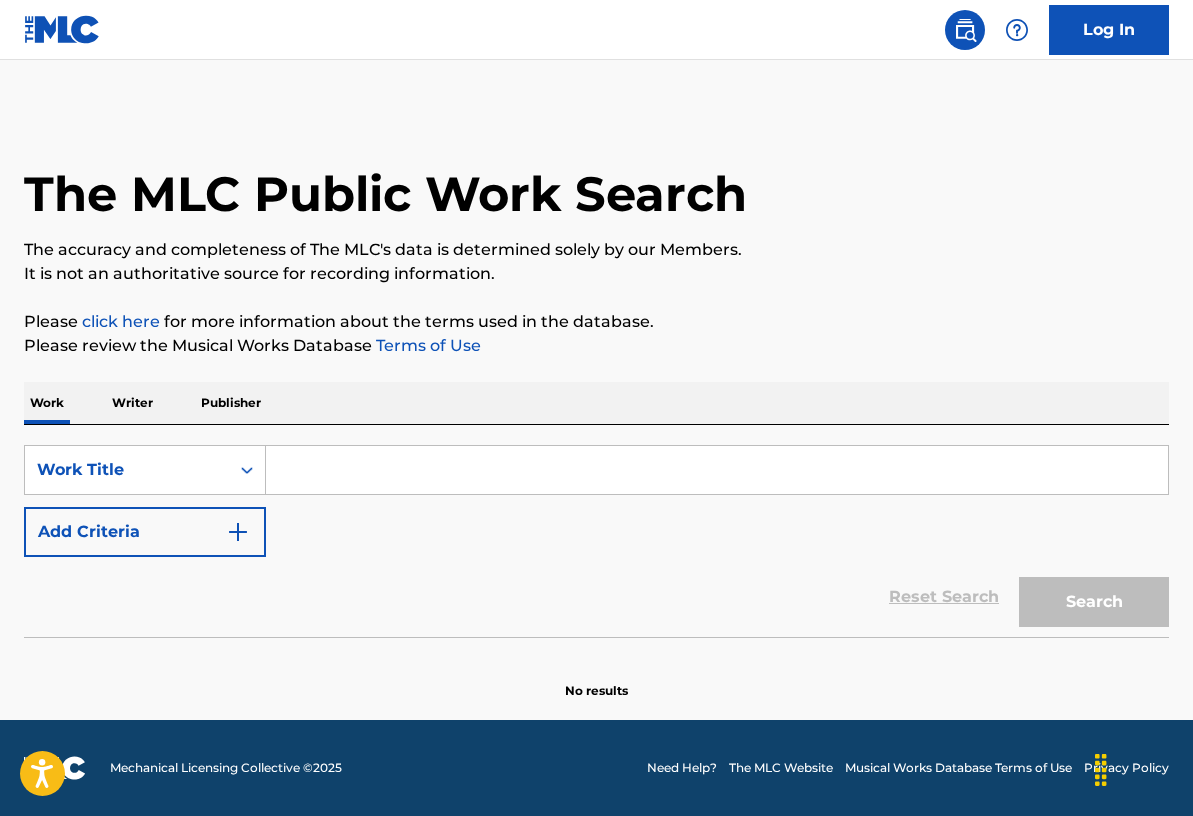 click at bounding box center (717, 470) 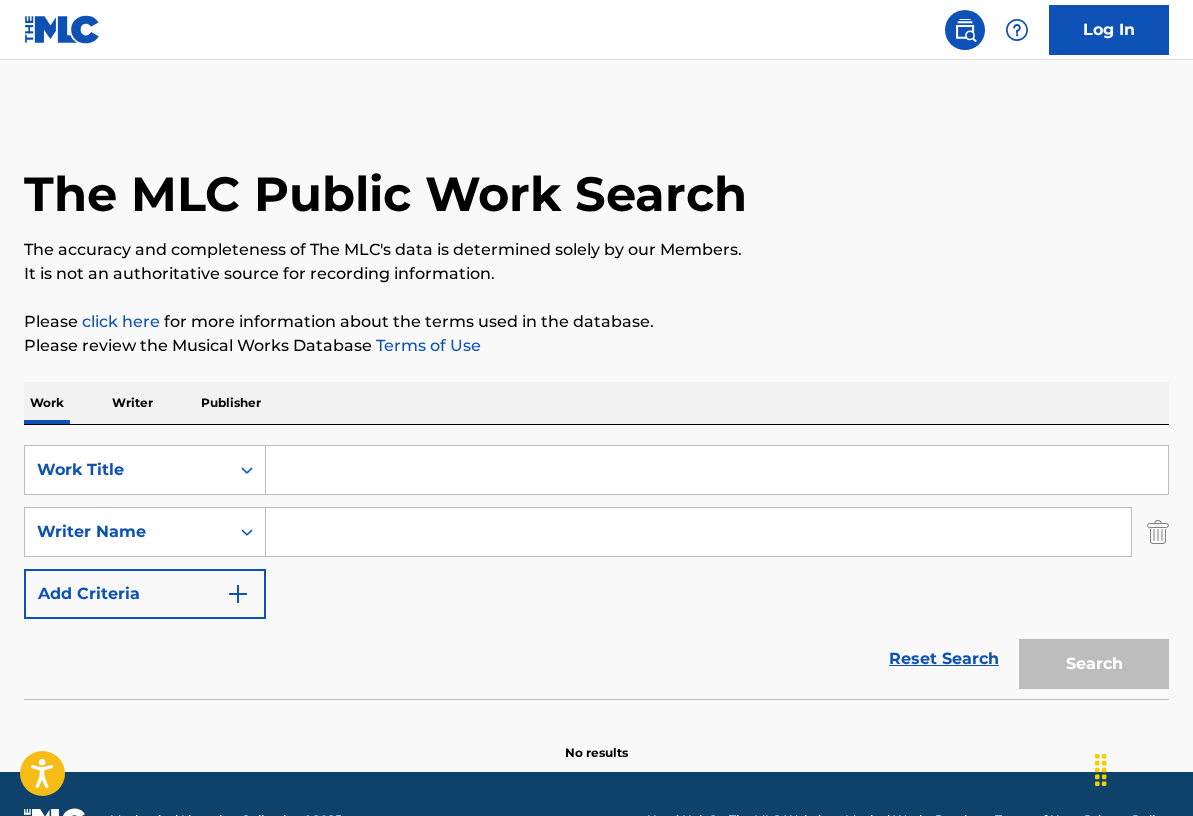 click at bounding box center [717, 470] 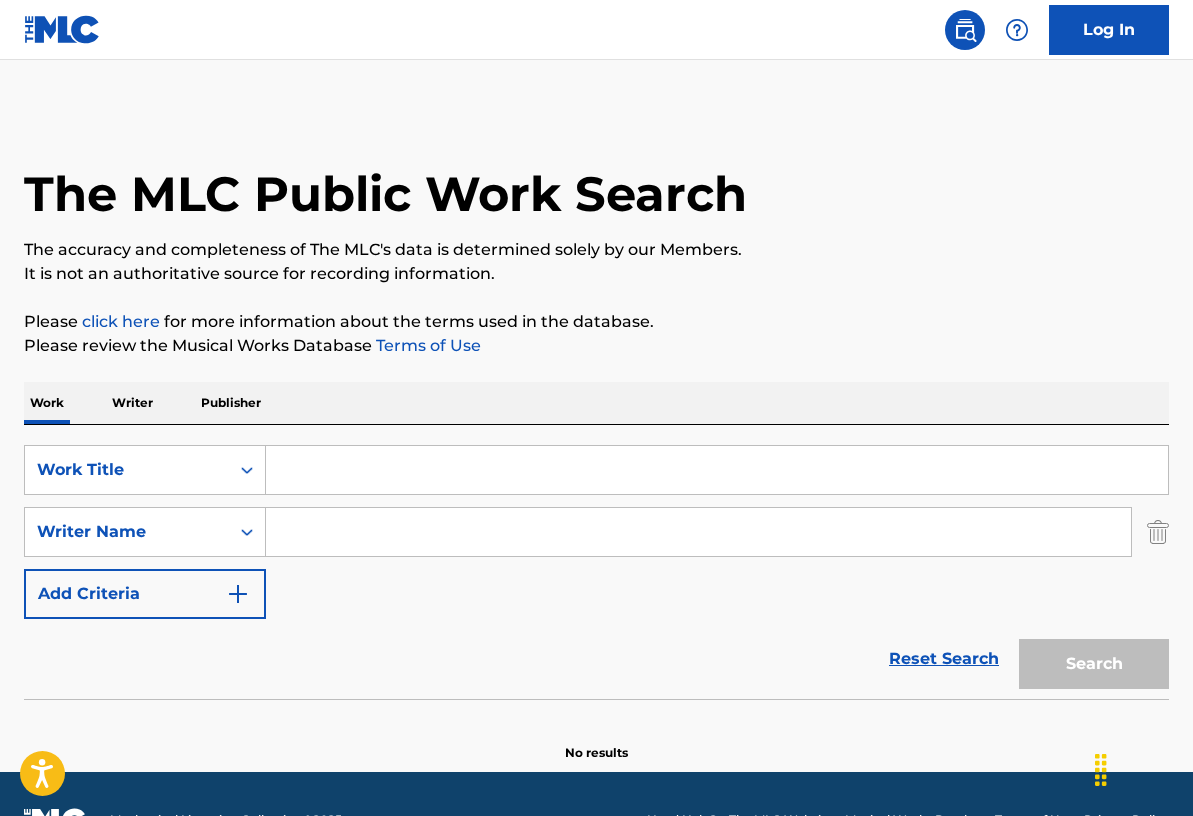 type on "[LAST] [LAST]" 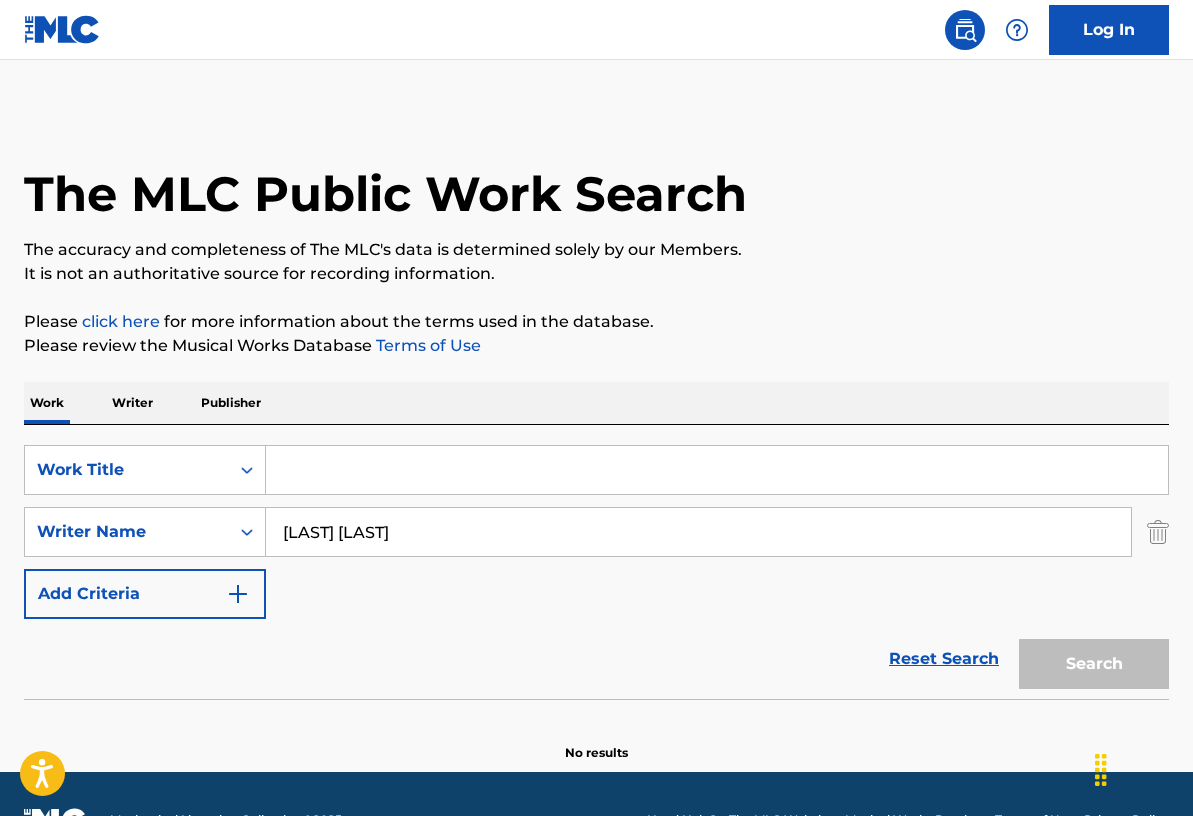 click at bounding box center [717, 470] 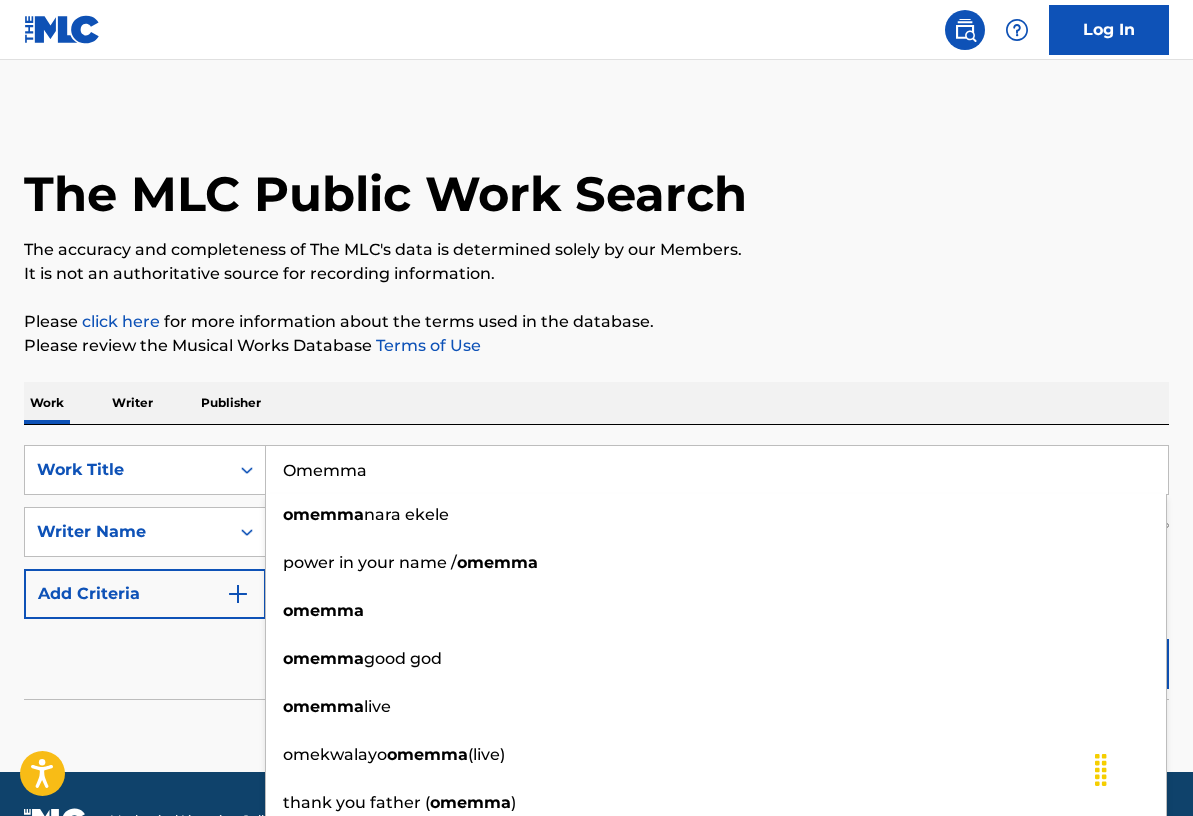 click on "Reset Search Search" at bounding box center (596, 659) 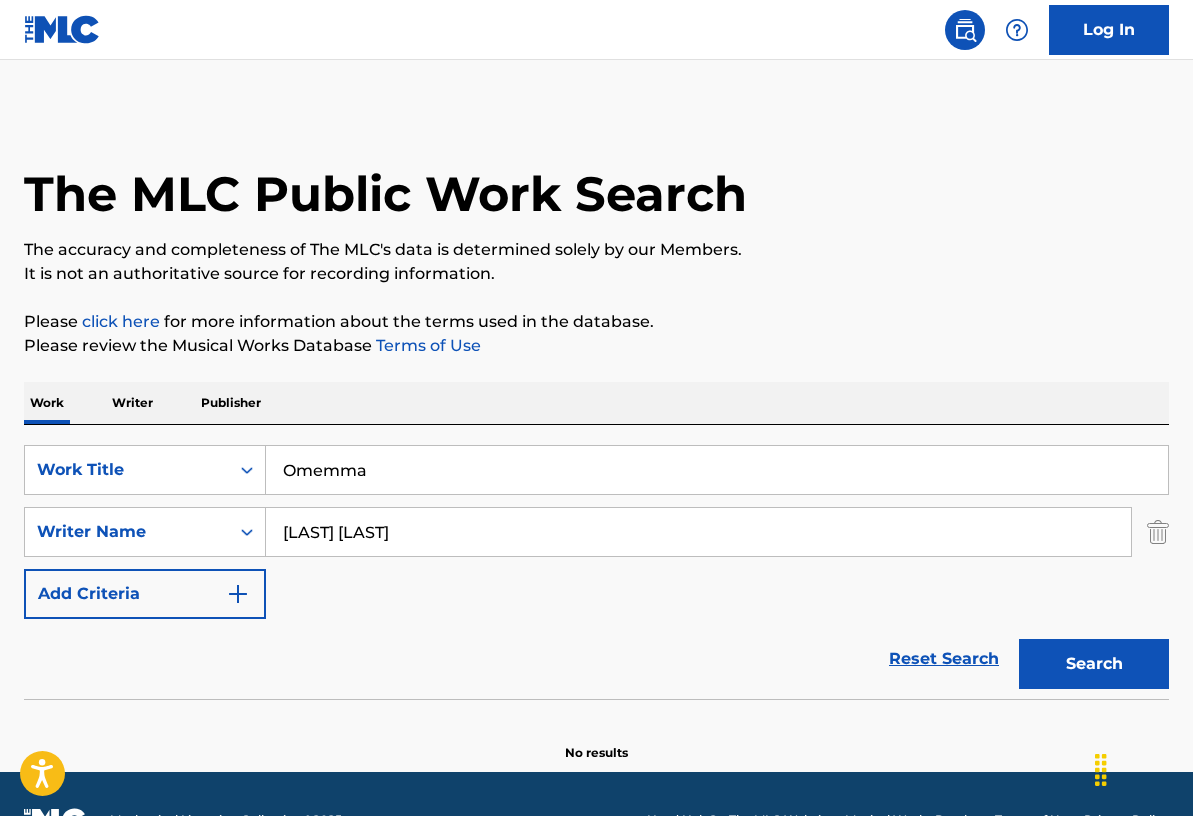 click on "Search" at bounding box center (1094, 664) 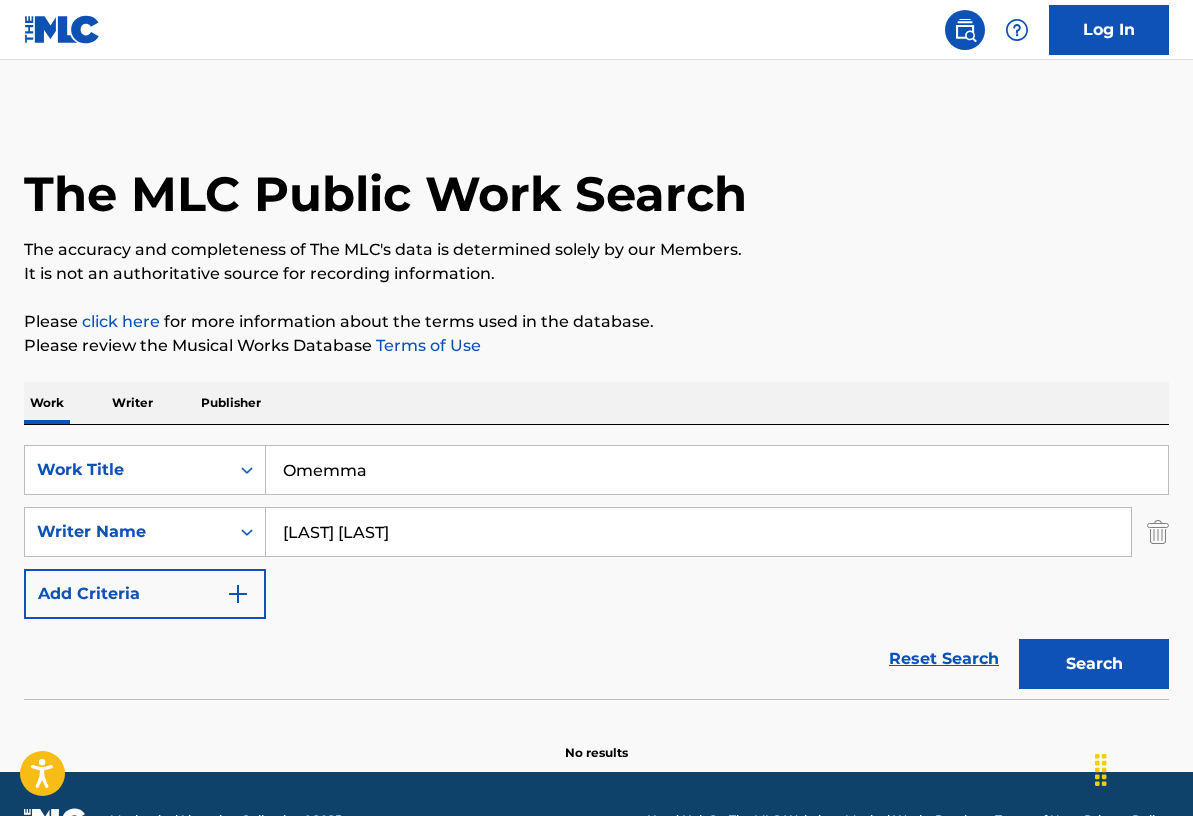 click on "Omemma" at bounding box center (717, 470) 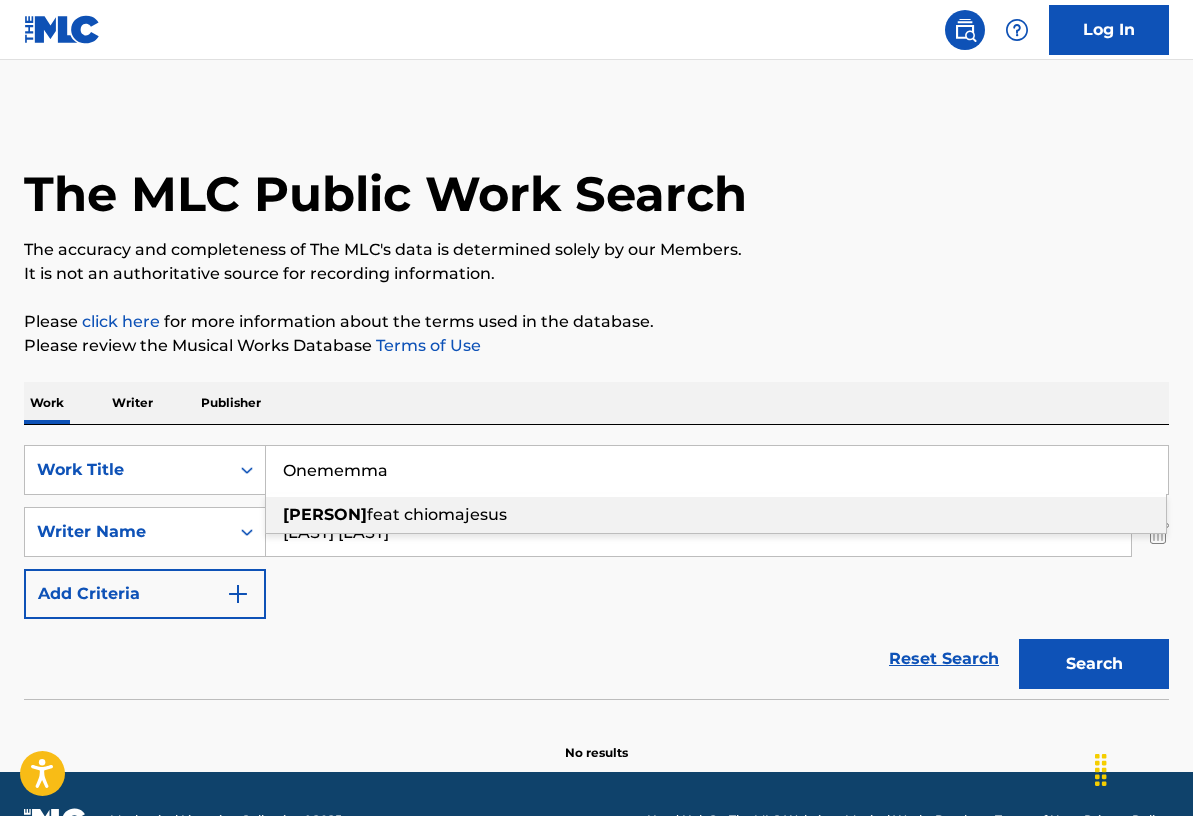 click on "[PERSON]" at bounding box center [325, 514] 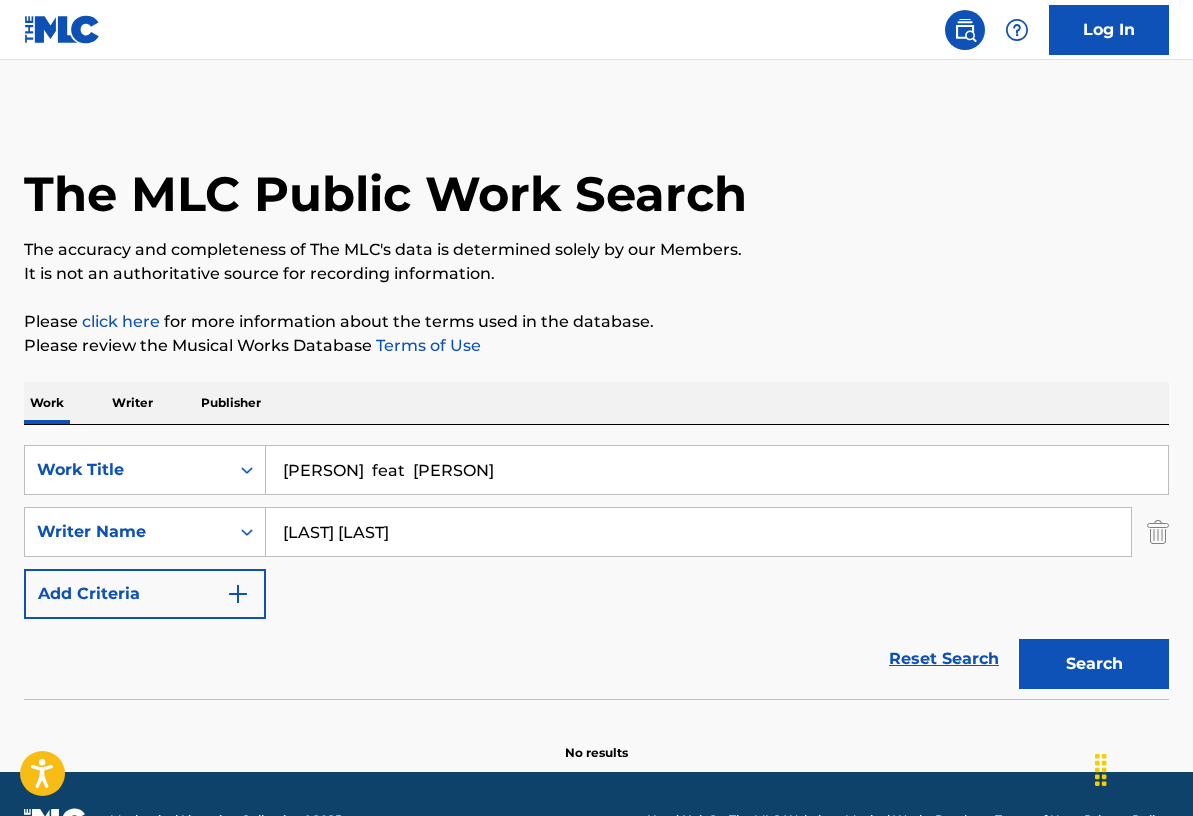 click on "Search" at bounding box center [1094, 664] 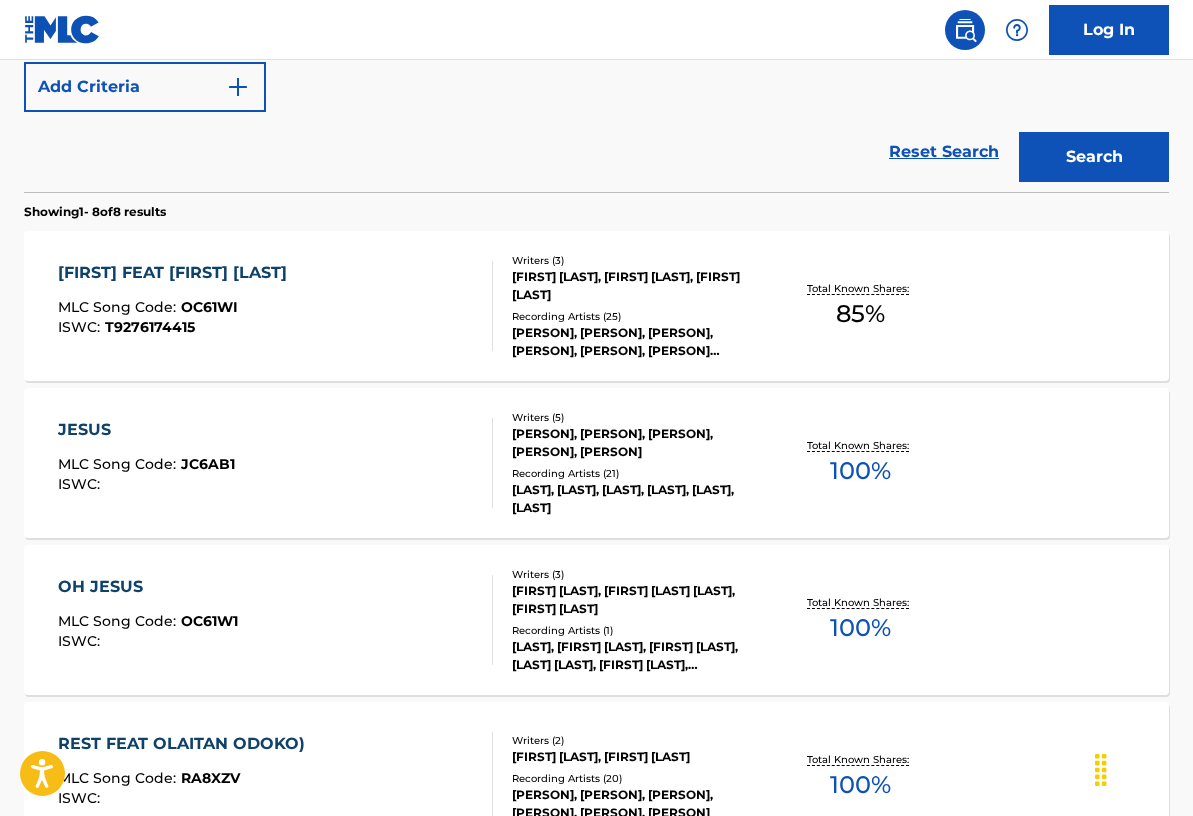 scroll, scrollTop: 508, scrollLeft: 0, axis: vertical 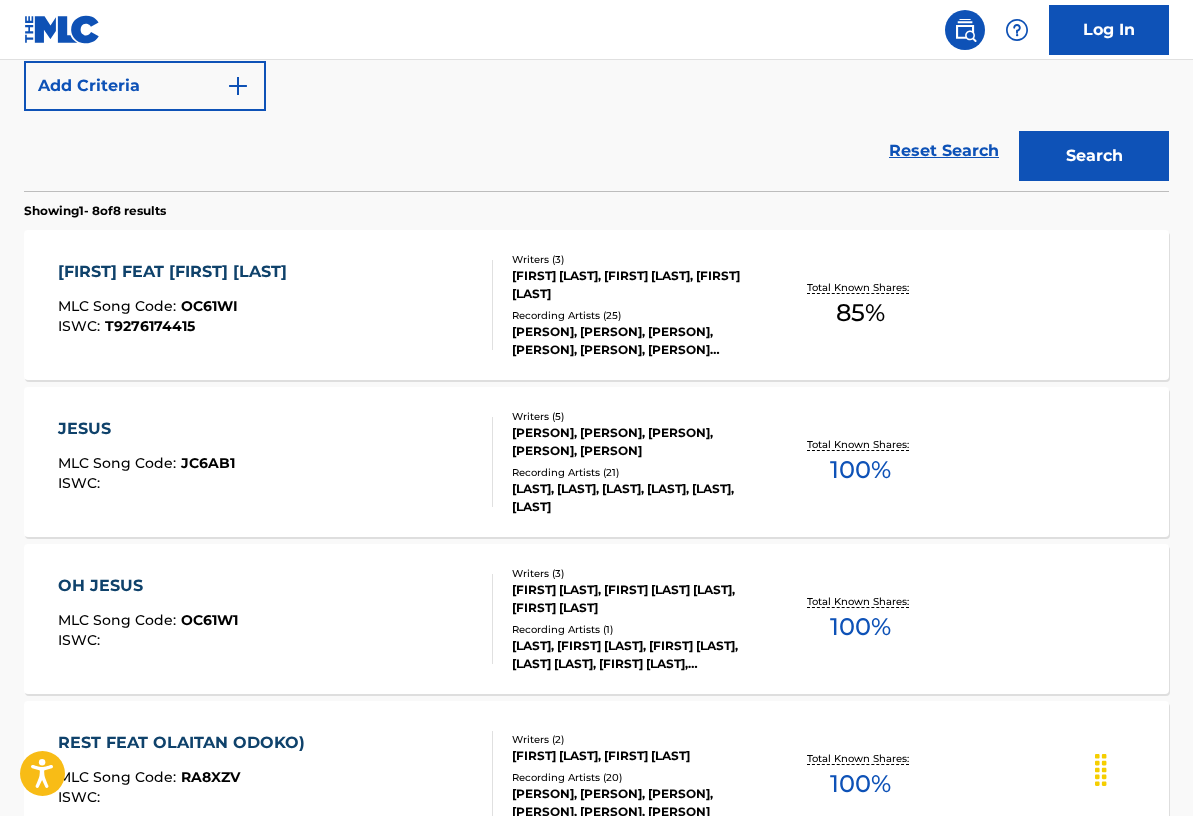 click on "[PERSON]  FEAT. [PERSON] MLC Song Code : OC61WI ISWC : T9276174415" at bounding box center [177, 305] 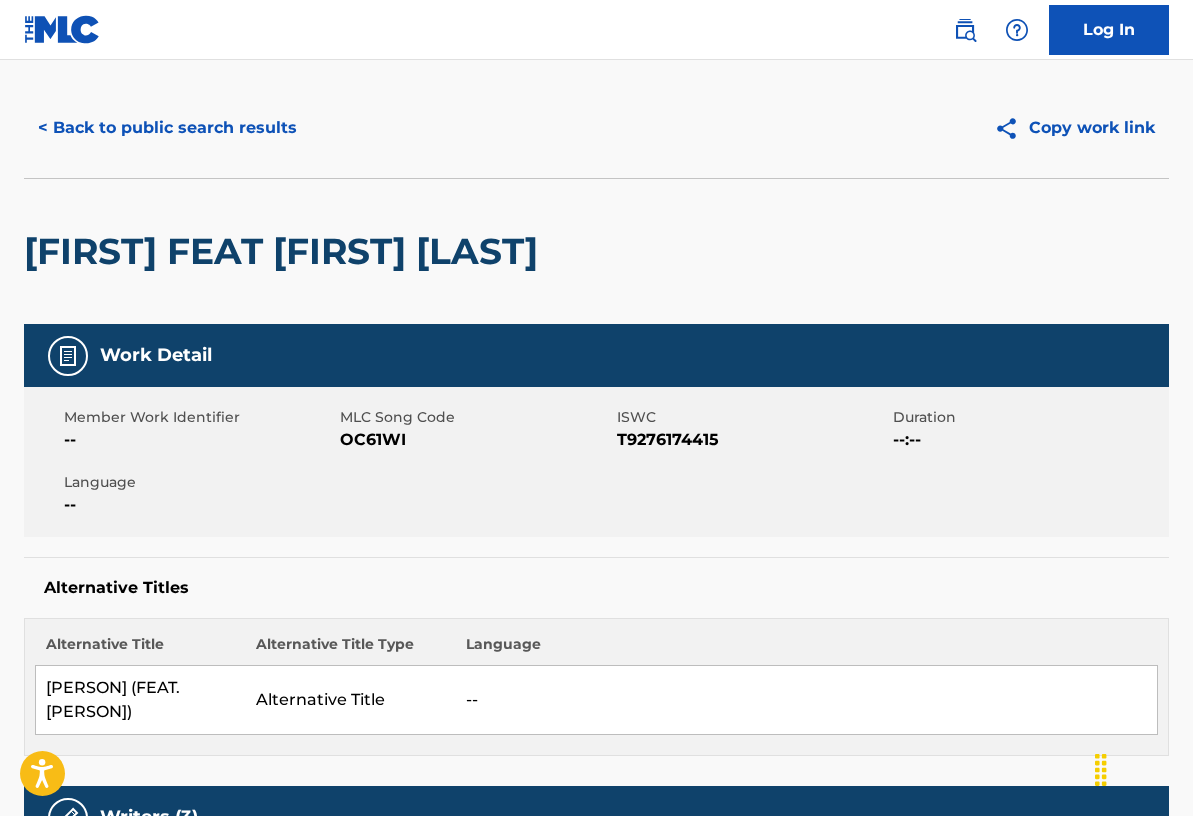 scroll, scrollTop: 0, scrollLeft: 0, axis: both 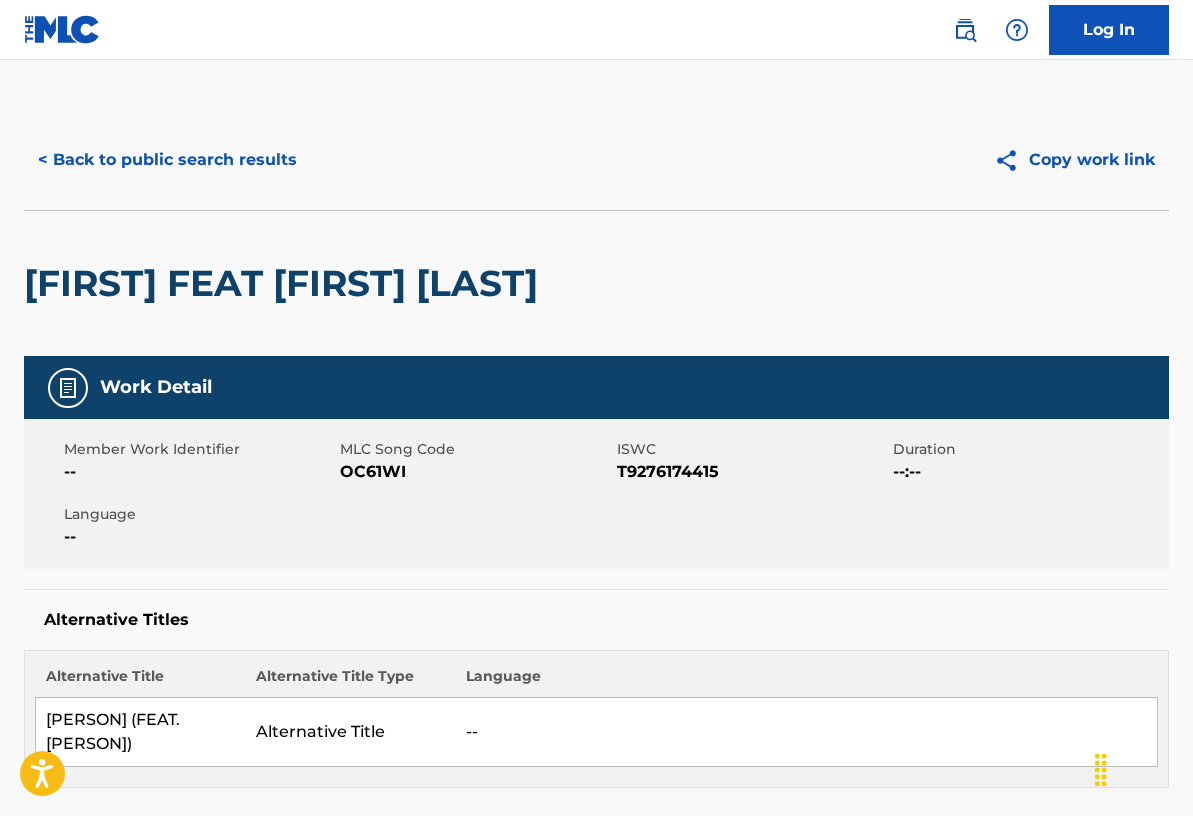 click on "< Back to public search results" at bounding box center [167, 160] 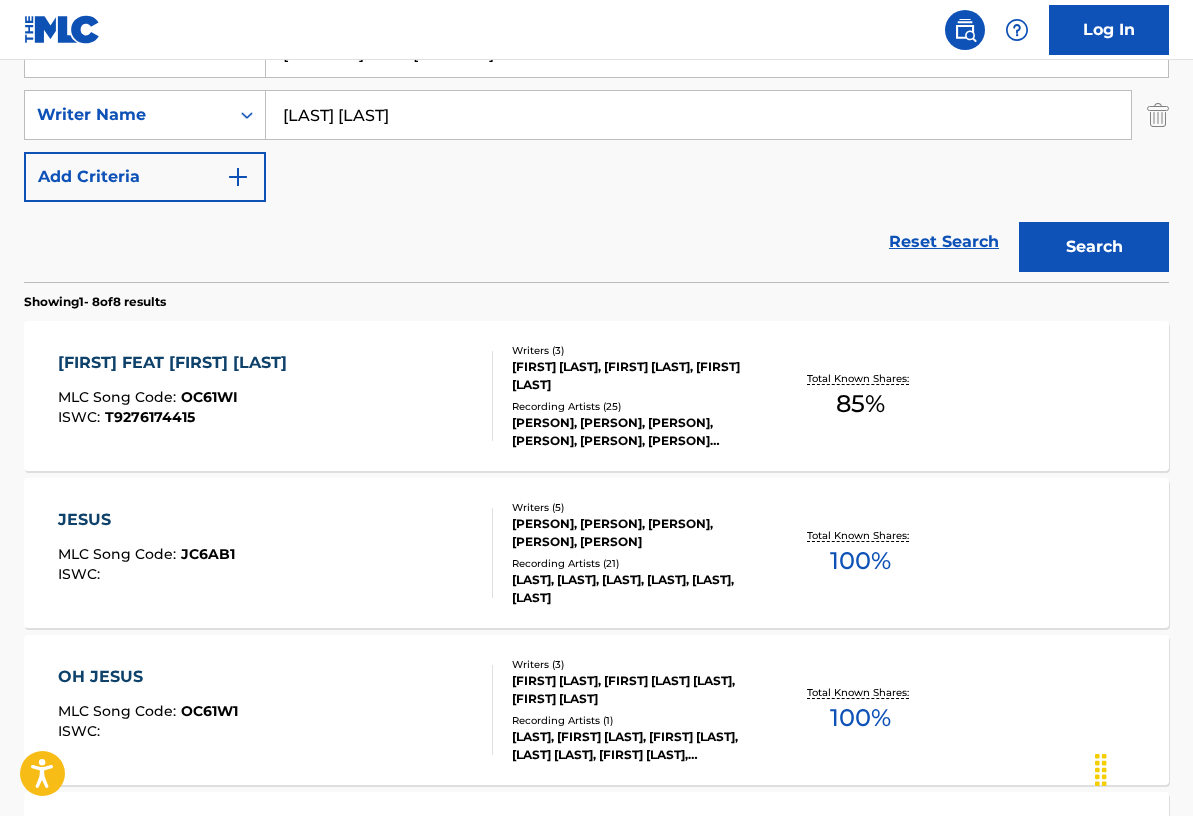 scroll, scrollTop: 0, scrollLeft: 0, axis: both 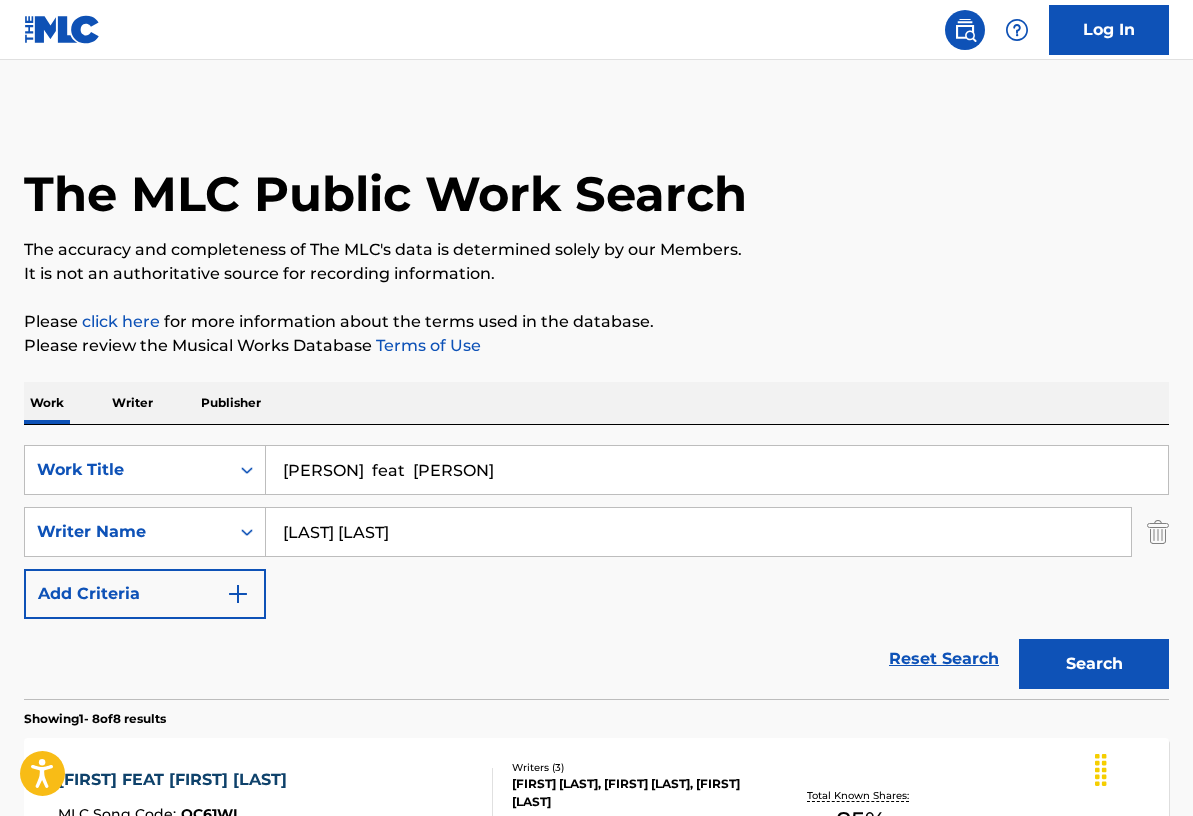 click on "[PERSON]  feat  [PERSON]" at bounding box center (717, 470) 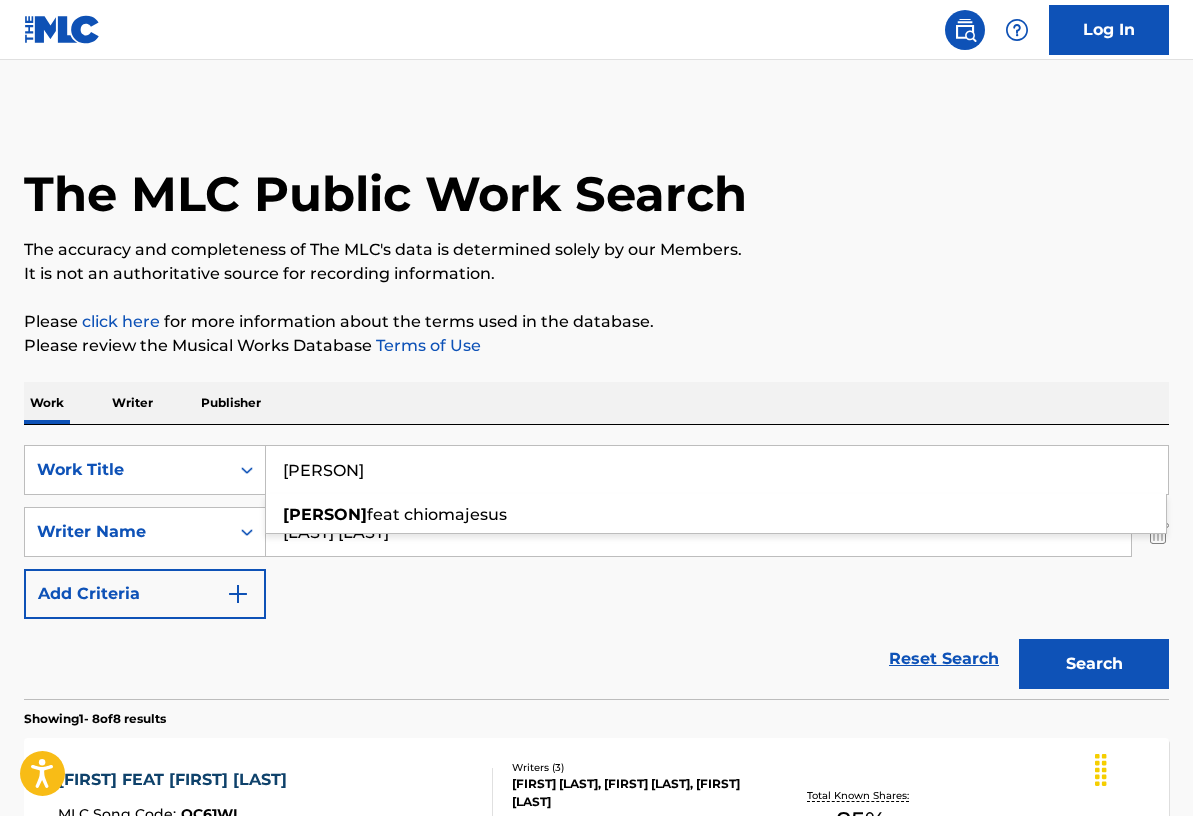type on "[PERSON]" 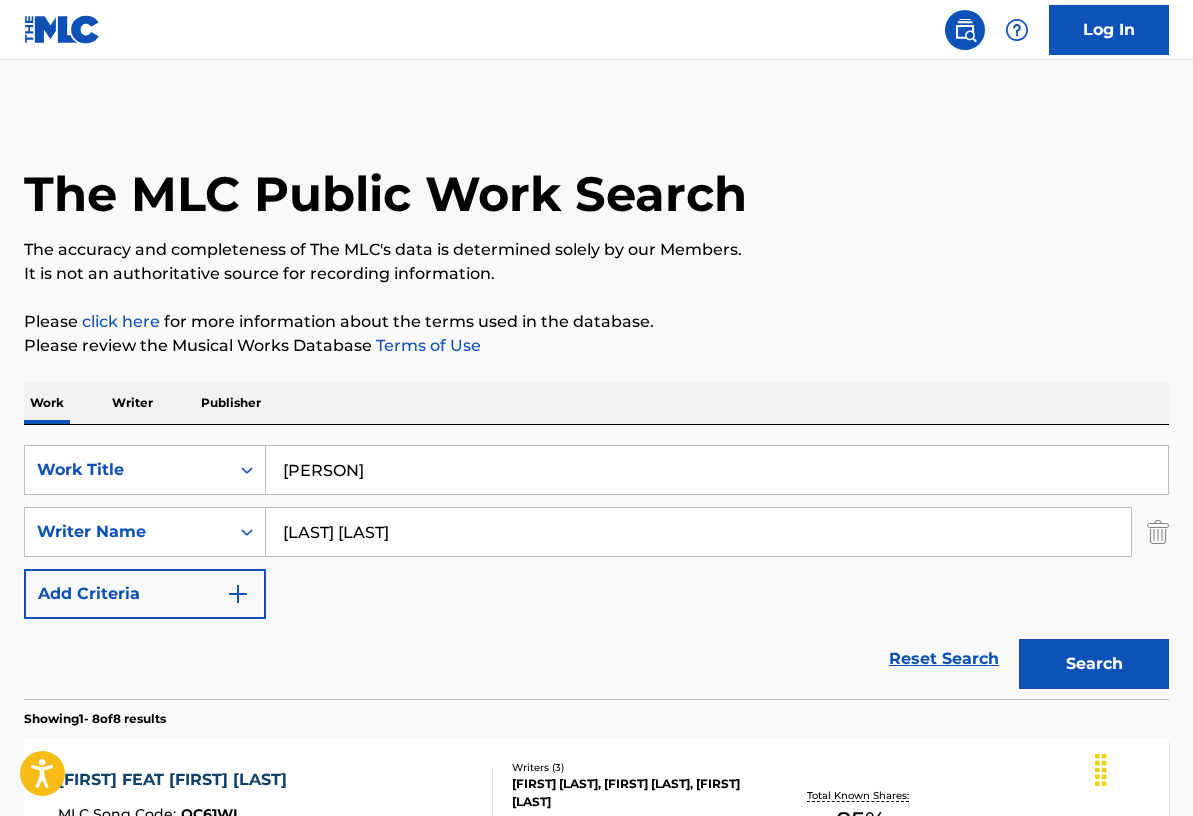 click on "Search" at bounding box center [1094, 664] 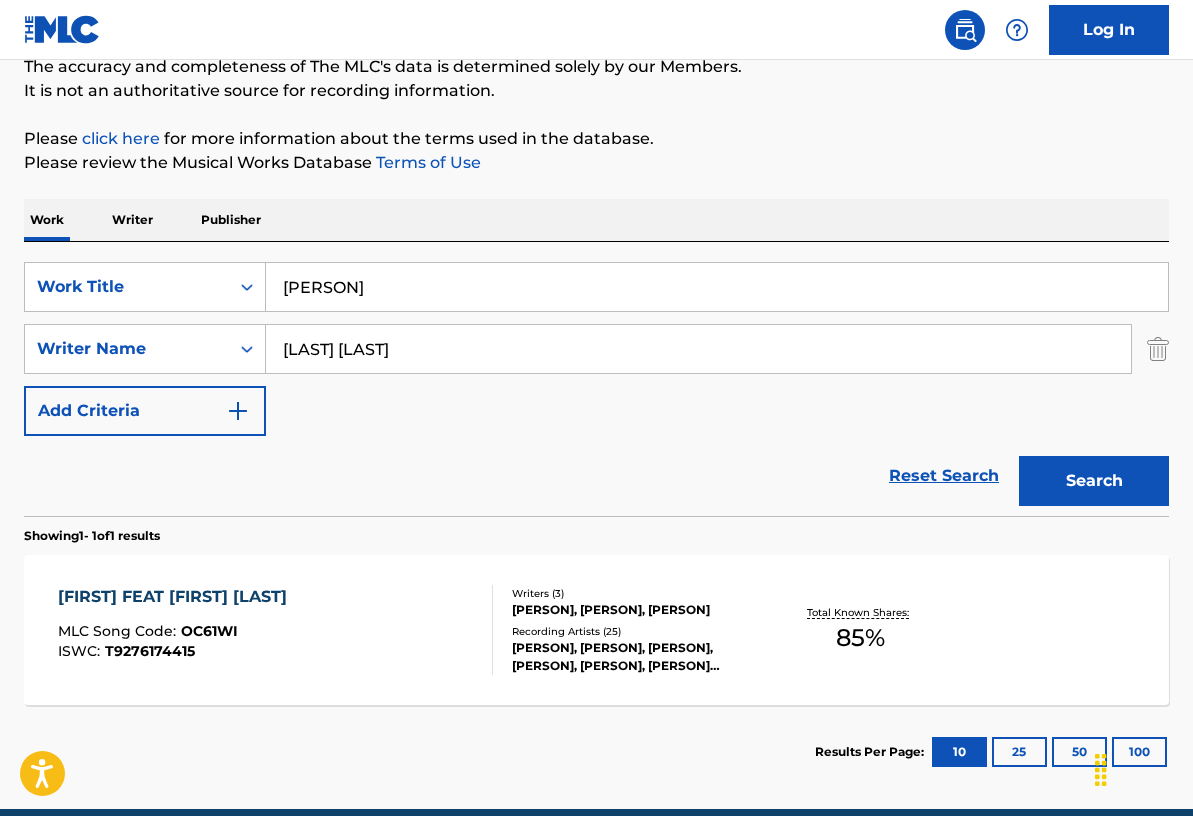 scroll, scrollTop: 272, scrollLeft: 0, axis: vertical 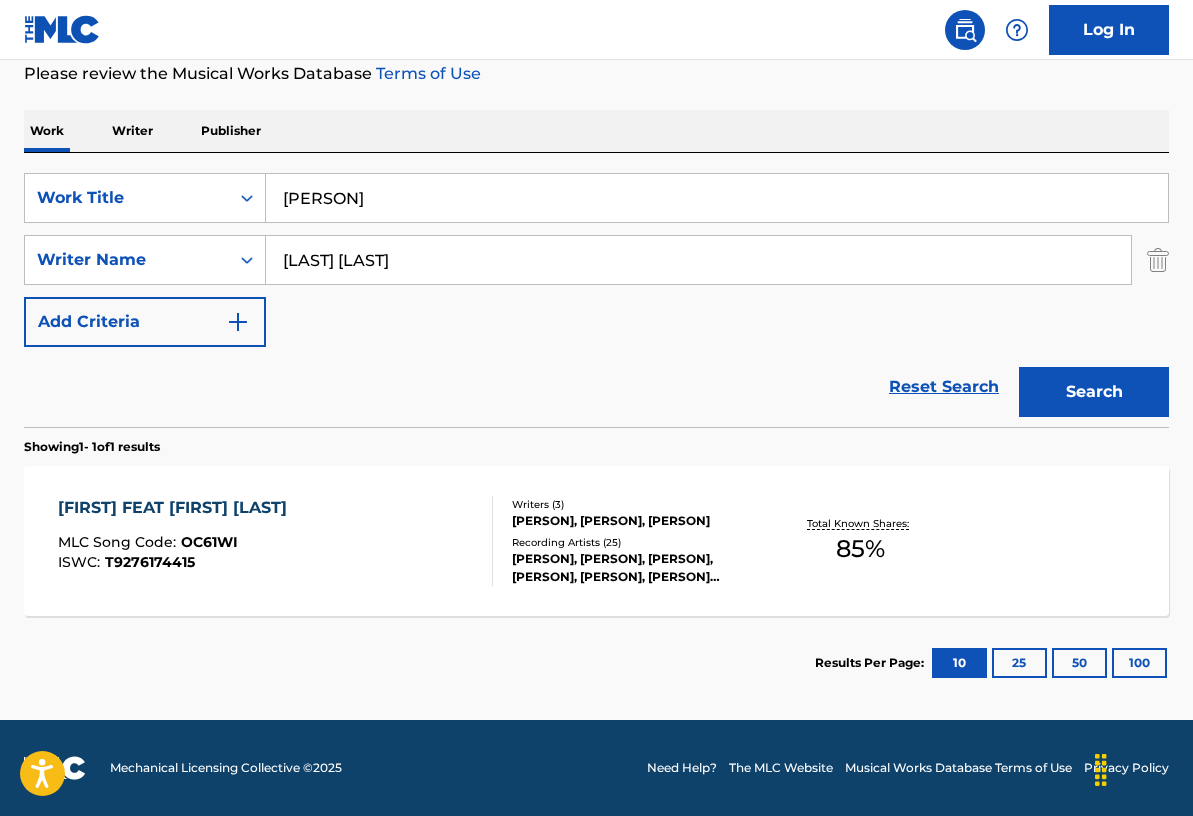 click on "[PERSON], [PERSON], [PERSON]" at bounding box center [638, 521] 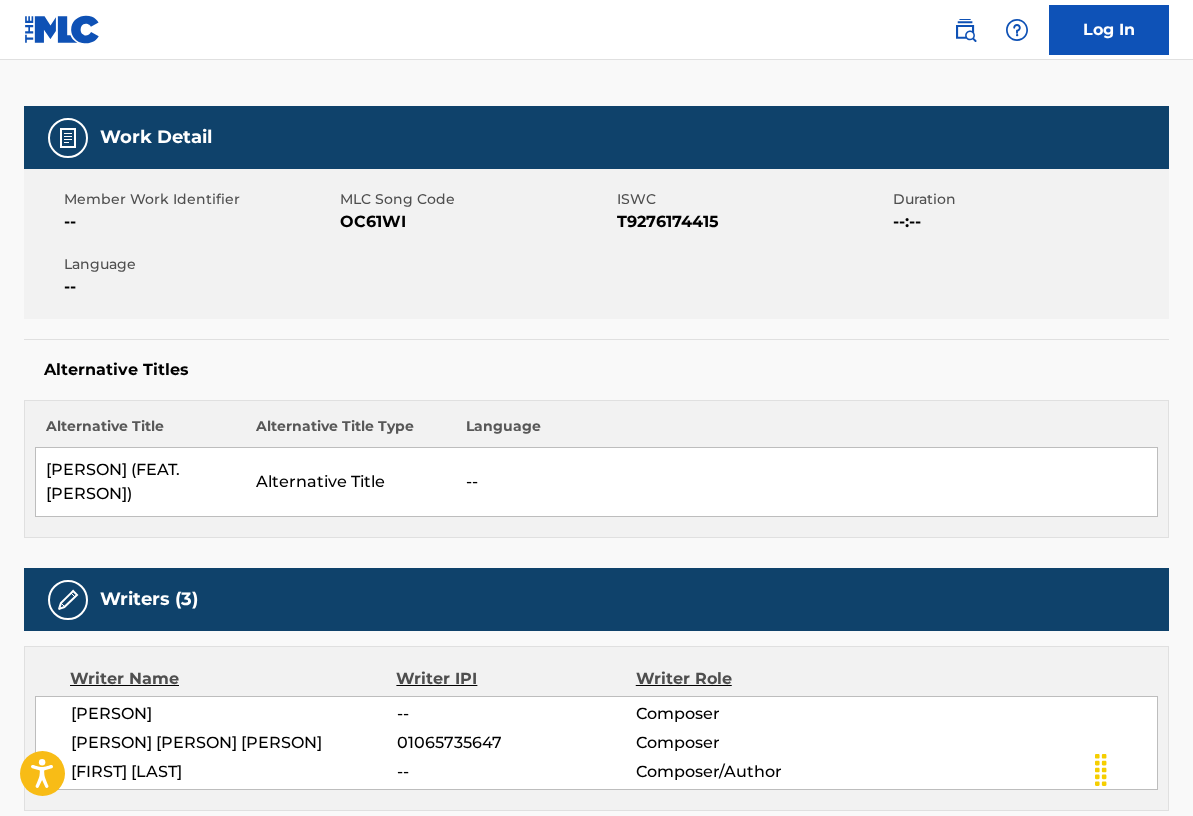 scroll, scrollTop: 0, scrollLeft: 0, axis: both 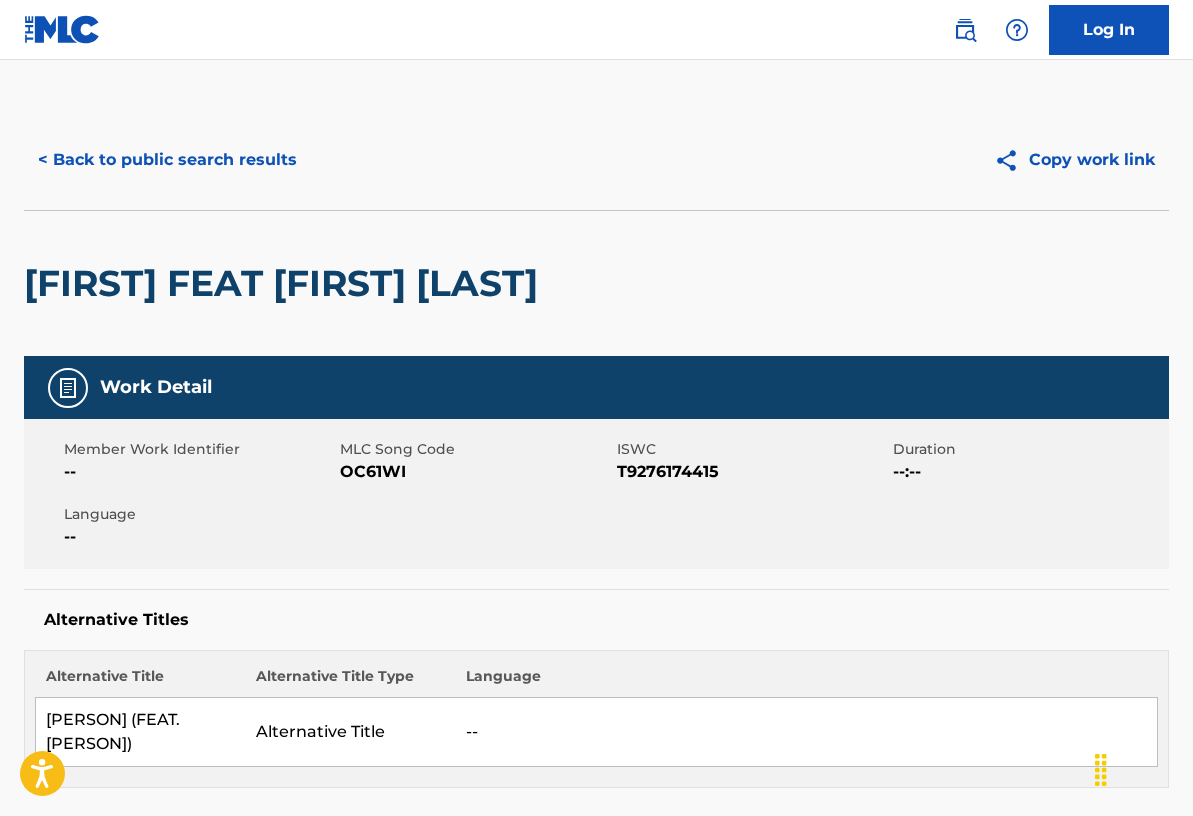 click on "< Back to public search results" at bounding box center [167, 160] 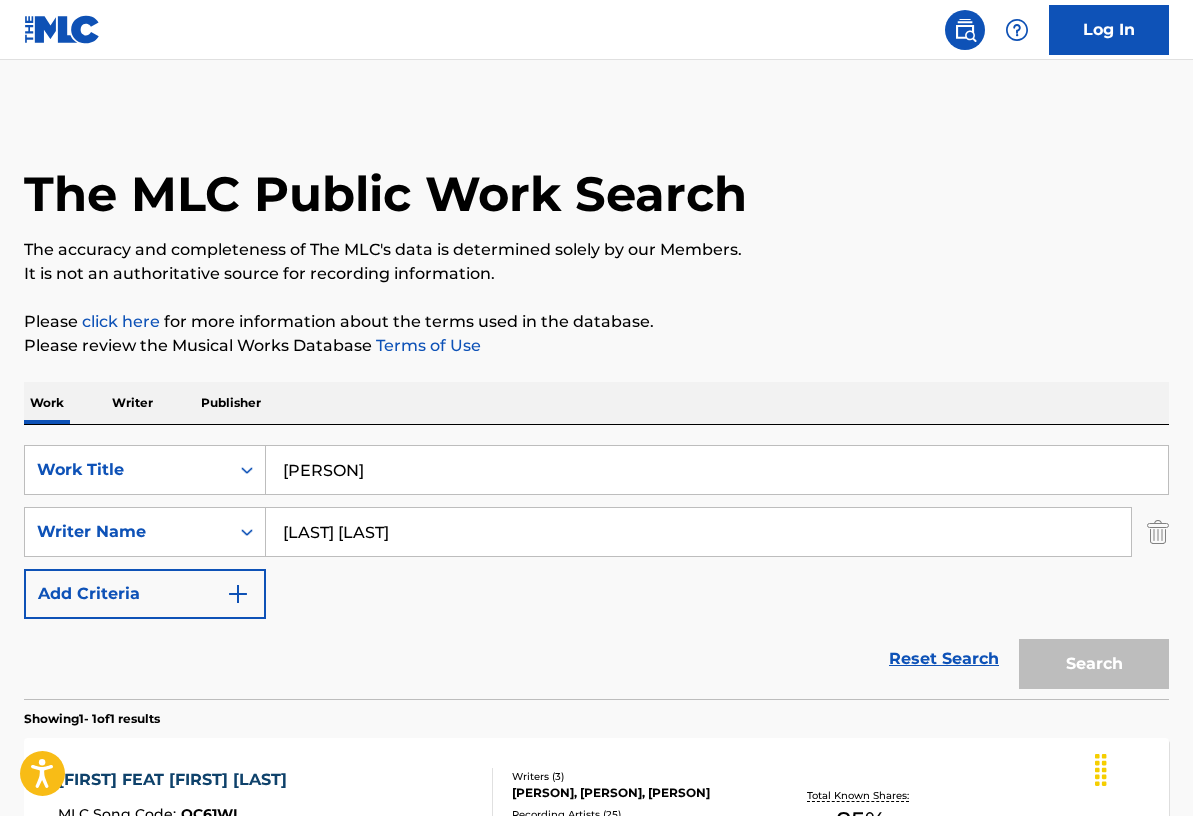 scroll, scrollTop: 158, scrollLeft: 0, axis: vertical 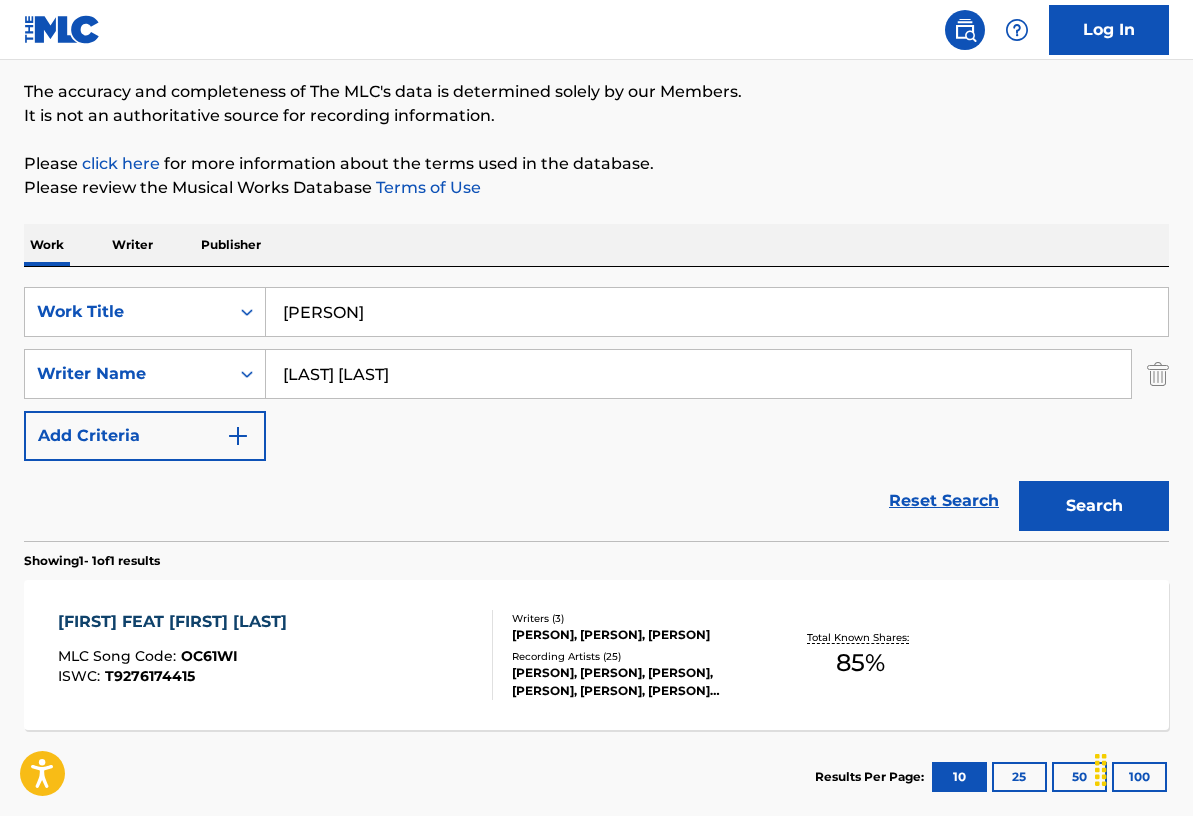 click on "[PERSON]" at bounding box center [717, 312] 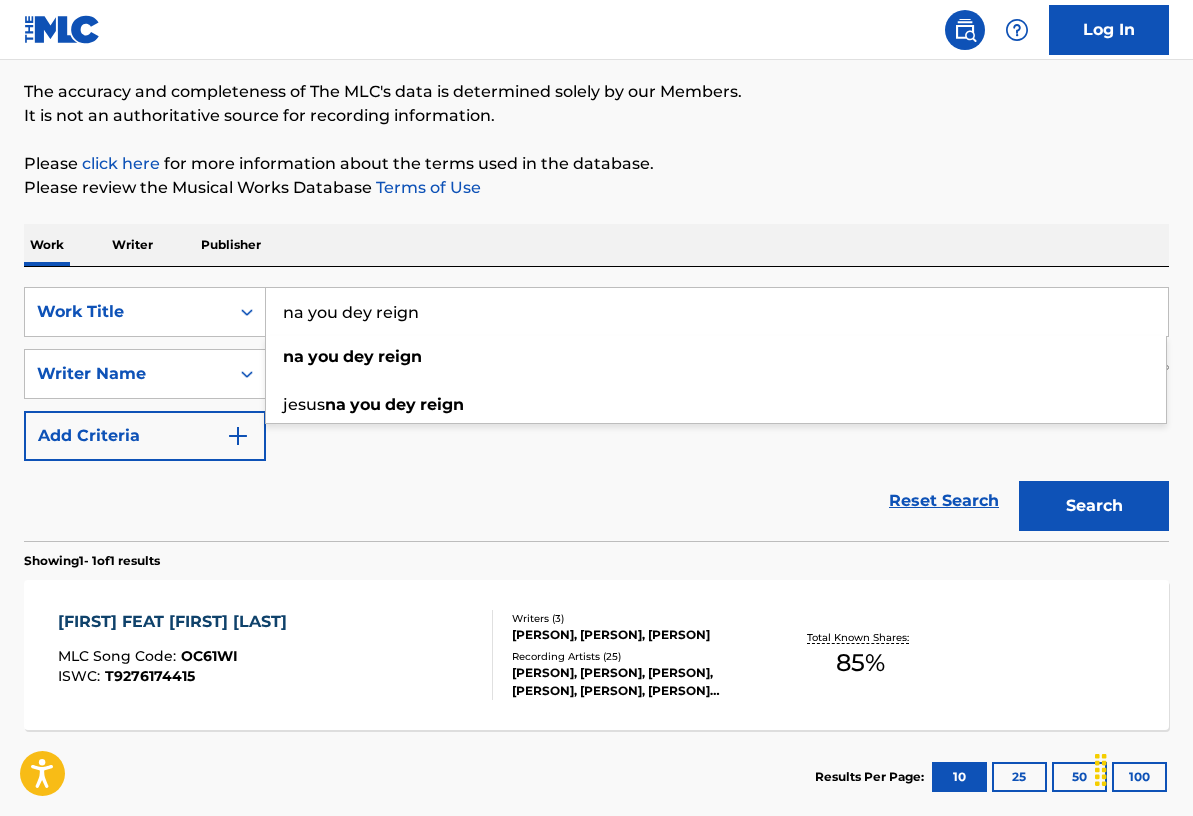 type on "na you dey reign" 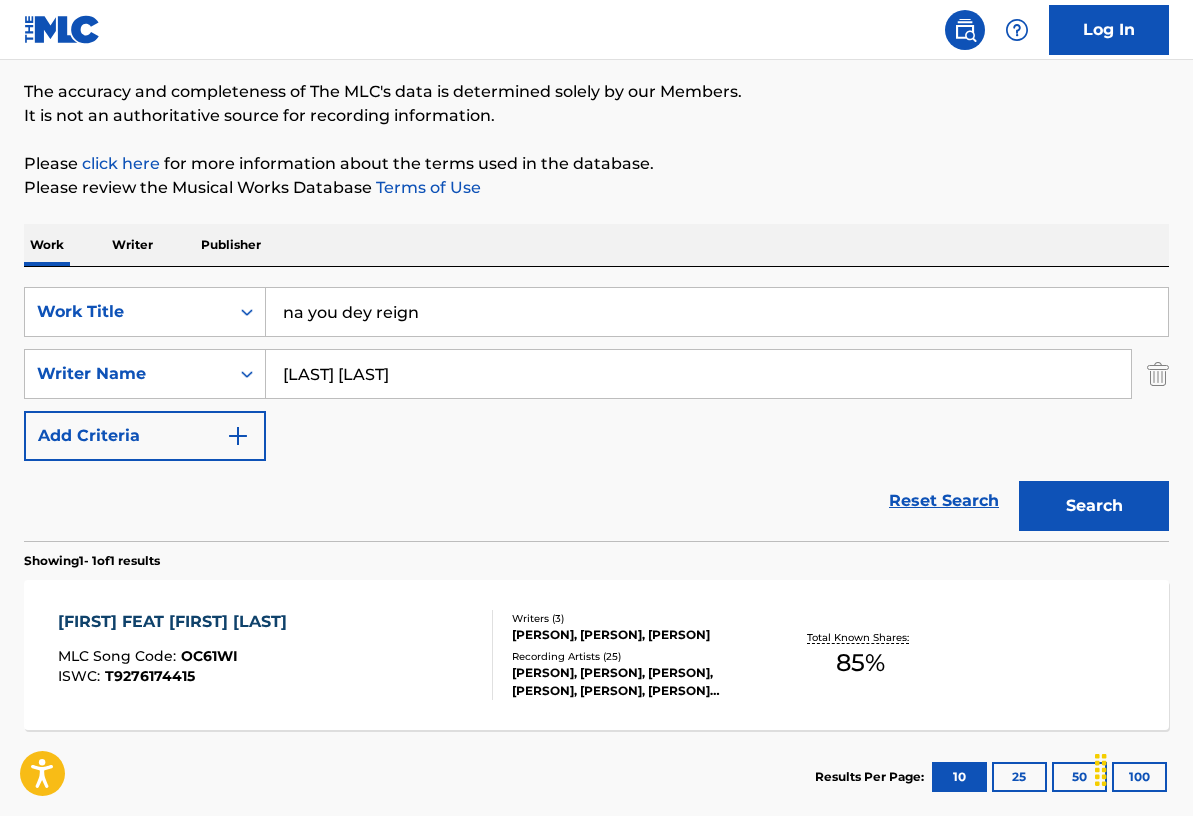 click on "Reset Search Search" at bounding box center (596, 501) 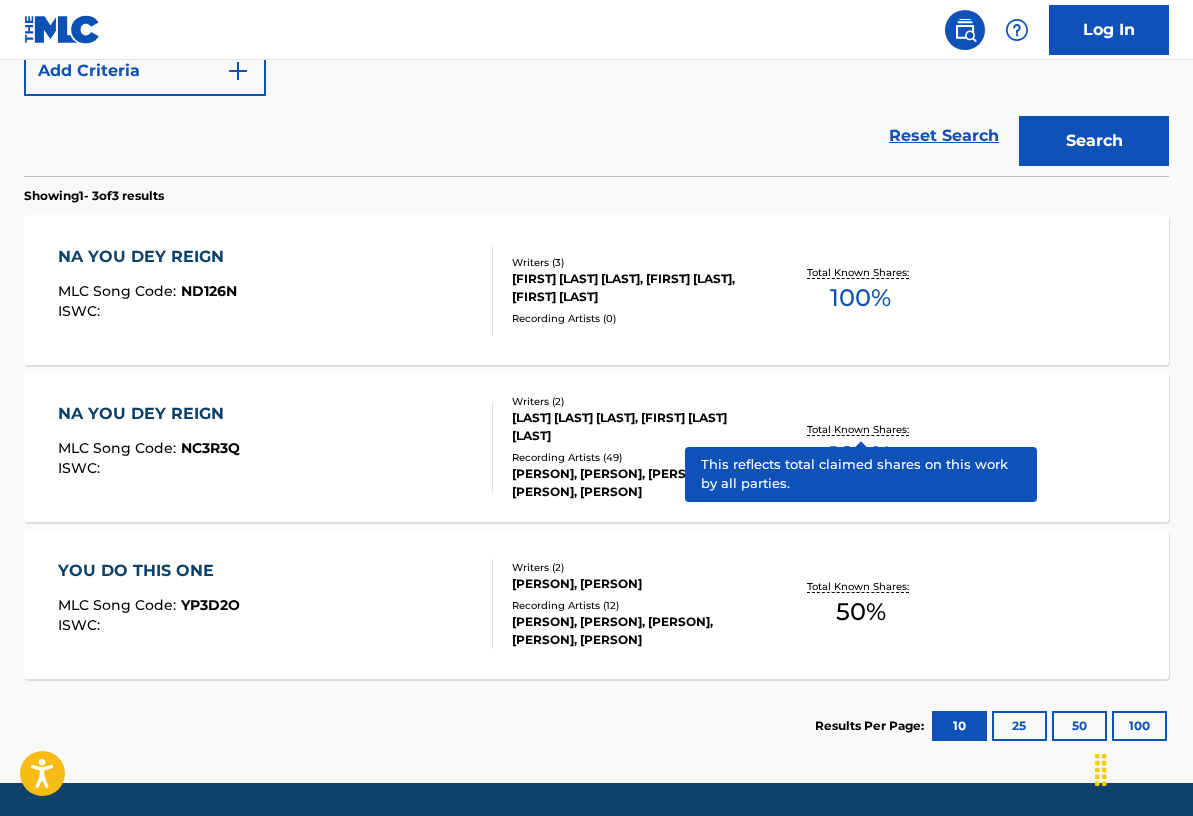 scroll, scrollTop: 586, scrollLeft: 0, axis: vertical 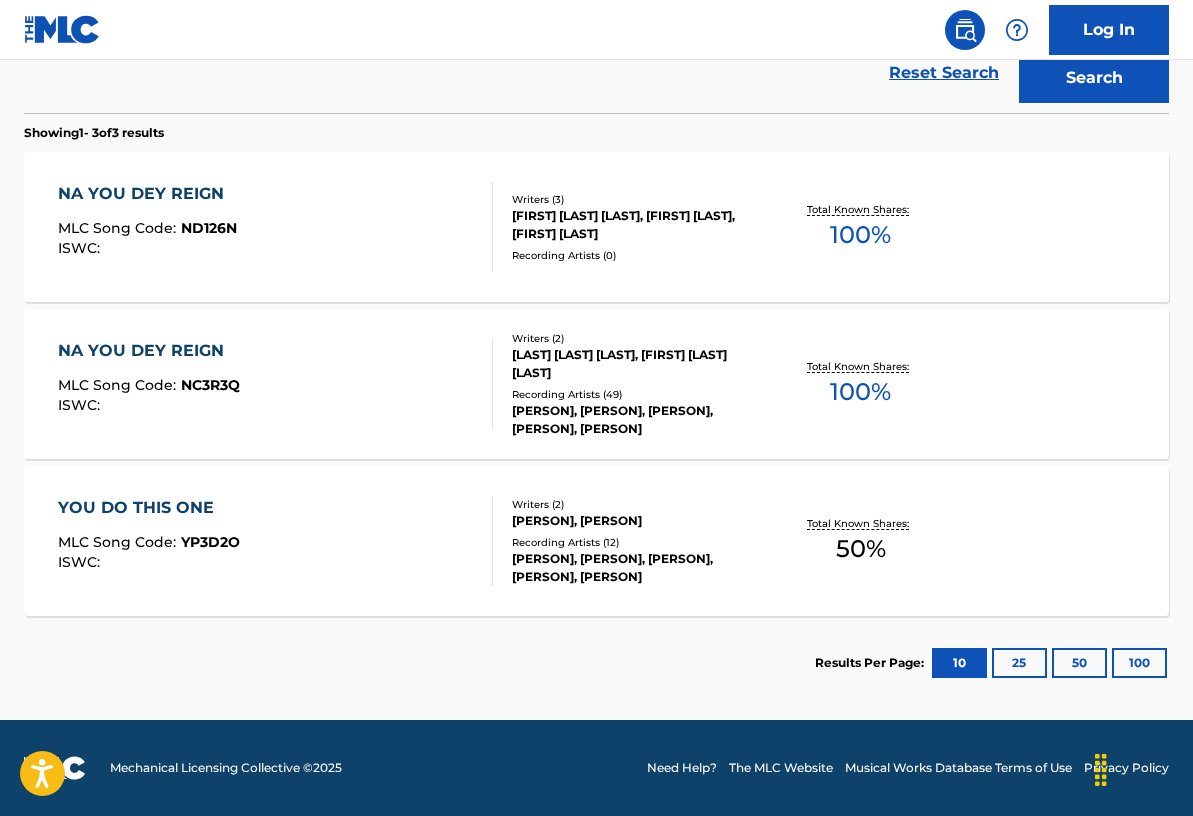 click on "[PERSON], [PERSON], [PERSON], [PERSON], [PERSON]" at bounding box center (638, 420) 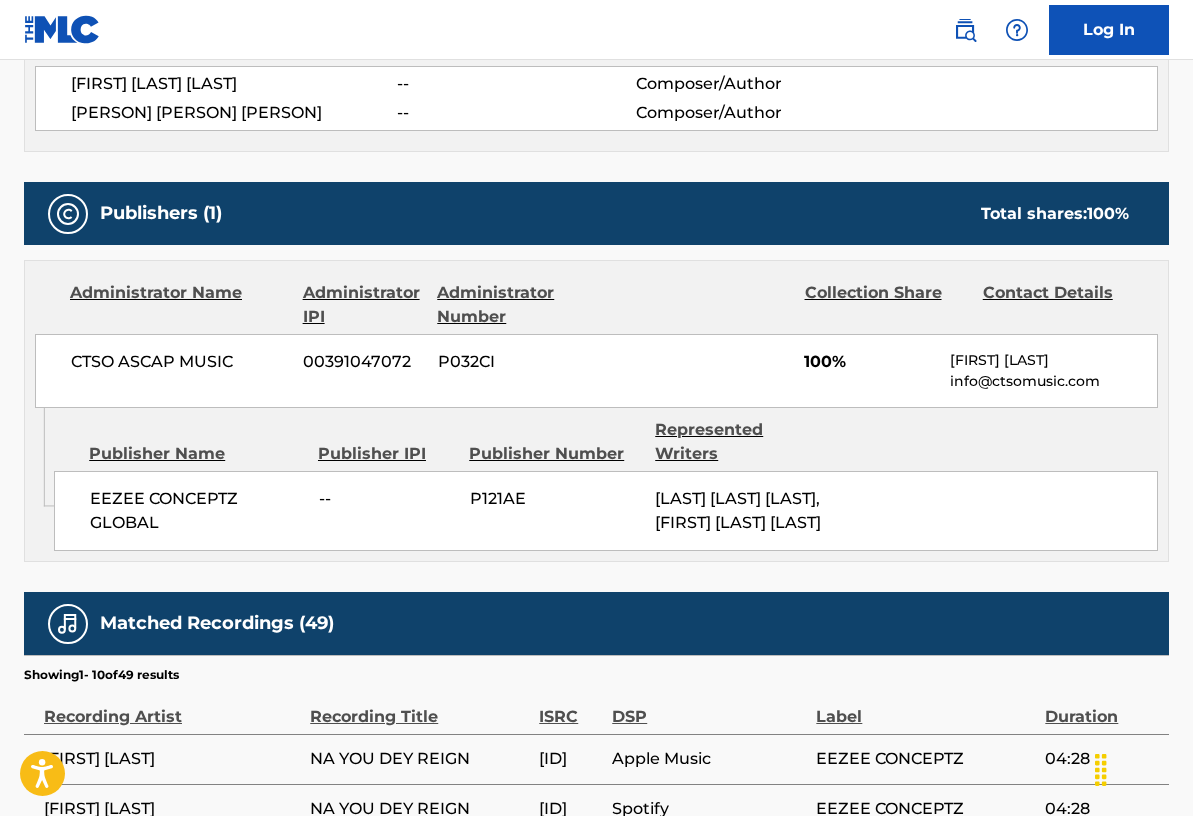 scroll, scrollTop: 0, scrollLeft: 0, axis: both 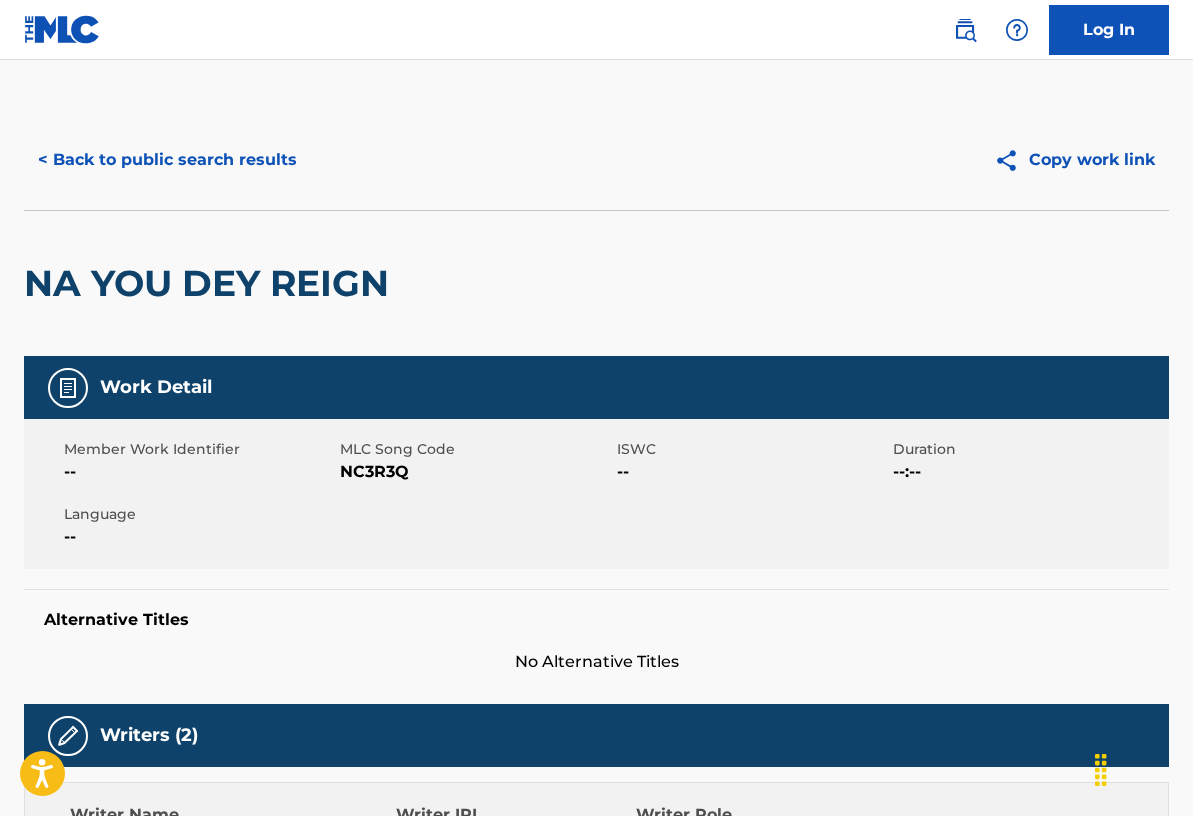 click on "< Back to public search results" at bounding box center [167, 160] 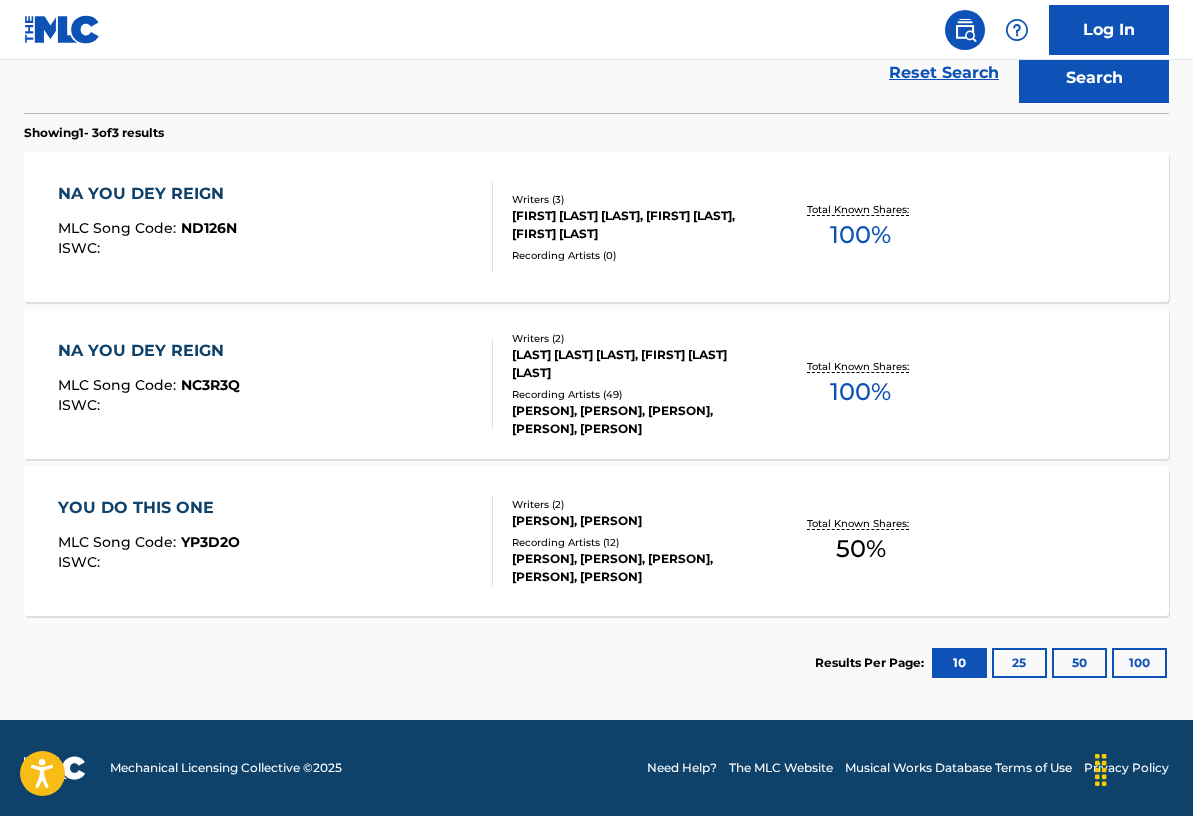 click on "[FIRST] [LAST] [LAST], [FIRST] [LAST], [FIRST] [LAST]" at bounding box center [638, 225] 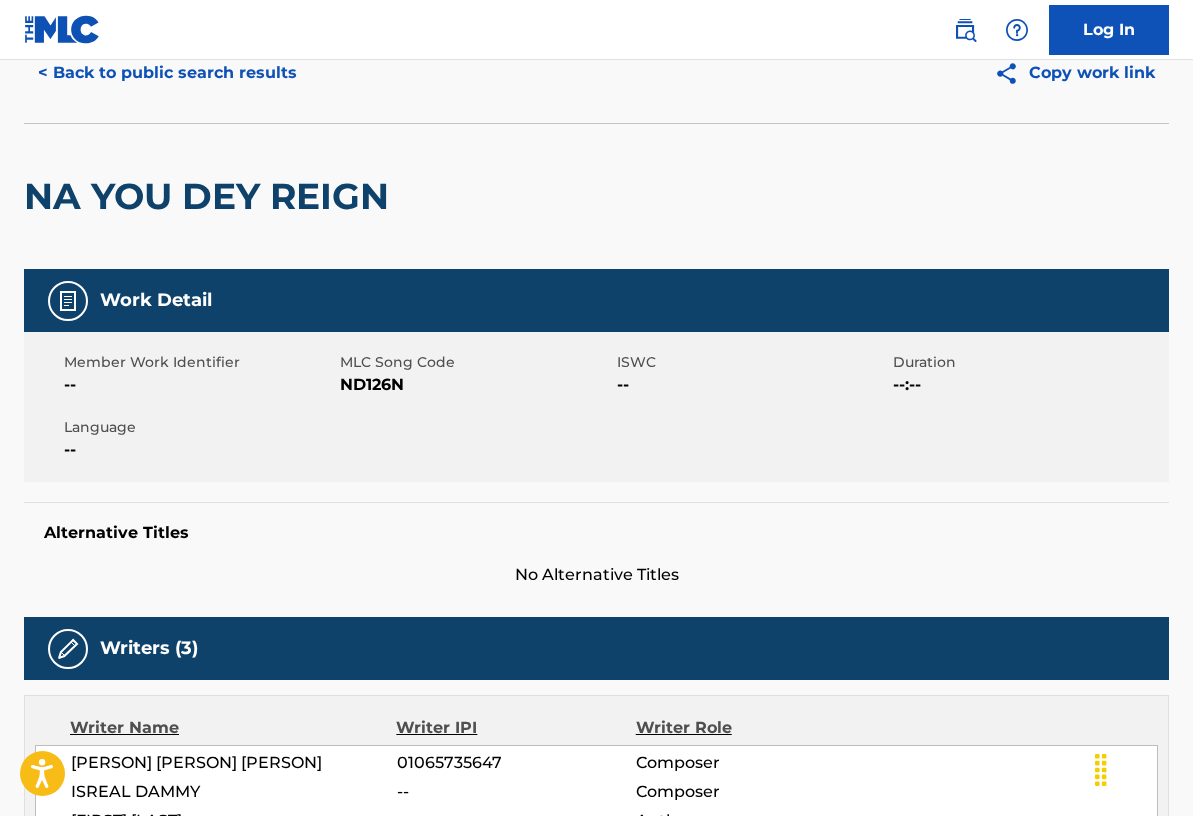 scroll, scrollTop: 0, scrollLeft: 0, axis: both 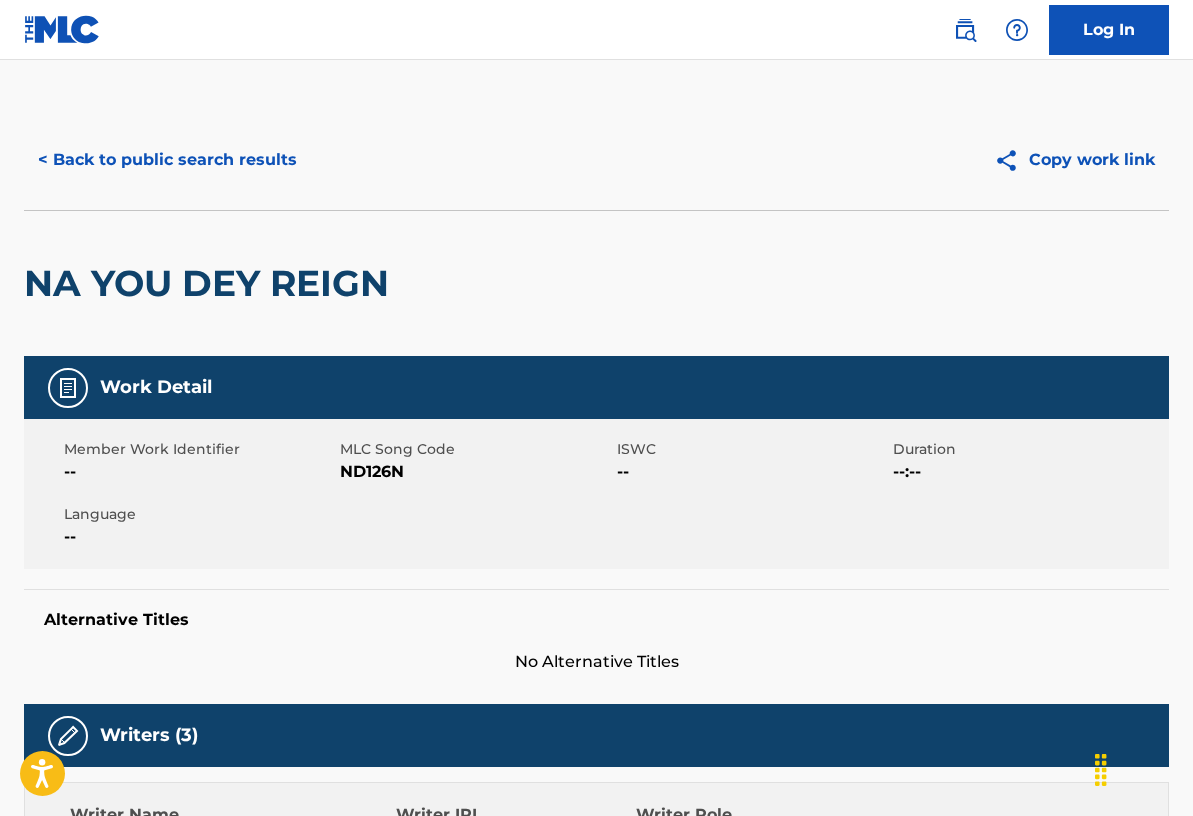 click on "< Back to public search results" at bounding box center (167, 160) 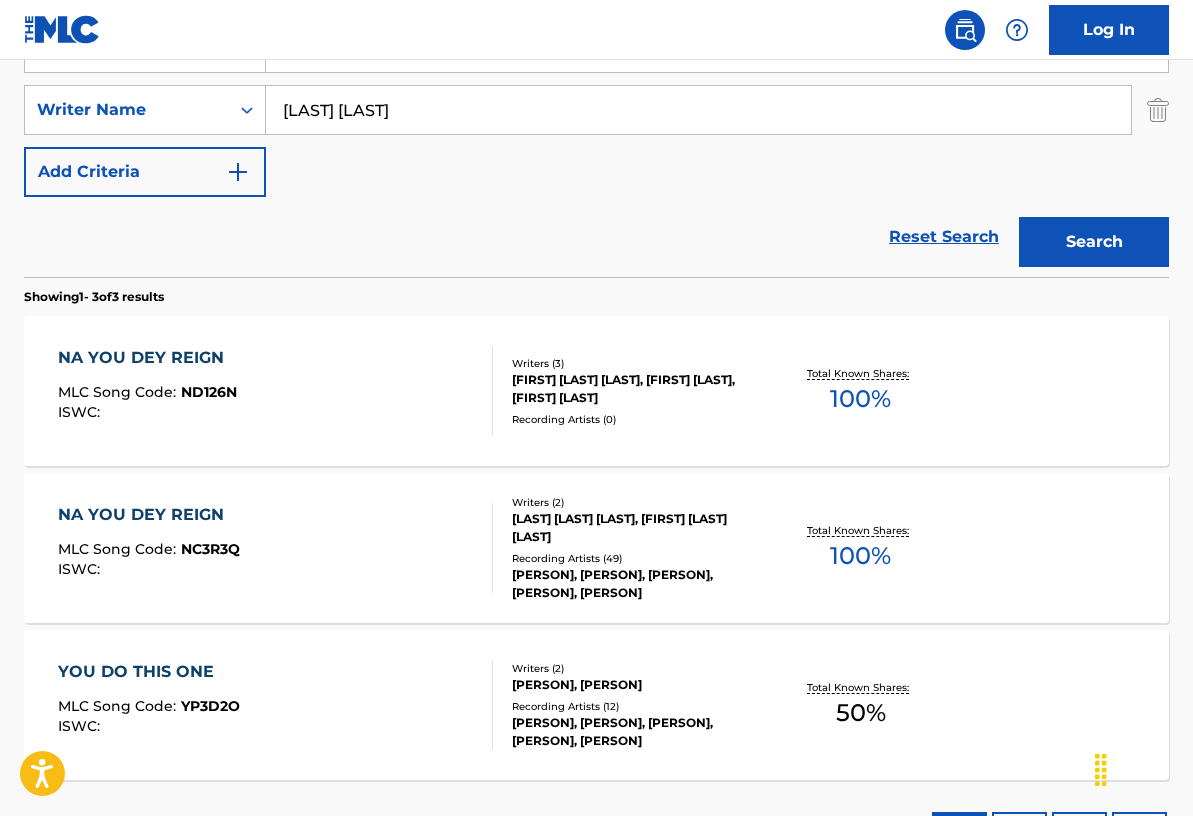 scroll, scrollTop: 487, scrollLeft: 0, axis: vertical 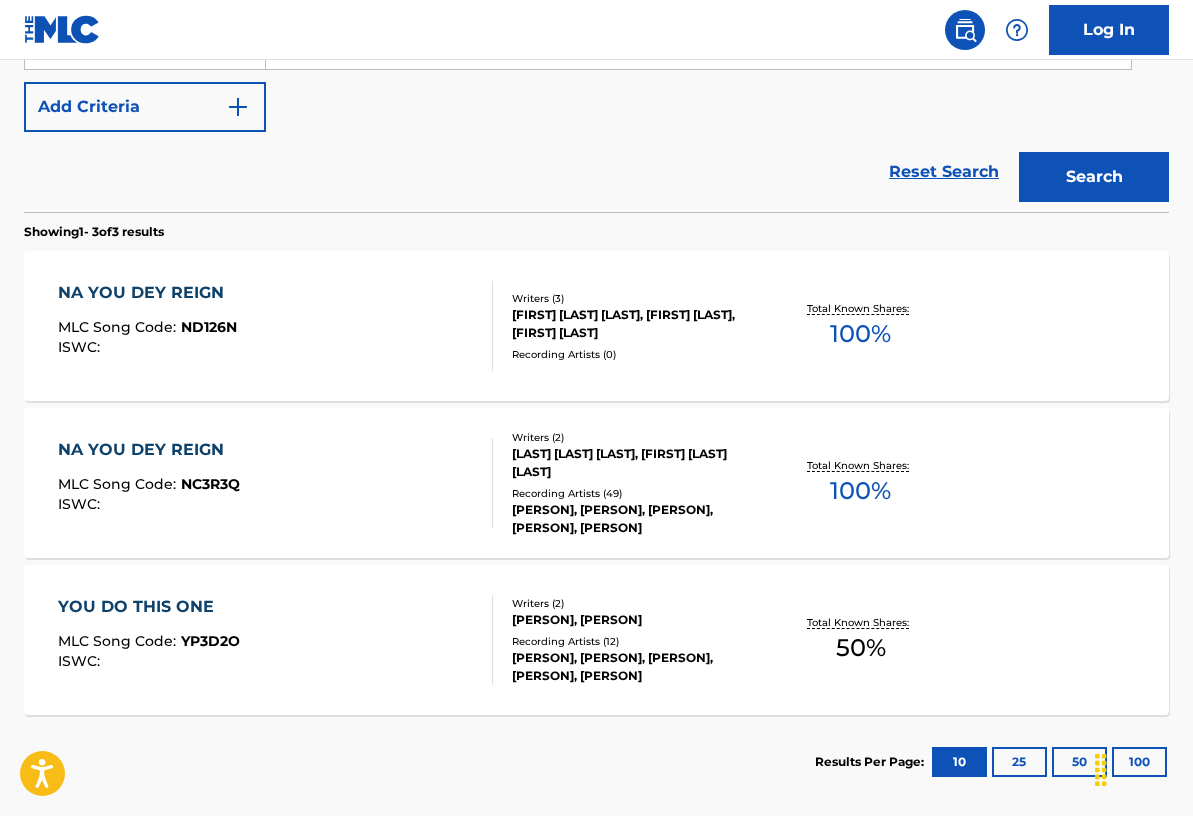 click on "Recording Artists ( 0 )" at bounding box center (638, 354) 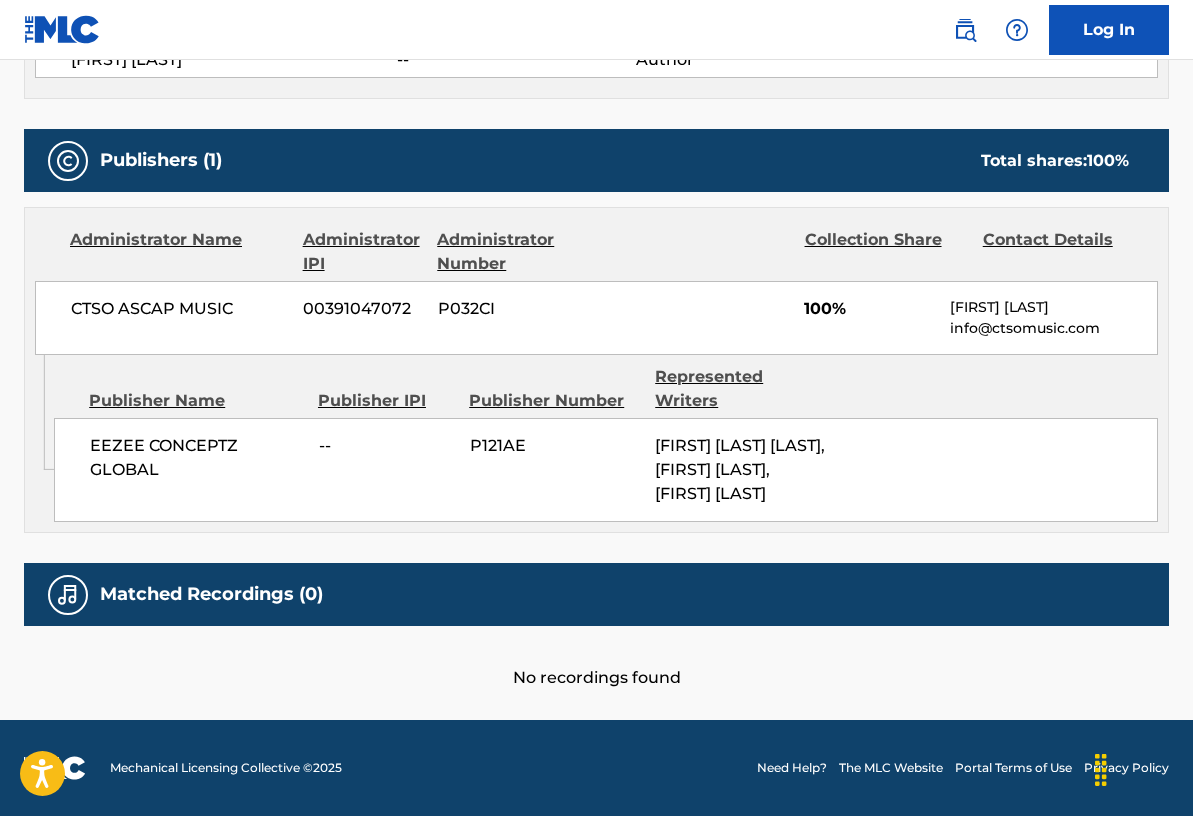scroll, scrollTop: 0, scrollLeft: 0, axis: both 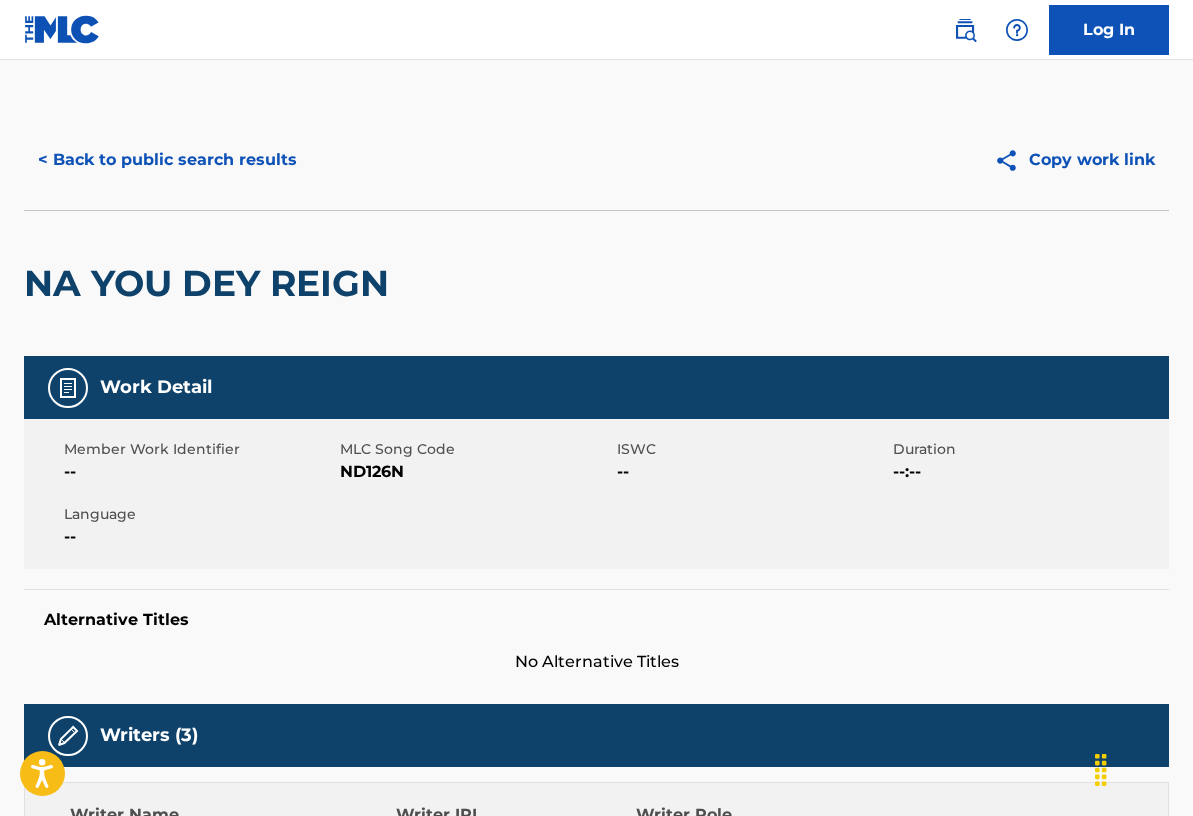 click on "< Back to public search results" at bounding box center [167, 160] 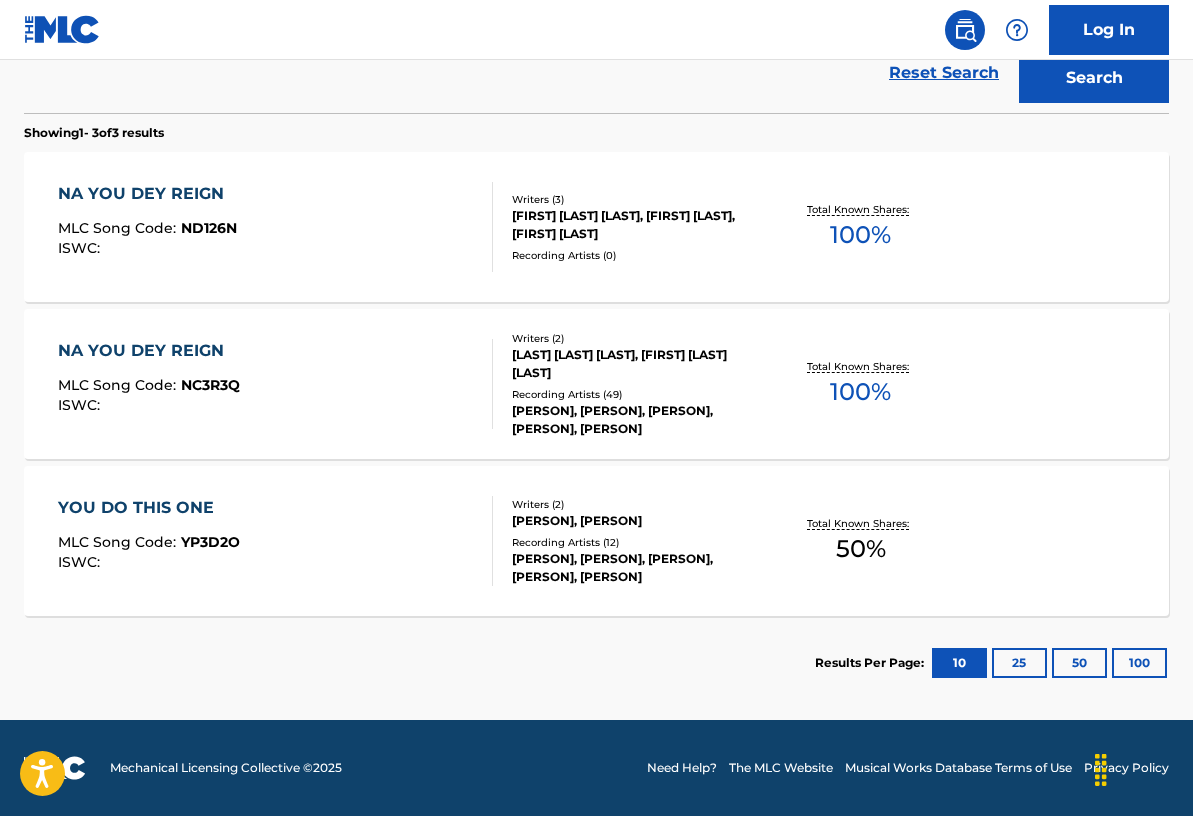click on "NA YOU DEY REIGN MLC Song Code : NC3R3Q ISWC : Writers ( 2 ) [LAST] [LAST] [LAST], [FIRST] [LAST] [LAST] Recording Artists ( 49 ) [LAST], [LAST], [LAST], [LAST], [LAST] Total Known Shares: 100 %" at bounding box center (596, 384) 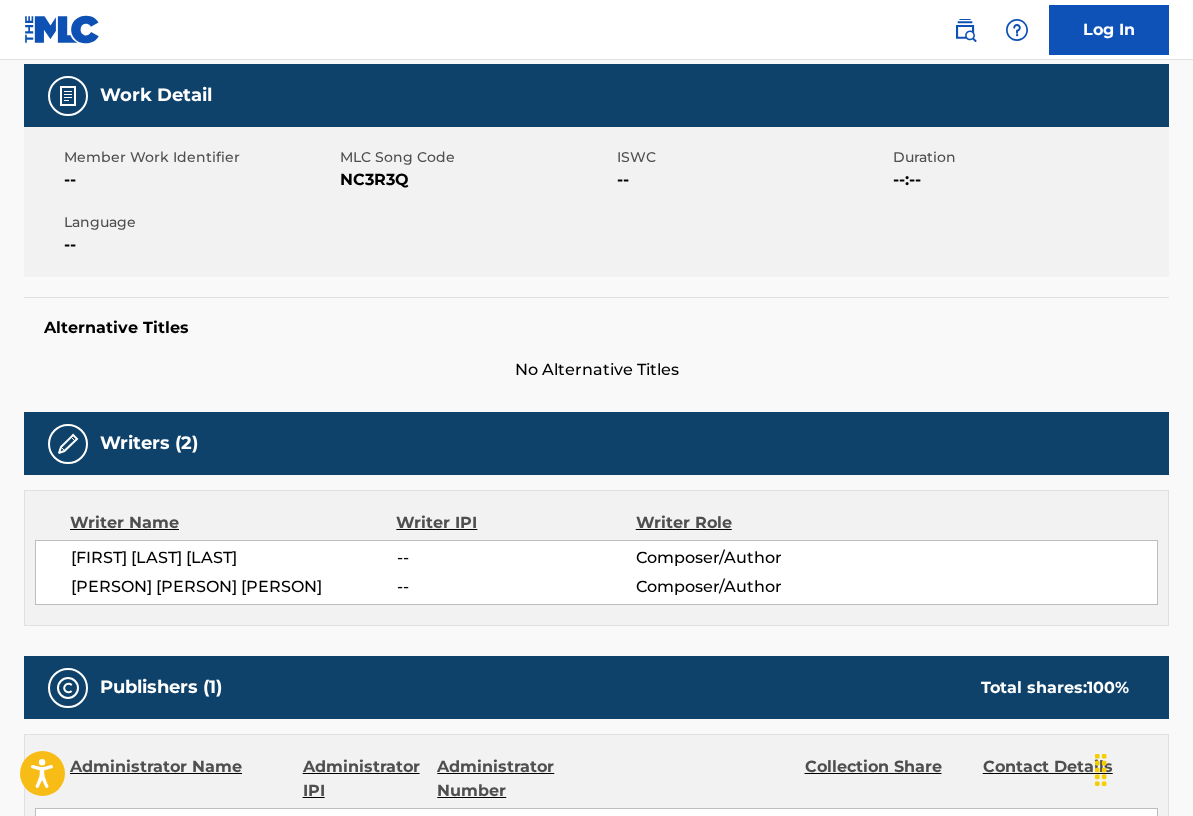 scroll, scrollTop: 0, scrollLeft: 0, axis: both 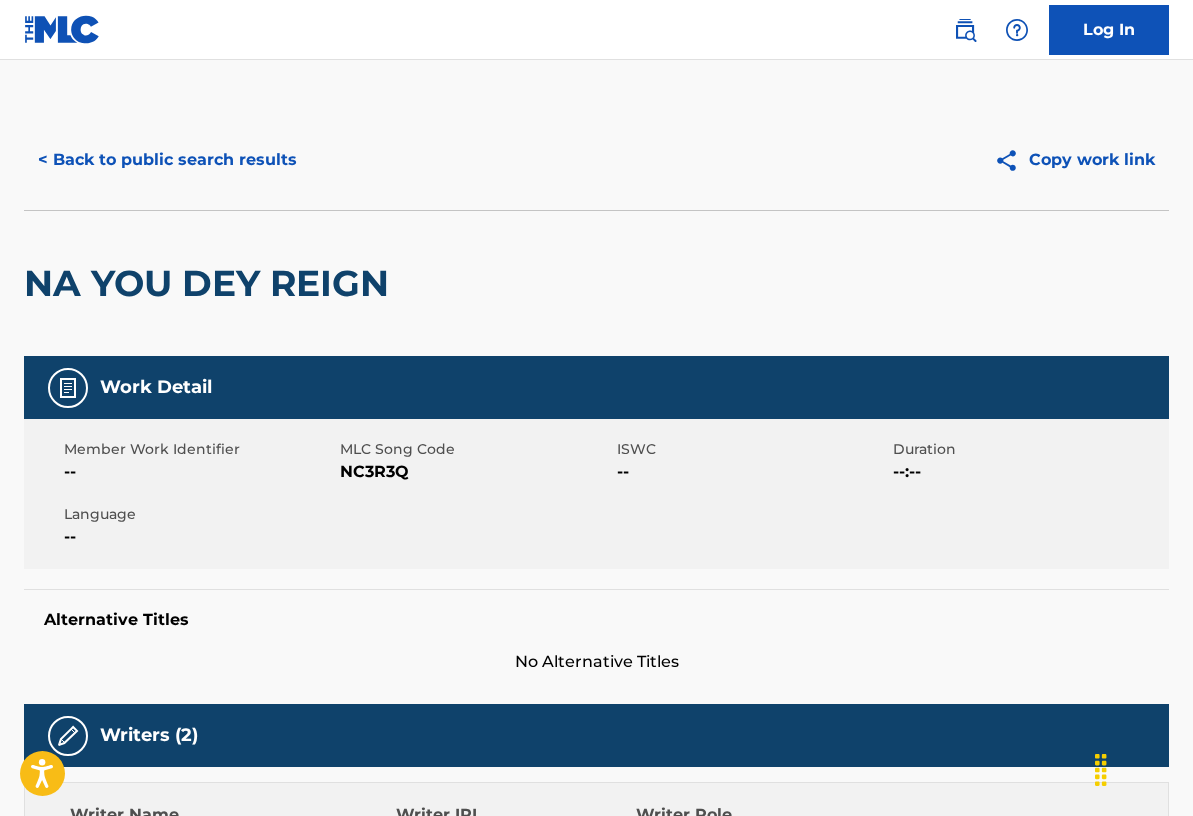 click on "< Back to public search results" at bounding box center (167, 160) 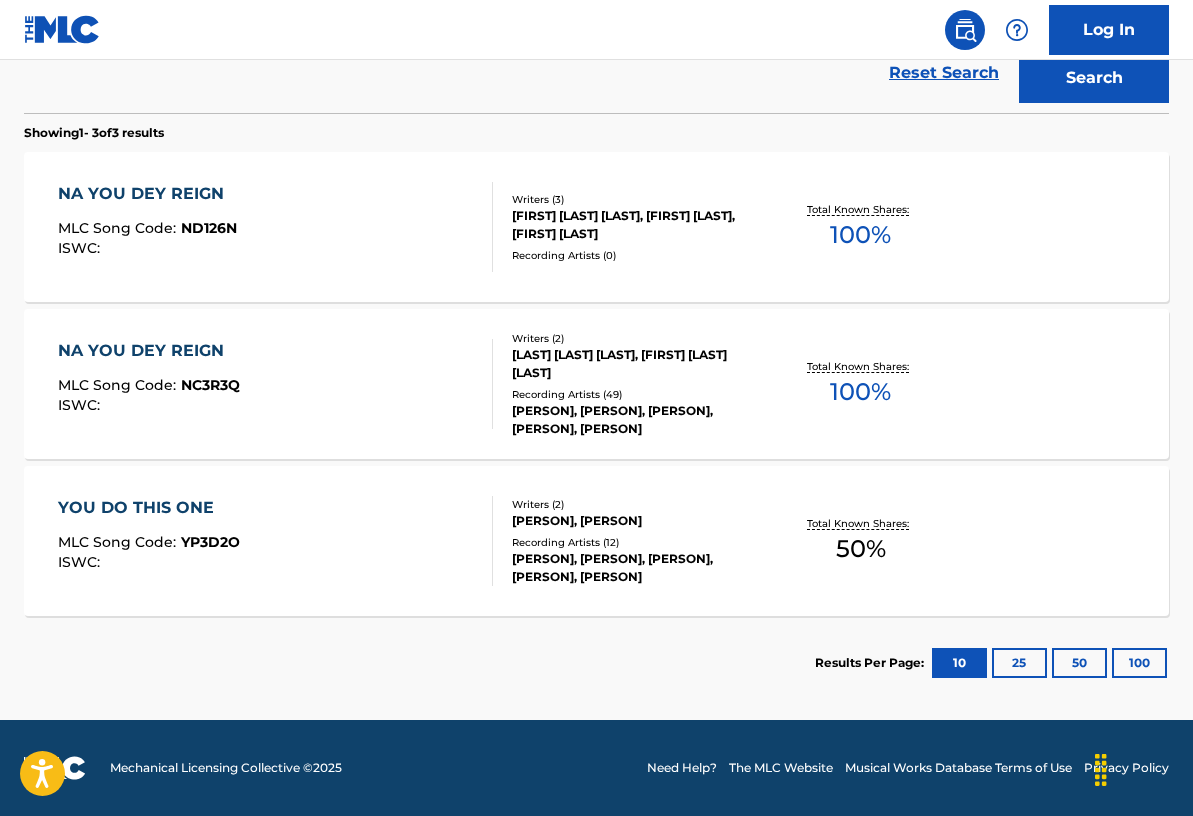 scroll, scrollTop: 0, scrollLeft: 0, axis: both 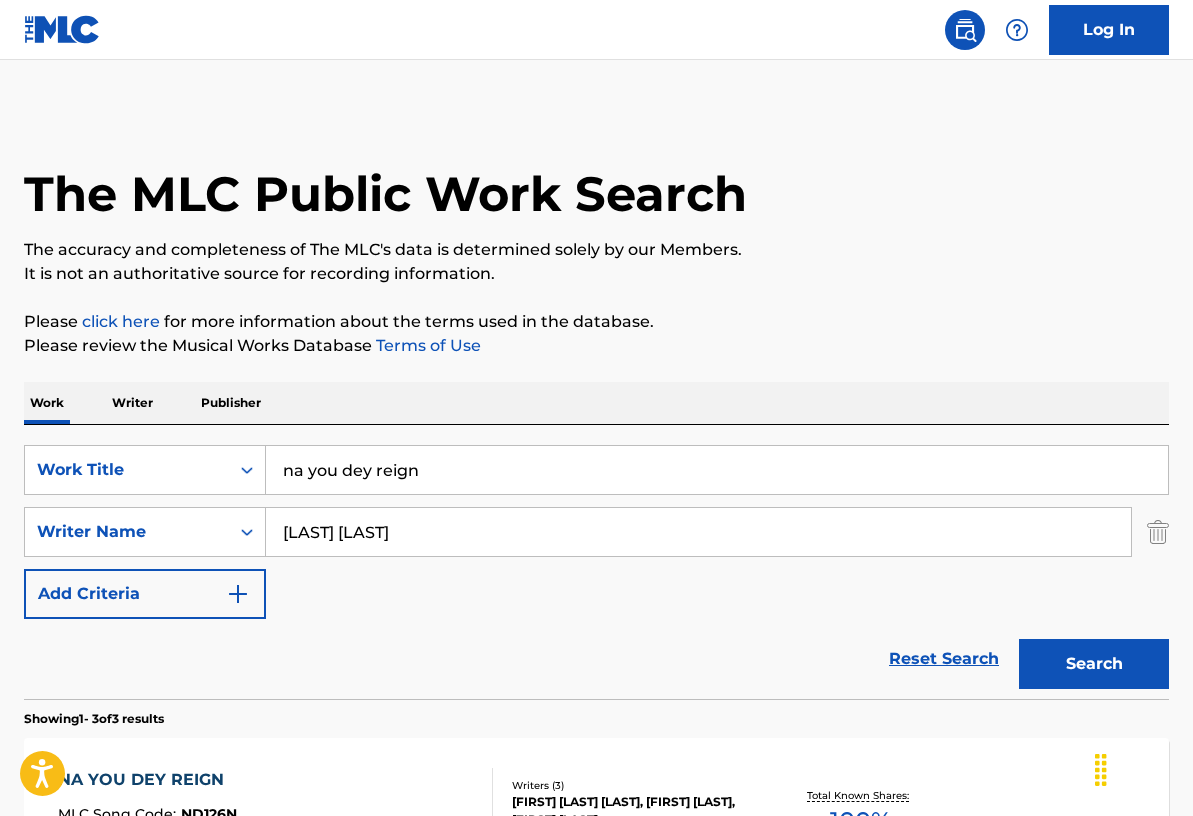 click on "na you dey reign" at bounding box center (717, 470) 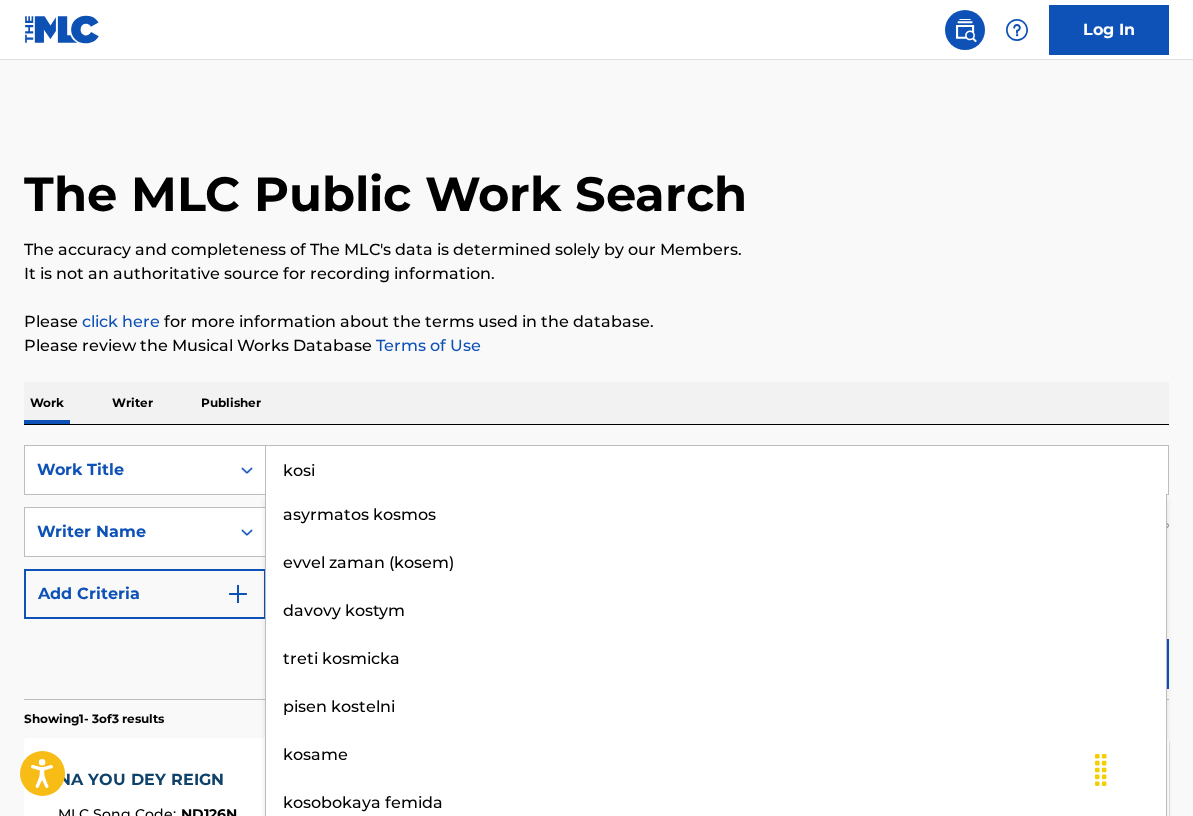 type on "kosi" 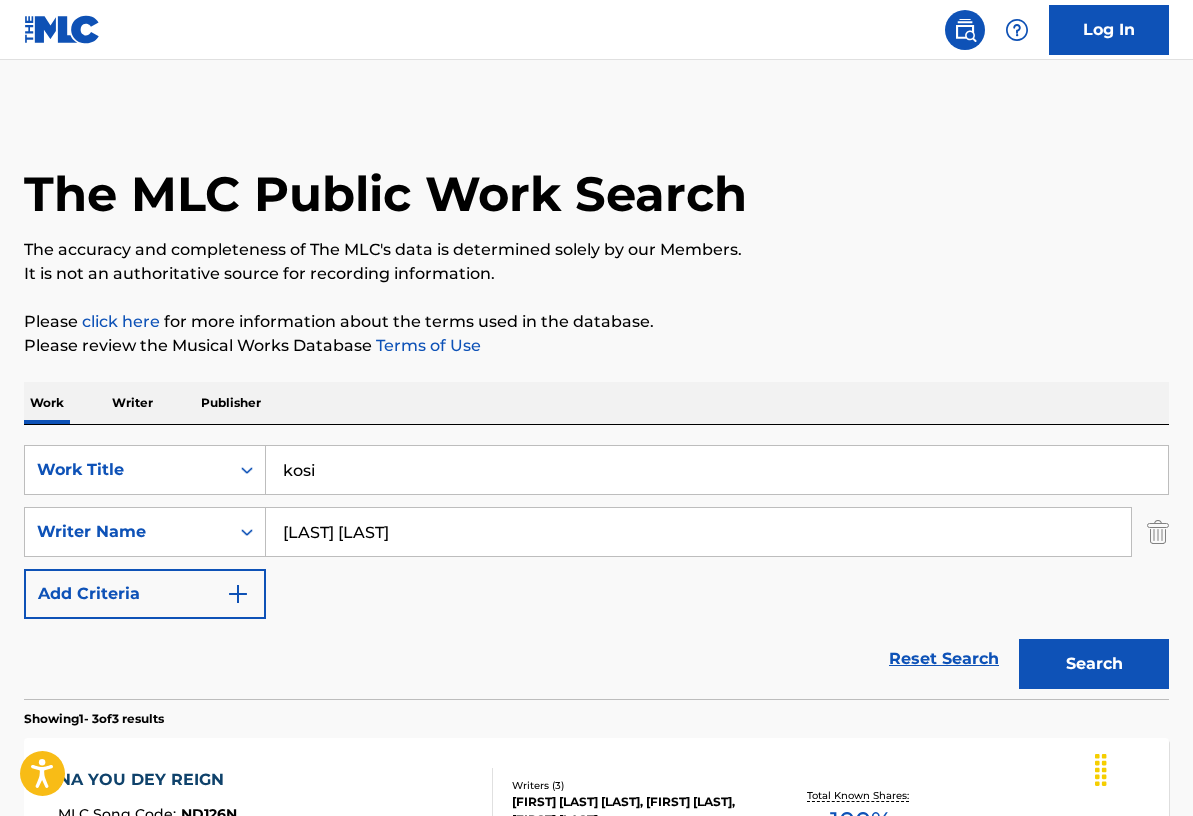 click on "The MLC Public Work Search The accuracy and completeness of The MLC's data is determined solely by our Members. It is not an authoritative source for recording information. Please   click here   for more information about the terms used in the database. Please review the Musical Works Database   Terms of Use Work Writer Publisher SearchWithCriteria64dbb455-9e9f-44d4-aa7d-16558cd5ccca Work Title kosi SearchWithCriteria2be1535f-473f-43e7-862b-e831e7f2c848 Writer Name [PERSON] Add Criteria Reset Search Search Showing  1  -   3  of  3   results   NA YOU DEY REIGN MLC Song Code : ND126N ISWC : Writers ( 3 ) [PERSON], [PERSON], [PERSON] Recording Artists ( 0 ) Total Known Shares: 100 % NA YOU DEY REIGN MLC Song Code : NC3R3Q ISWC : Writers ( 2 ) [PERSON], [PERSON] Recording Artists ( 49 ) [PERSON], [PERSON], [PERSON], [PERSON], [PERSON] Total Known Shares: 100 % YOU DO THIS ONE MLC Song Code : YP3D2O ISWC : Writers ( 2 )" at bounding box center (596, 703) 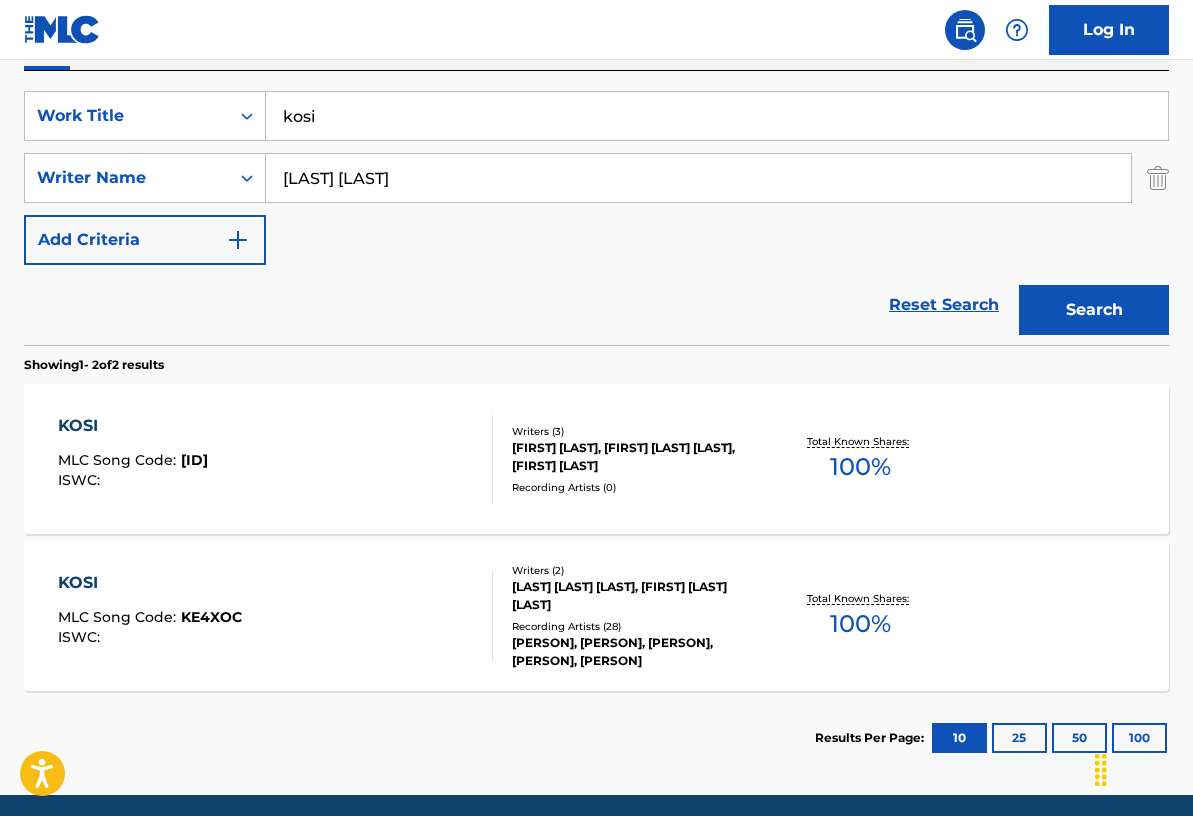 scroll, scrollTop: 429, scrollLeft: 0, axis: vertical 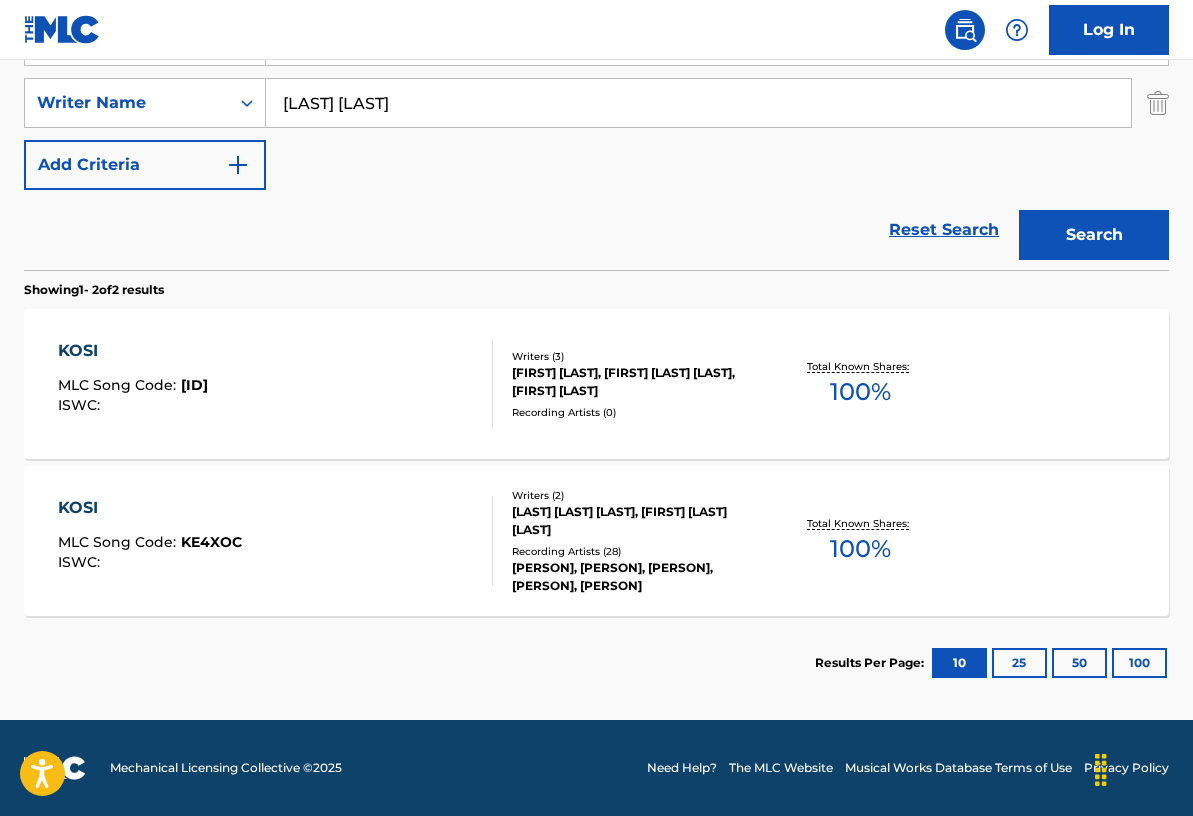 click on "Writers ( 3 ) [PERSON], [PERSON], [PERSON] Recording Artists ( 0 )" at bounding box center [629, 384] 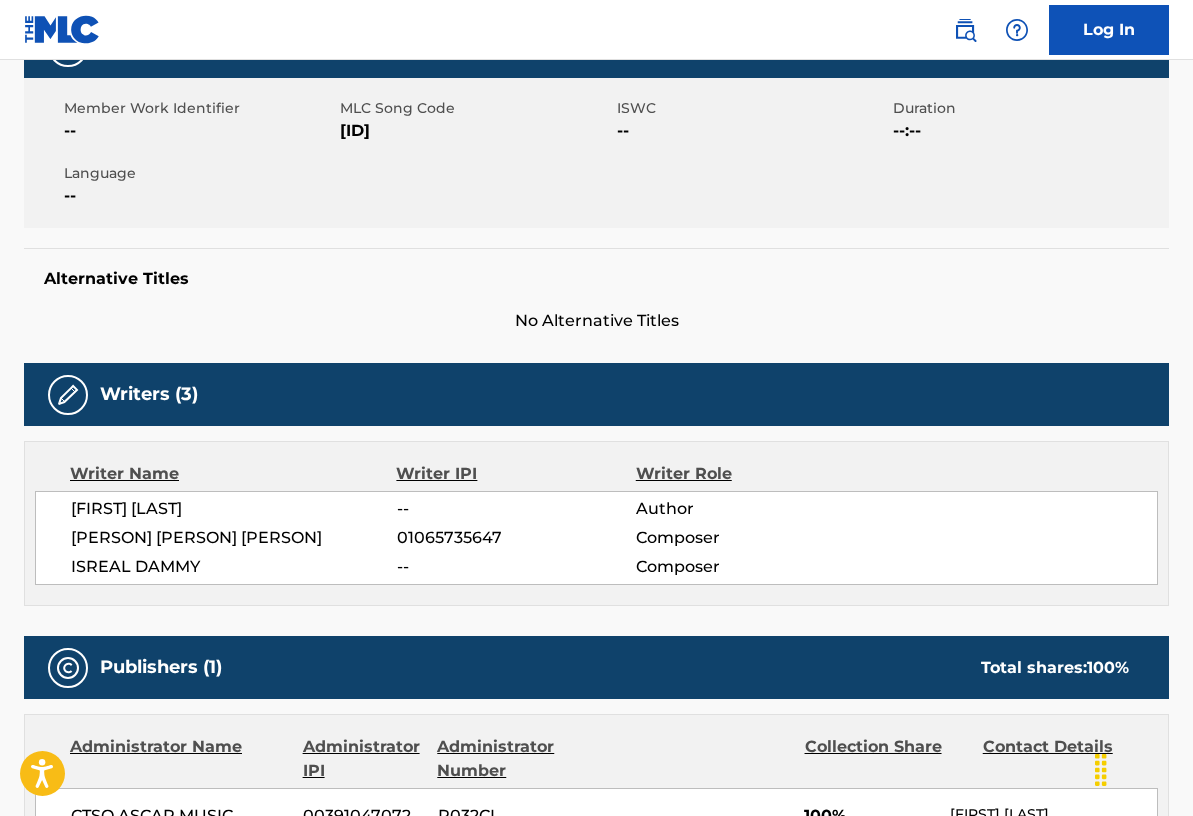 scroll, scrollTop: 0, scrollLeft: 0, axis: both 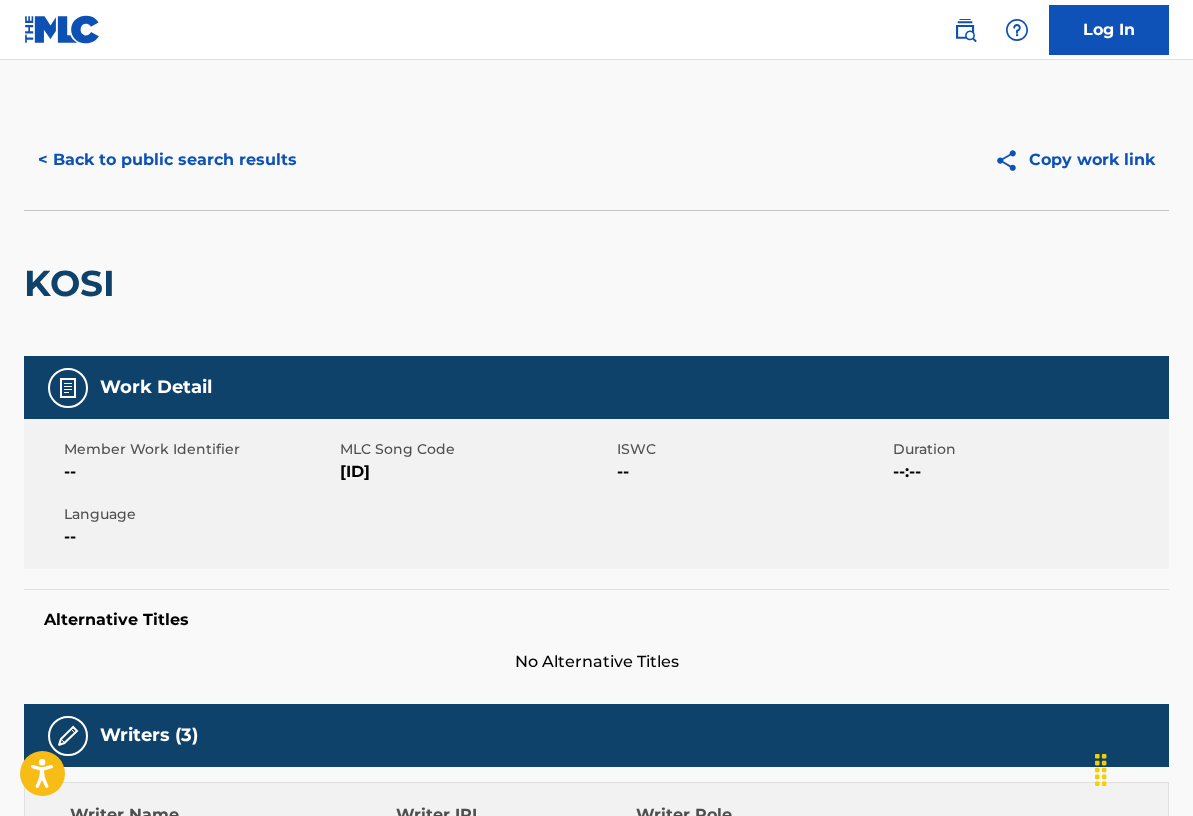 click on "< Back to public search results" at bounding box center [167, 160] 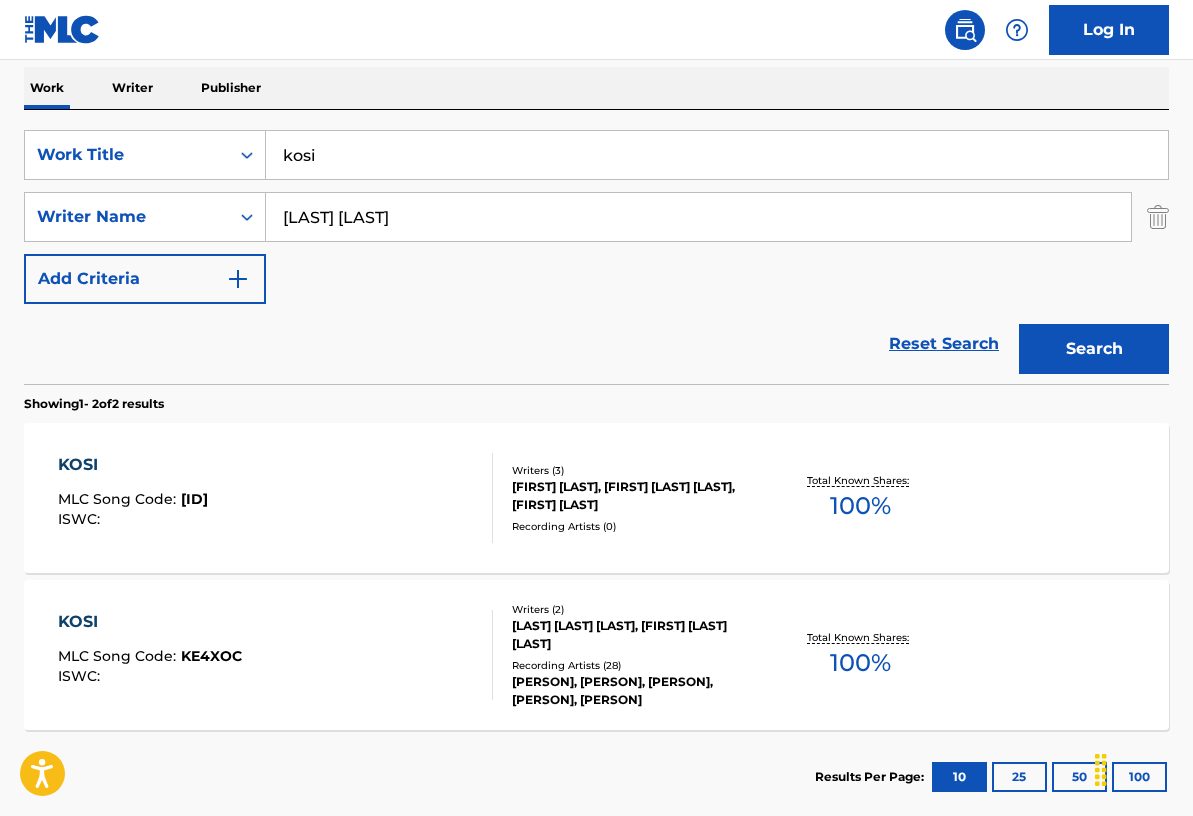 click on "kosi" at bounding box center (717, 155) 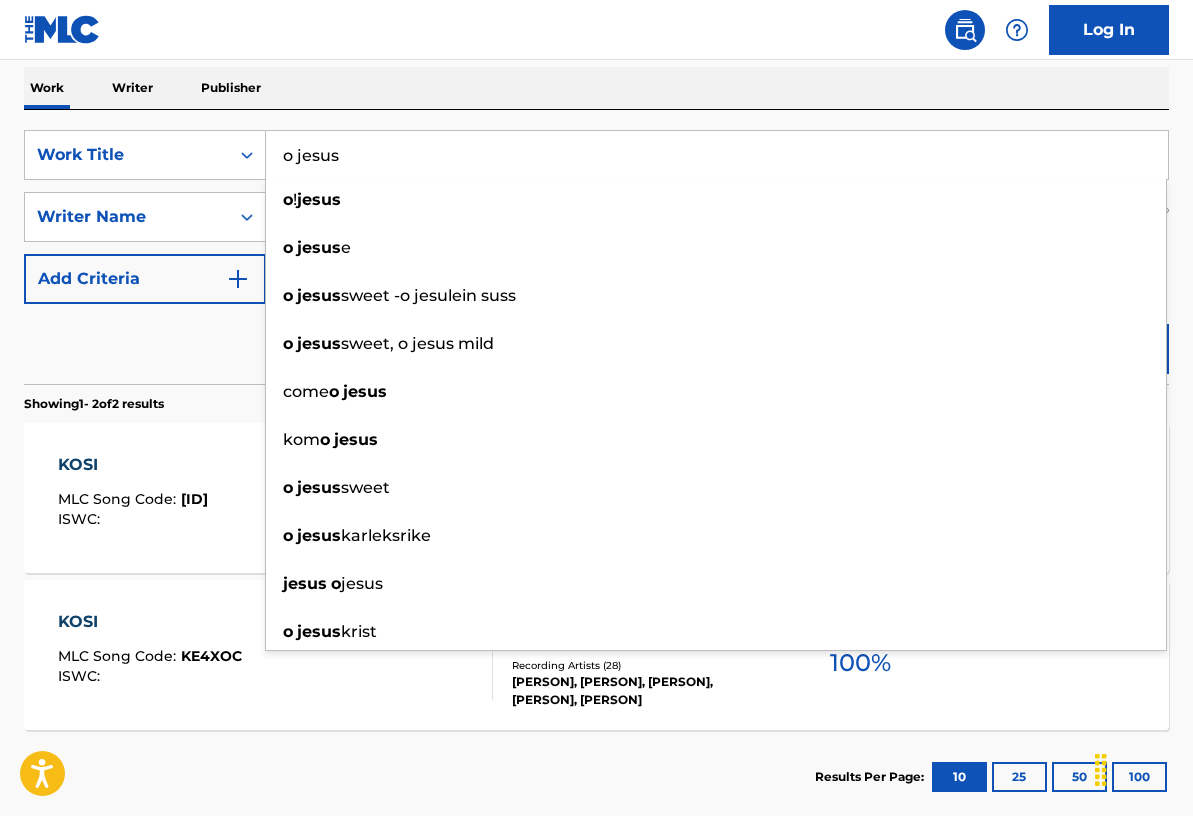 type on "o jesus" 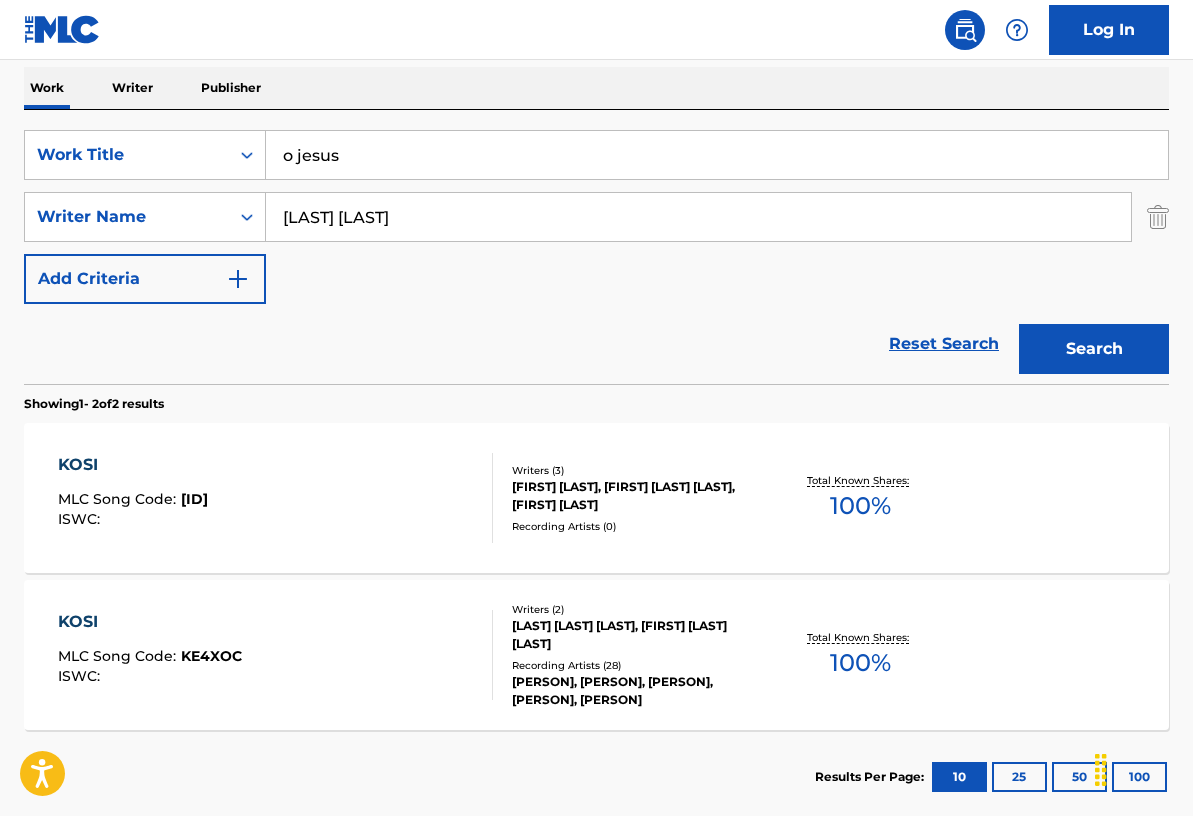 click on "Reset Search Search" at bounding box center (596, 344) 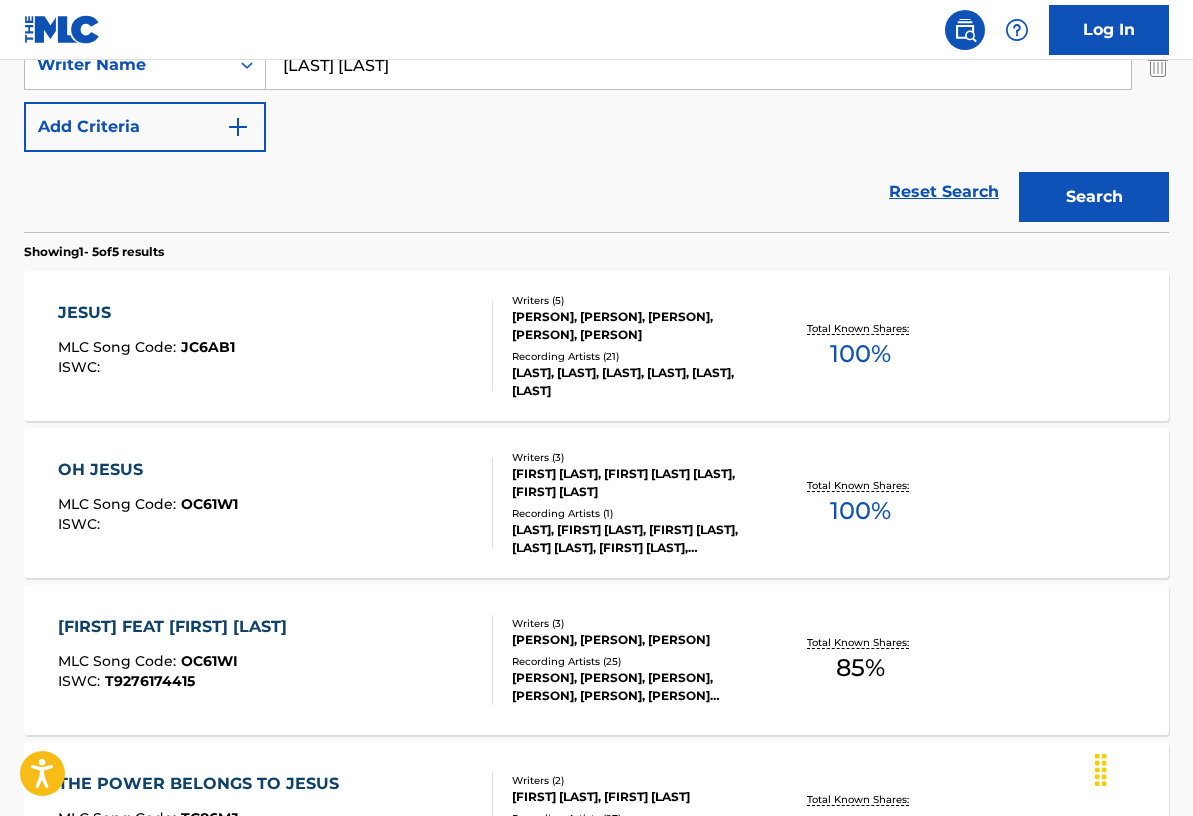 scroll, scrollTop: 528, scrollLeft: 0, axis: vertical 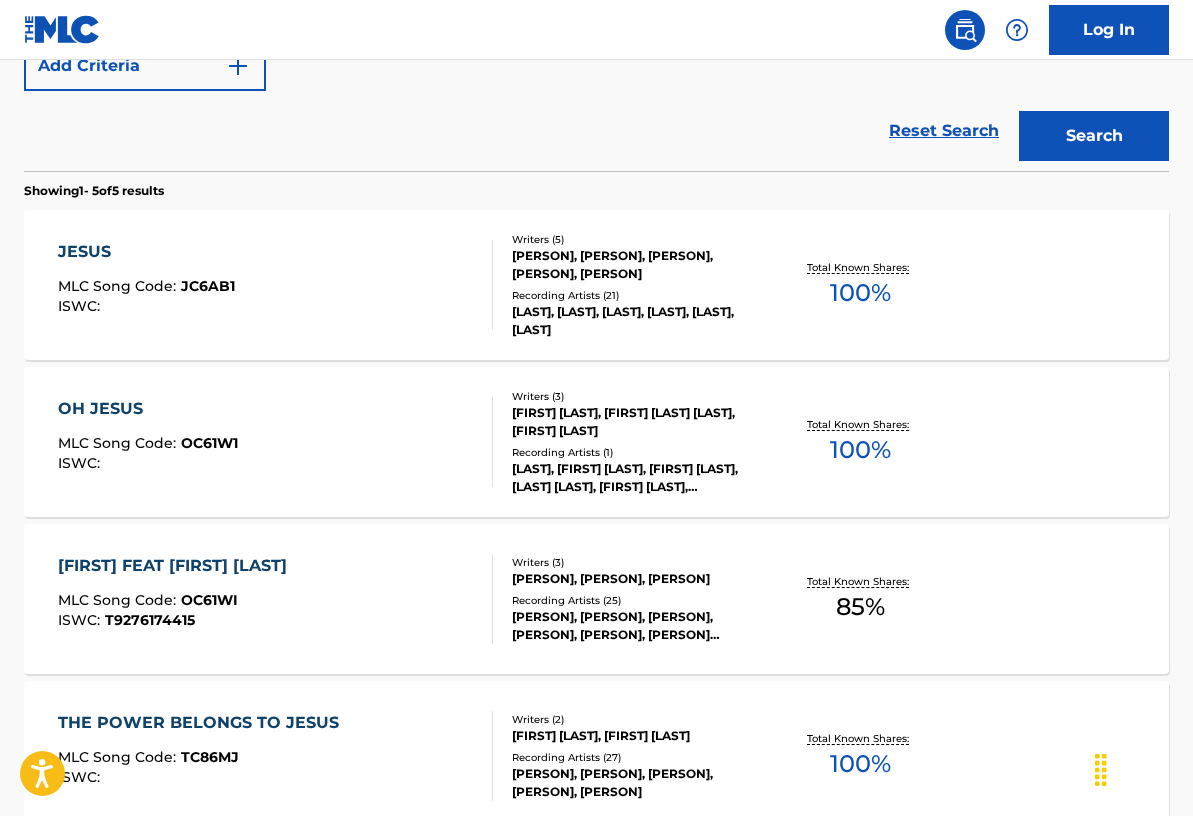 click on "[LAST], [LAST], [LAST], [LAST], [LAST], [LAST]" at bounding box center (638, 321) 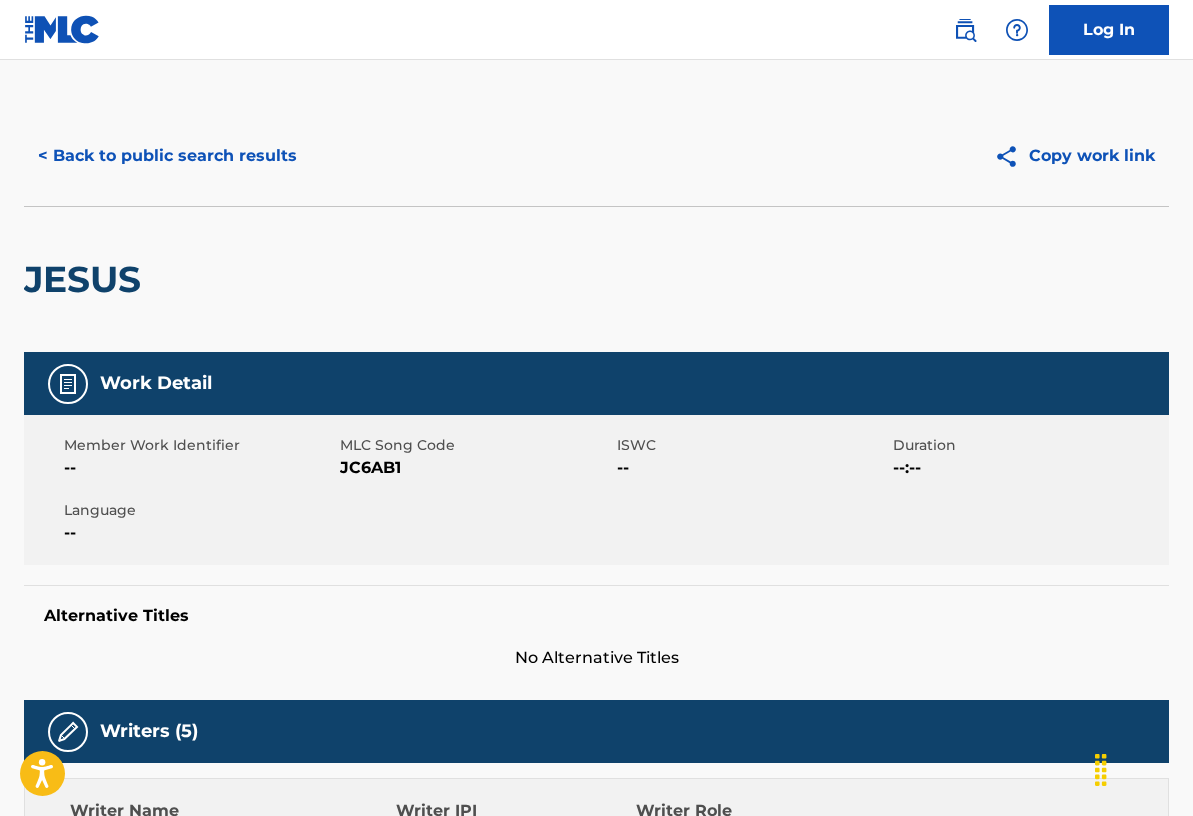 scroll, scrollTop: 0, scrollLeft: 0, axis: both 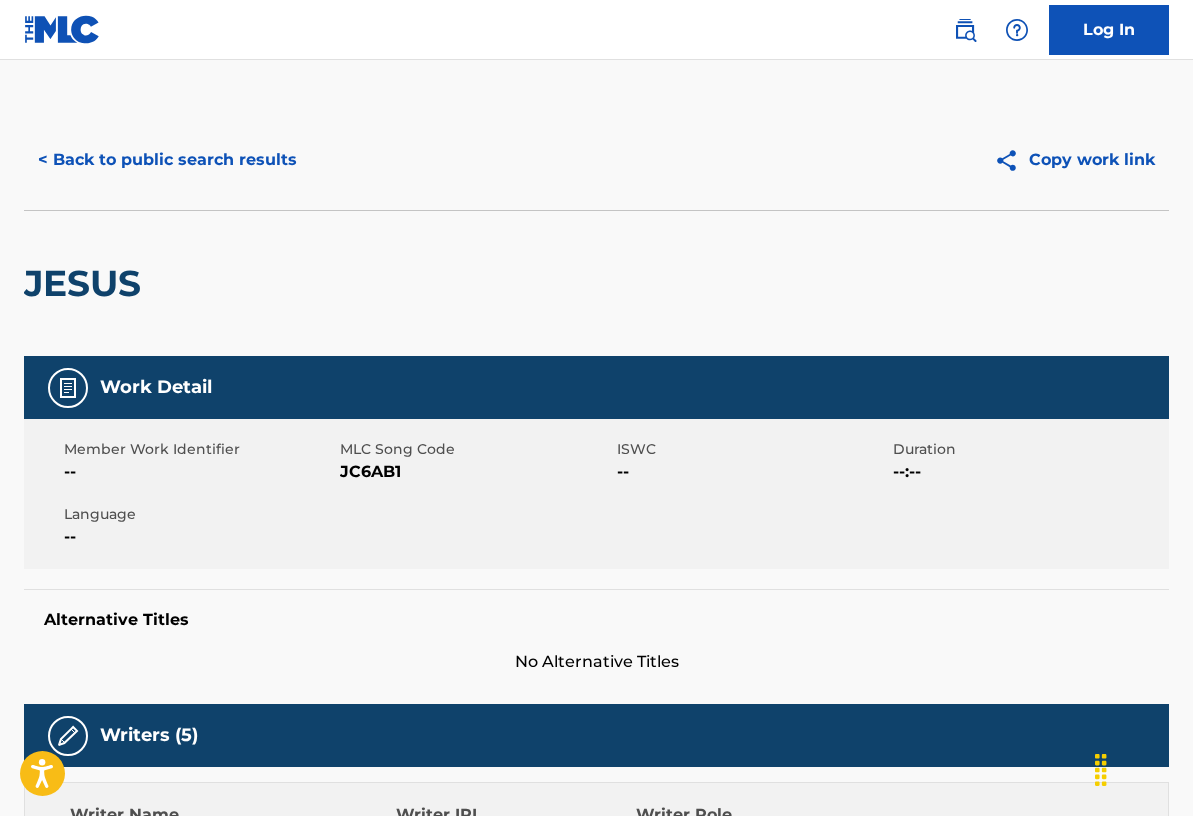 click on "< Back to public search results" at bounding box center (167, 160) 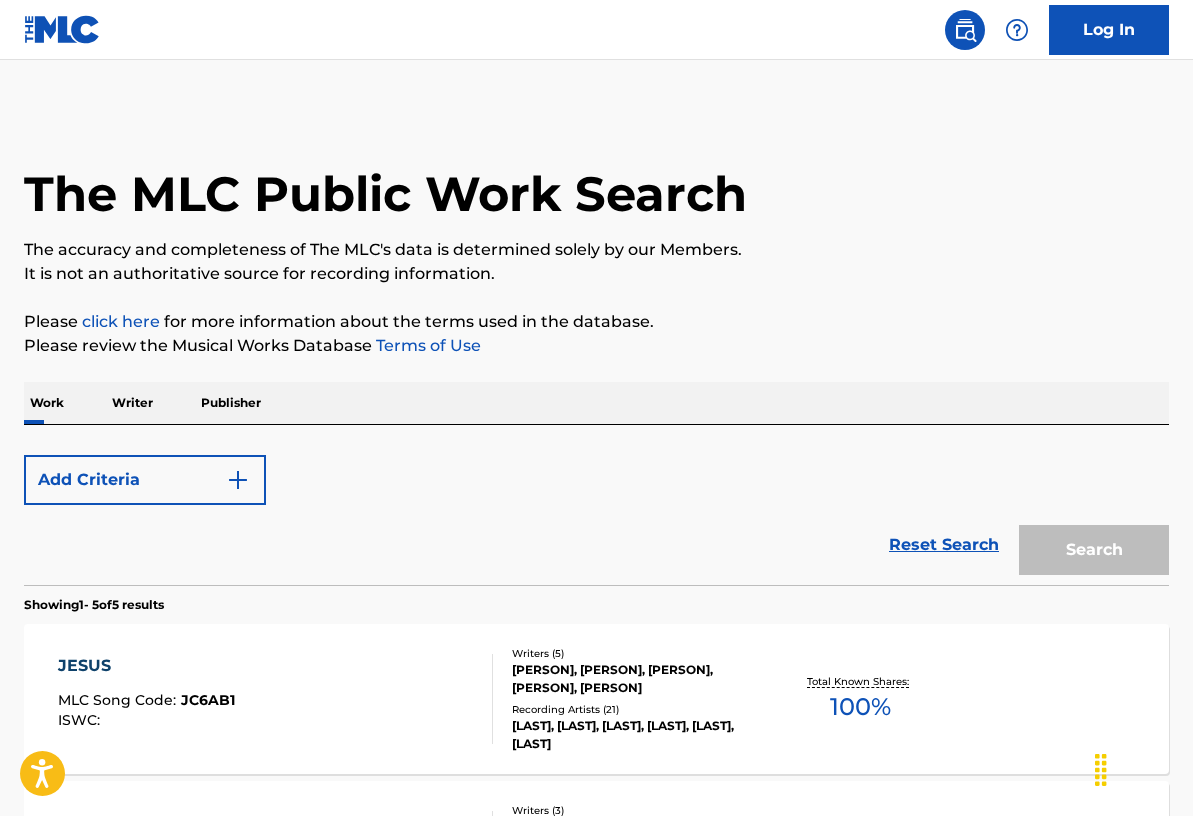 scroll, scrollTop: 642, scrollLeft: 0, axis: vertical 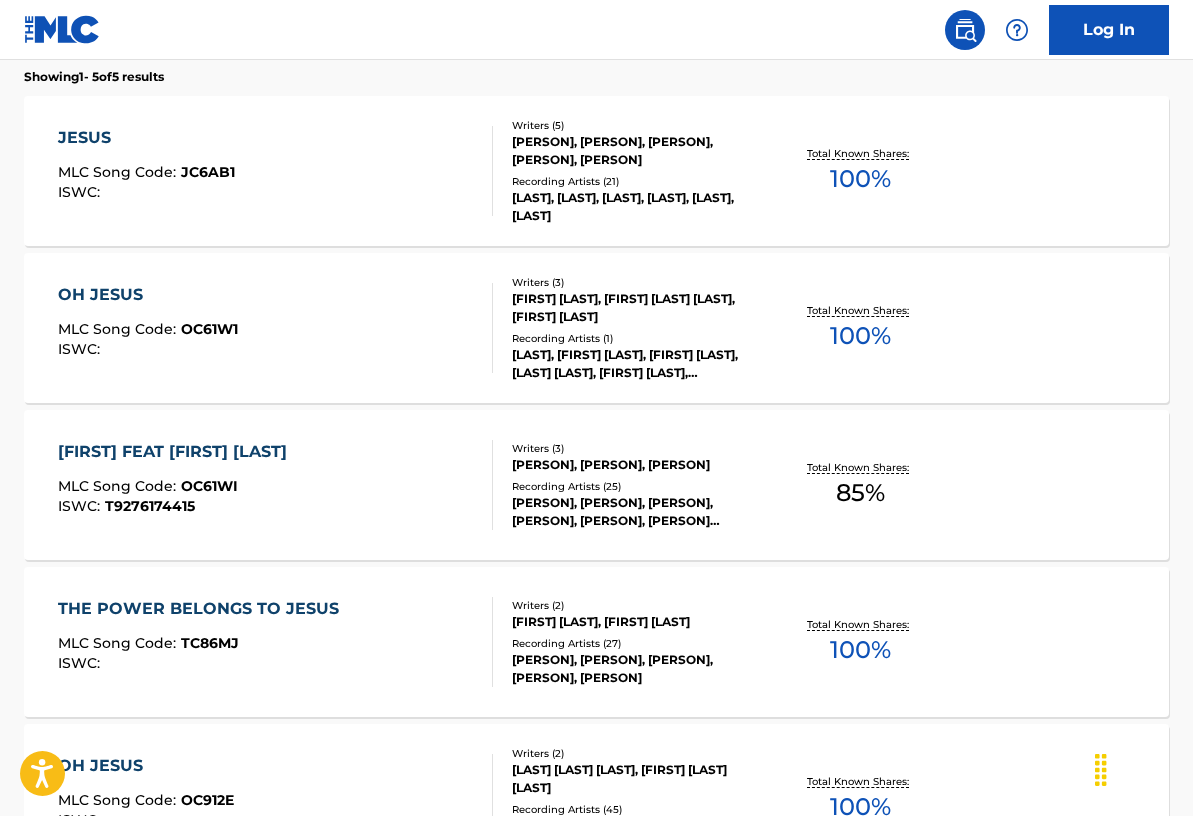 click on "[FIRST] [LAST], [FIRST] [LAST] [LAST], [FIRST] [LAST]" at bounding box center (638, 308) 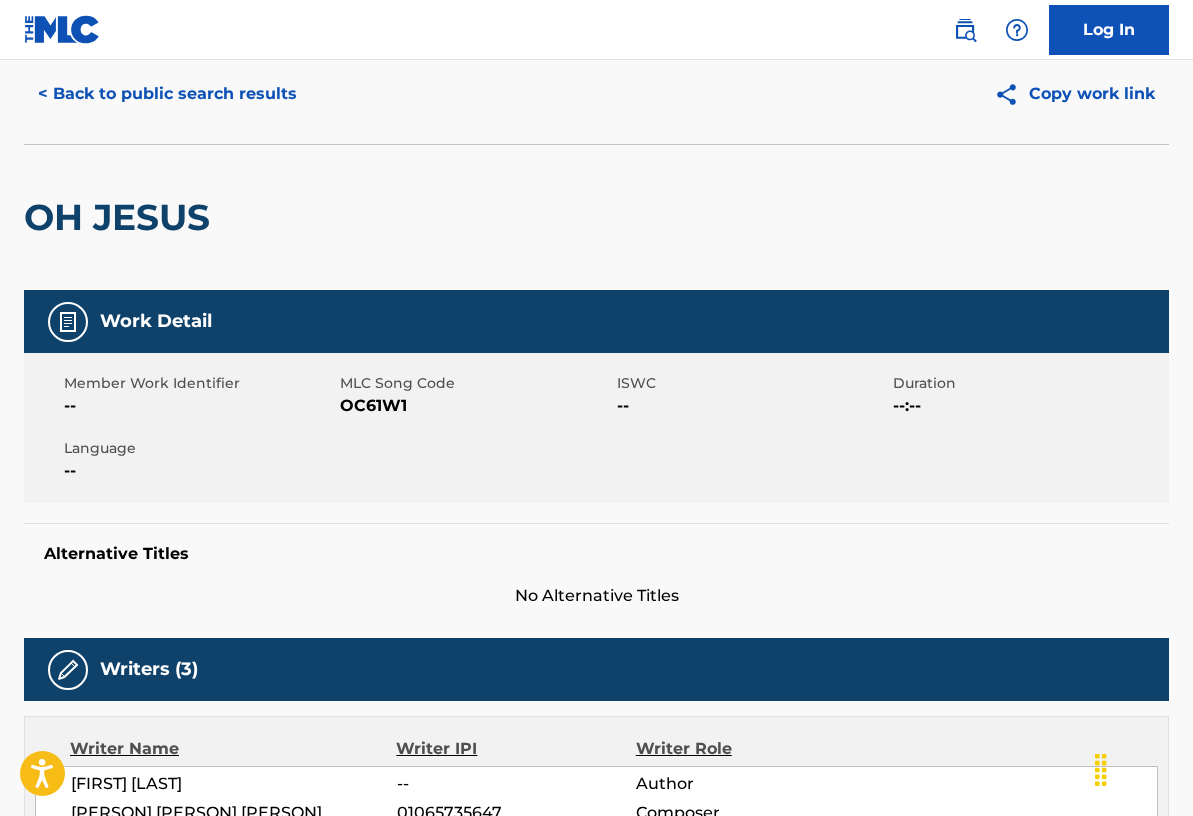 scroll, scrollTop: 0, scrollLeft: 0, axis: both 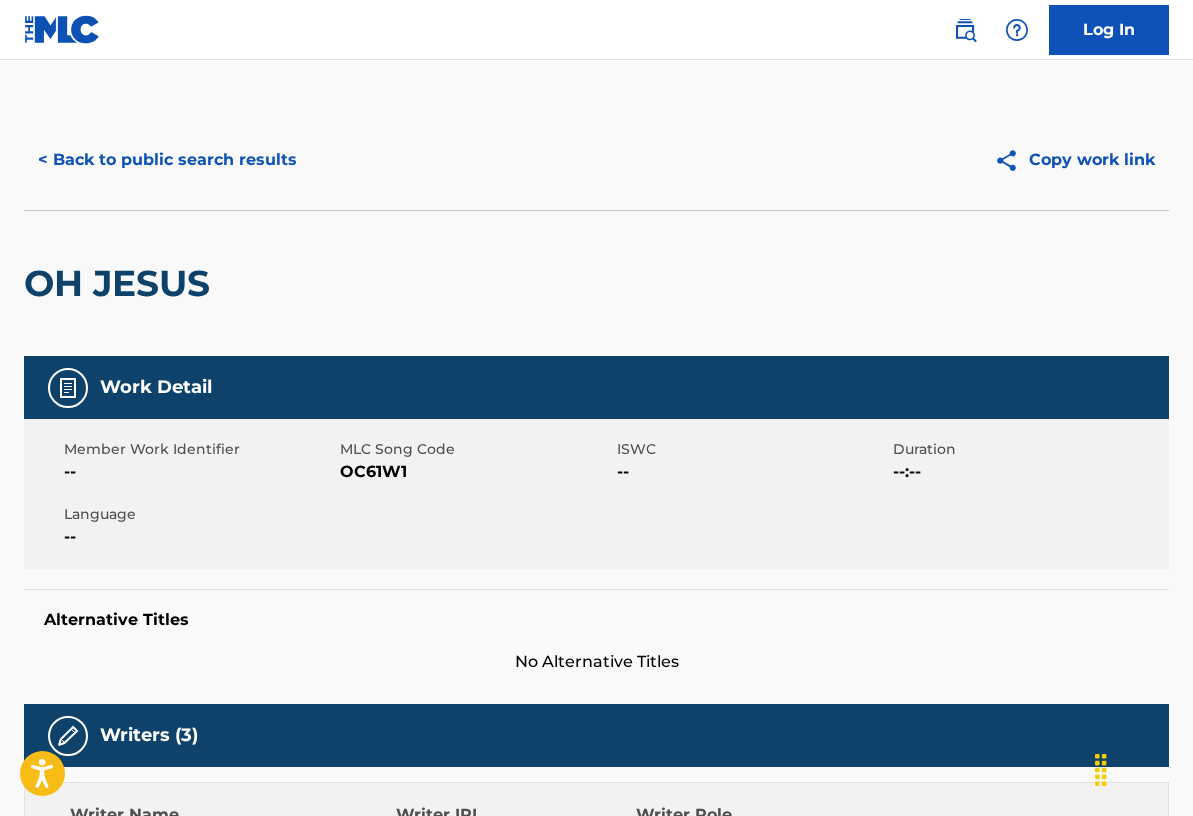 click on "< Back to public search results" at bounding box center (167, 160) 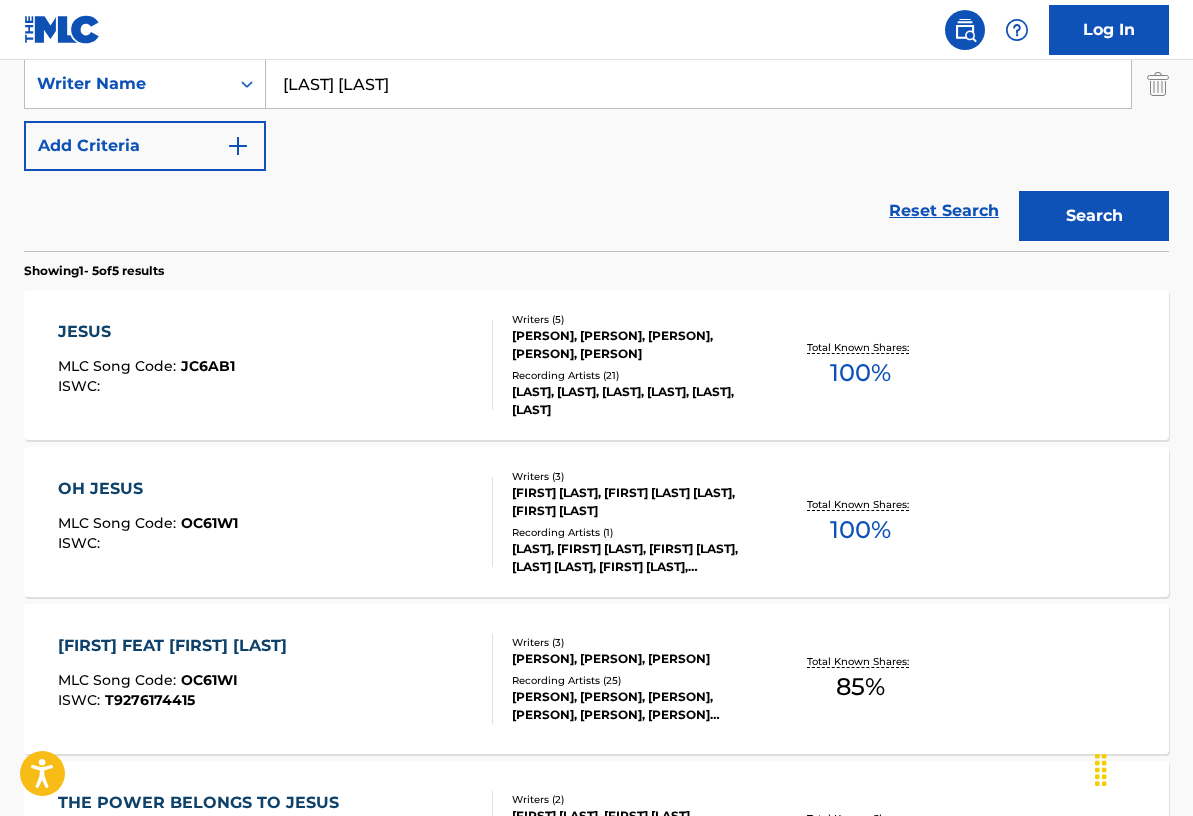 scroll, scrollTop: 900, scrollLeft: 0, axis: vertical 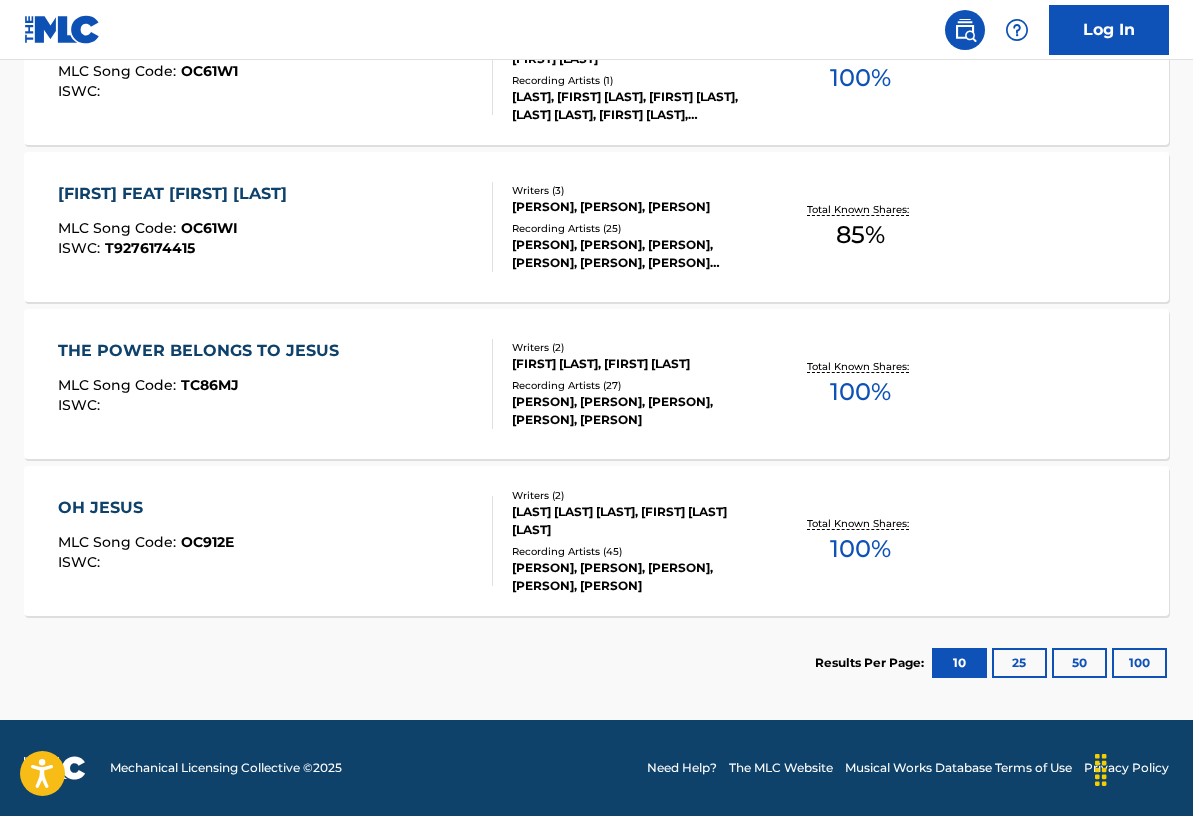 click on "OH JESUS MLC Song Code : OC912E ISWC :" at bounding box center [275, 541] 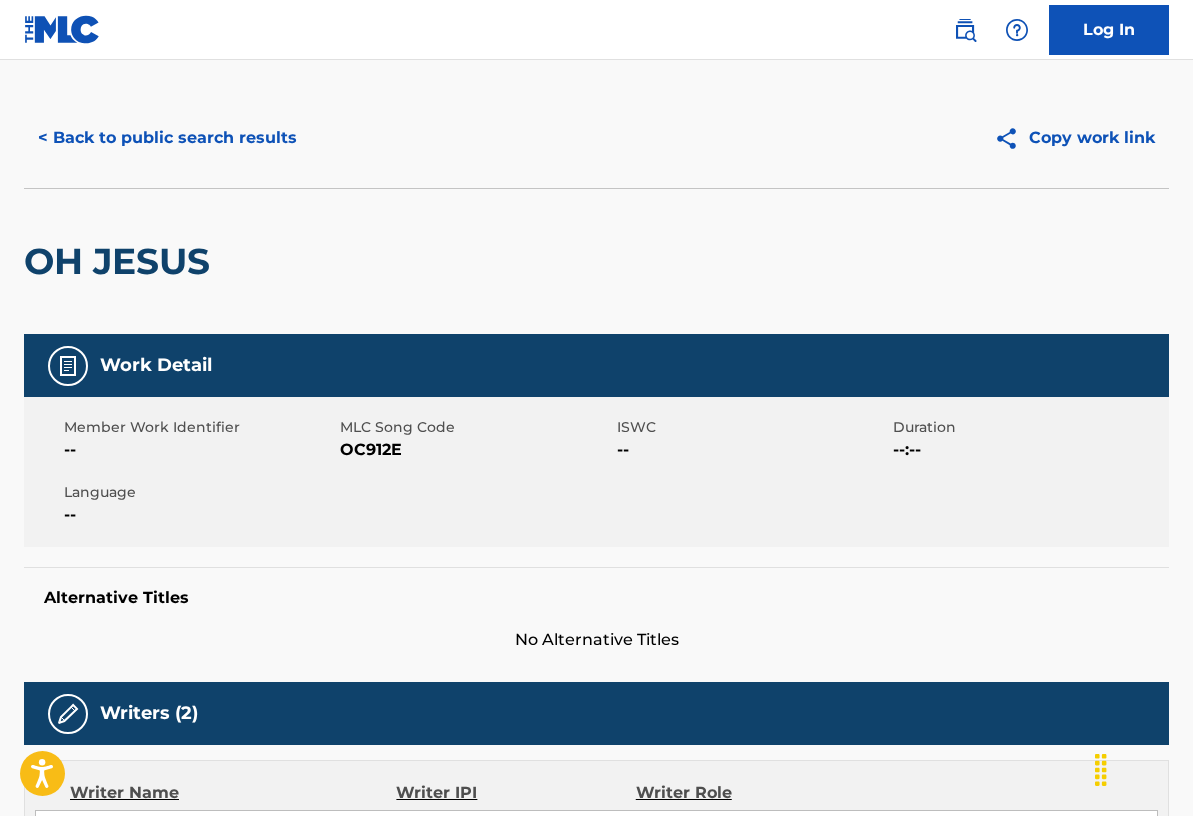 scroll, scrollTop: 0, scrollLeft: 0, axis: both 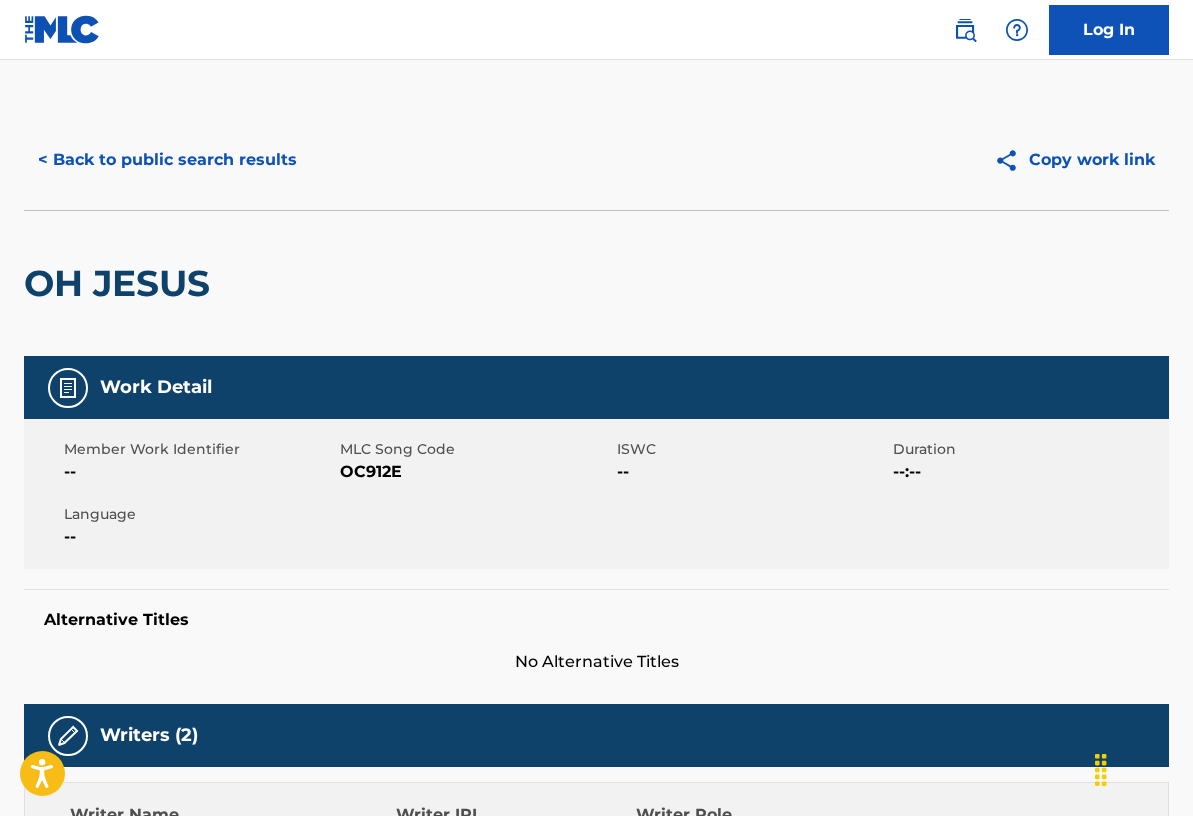 click on "< Back to public search results" at bounding box center [167, 160] 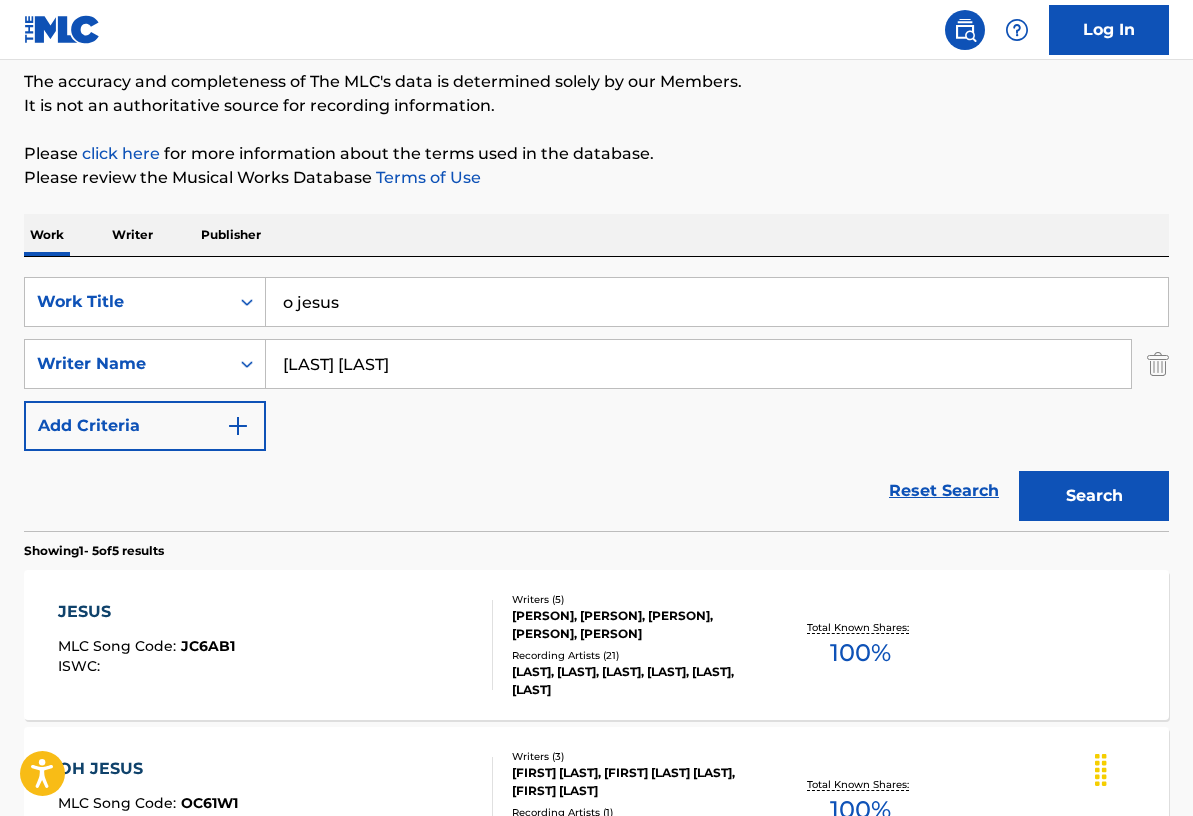 scroll, scrollTop: 0, scrollLeft: 0, axis: both 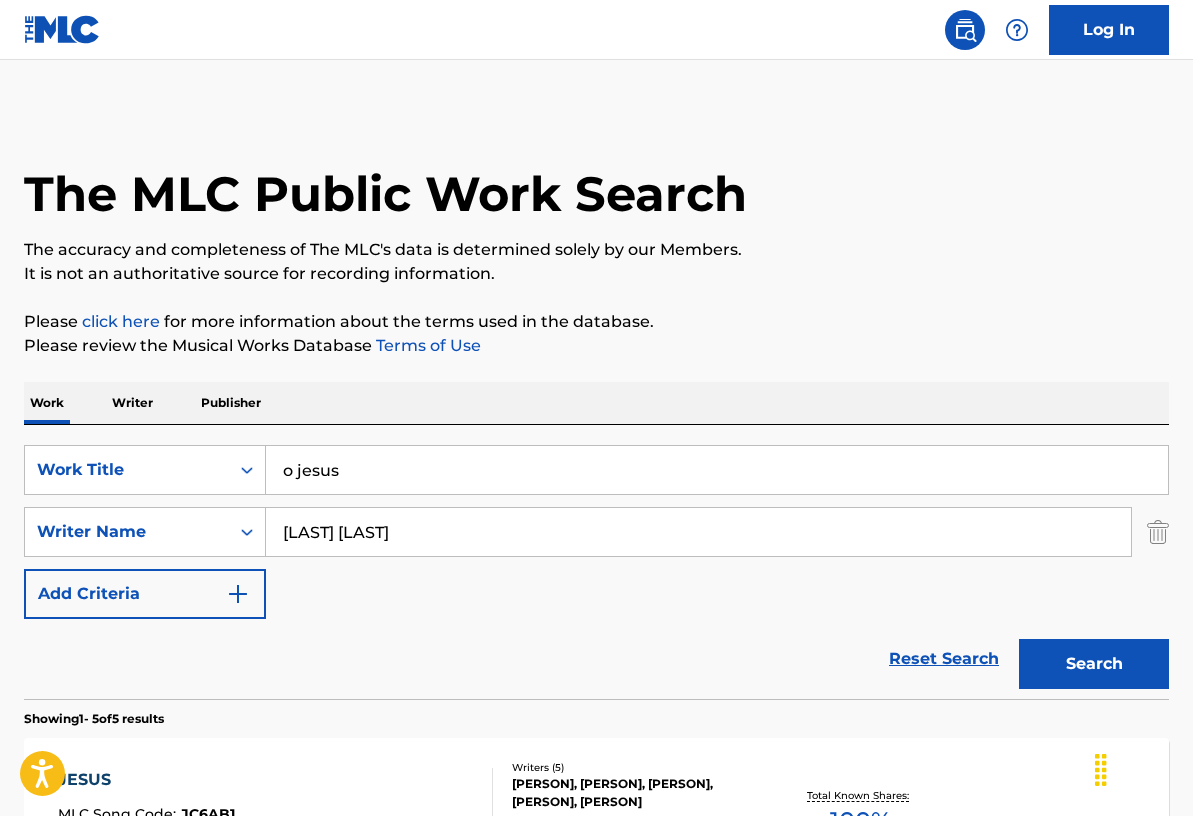 click on "o jesus" at bounding box center [717, 470] 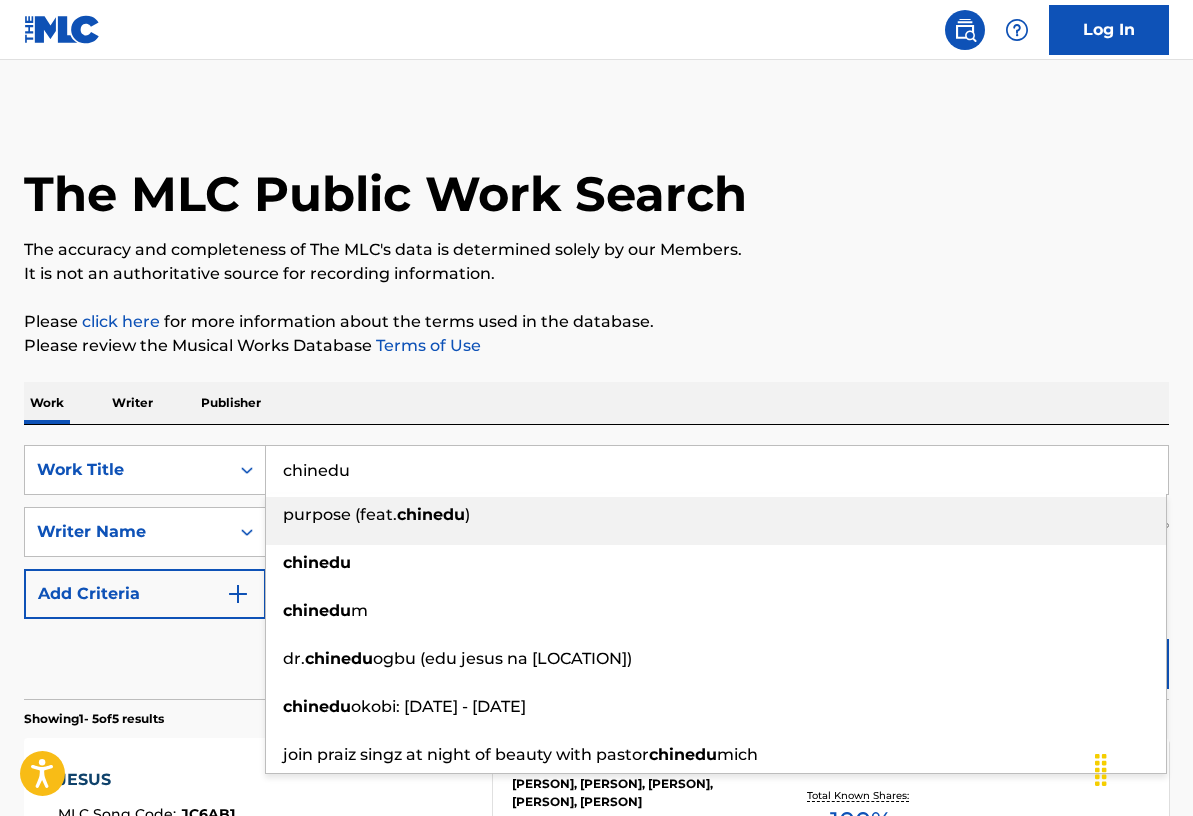 click on "Please   click here   for more information about the terms used in the database." at bounding box center (596, 322) 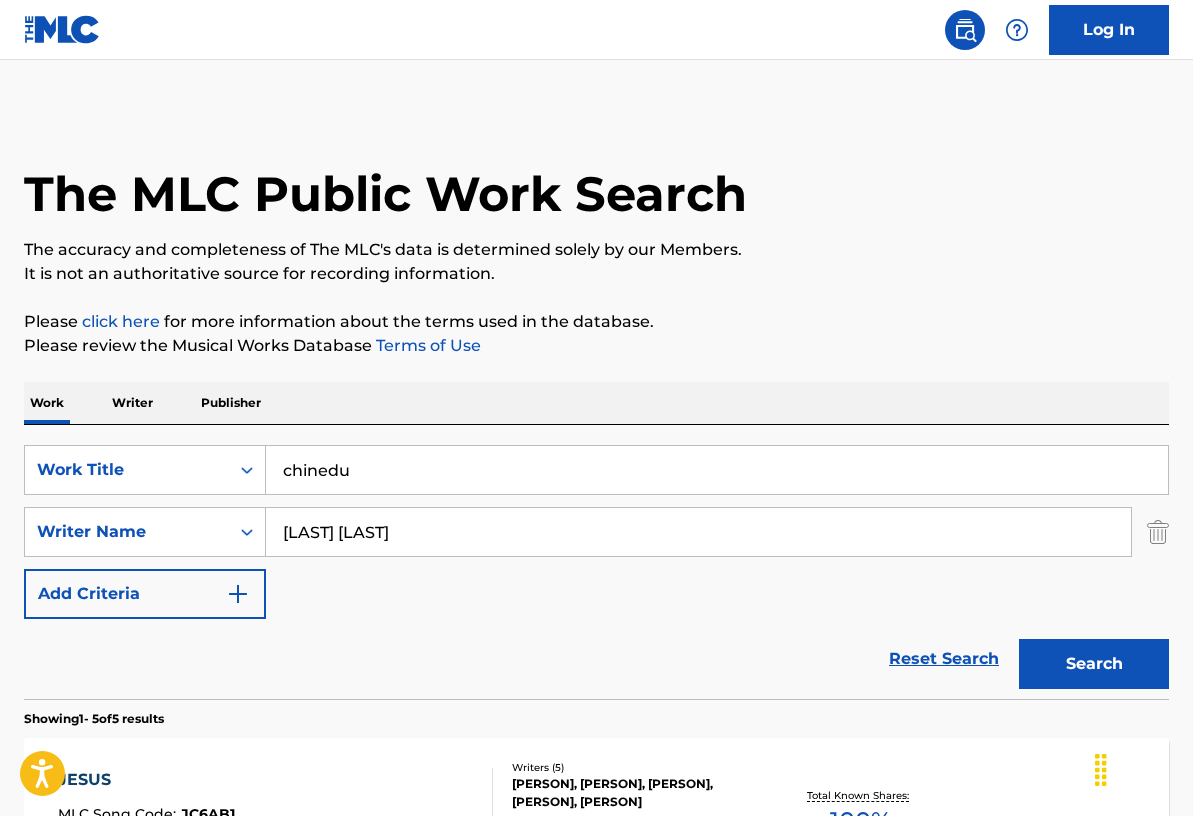 click on "Search" at bounding box center (1089, 659) 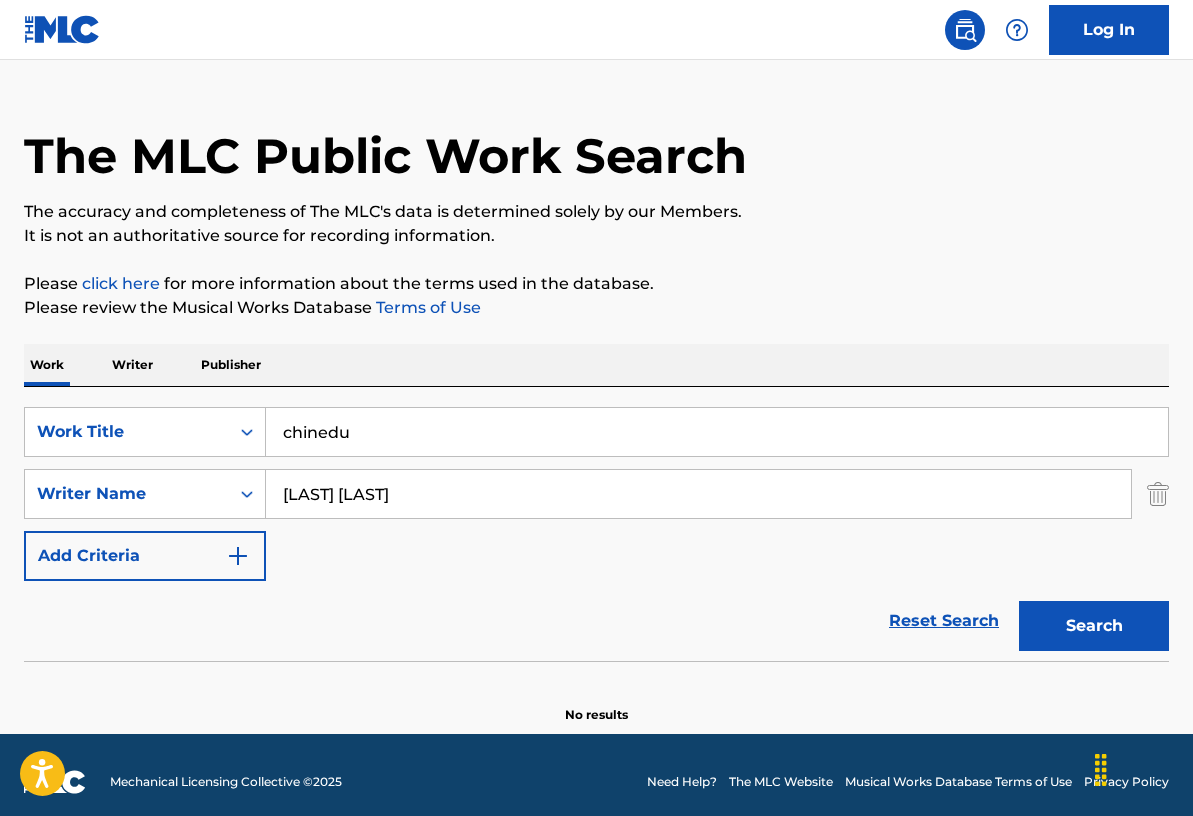 scroll, scrollTop: 52, scrollLeft: 0, axis: vertical 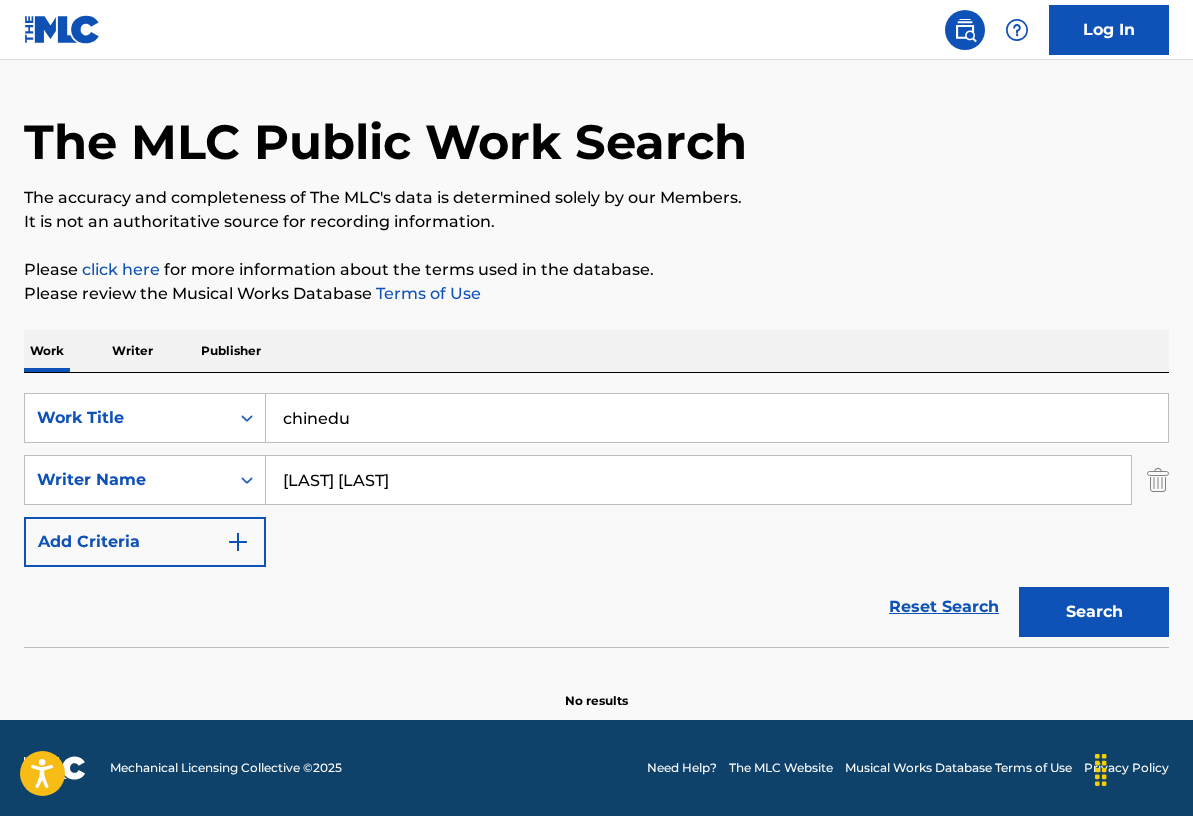 click on "chinedu" at bounding box center [717, 418] 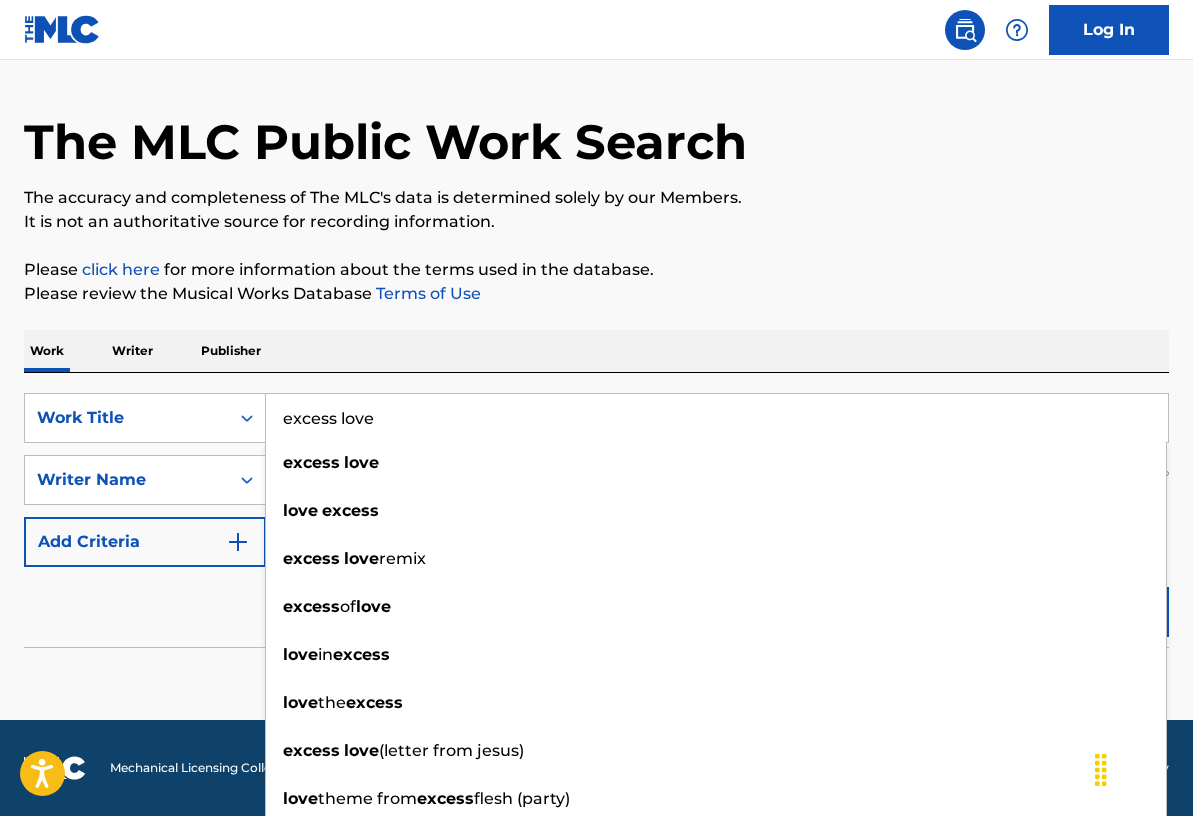 type on "excess love" 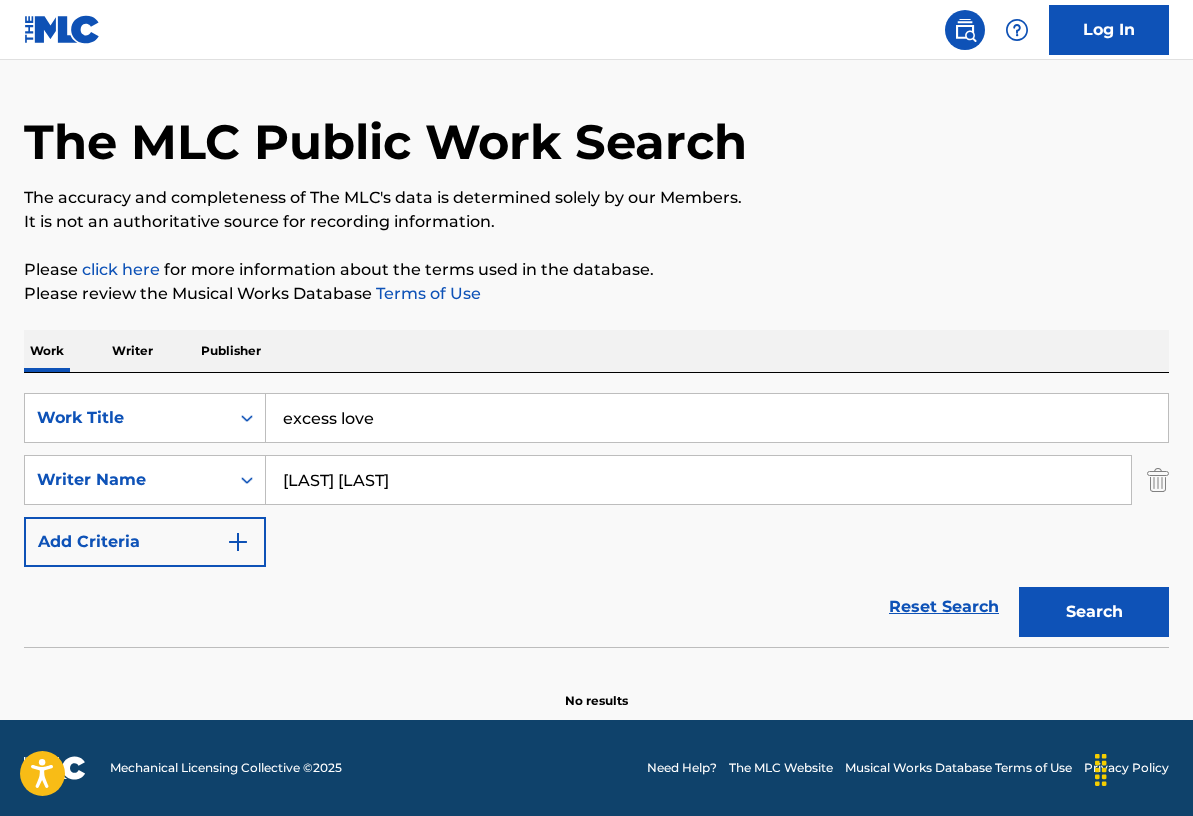click on "Search" at bounding box center [1094, 612] 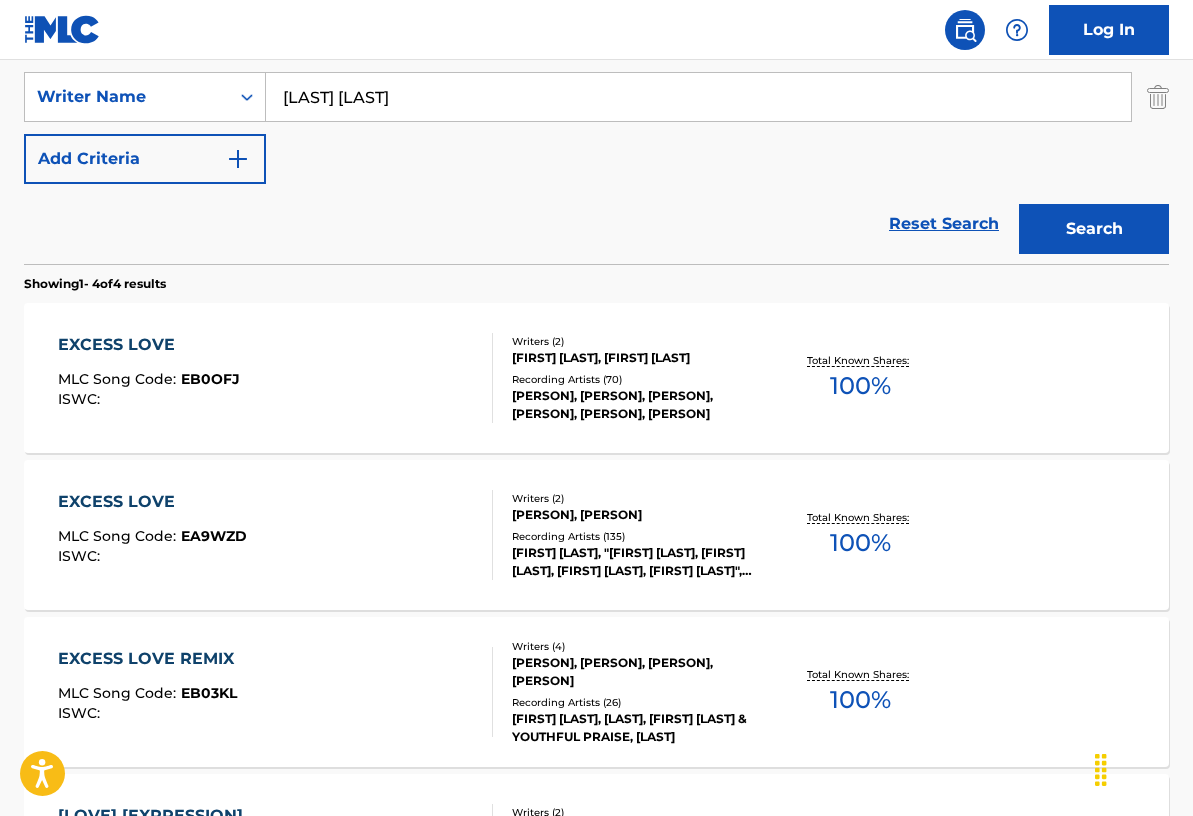 scroll, scrollTop: 441, scrollLeft: 0, axis: vertical 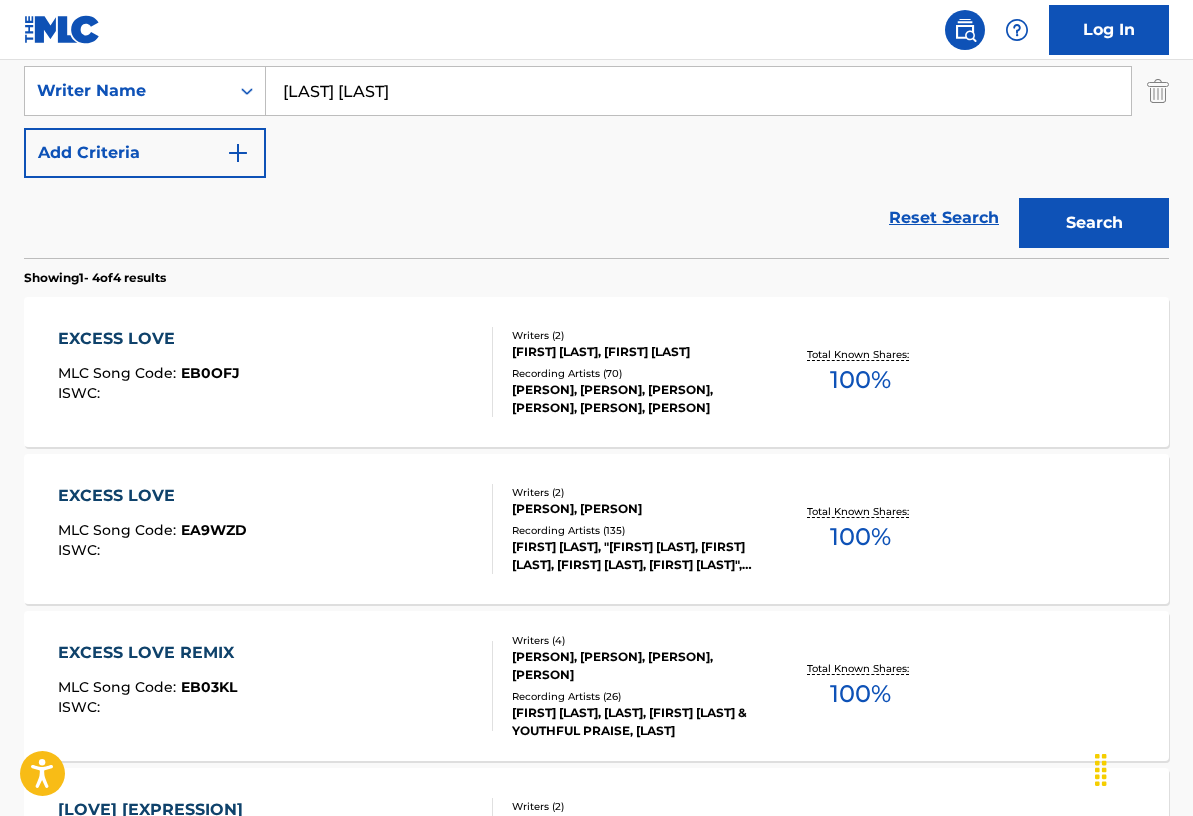 click on "EXCESS LOVE MLC Song Code : EA9WZD ISWC : Writers ( 2 ) [PERSON], [PERSON] Recording Artists ( 135 ) [PERSON], "[PERSON], [PERSON], [PERSON], [PERSON]", [PERSON], [PERSON]|[PERSON]|[PERSON] Total Known Shares: 100 %" at bounding box center (596, 529) 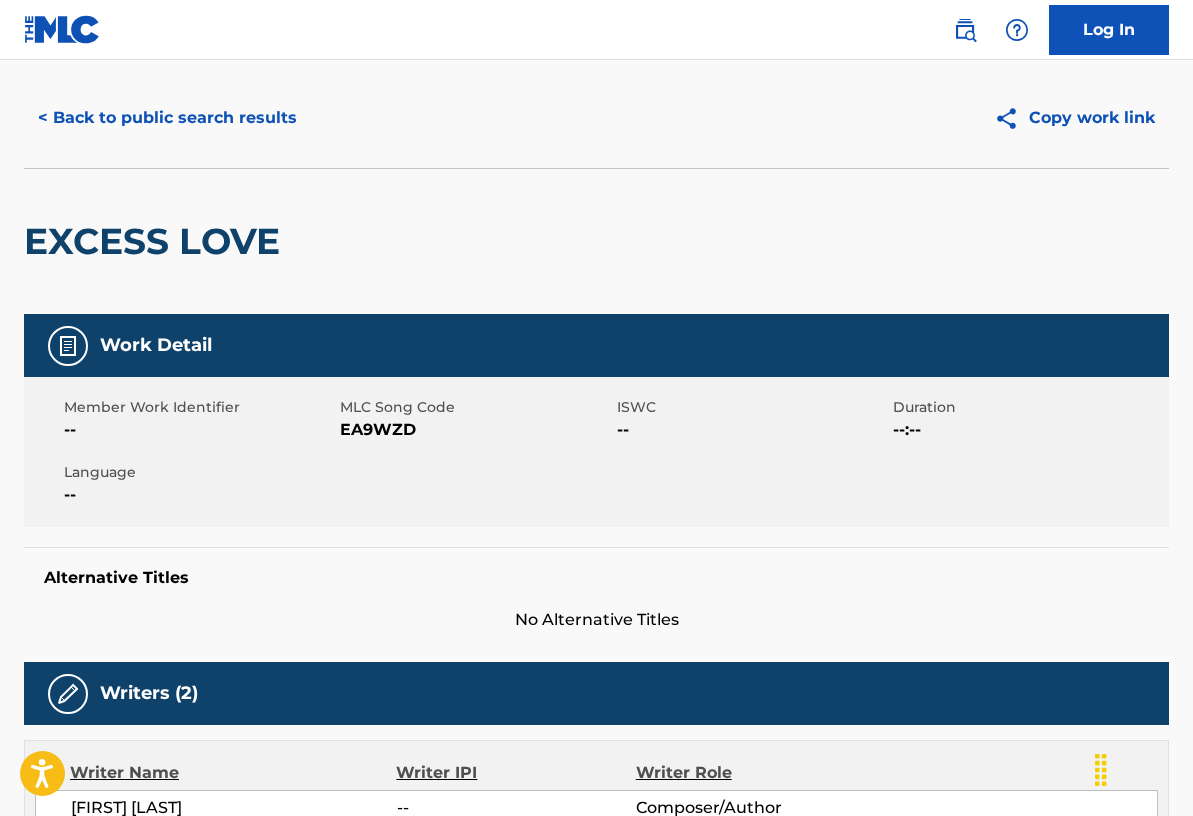 scroll, scrollTop: 0, scrollLeft: 0, axis: both 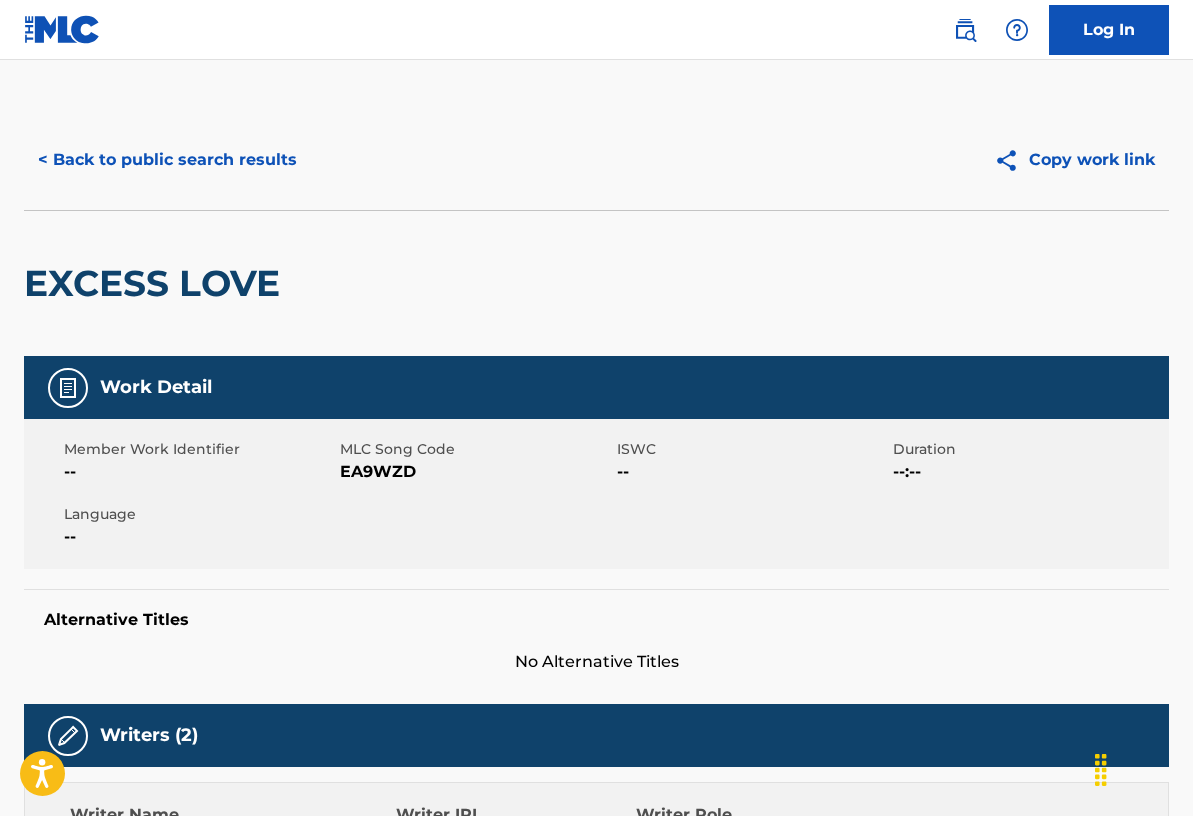 click on "< Back to public search results" at bounding box center (167, 160) 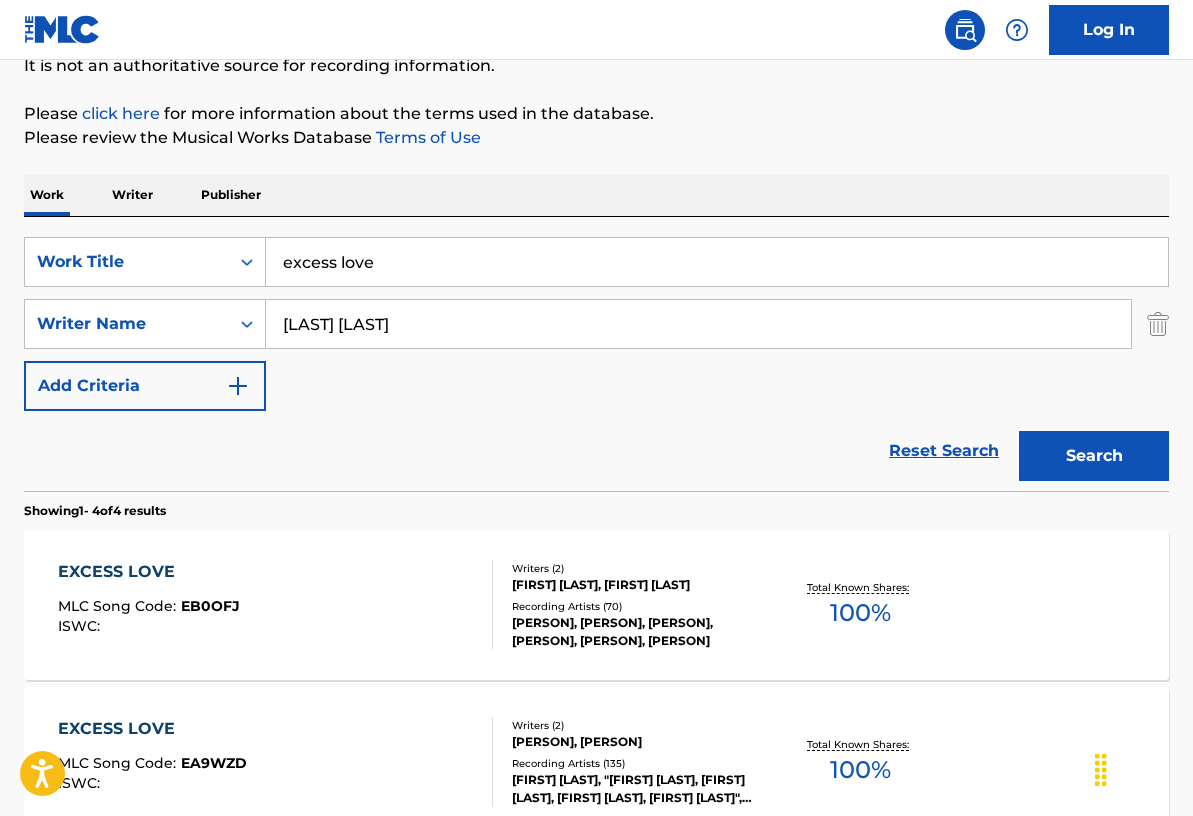 scroll, scrollTop: 206, scrollLeft: 0, axis: vertical 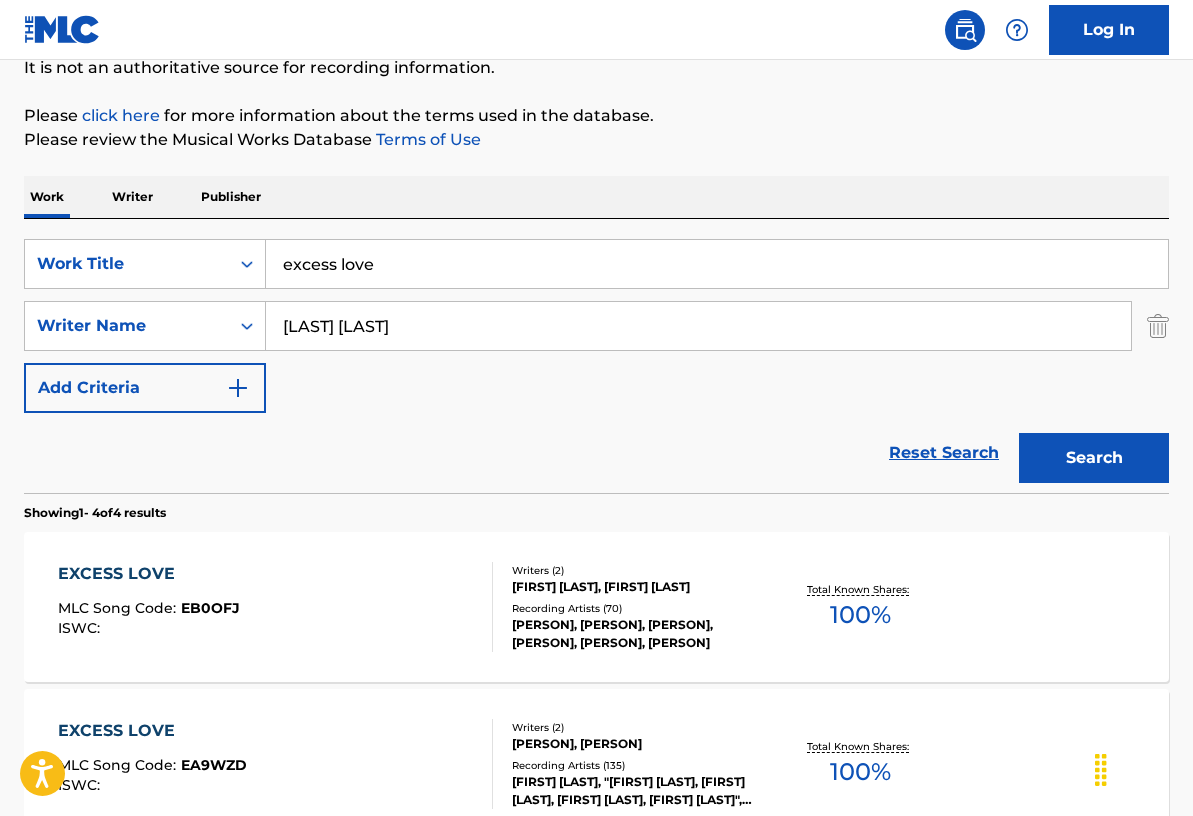 click on "excess love" at bounding box center (717, 264) 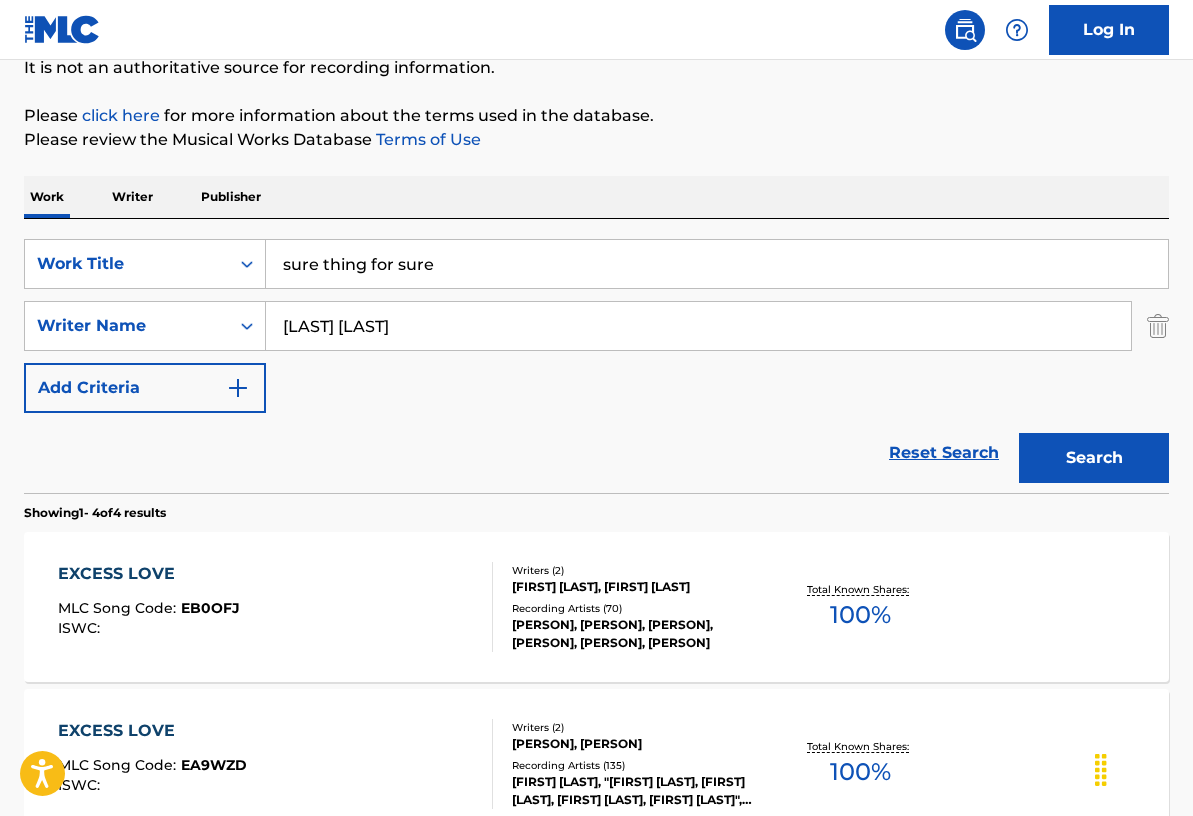 click on "sure thing for sure" at bounding box center (717, 264) 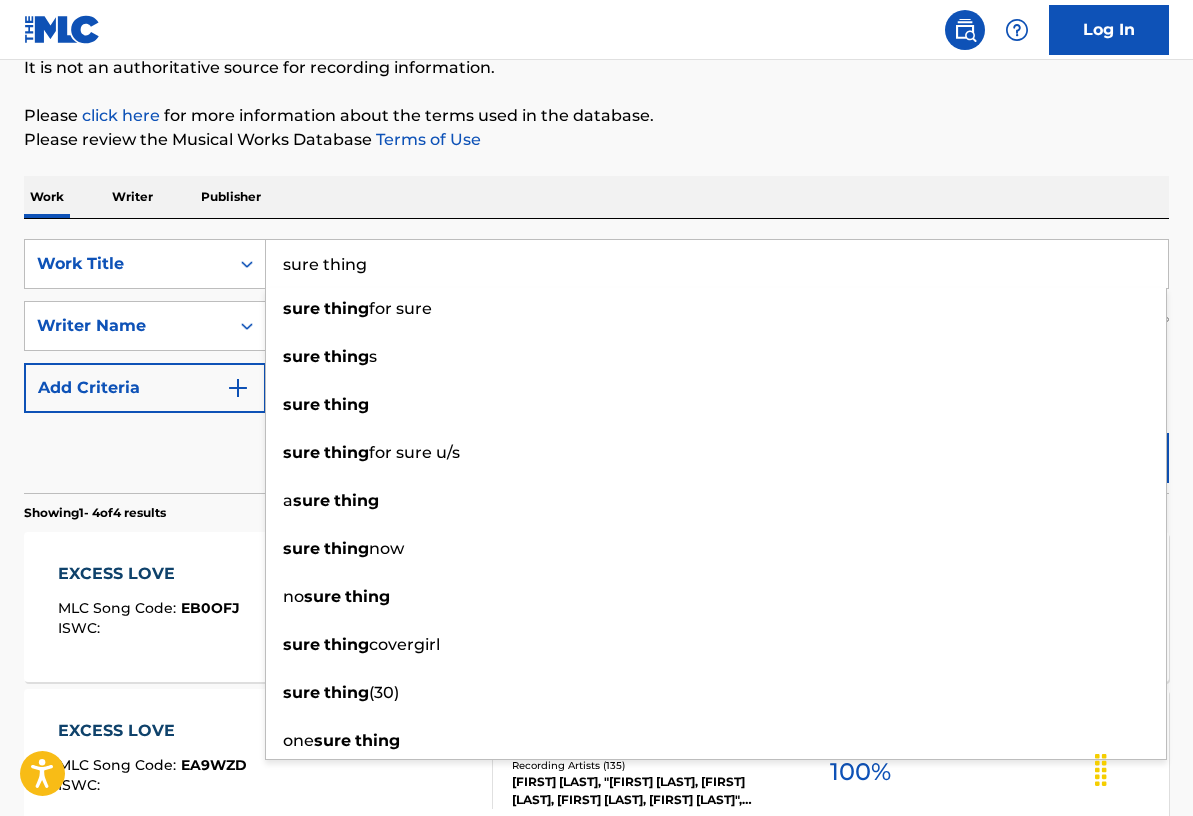 type on "sure thing" 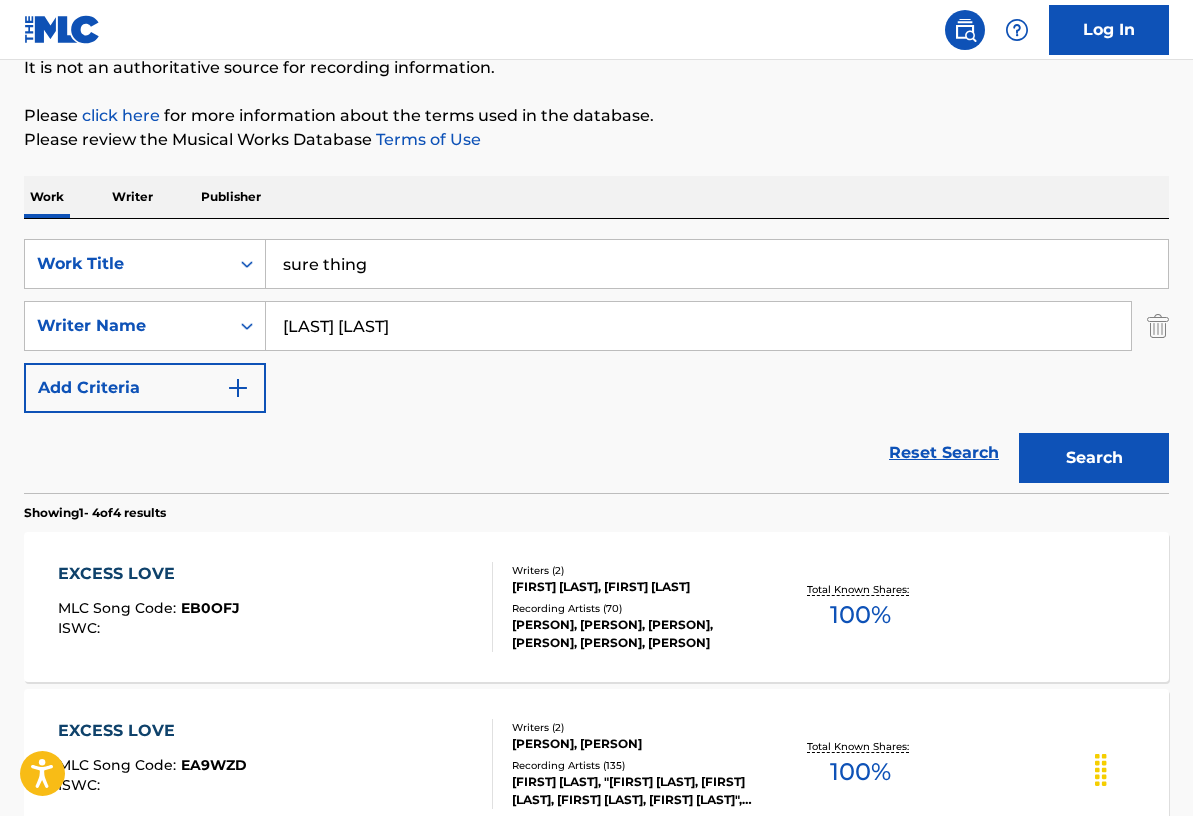 click on "Search" at bounding box center (1094, 458) 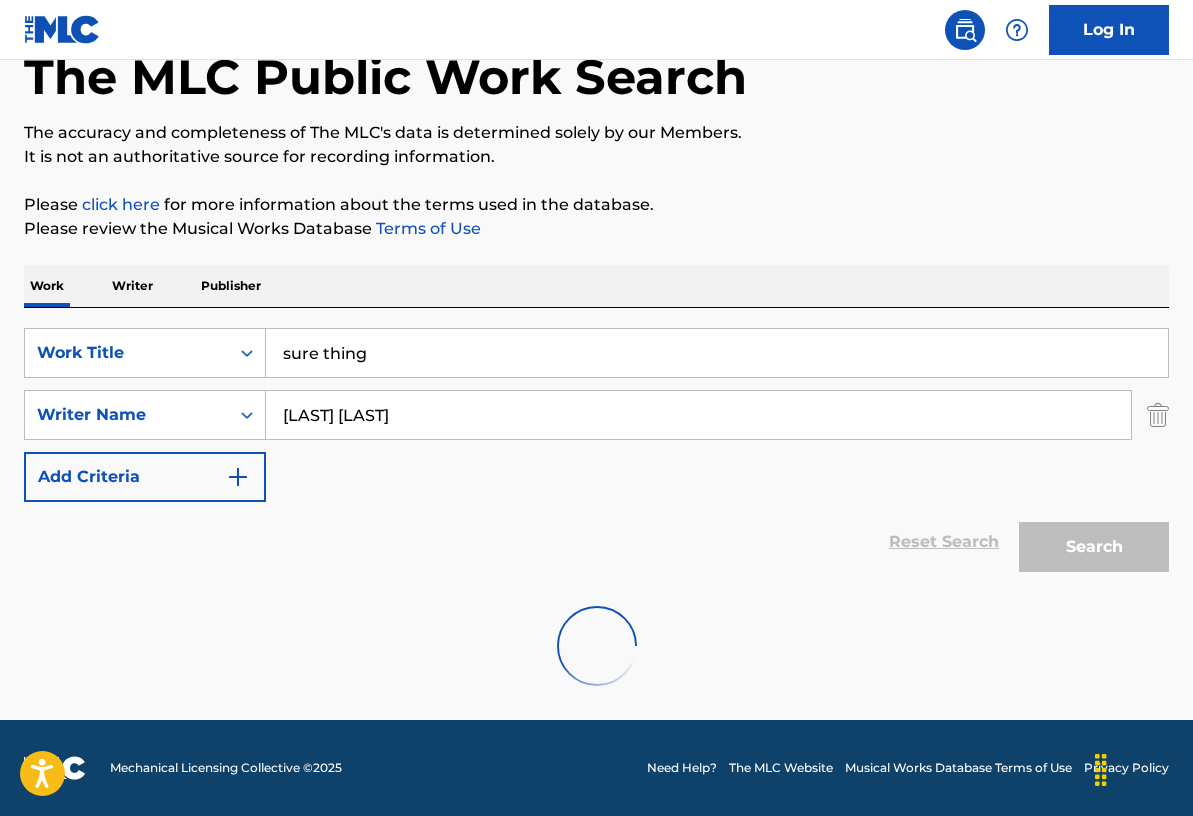 scroll, scrollTop: 206, scrollLeft: 0, axis: vertical 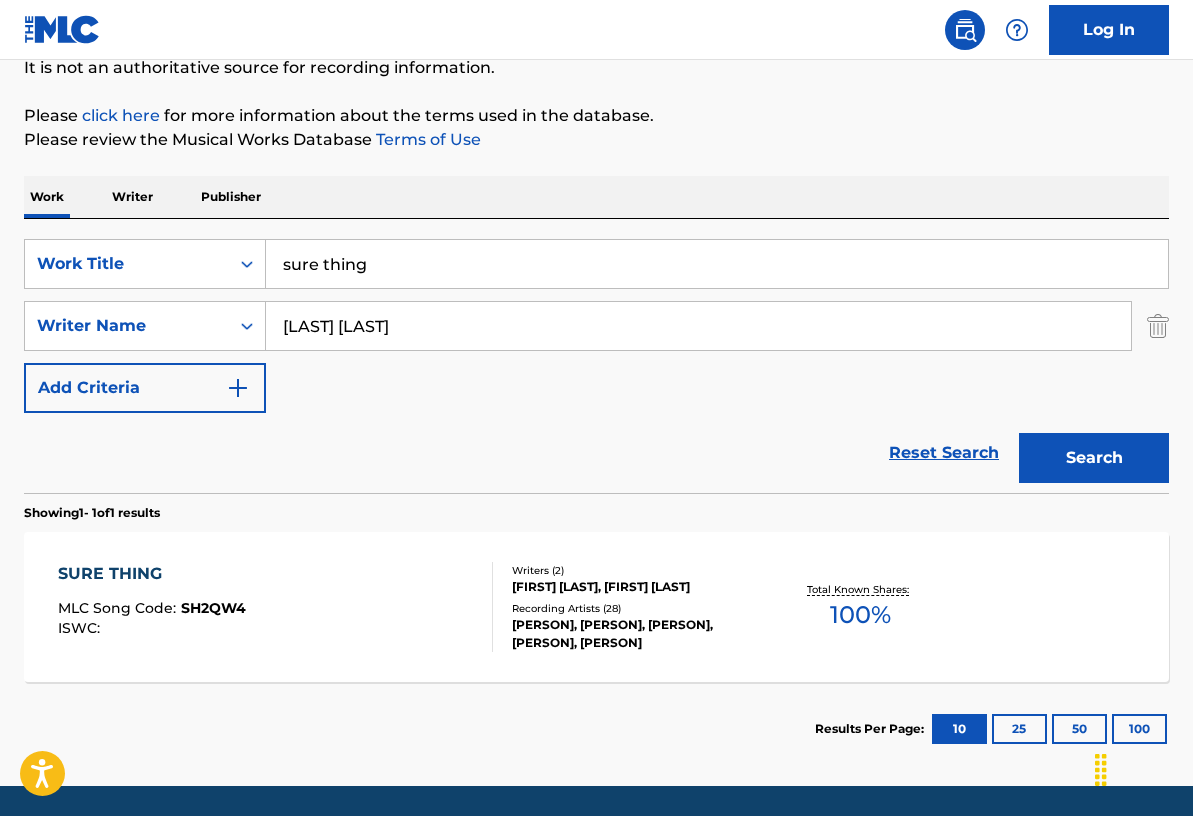 click on "Recording Artists ( 28 )" at bounding box center (638, 608) 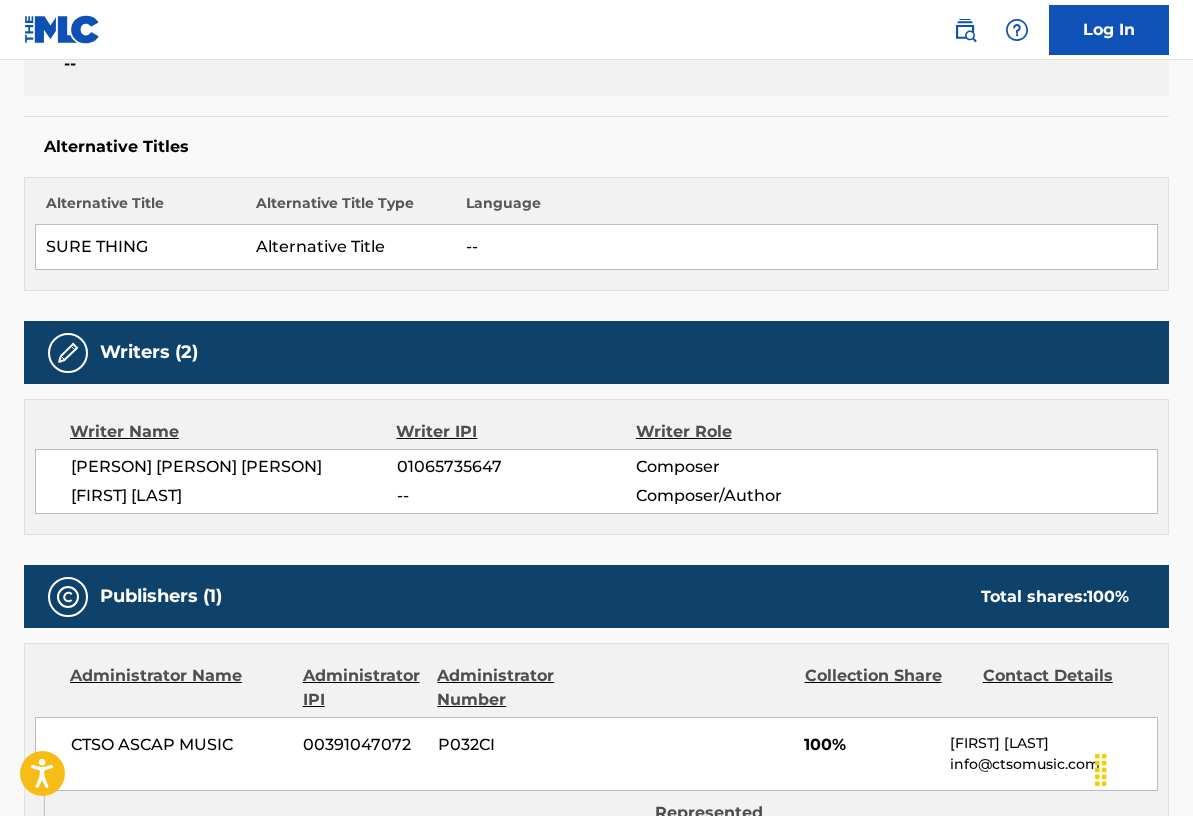 scroll, scrollTop: 0, scrollLeft: 0, axis: both 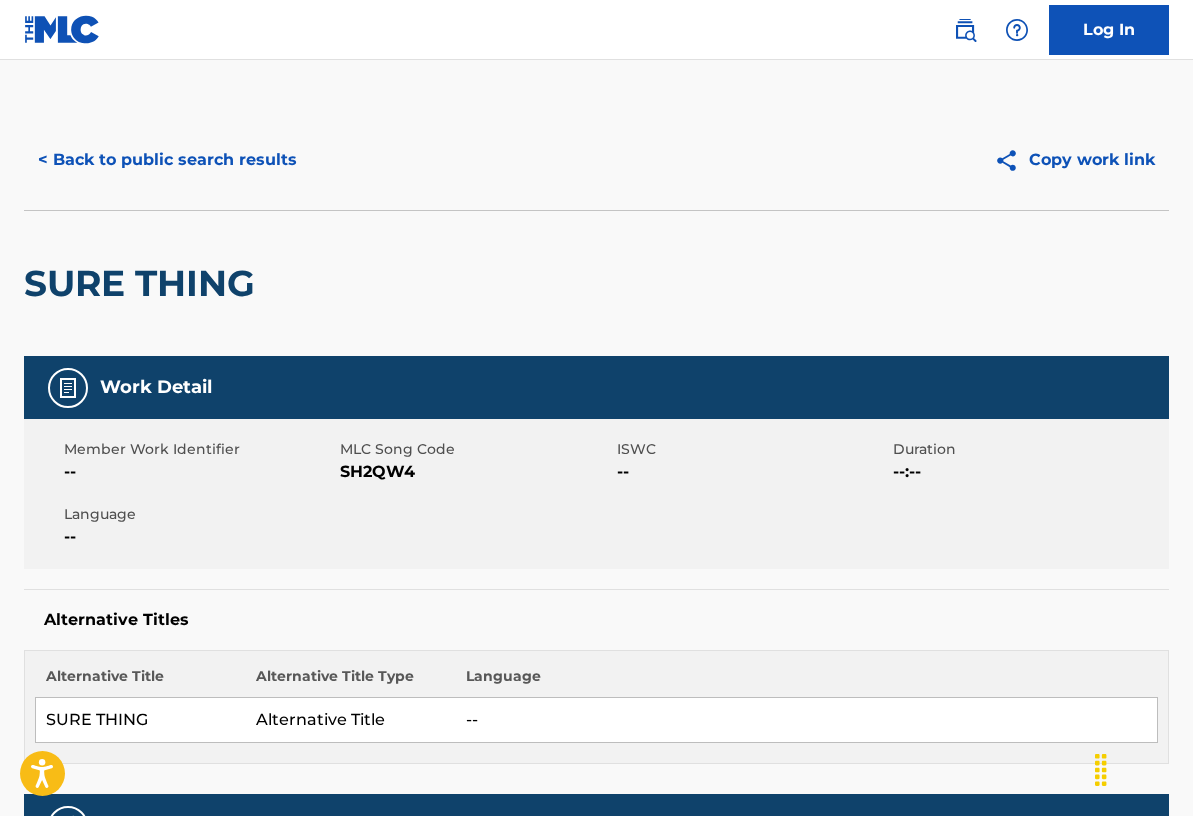 click on "< Back to public search results" at bounding box center [167, 160] 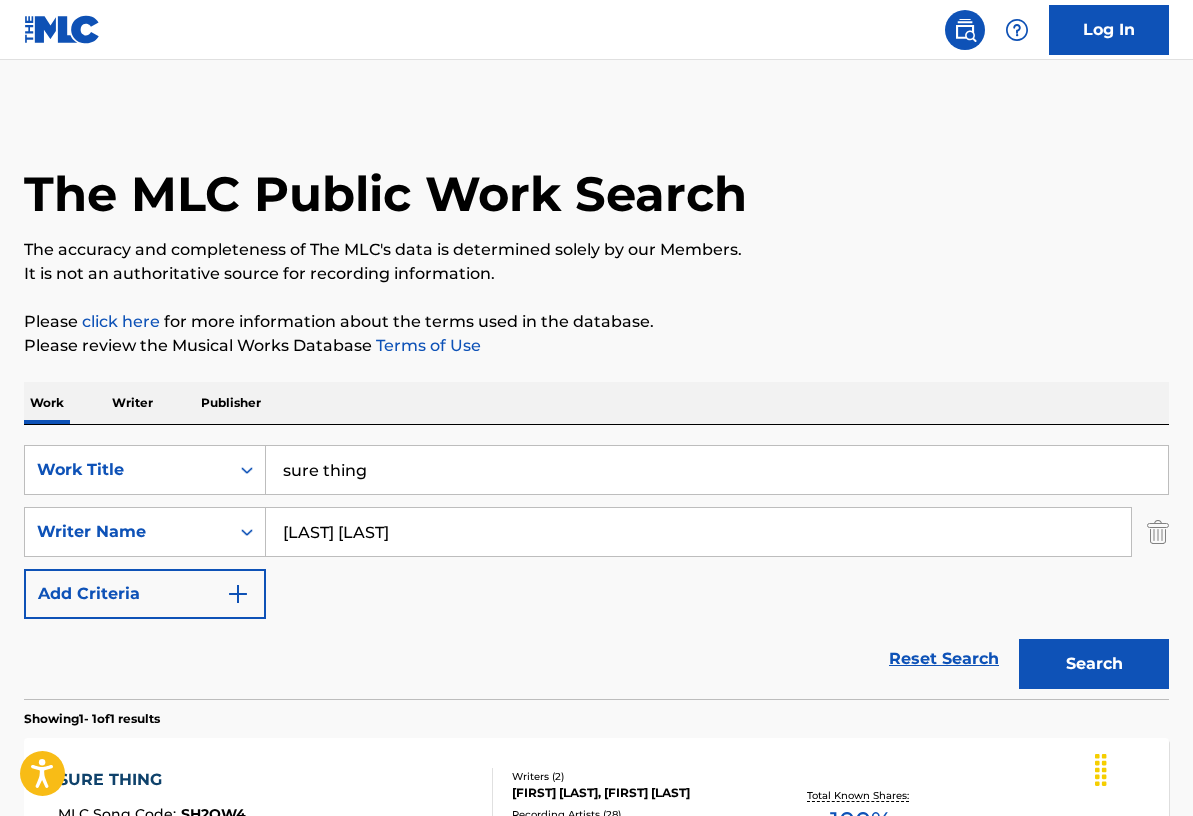scroll, scrollTop: 158, scrollLeft: 0, axis: vertical 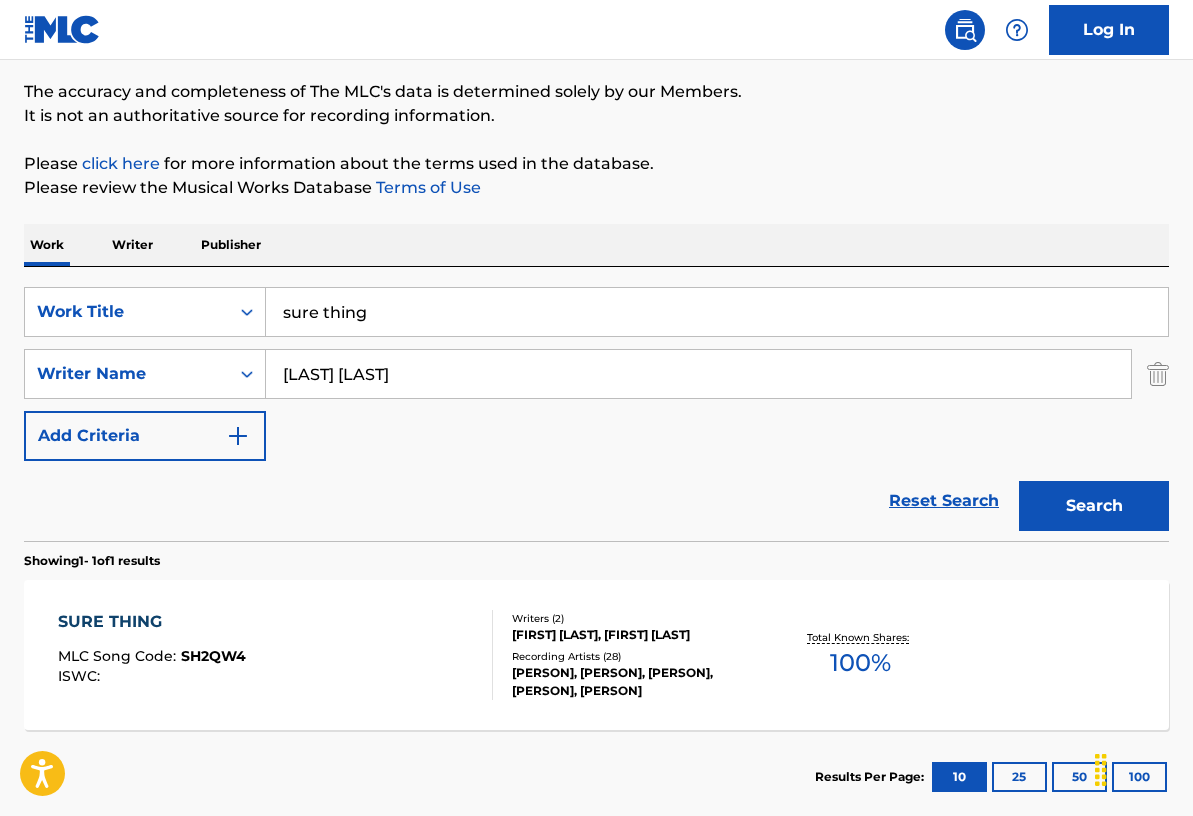 click on "sure thing" at bounding box center (717, 312) 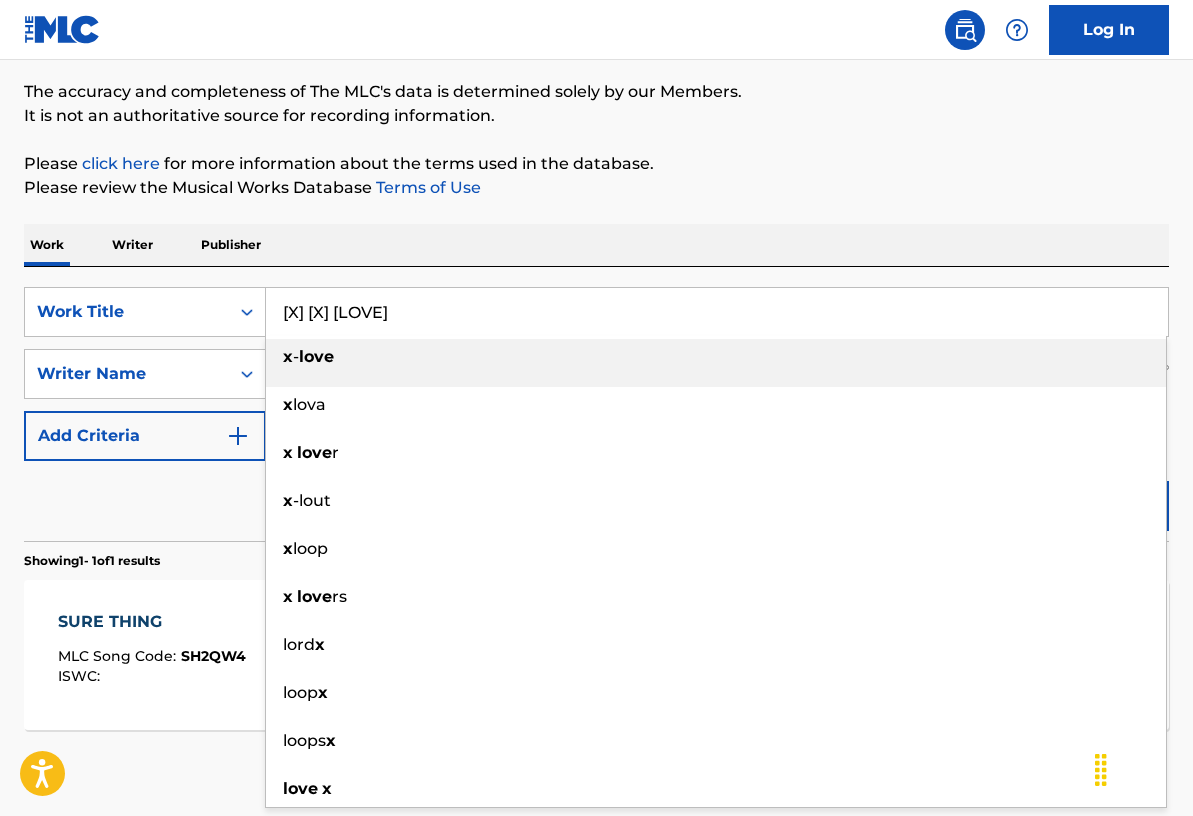 click on "Reset Search Search" at bounding box center (596, 501) 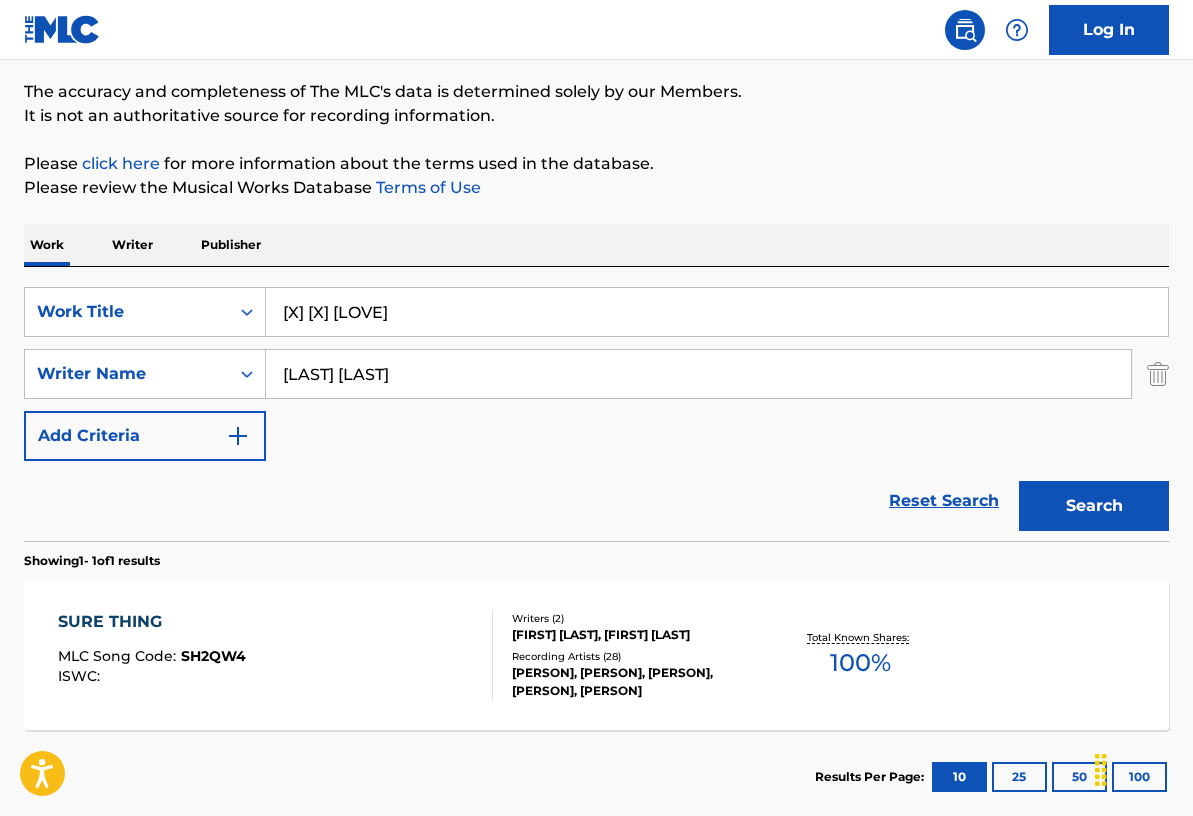 click on "Search" at bounding box center (1094, 506) 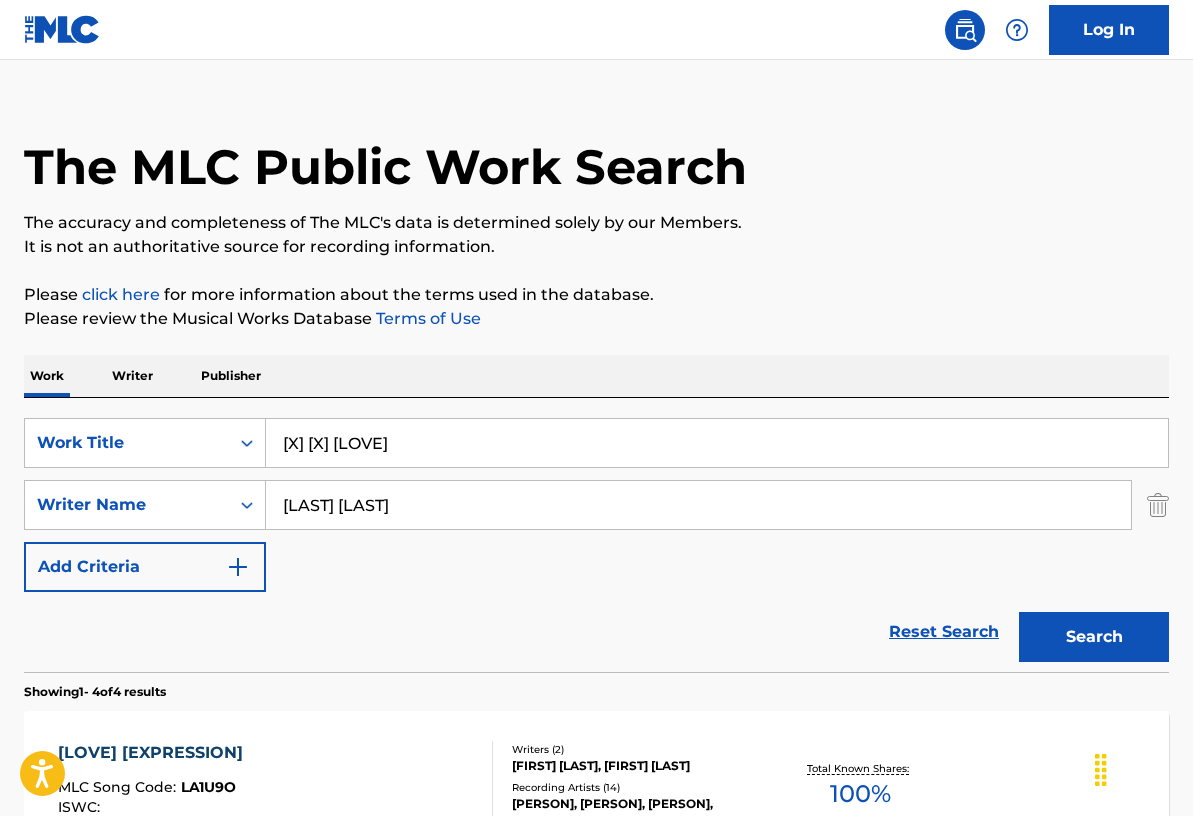 scroll, scrollTop: 26, scrollLeft: 0, axis: vertical 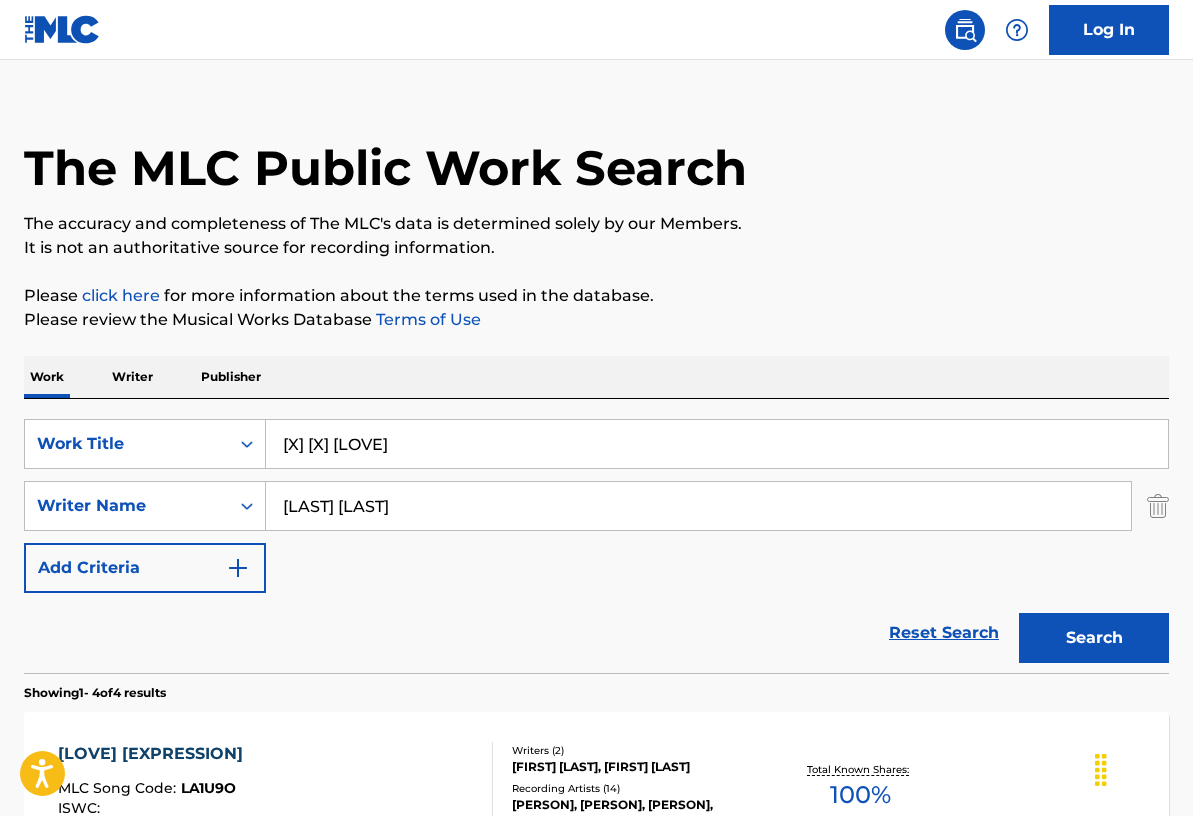 click on "[X] [X] [LOVE]" at bounding box center (717, 444) 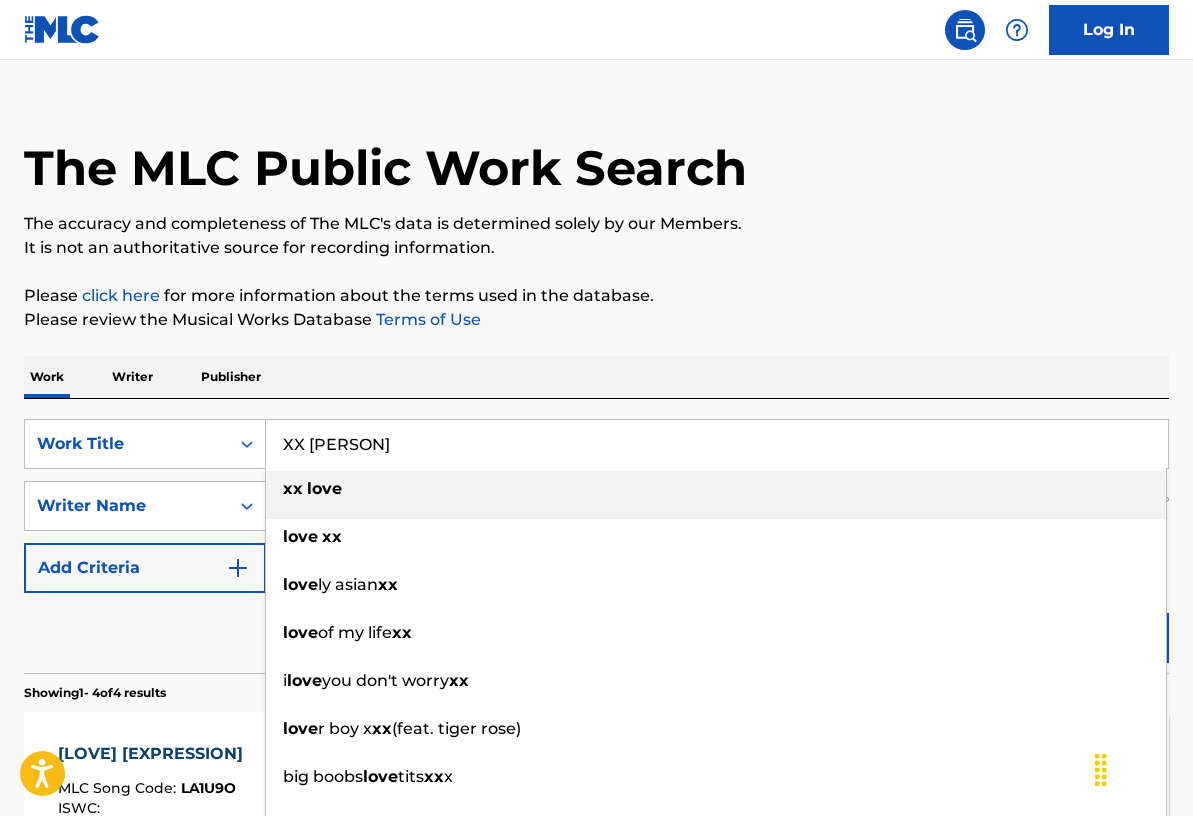 click on "xx" at bounding box center (293, 488) 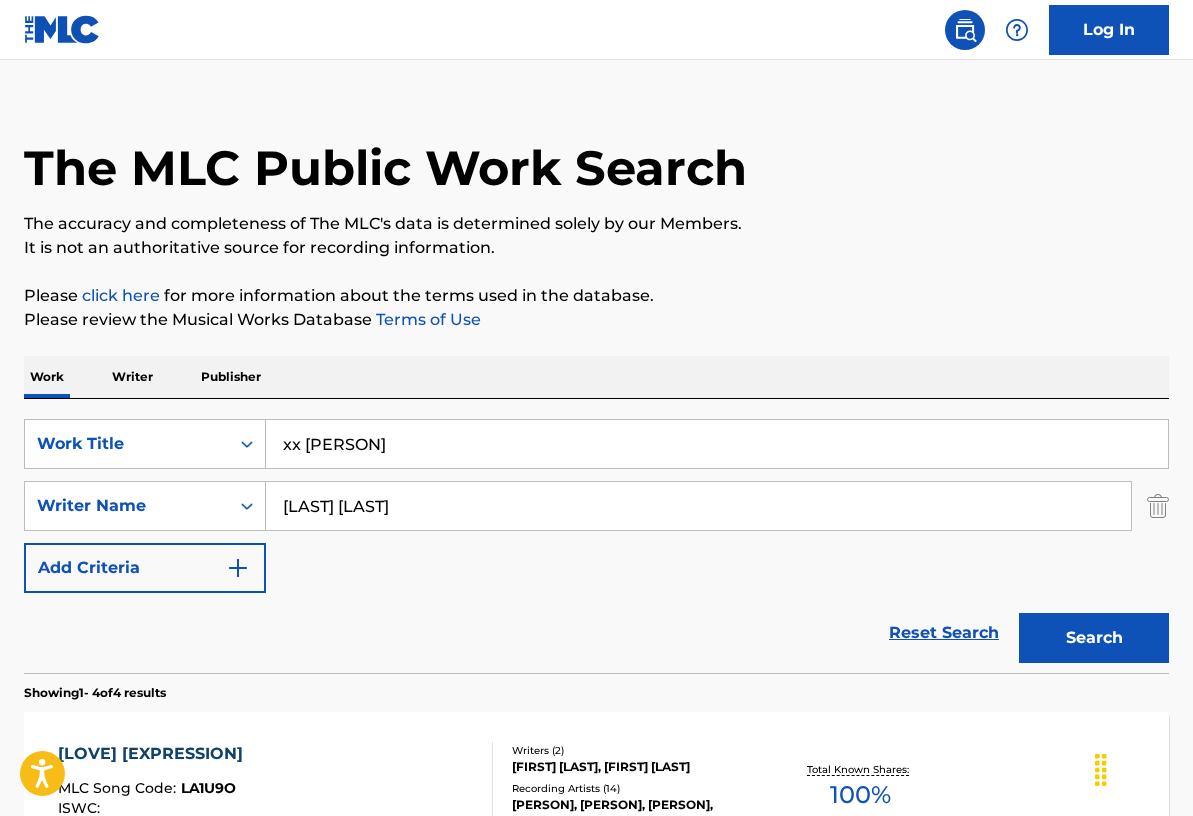 click on "Search" at bounding box center (1094, 638) 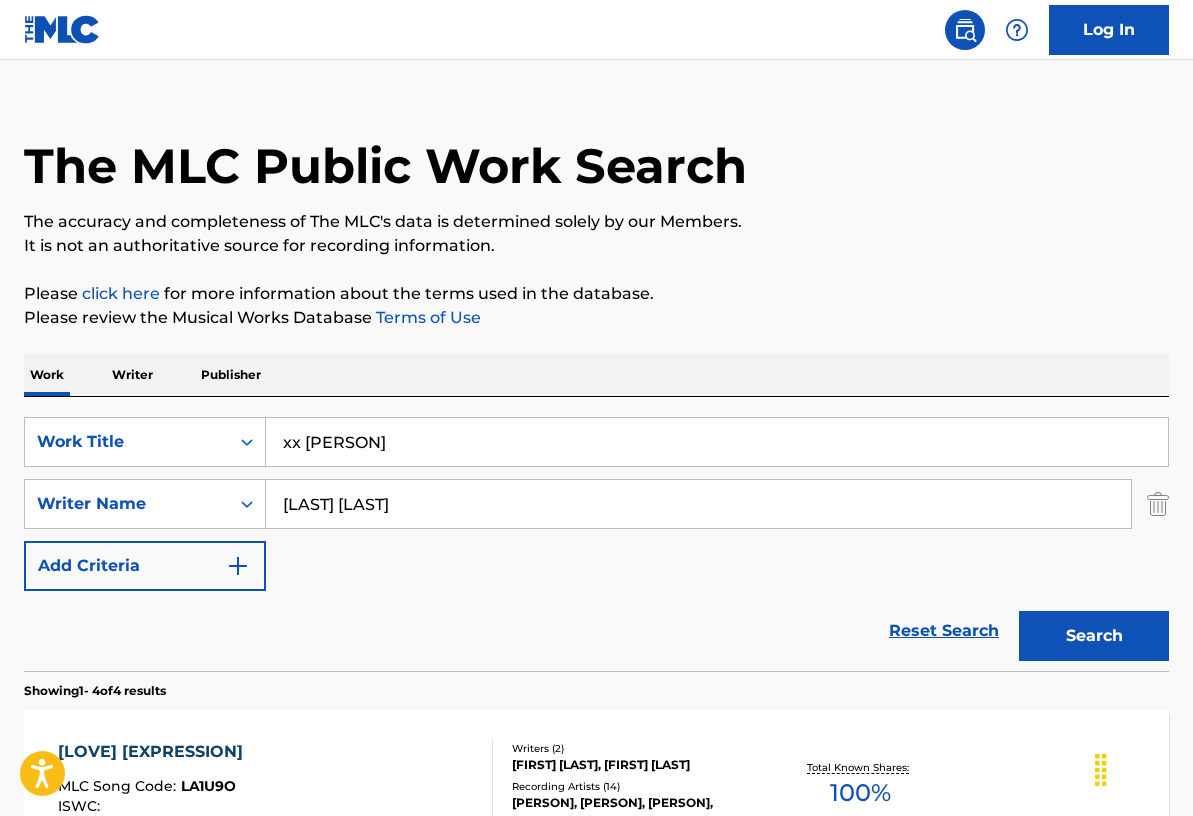 scroll, scrollTop: 27, scrollLeft: 0, axis: vertical 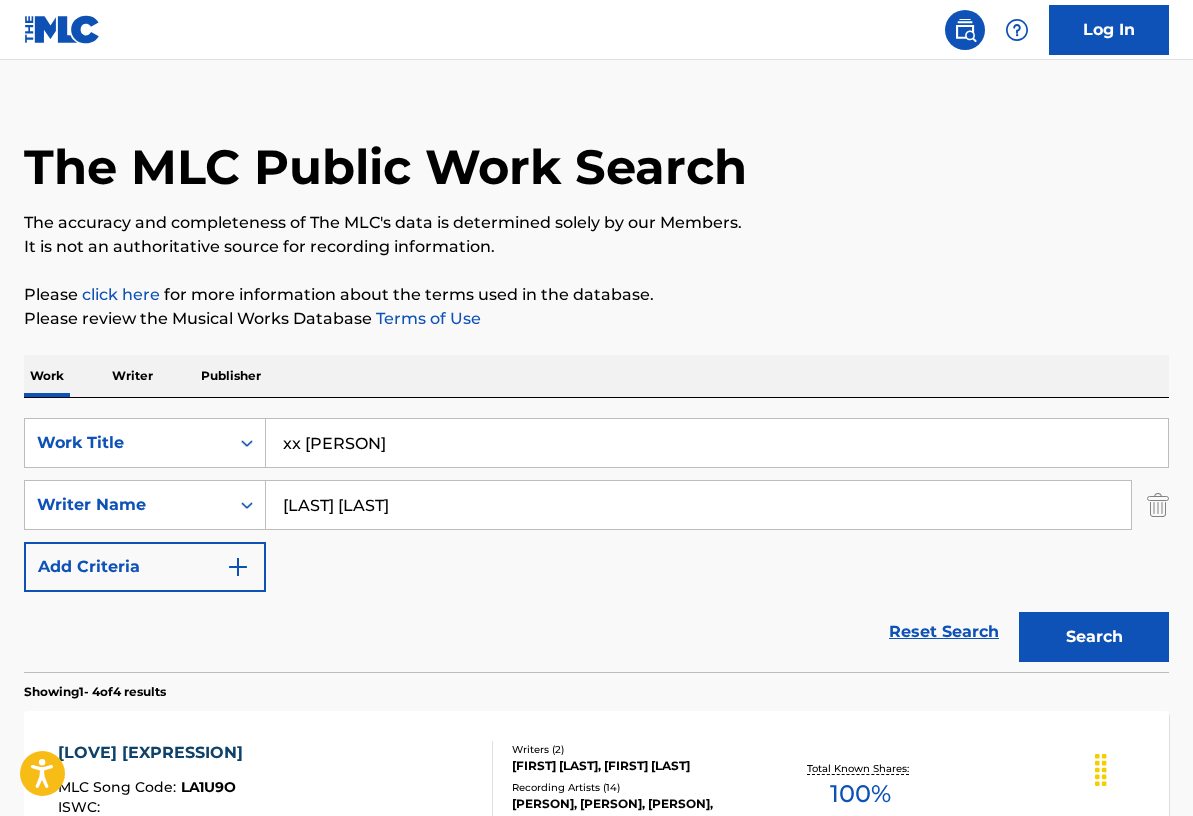 click on "Reset Search Search" at bounding box center (596, 632) 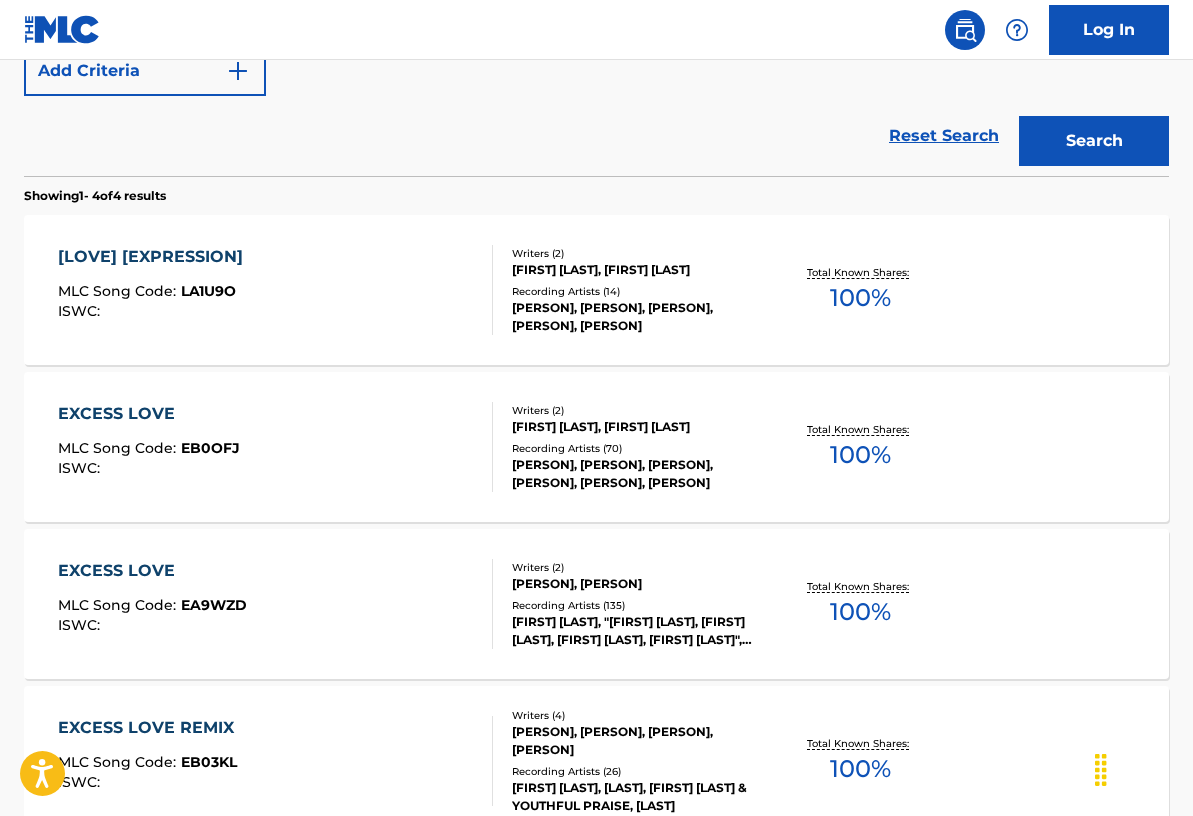 scroll, scrollTop: 446, scrollLeft: 0, axis: vertical 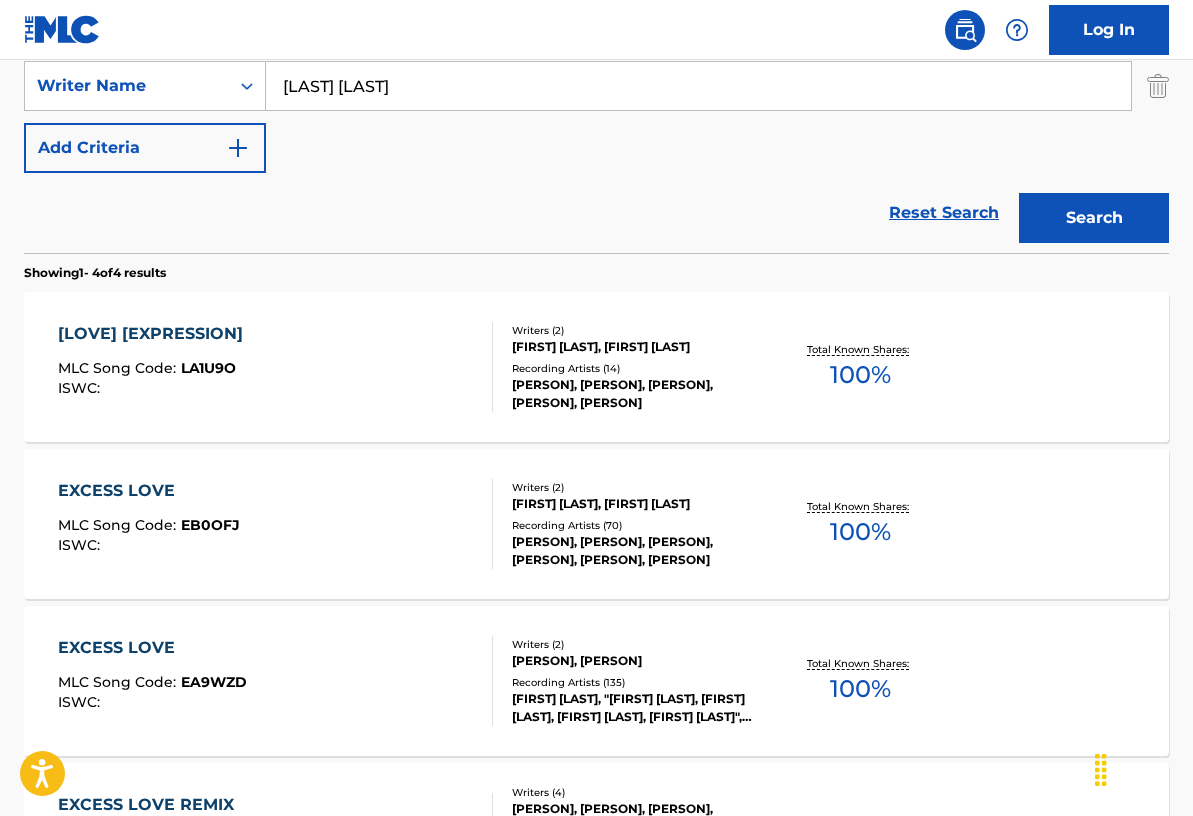 click on "[PERSON], [PERSON], [PERSON], [PERSON], [PERSON]" at bounding box center (638, 394) 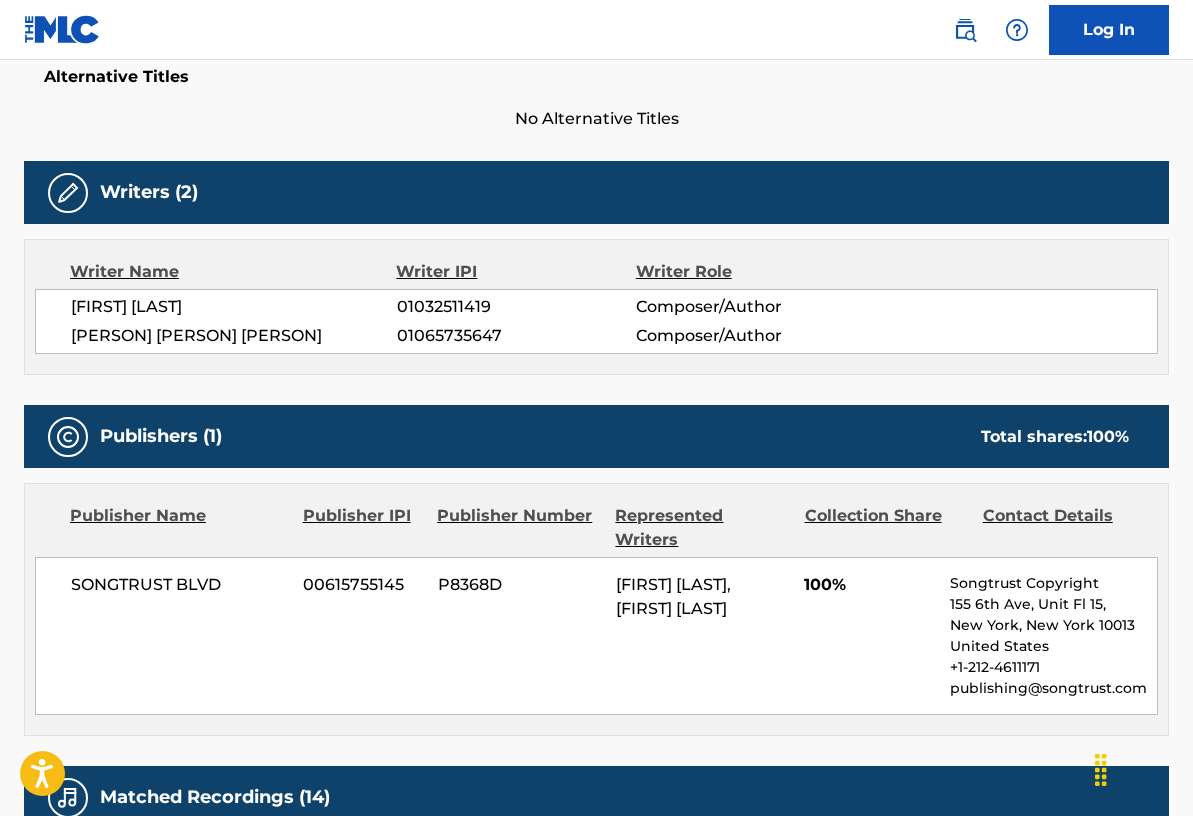 scroll, scrollTop: 0, scrollLeft: 0, axis: both 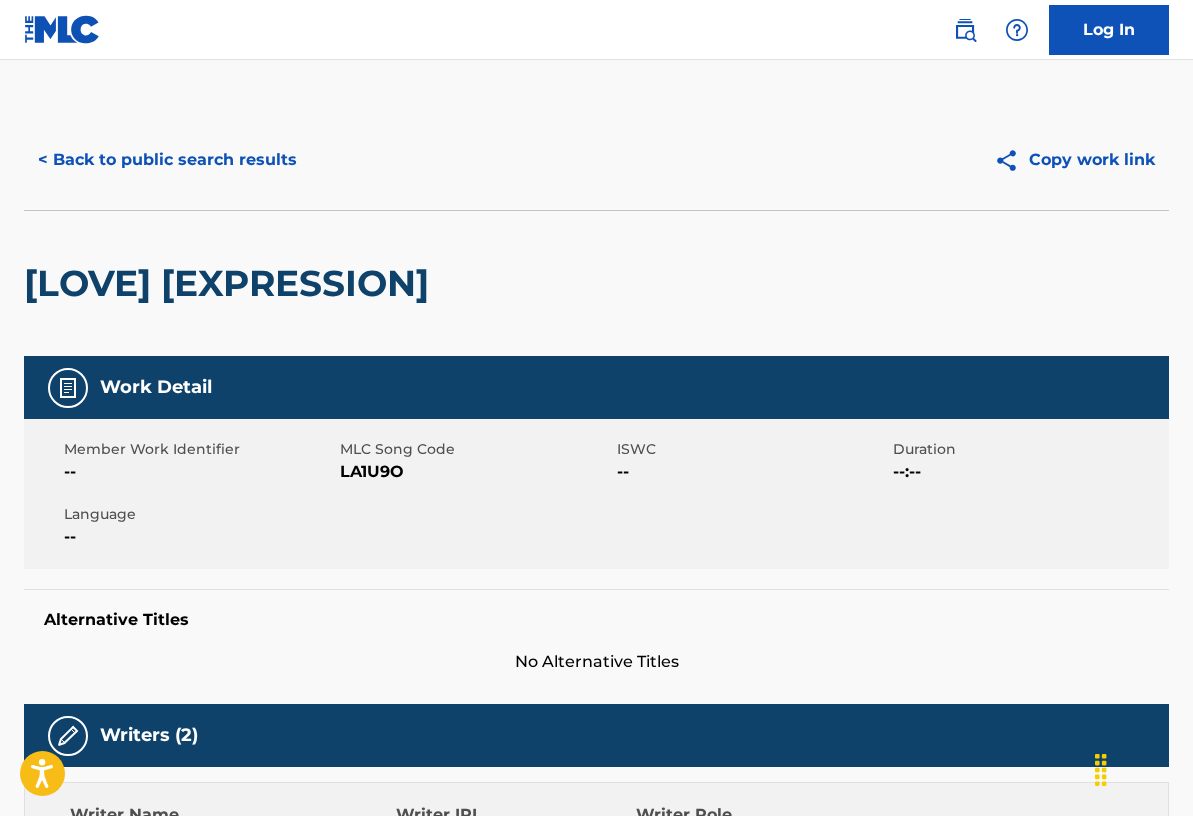 click on "< Back to public search results" at bounding box center [167, 160] 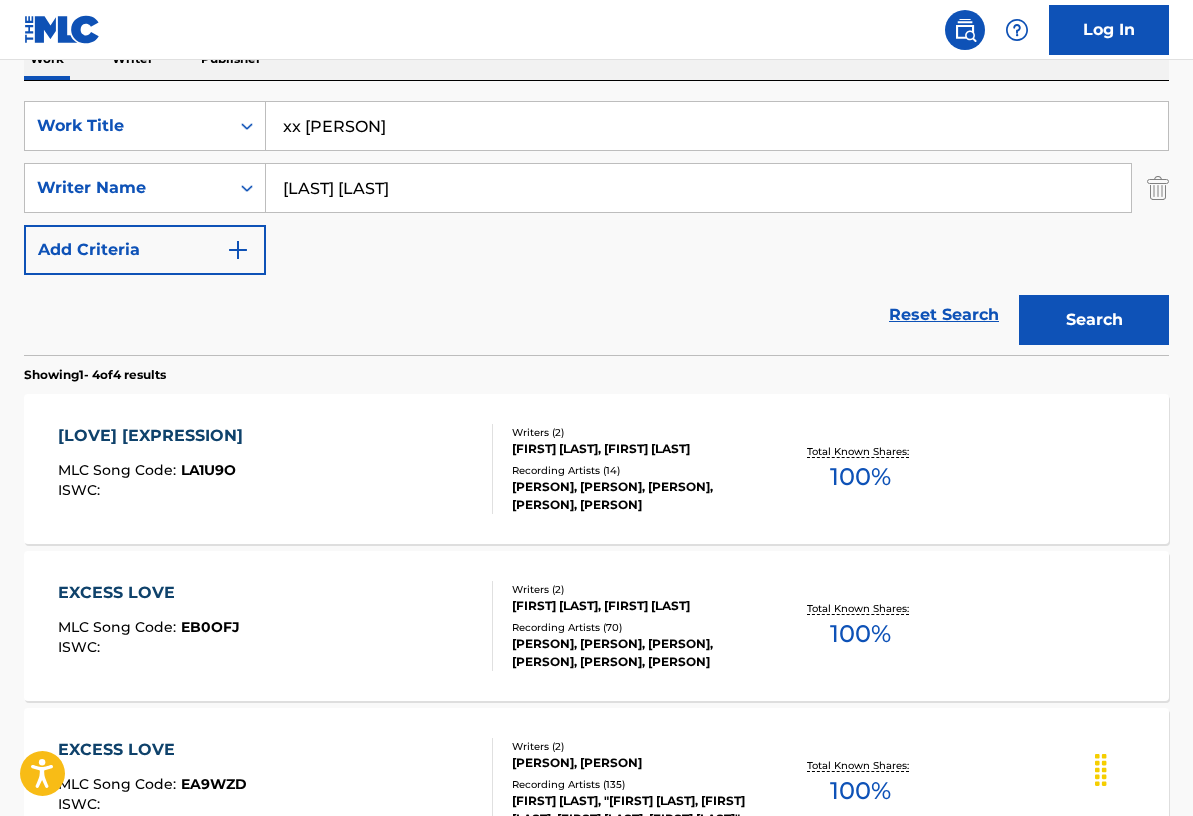 scroll, scrollTop: 329, scrollLeft: 0, axis: vertical 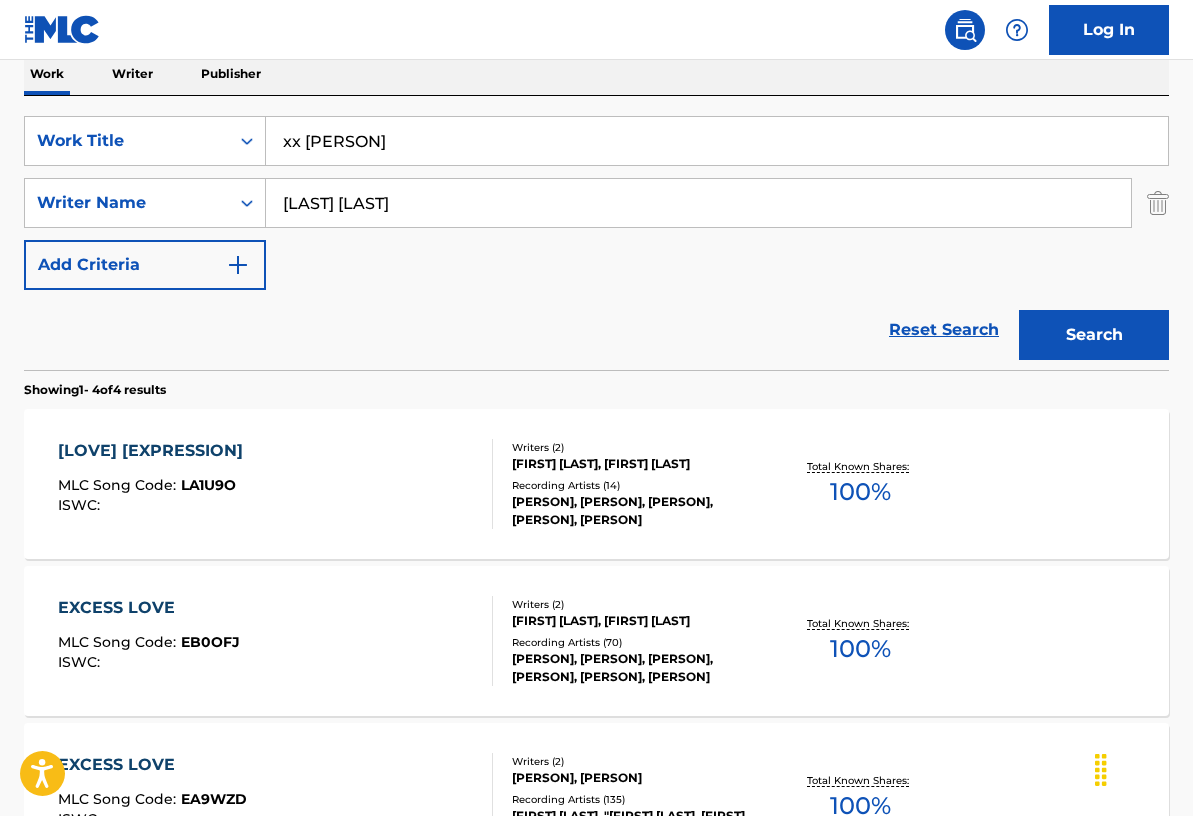 click on "xx [PERSON]" at bounding box center [717, 141] 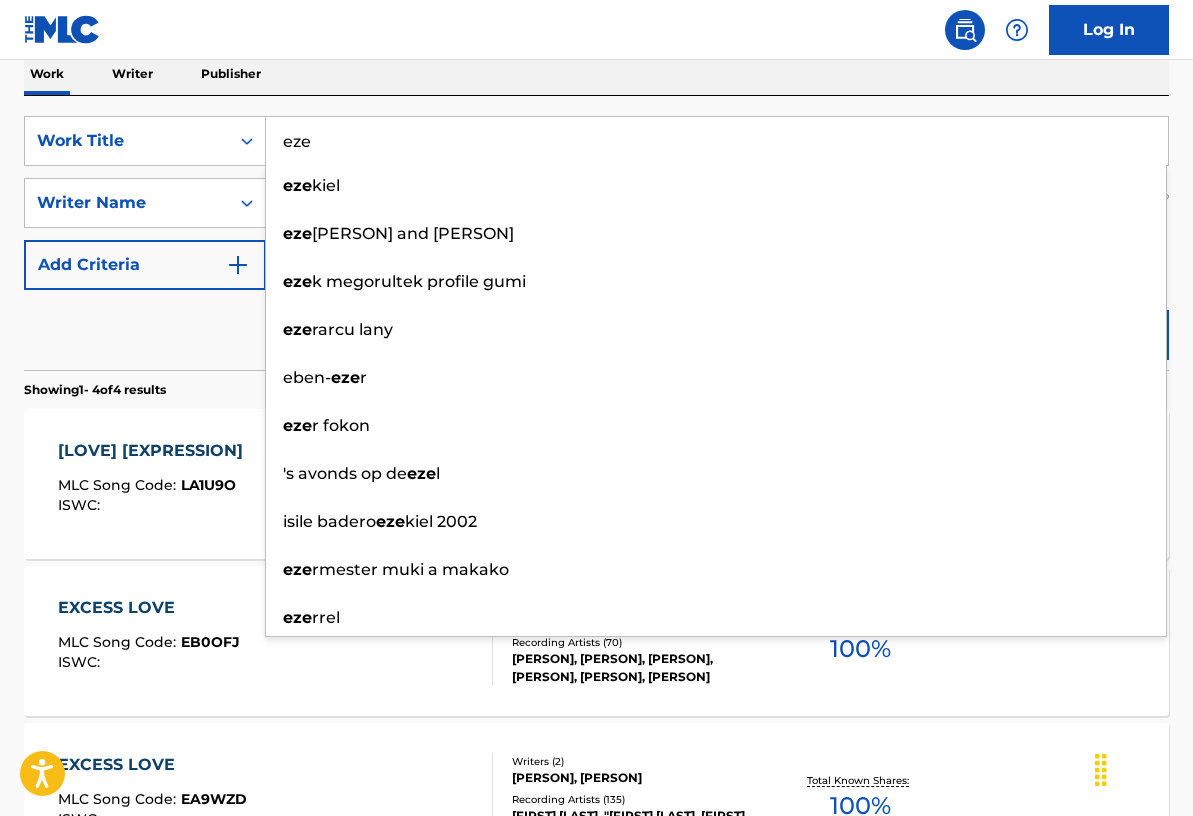 type on "eze" 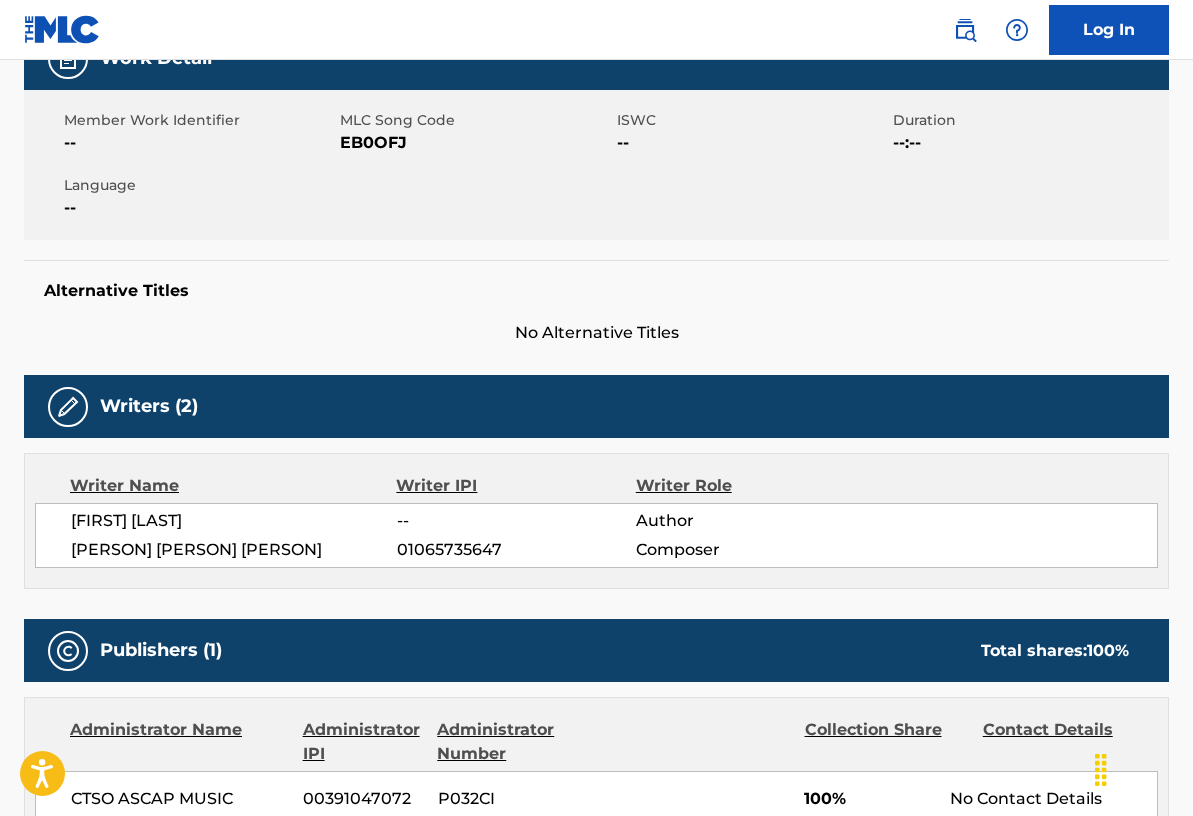 scroll, scrollTop: 0, scrollLeft: 0, axis: both 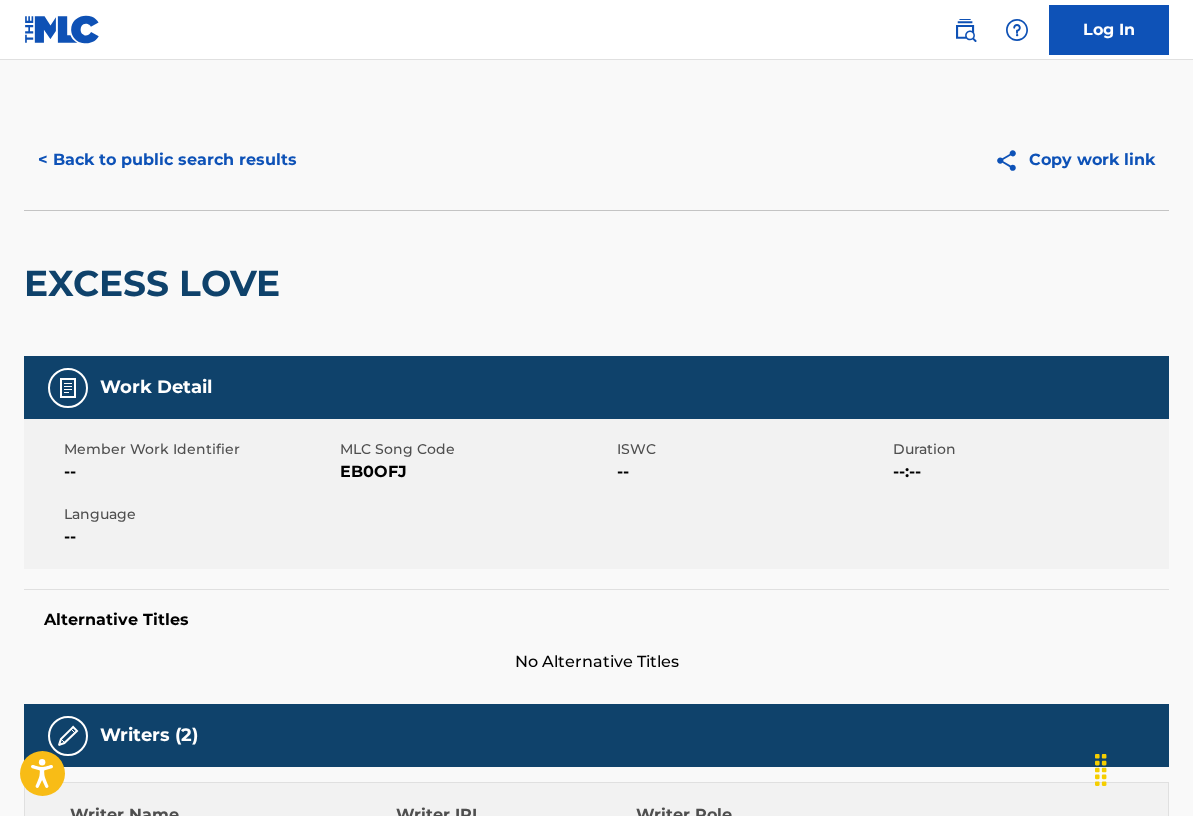 click on "< Back to public search results" at bounding box center (167, 160) 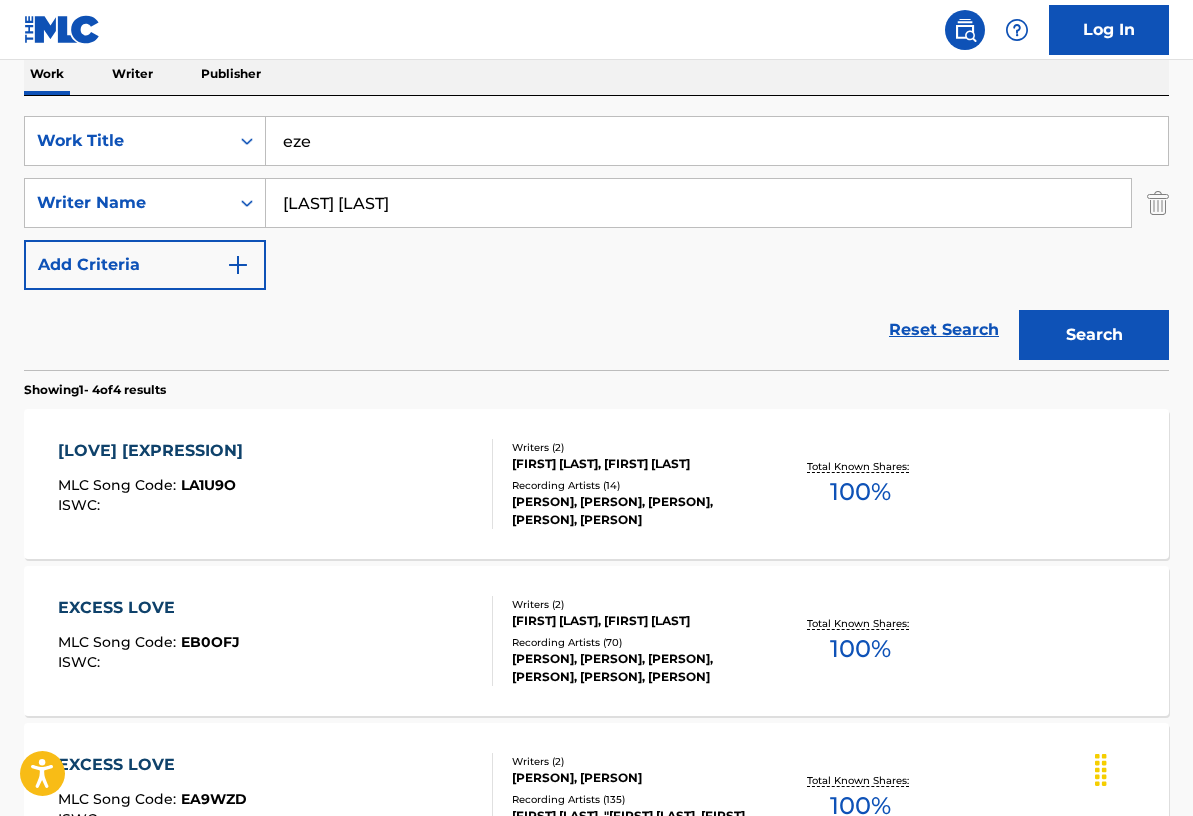 click on "Search" at bounding box center [1094, 335] 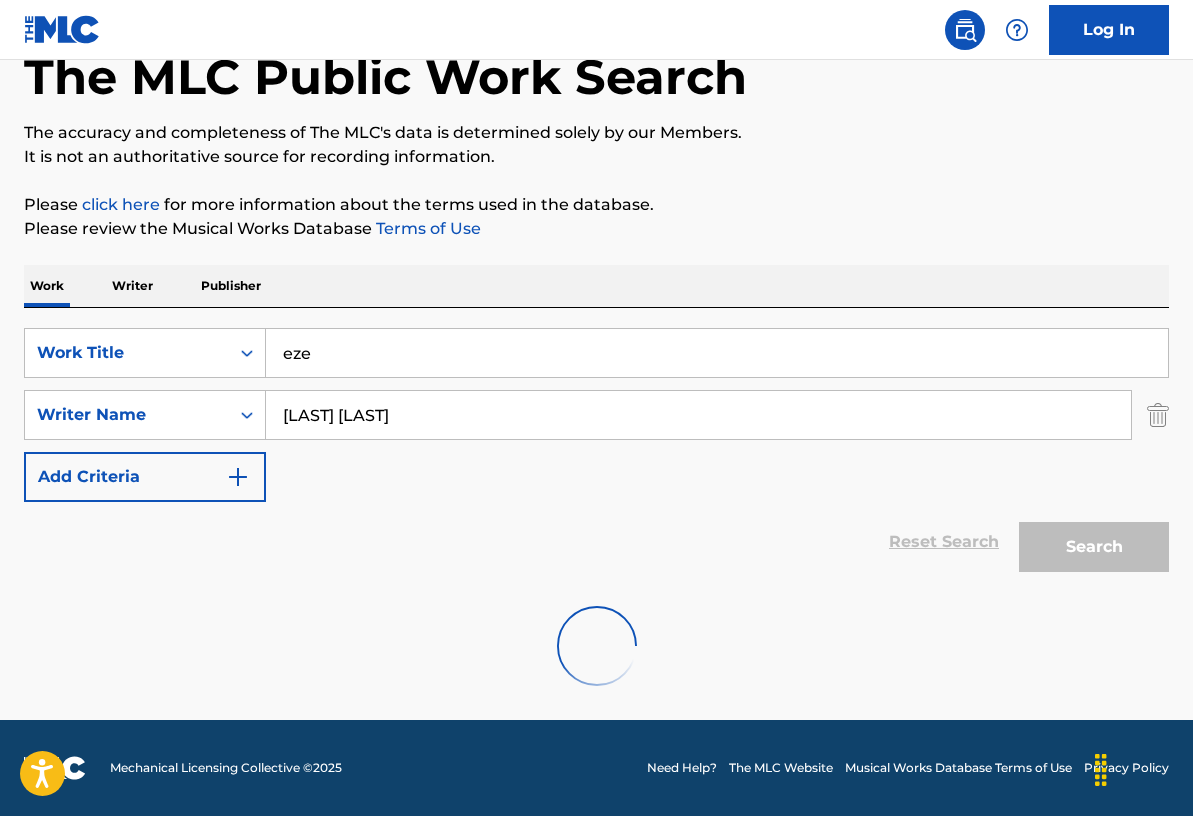scroll, scrollTop: 272, scrollLeft: 0, axis: vertical 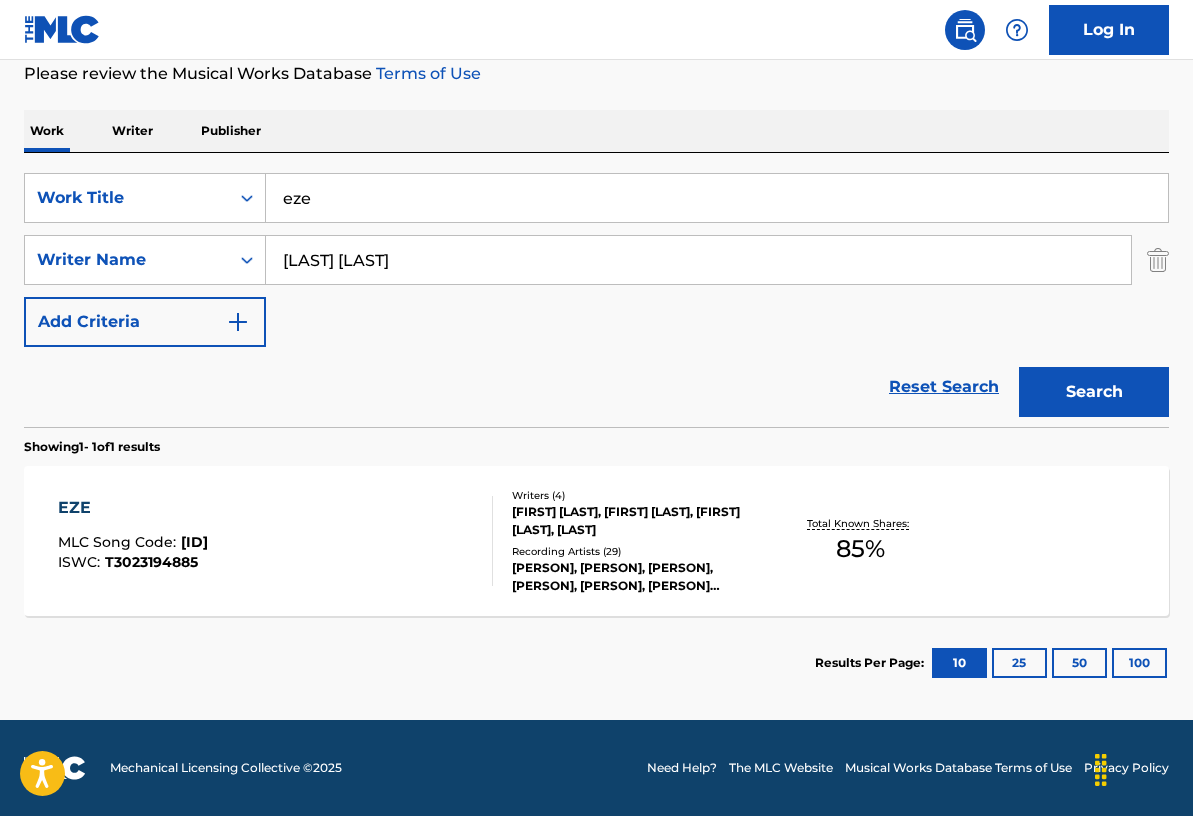 click on "[FIRST] [LAST], [FIRST] [LAST], [FIRST] [LAST], [LAST]" at bounding box center (638, 521) 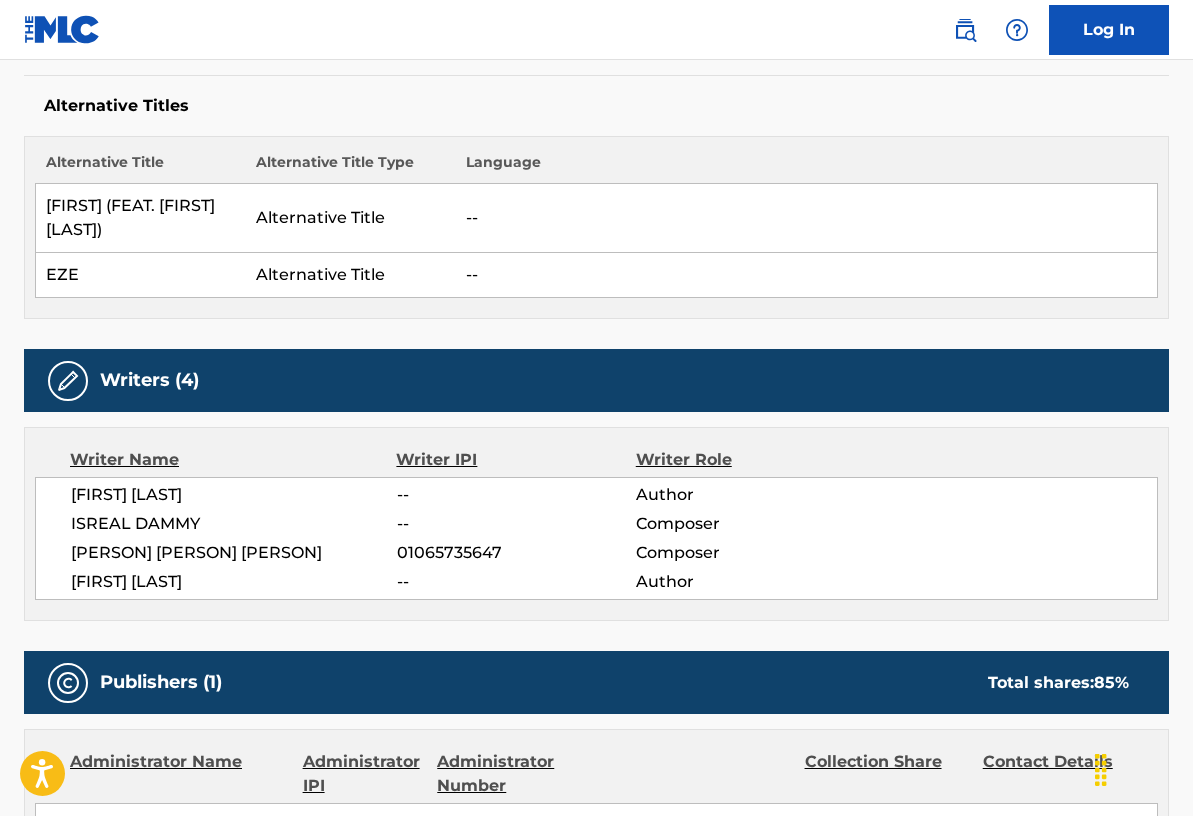 scroll, scrollTop: 522, scrollLeft: 0, axis: vertical 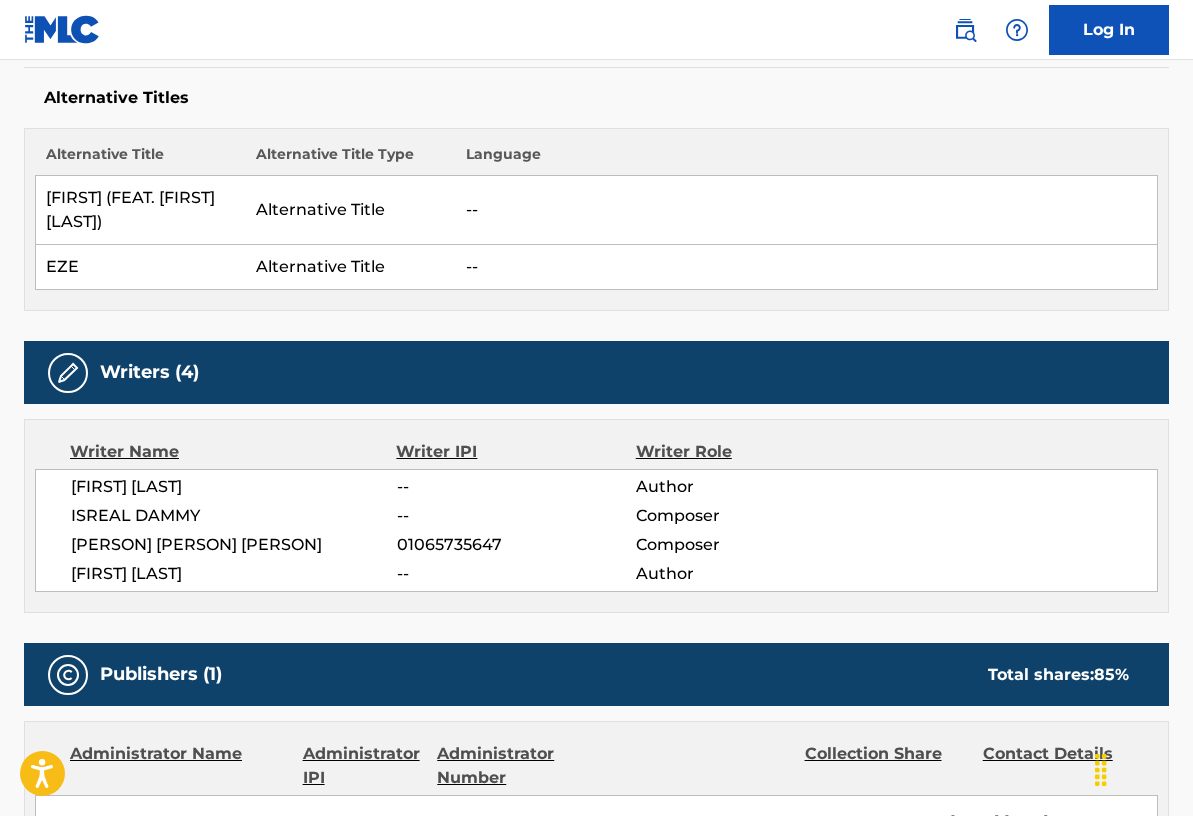 click on "Alternative Titles Alternative Title Alternative Title Type Language [FIRST] (FEAT. [FIRST] [LAST]) Alternative Title -- [FIRST] Alternative Title --" at bounding box center (596, 189) 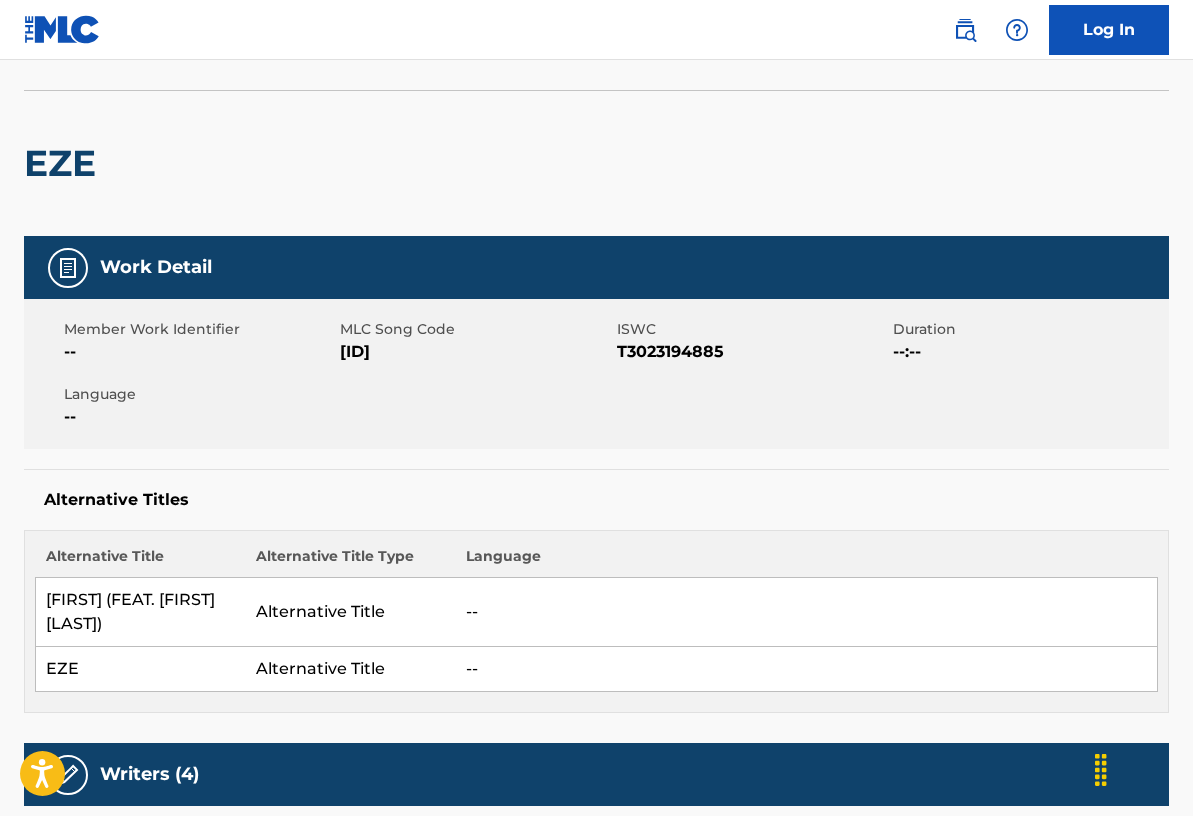 scroll, scrollTop: 0, scrollLeft: 0, axis: both 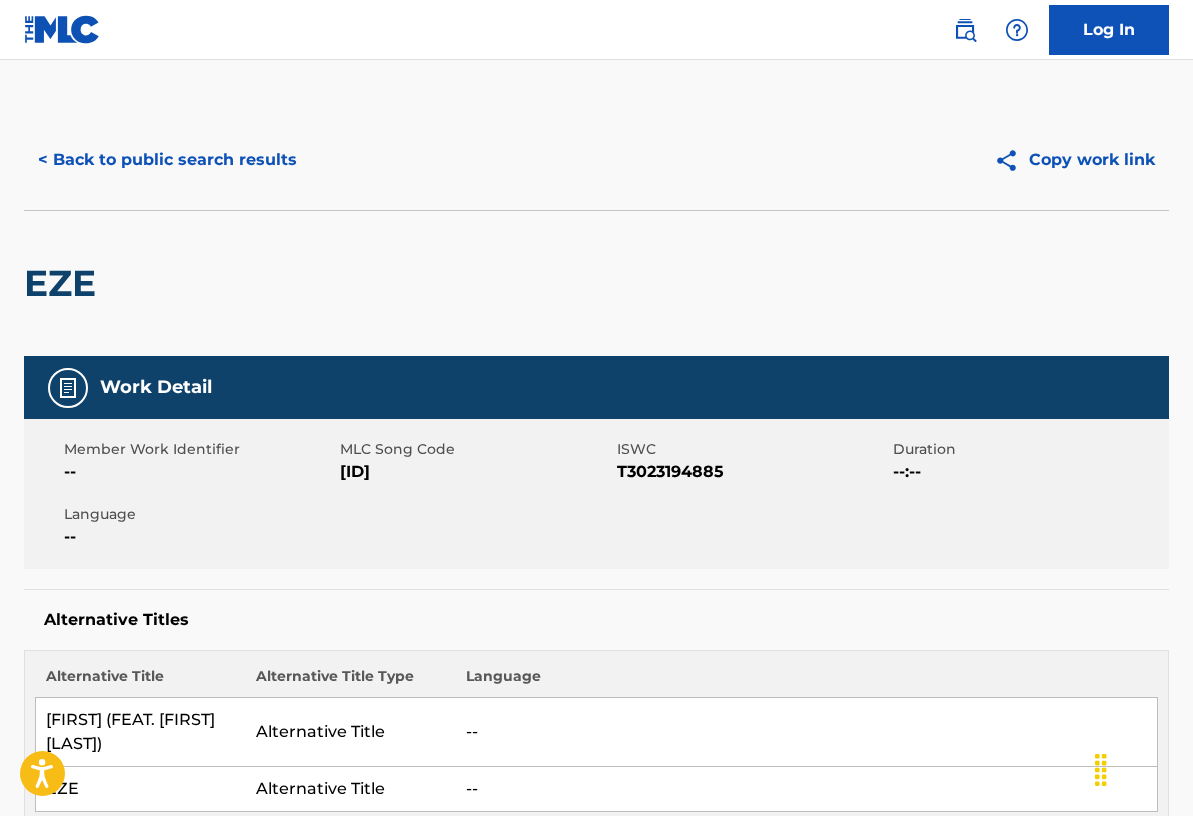 click on "< Back to public search results" at bounding box center [167, 160] 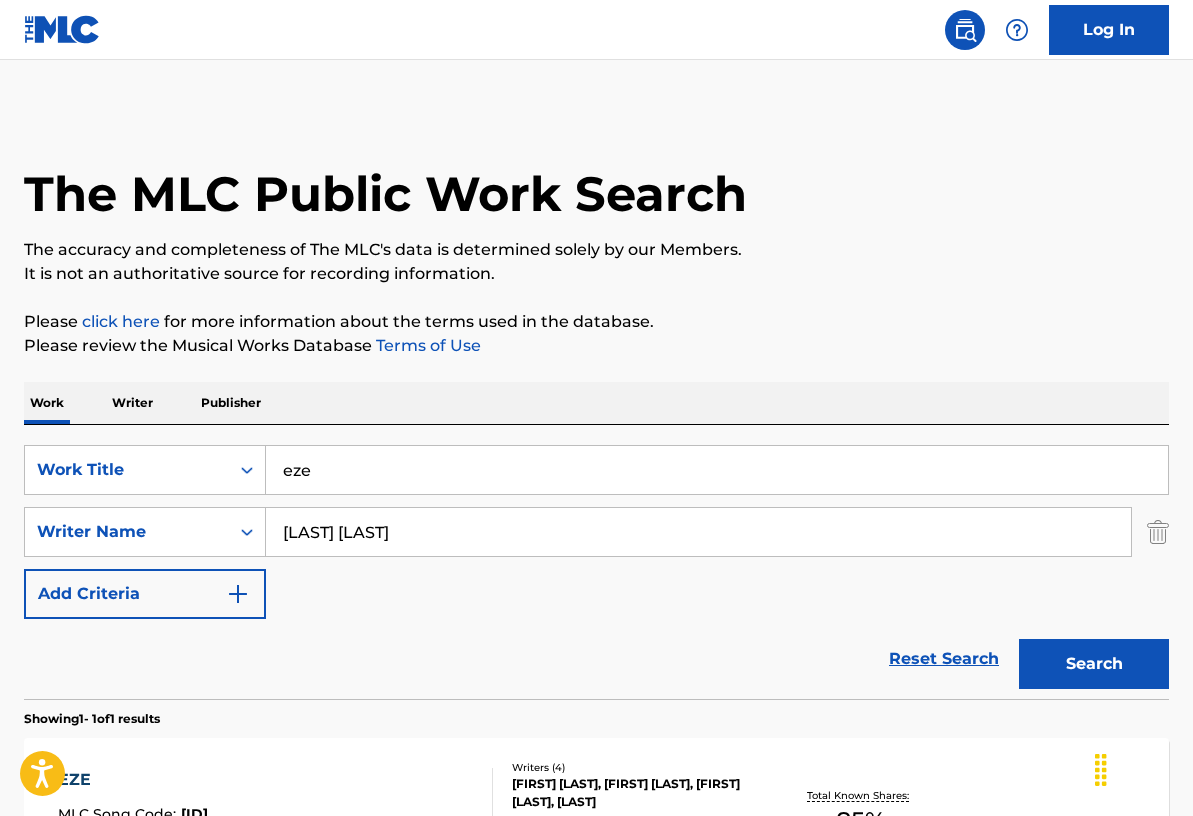 scroll, scrollTop: 158, scrollLeft: 0, axis: vertical 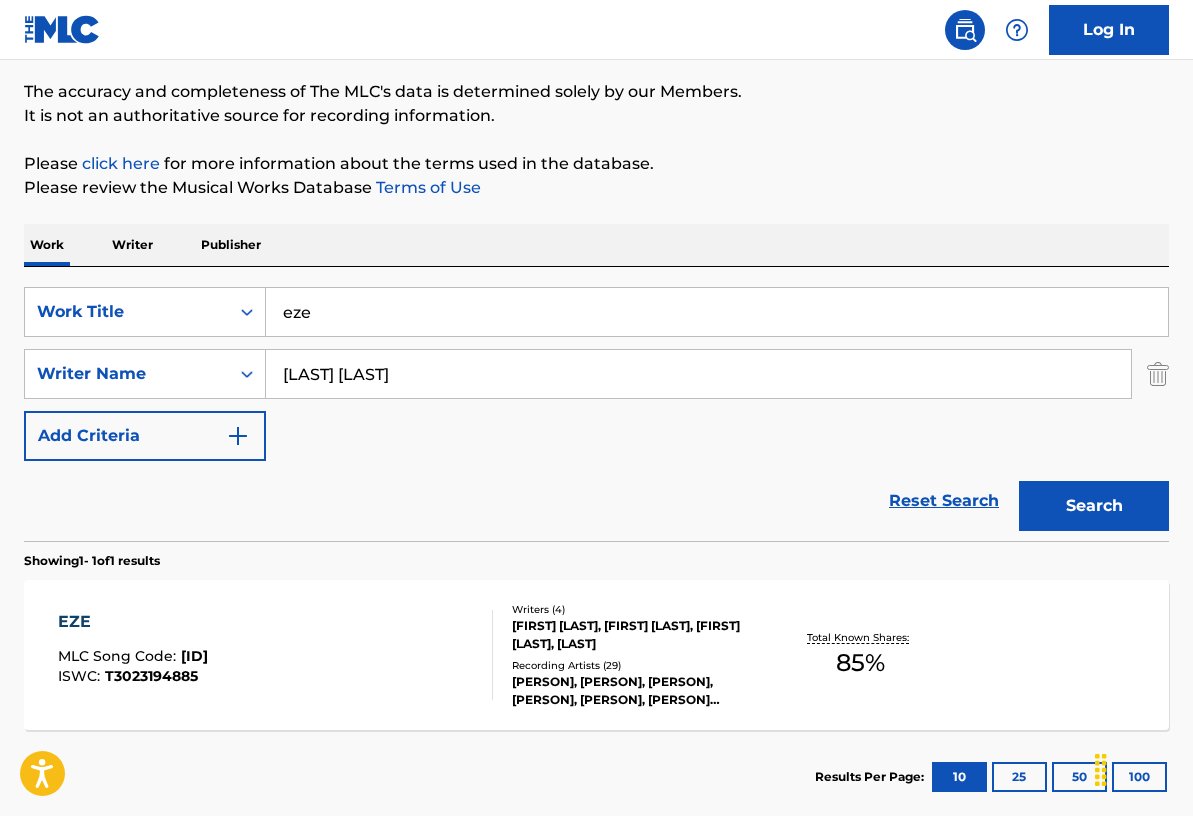 click on "eze" at bounding box center [717, 312] 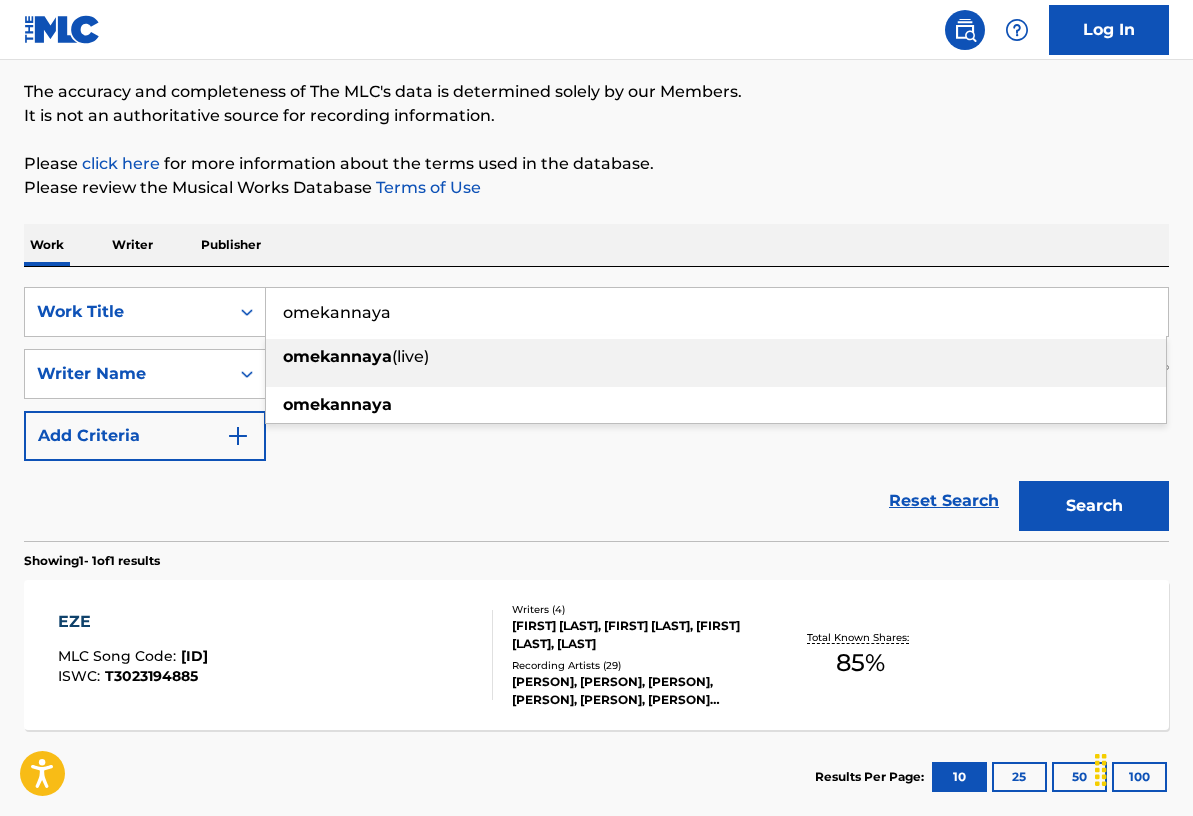 click on "omekannaya" at bounding box center (337, 356) 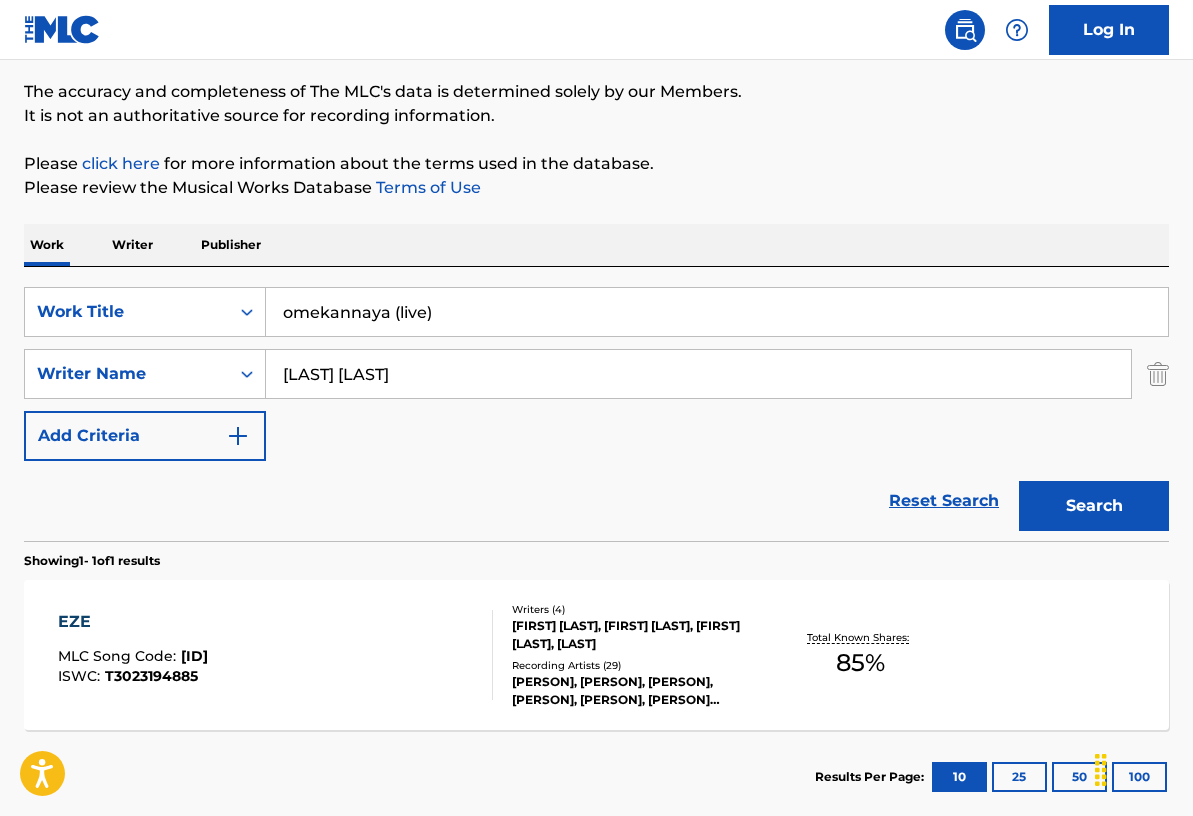 click on "Search" at bounding box center (1094, 506) 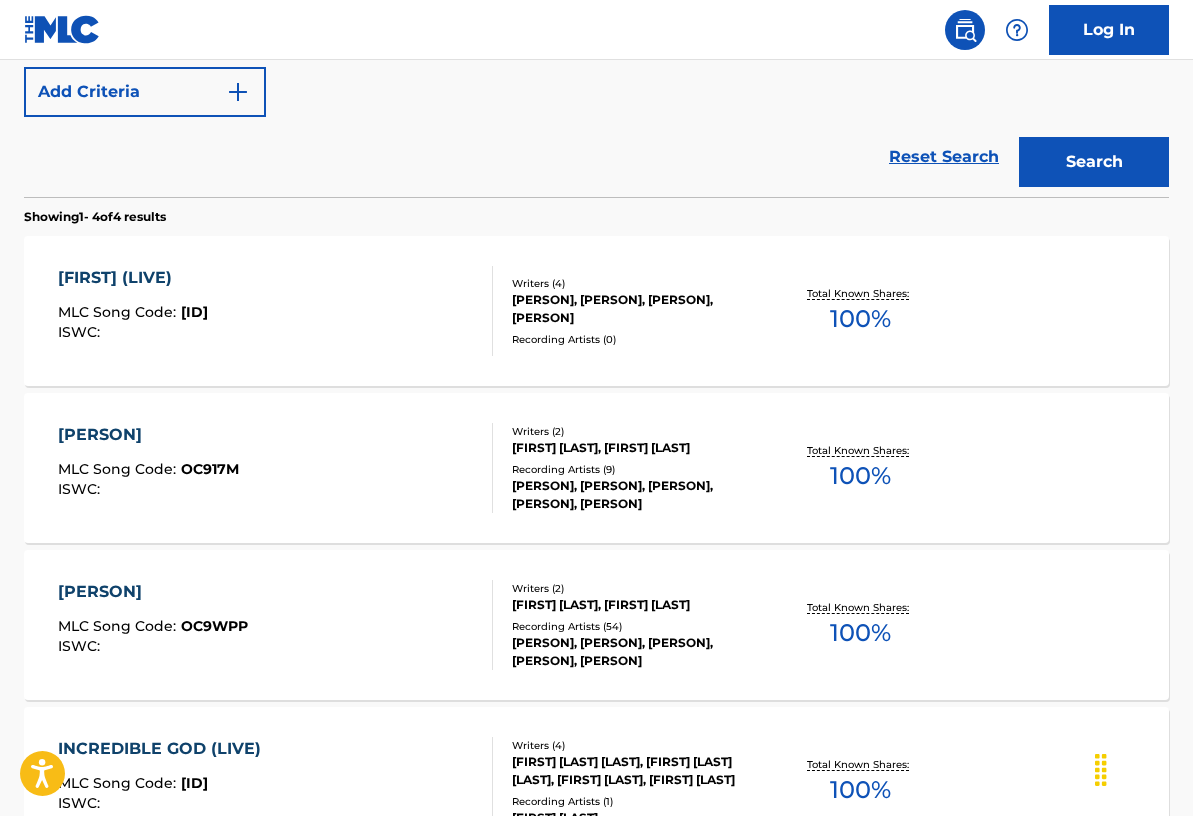 scroll, scrollTop: 504, scrollLeft: 0, axis: vertical 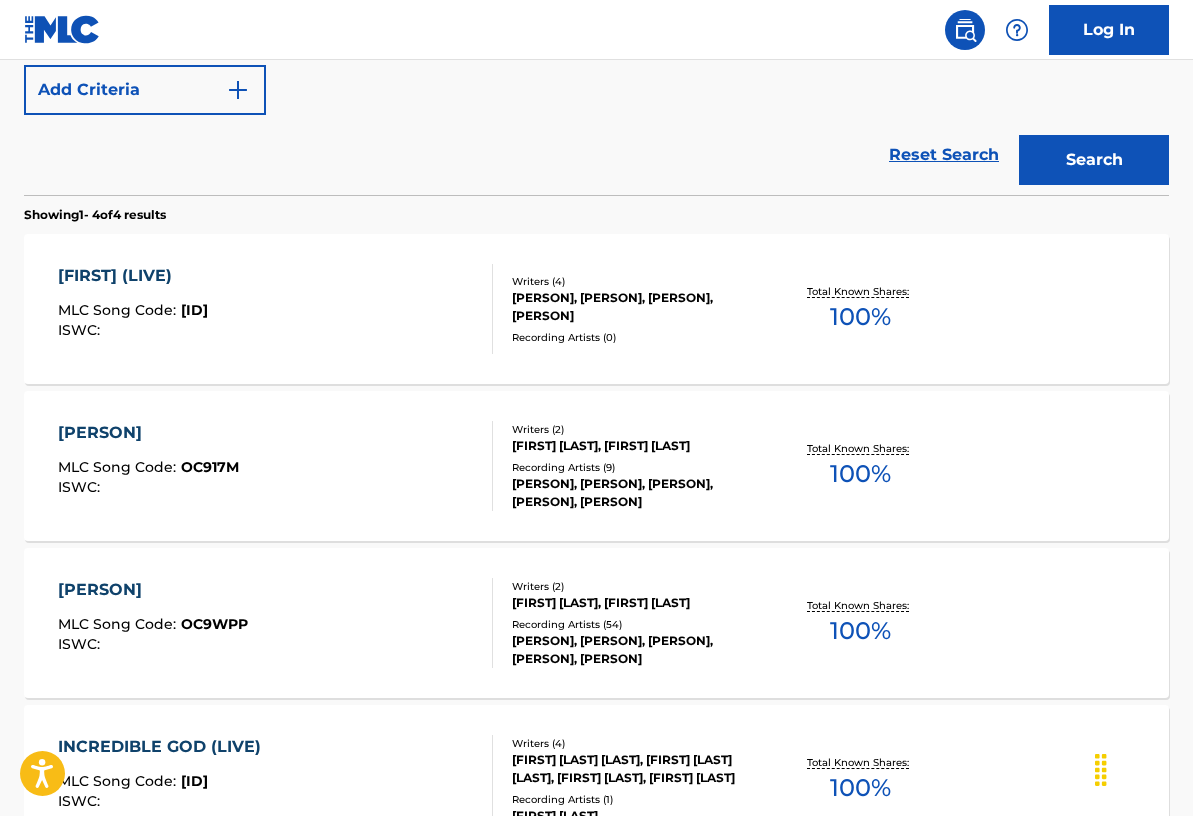 click on "[PERSON], [PERSON], [PERSON], [PERSON]" at bounding box center (638, 307) 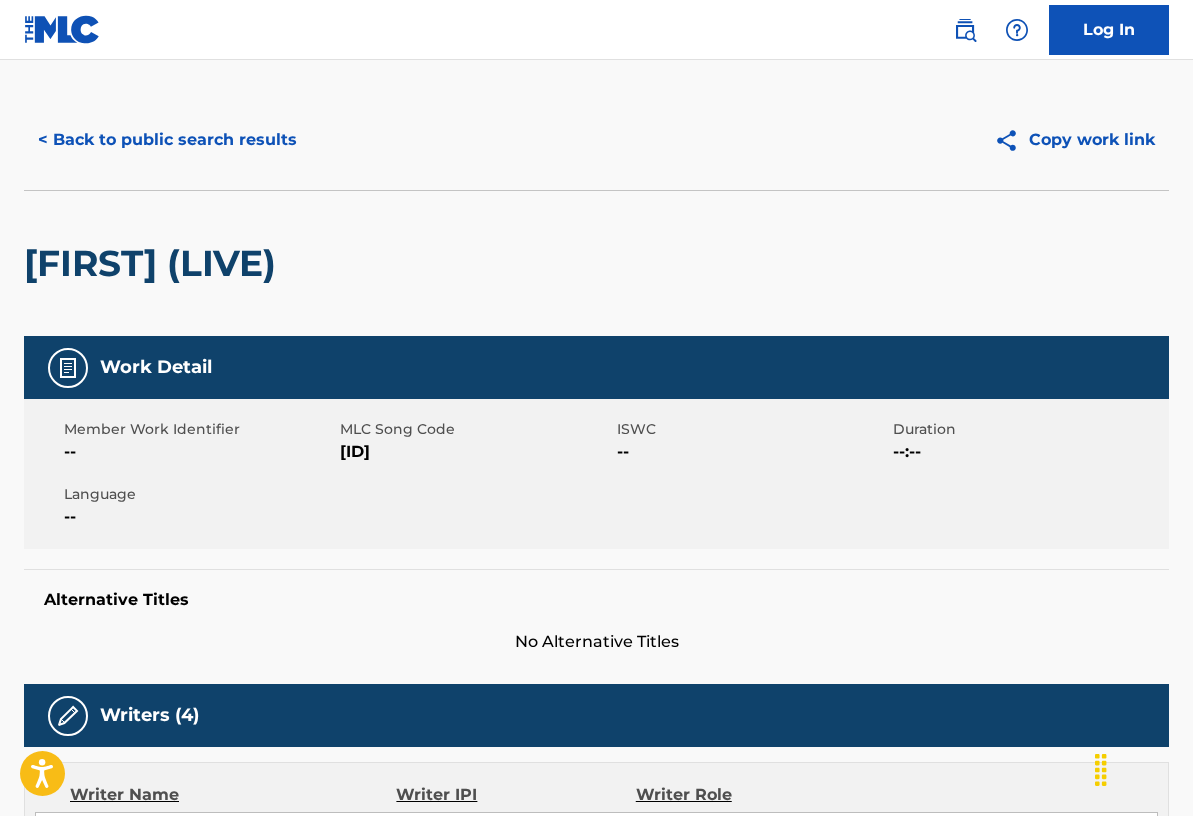 scroll, scrollTop: 0, scrollLeft: 0, axis: both 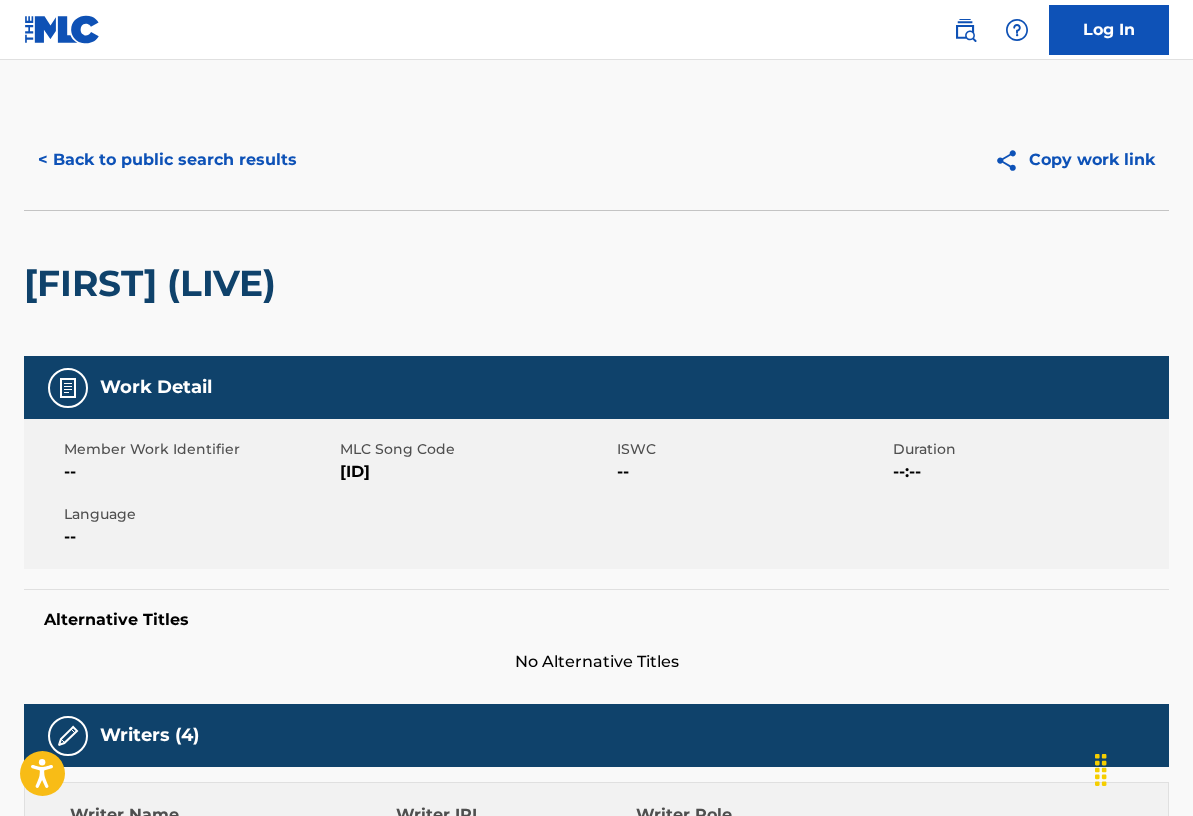 click on "< Back to public search results" at bounding box center [167, 160] 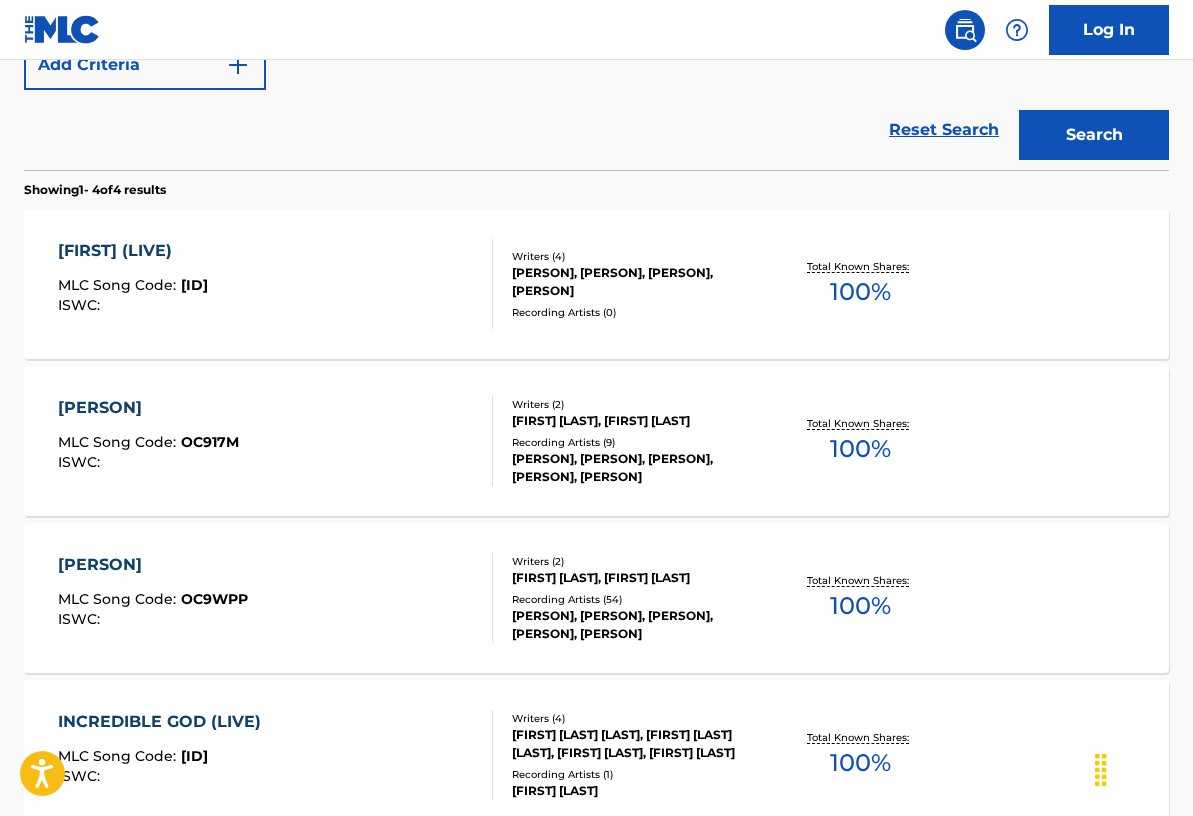 scroll, scrollTop: 544, scrollLeft: 0, axis: vertical 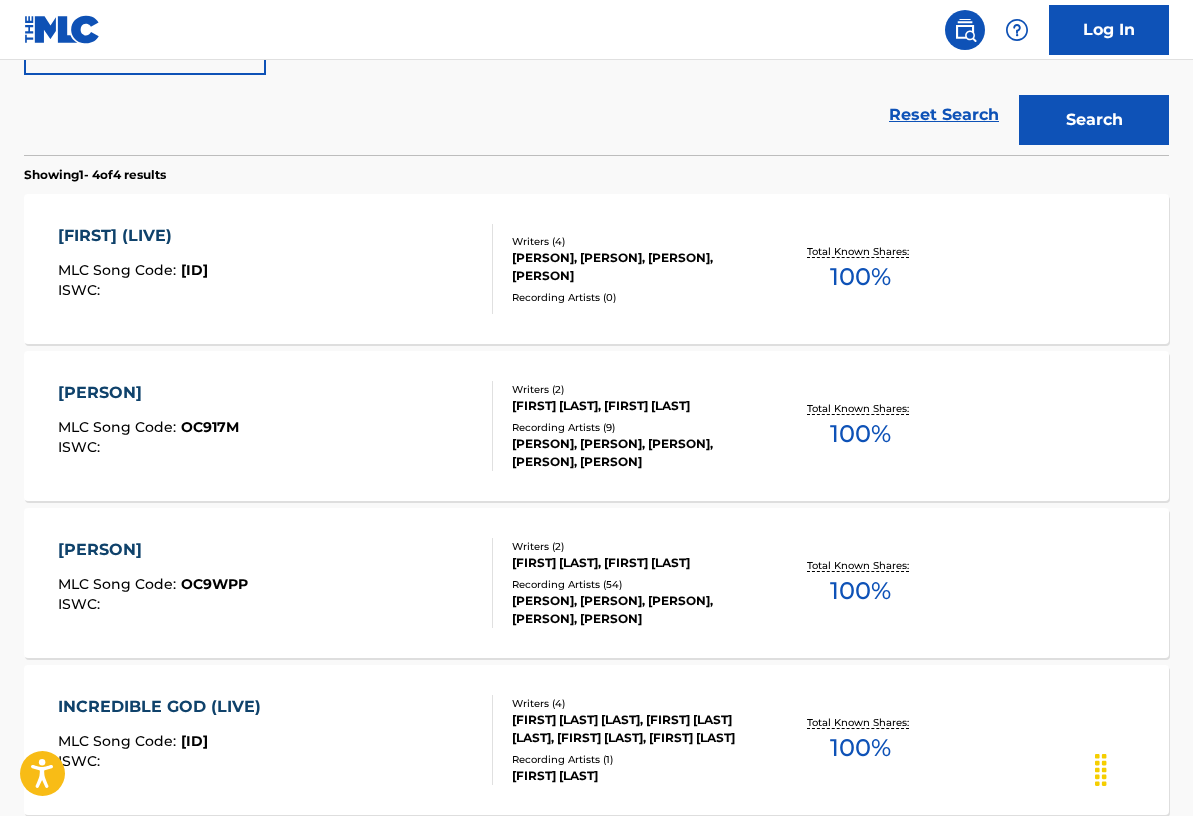 click on "[PERSON]" at bounding box center (148, 393) 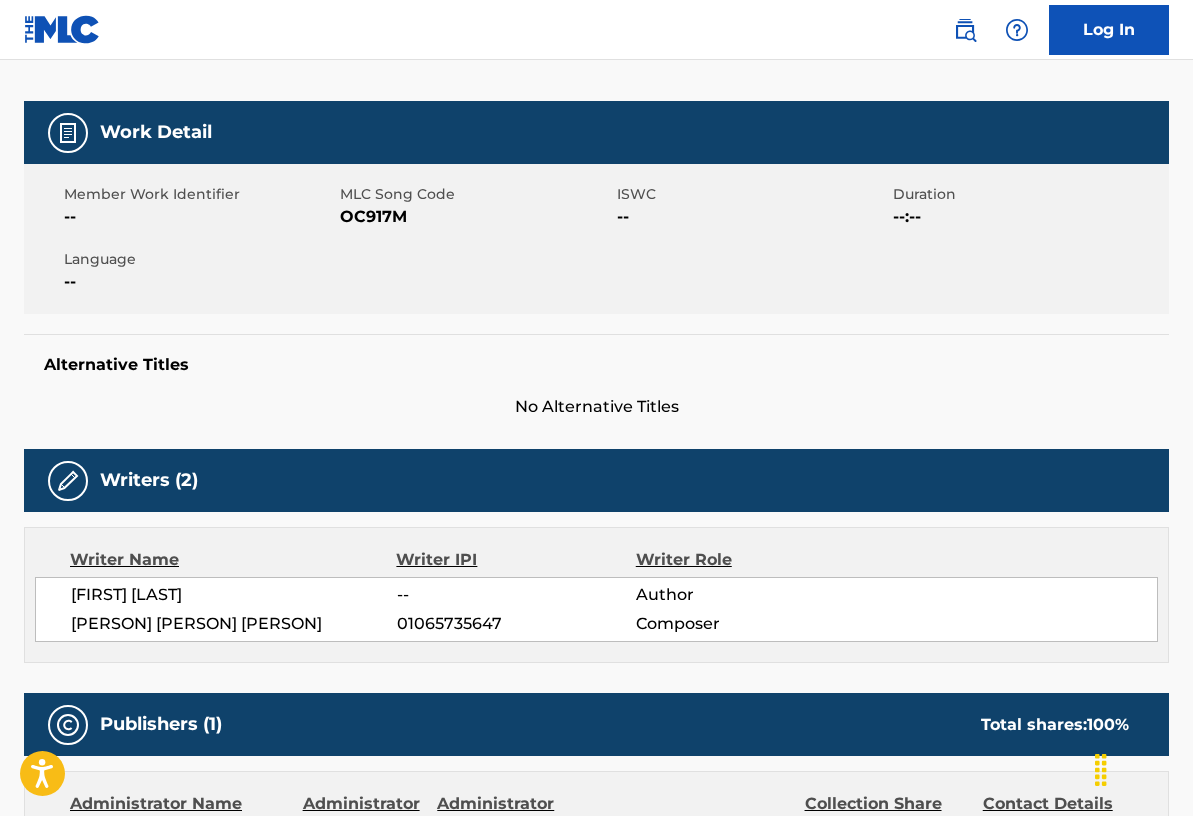 scroll, scrollTop: 0, scrollLeft: 0, axis: both 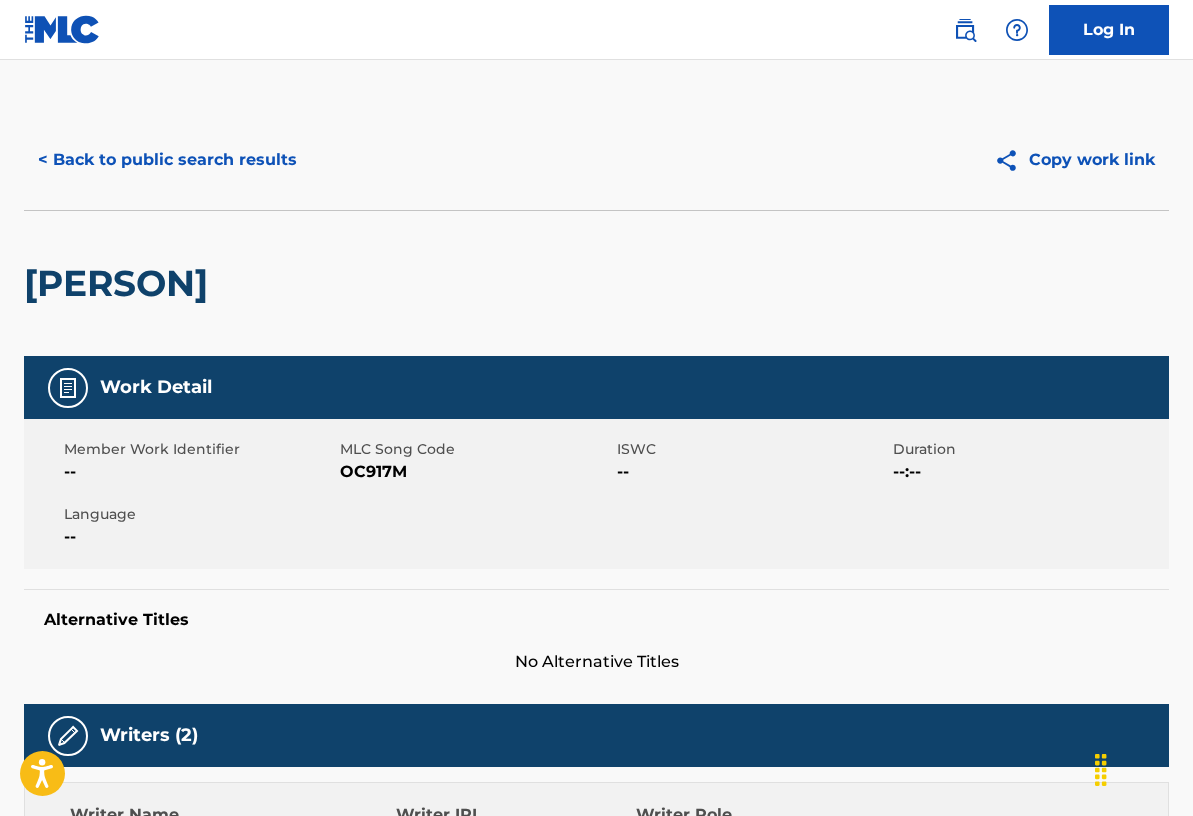 click on "< Back to public search results" at bounding box center [167, 160] 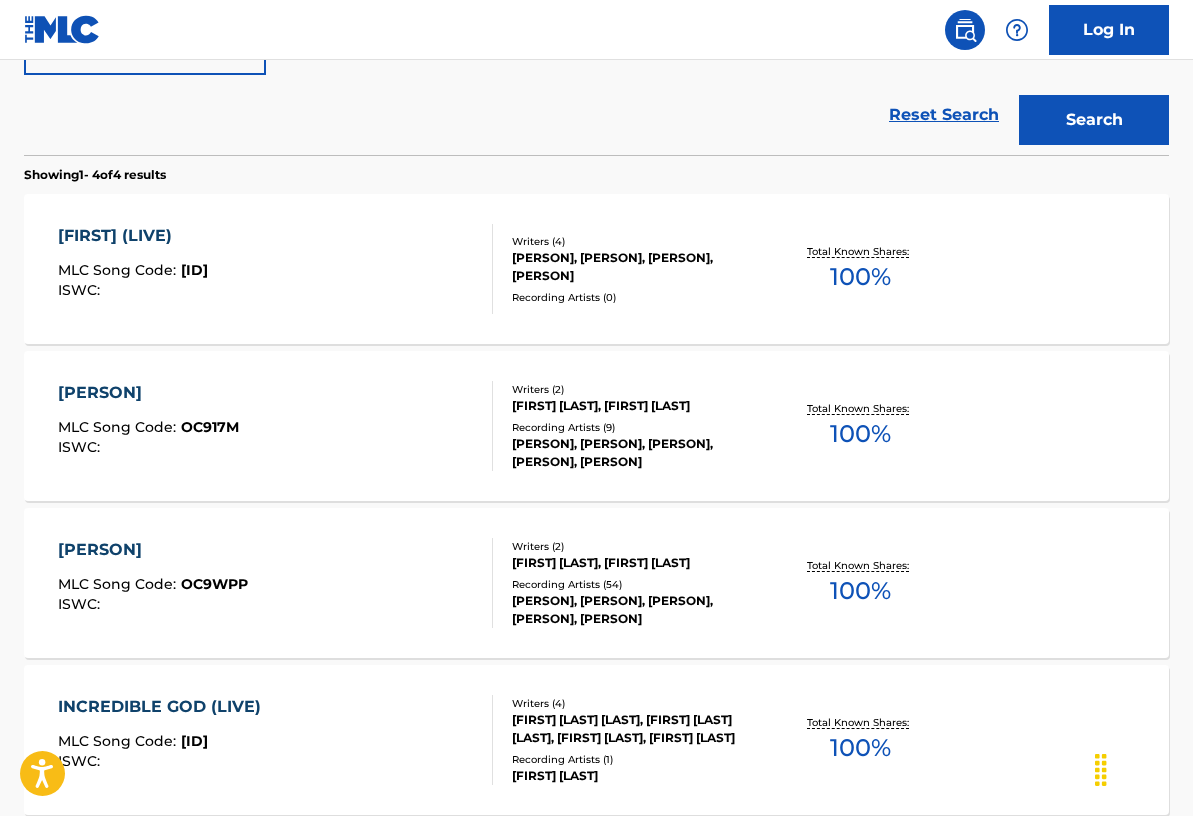 scroll, scrollTop: 658, scrollLeft: 0, axis: vertical 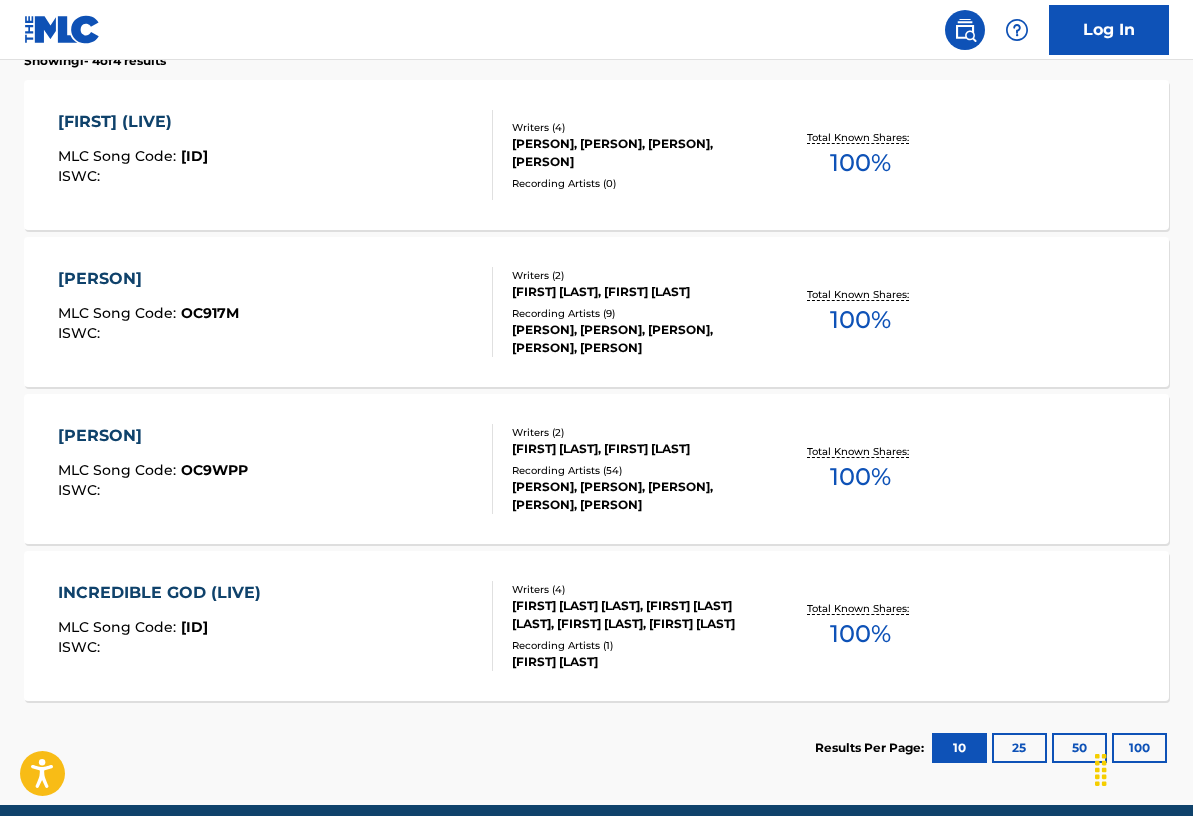 click on "INCREDIBLE GOD (LIVE)" at bounding box center [164, 593] 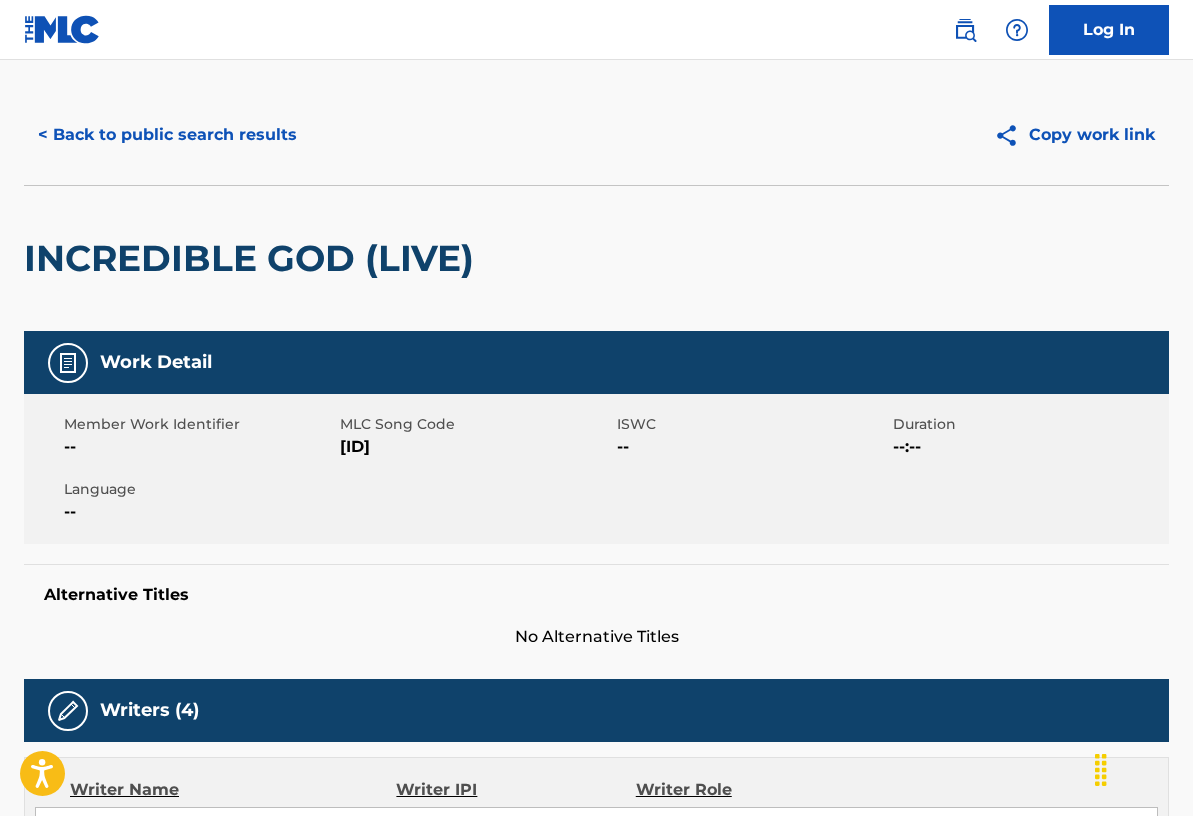 scroll, scrollTop: 0, scrollLeft: 0, axis: both 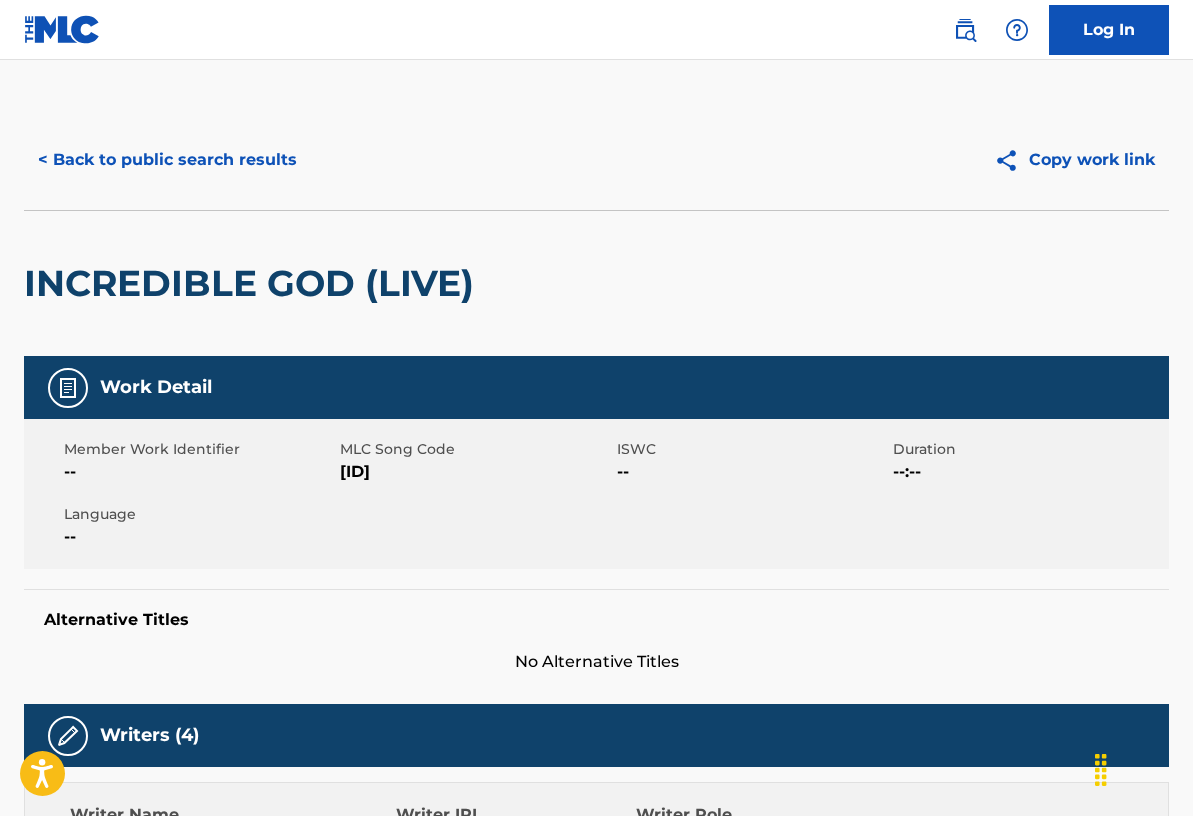 click on "< Back to public search results" at bounding box center [167, 160] 